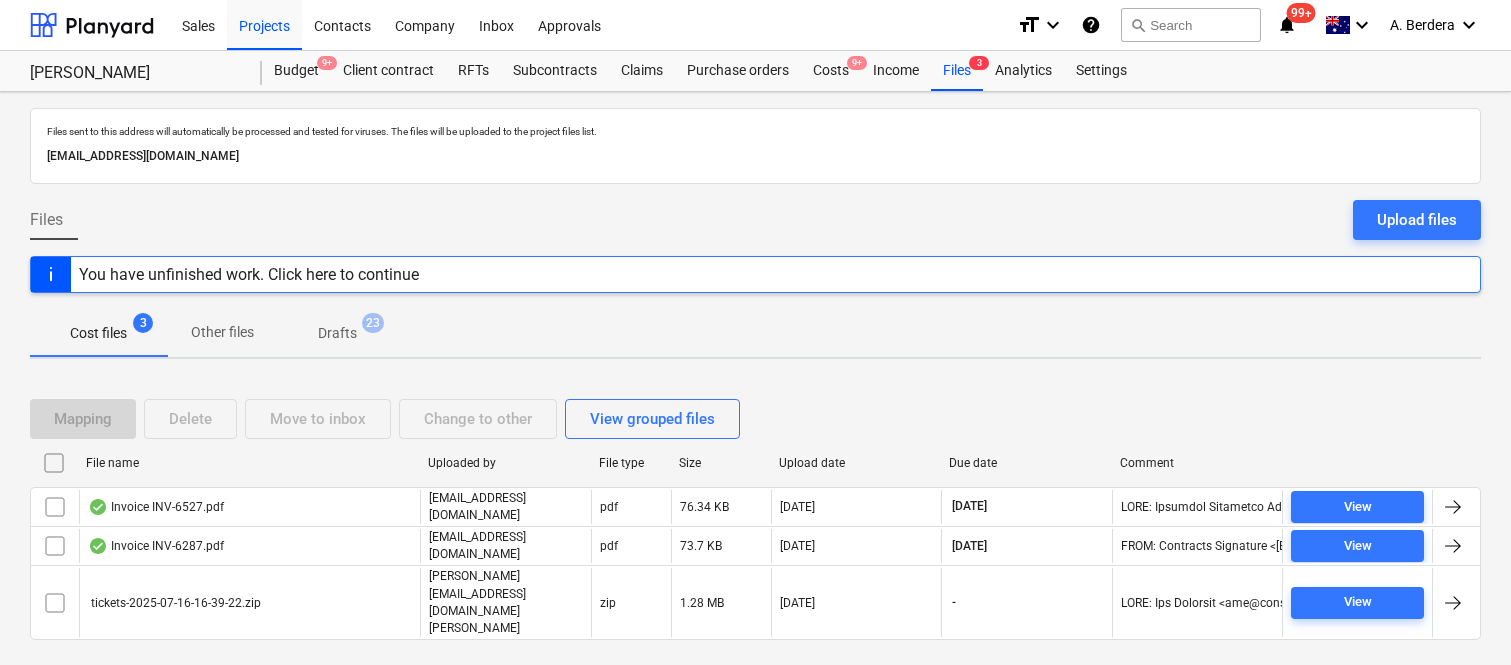 scroll, scrollTop: 42, scrollLeft: 0, axis: vertical 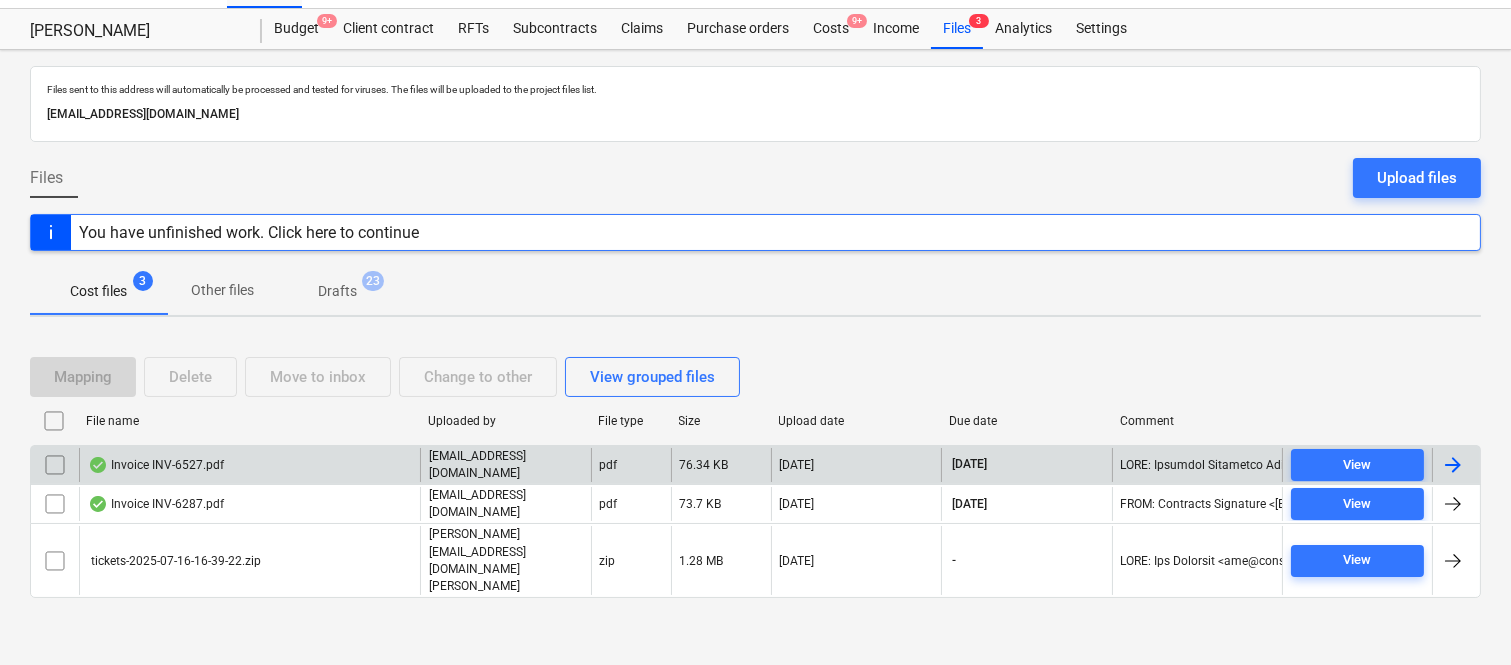 click on "Invoice INV-6527.pdf" at bounding box center (249, 465) 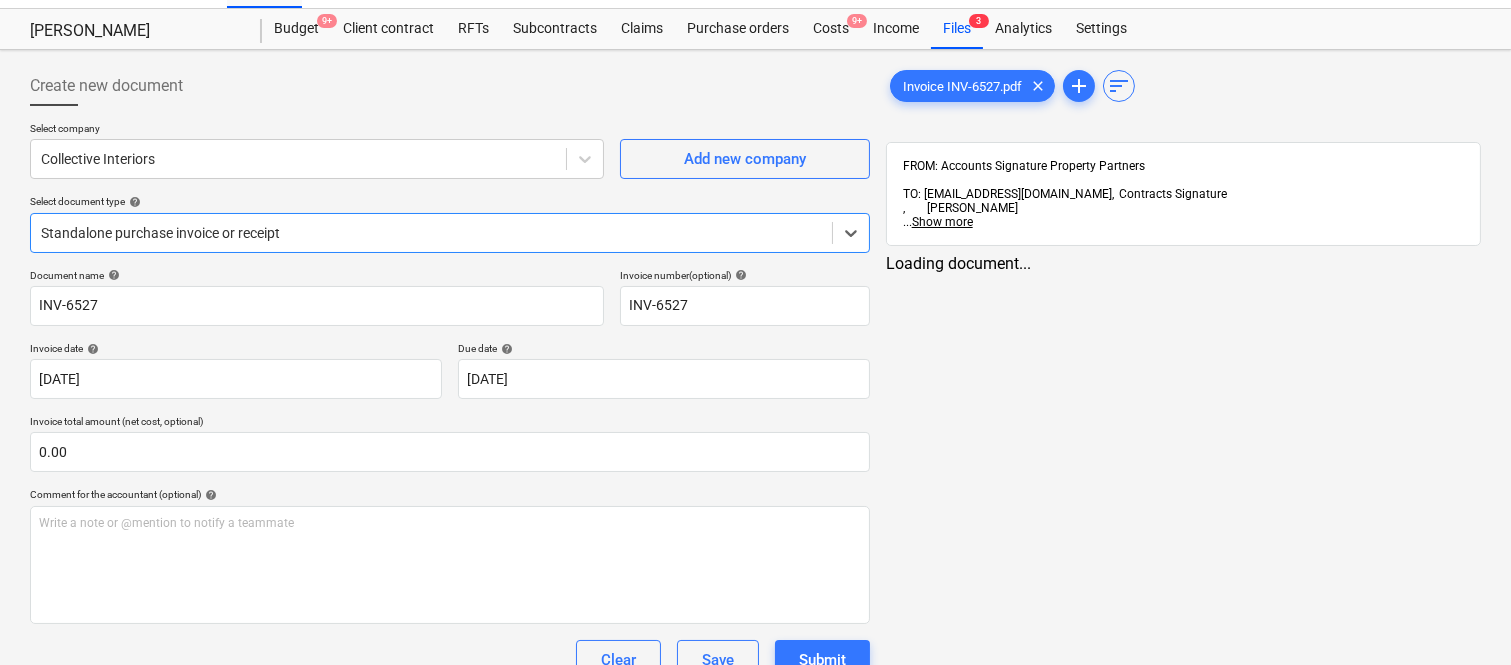 type on "INV-6527" 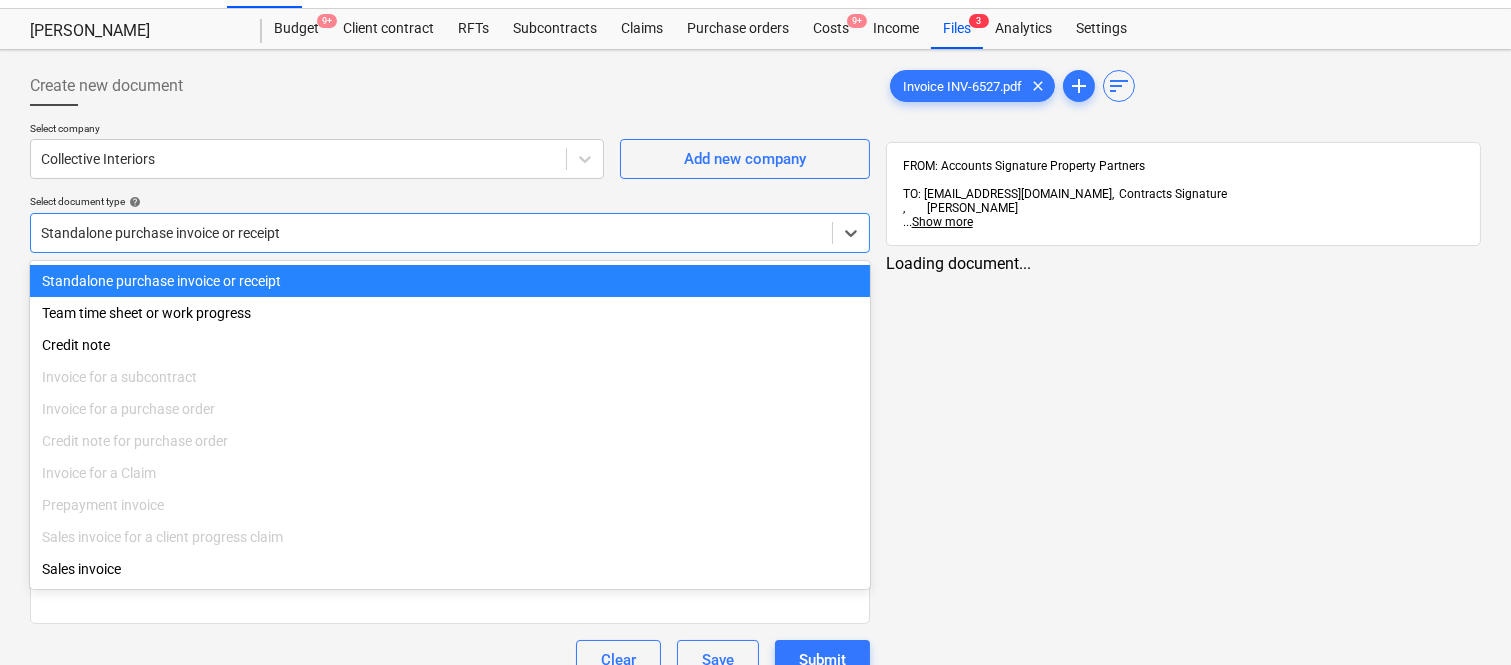 click on "Standalone purchase invoice or receipt" at bounding box center (450, 281) 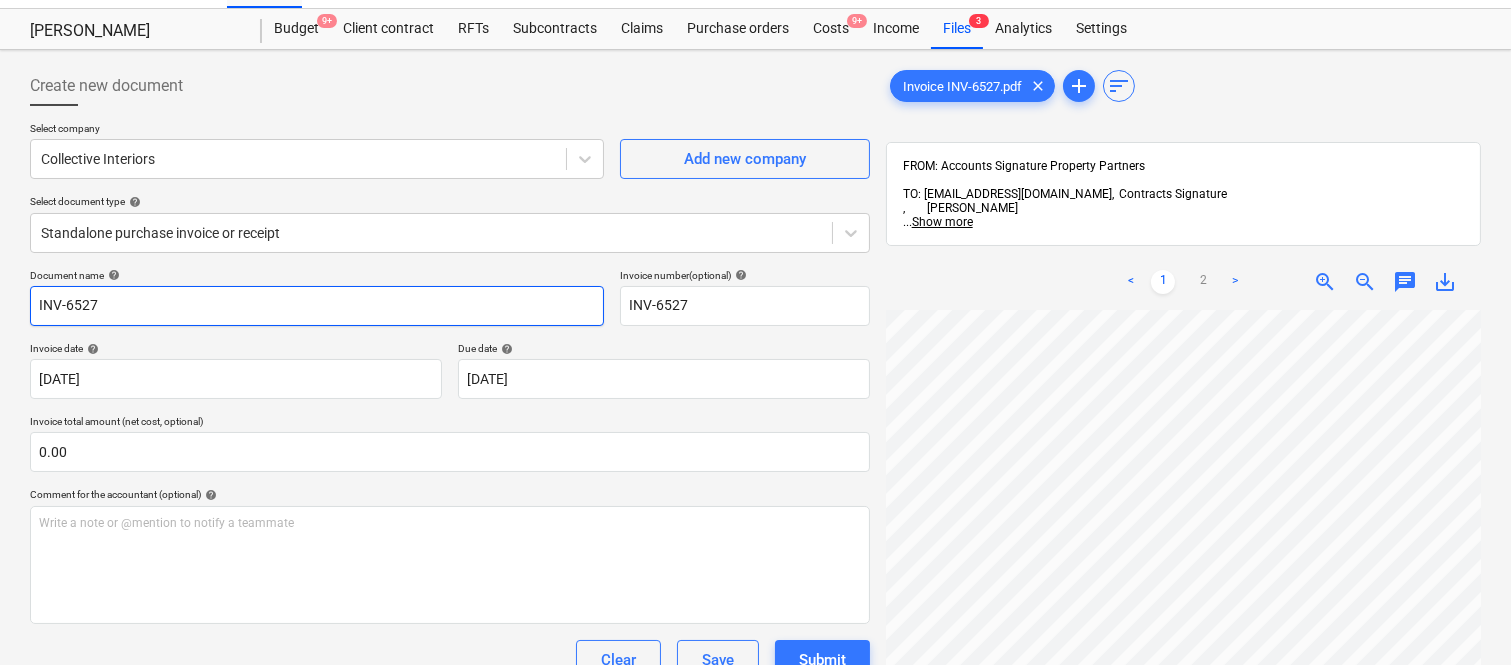 click on "INV-6527" at bounding box center [317, 306] 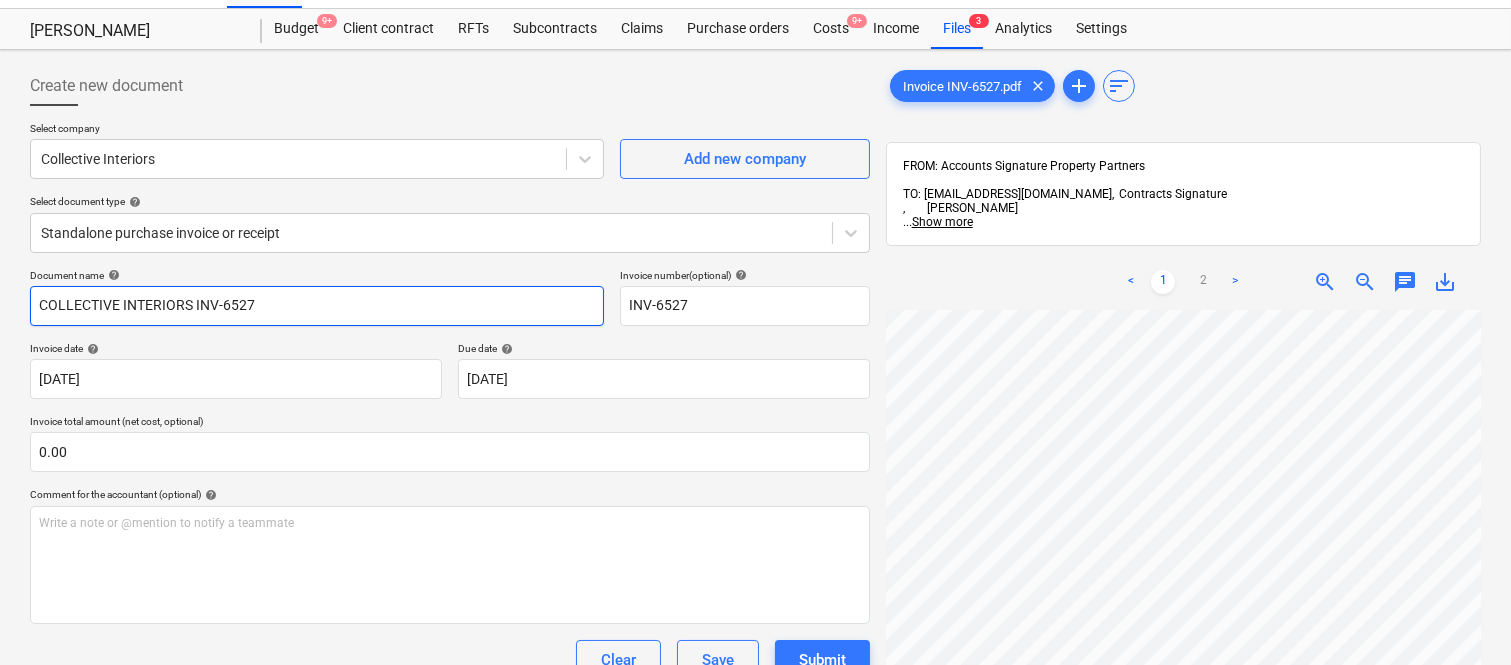 type on "COLLECTIVE INTERIORS INV-6527" 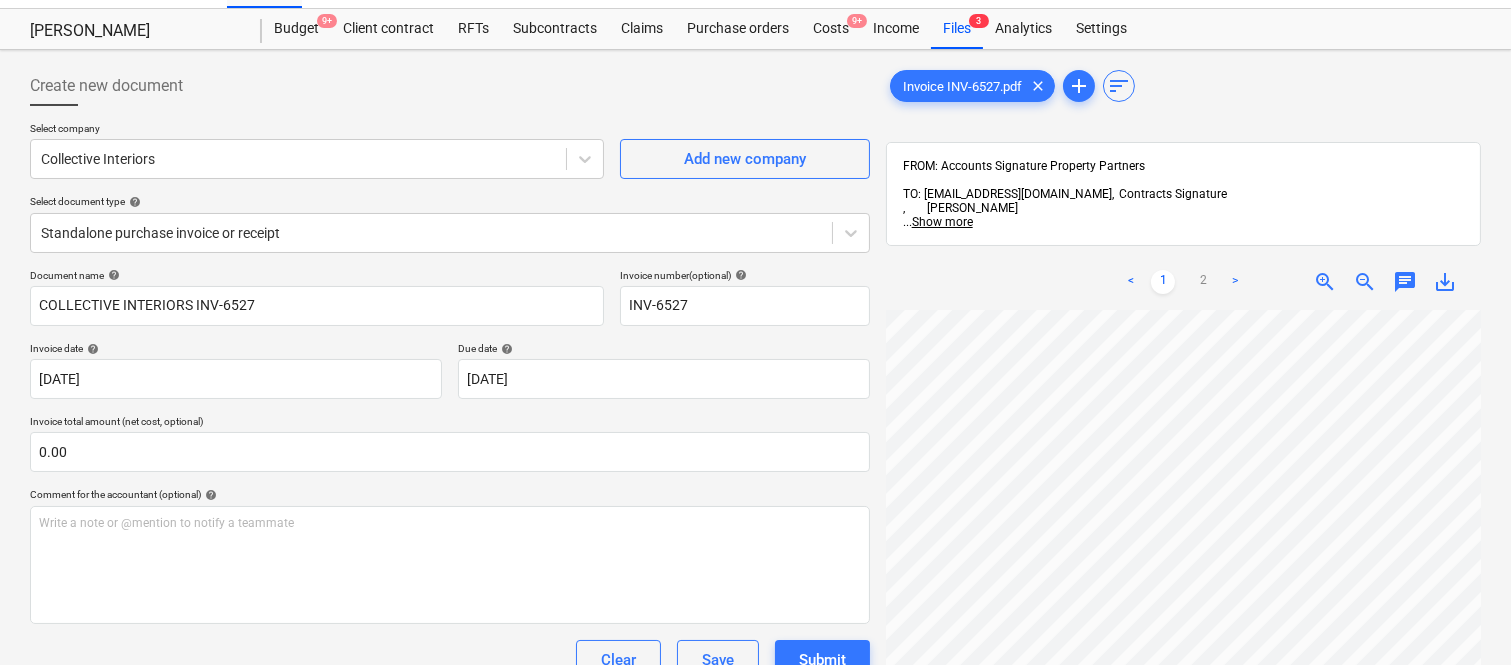 click on "Document name help COLLECTIVE INTERIORS INV-6527 Invoice number  (optional) help INV-6527 Invoice date help 18 Jul 2025 18.07.2025 Press the down arrow key to interact with the calendar and
select a date. Press the question mark key to get the keyboard shortcuts for changing dates. Due date help 29 Aug 2025 29.08.2025 Press the down arrow key to interact with the calendar and
select a date. Press the question mark key to get the keyboard shortcuts for changing dates. Invoice total amount (net cost, optional) 0.00 Comment for the accountant (optional) help Write a note or @mention to notify a teammate ﻿ Clear Save Submit Allocated costs (net) 0.00 Select line-items to add help Search or select a line-item Select bulk" at bounding box center [450, 530] 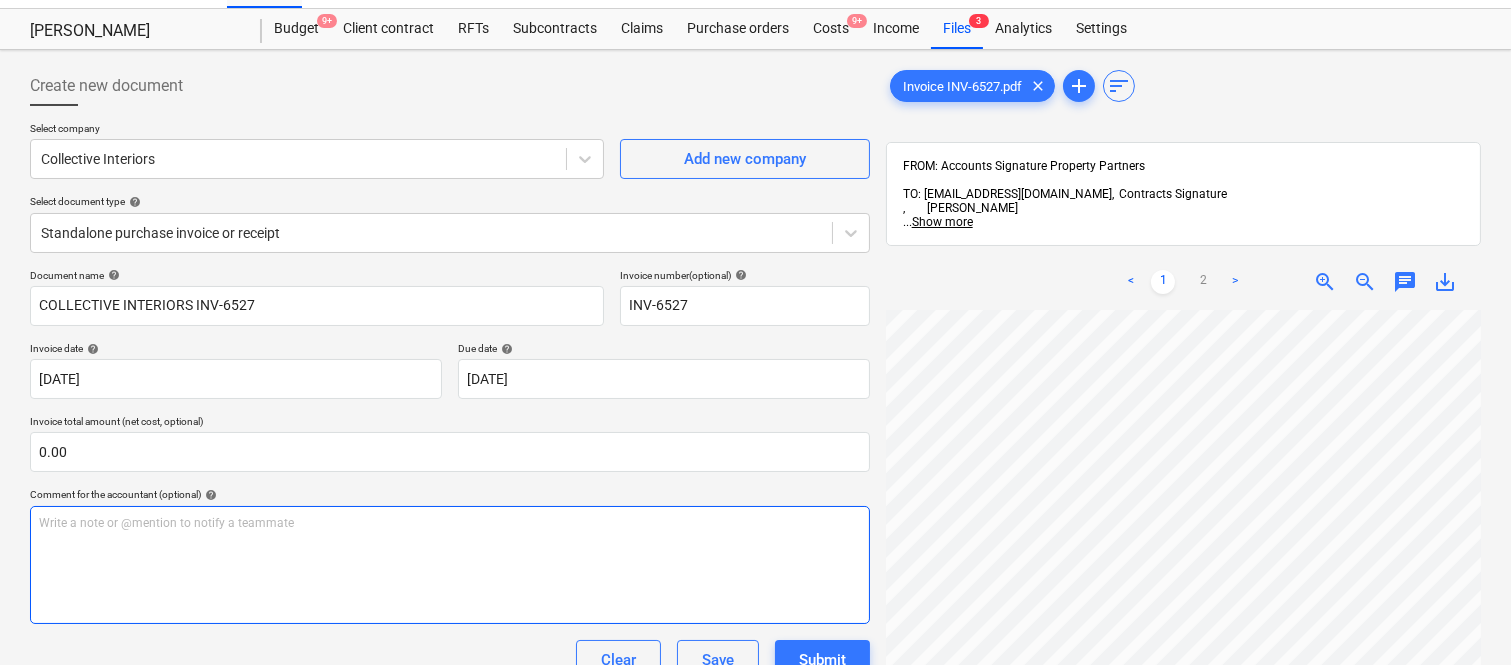 scroll, scrollTop: 120, scrollLeft: 158, axis: both 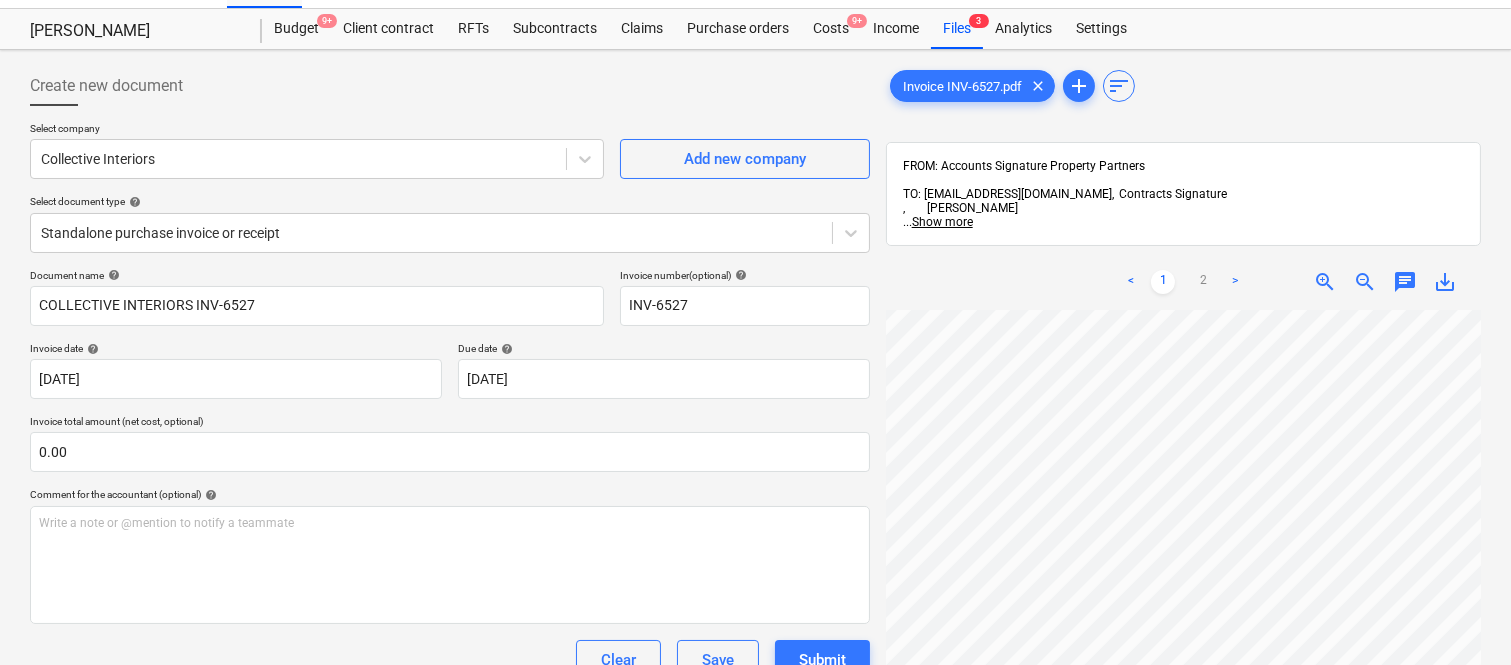 click on "< 1 2 > zoom_in zoom_out chat 0 save_alt" at bounding box center [1183, 586] 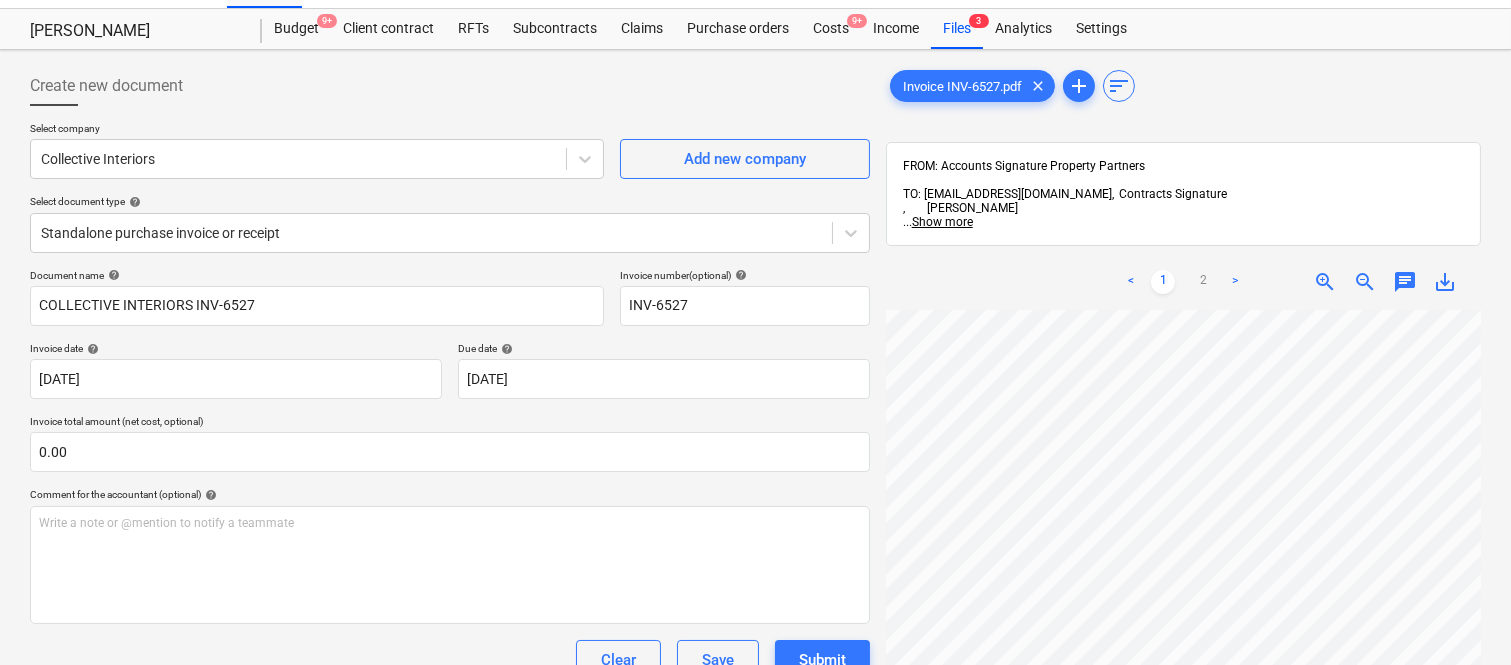 scroll, scrollTop: 285, scrollLeft: 0, axis: vertical 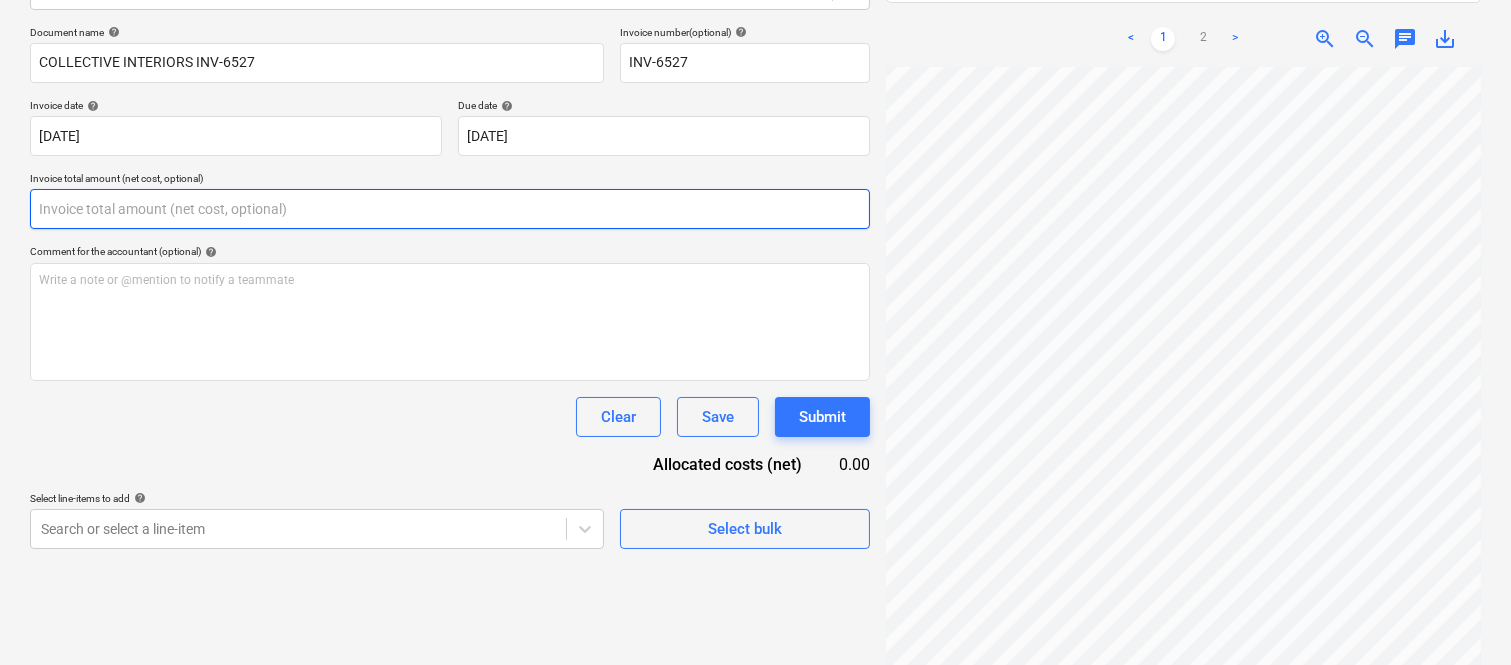 click at bounding box center (450, 209) 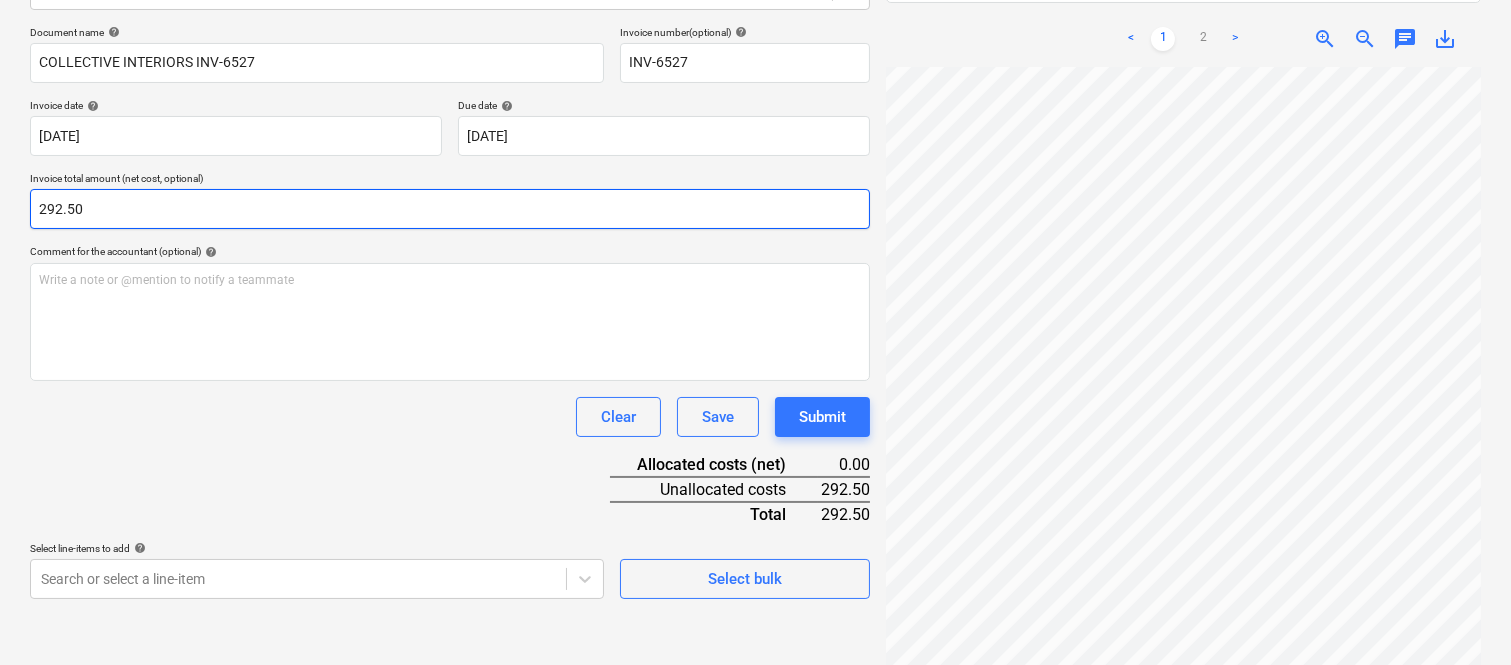 type on "292.50" 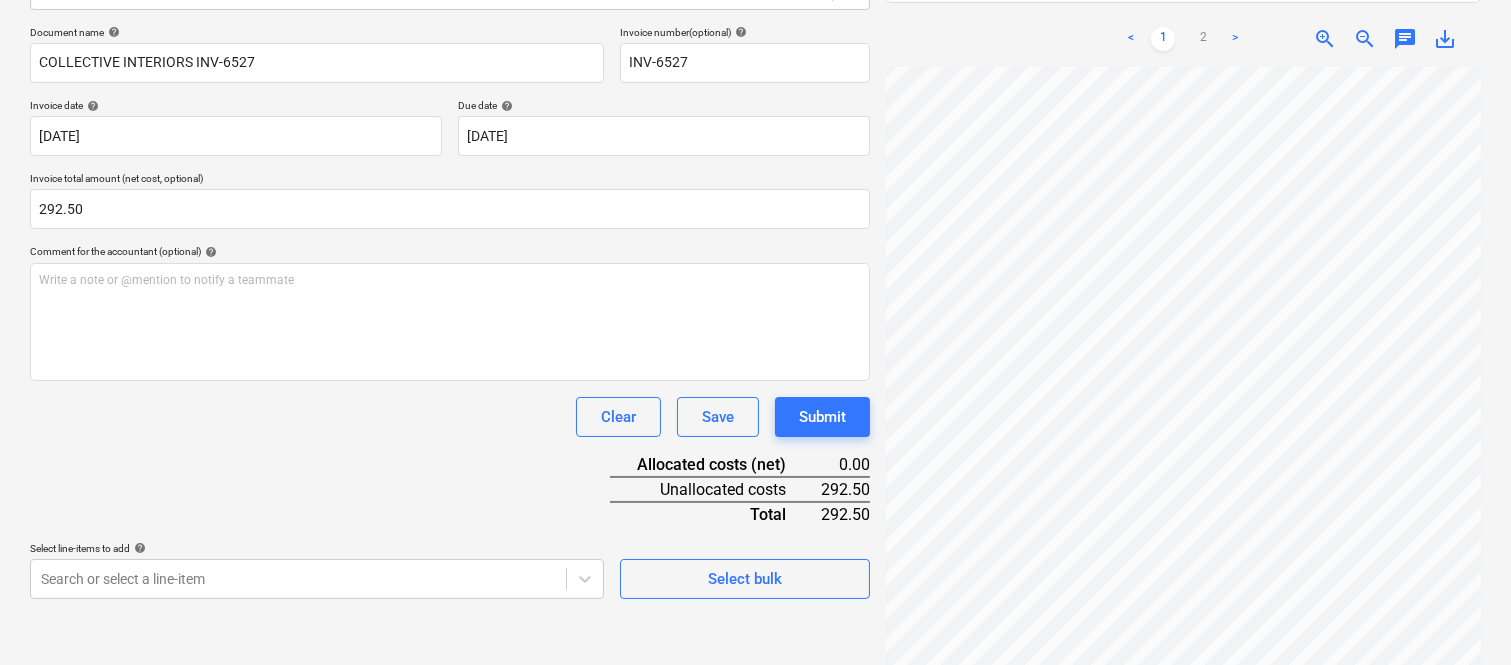 click on "Document name help COLLECTIVE INTERIORS INV-6527 Invoice number  (optional) help INV-6527 Invoice date help 18 Jul 2025 18.07.2025 Press the down arrow key to interact with the calendar and
select a date. Press the question mark key to get the keyboard shortcuts for changing dates. Due date help 29 Aug 2025 29.08.2025 Press the down arrow key to interact with the calendar and
select a date. Press the question mark key to get the keyboard shortcuts for changing dates. Invoice total amount (net cost, optional) 292.50 Comment for the accountant (optional) help Write a note or @mention to notify a teammate ﻿ Clear Save Submit Allocated costs (net) 0.00 Unallocated costs 292.50 Total 292.50 Select line-items to add help Search or select a line-item Select bulk" at bounding box center [450, 312] 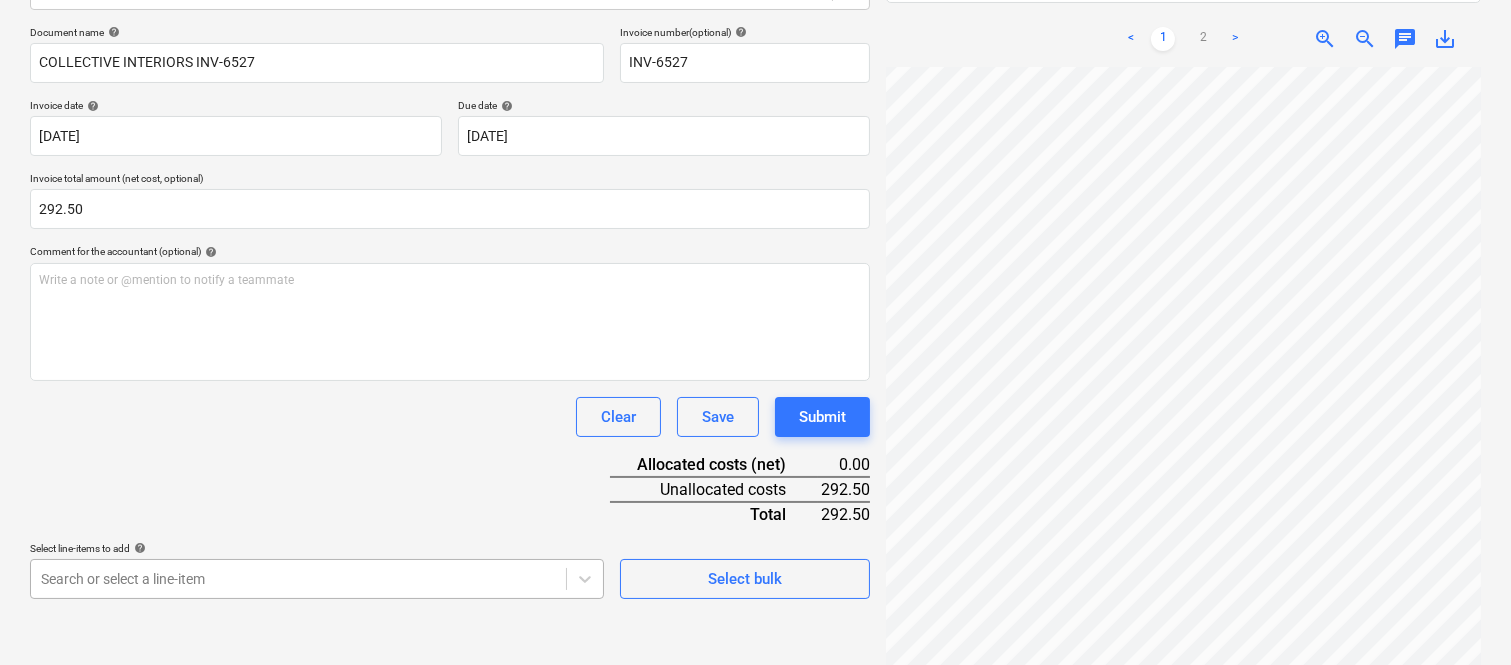 click on "Sales Projects Contacts Company Inbox Approvals format_size keyboard_arrow_down help search Search notifications 99+ keyboard_arrow_down A. Berdera keyboard_arrow_down Della Rosa Della Rosa Budget 9+ Client contract RFTs Subcontracts Claims Purchase orders Costs 9+ Income Files 3 Analytics Settings Create new document Select company Collective Interiors   Add new company Select document type help Standalone purchase invoice or receipt Document name help COLLECTIVE INTERIORS INV-6527 Invoice number  (optional) help INV-6527 Invoice date help 18 Jul 2025 18.07.2025 Press the down arrow key to interact with the calendar and
select a date. Press the question mark key to get the keyboard shortcuts for changing dates. Due date help 29 Aug 2025 29.08.2025 Press the down arrow key to interact with the calendar and
select a date. Press the question mark key to get the keyboard shortcuts for changing dates. Invoice total amount (net cost, optional) 292.50 Comment for the accountant (optional) help ﻿ Clear <" at bounding box center (755, 47) 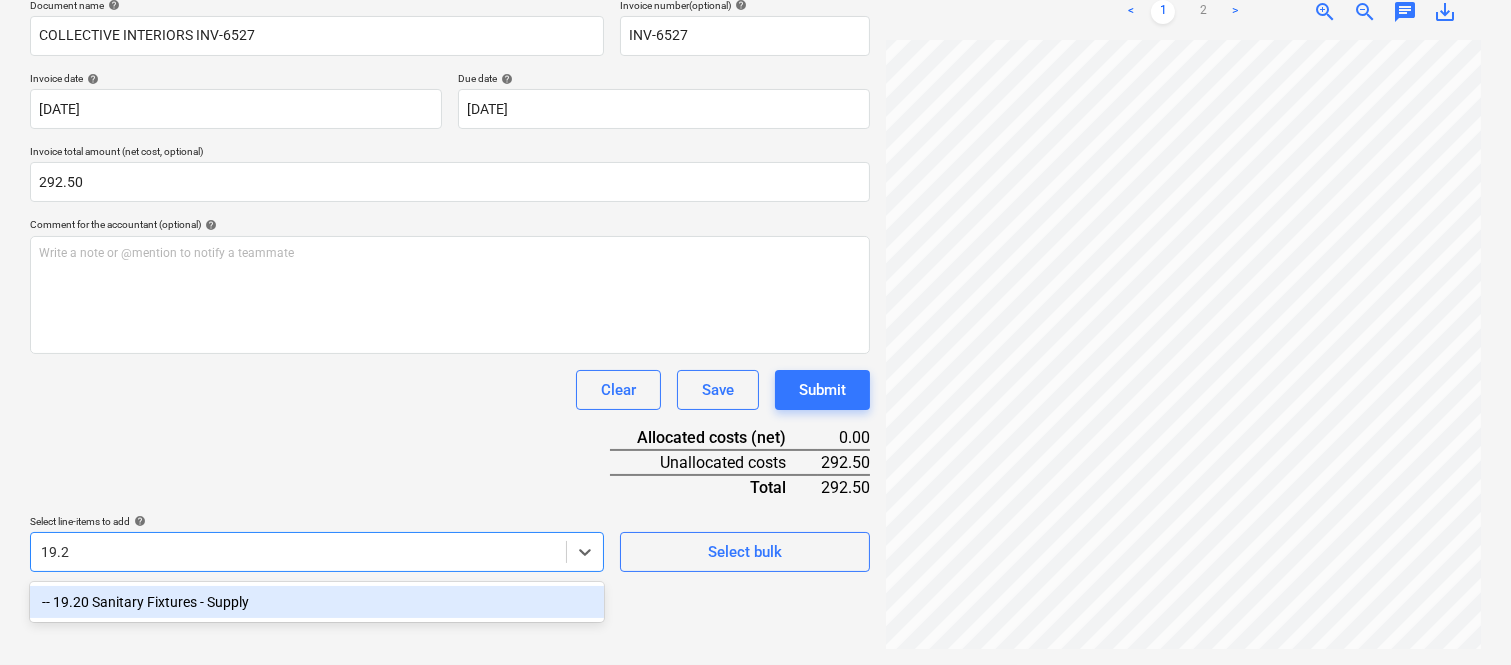 scroll, scrollTop: 285, scrollLeft: 0, axis: vertical 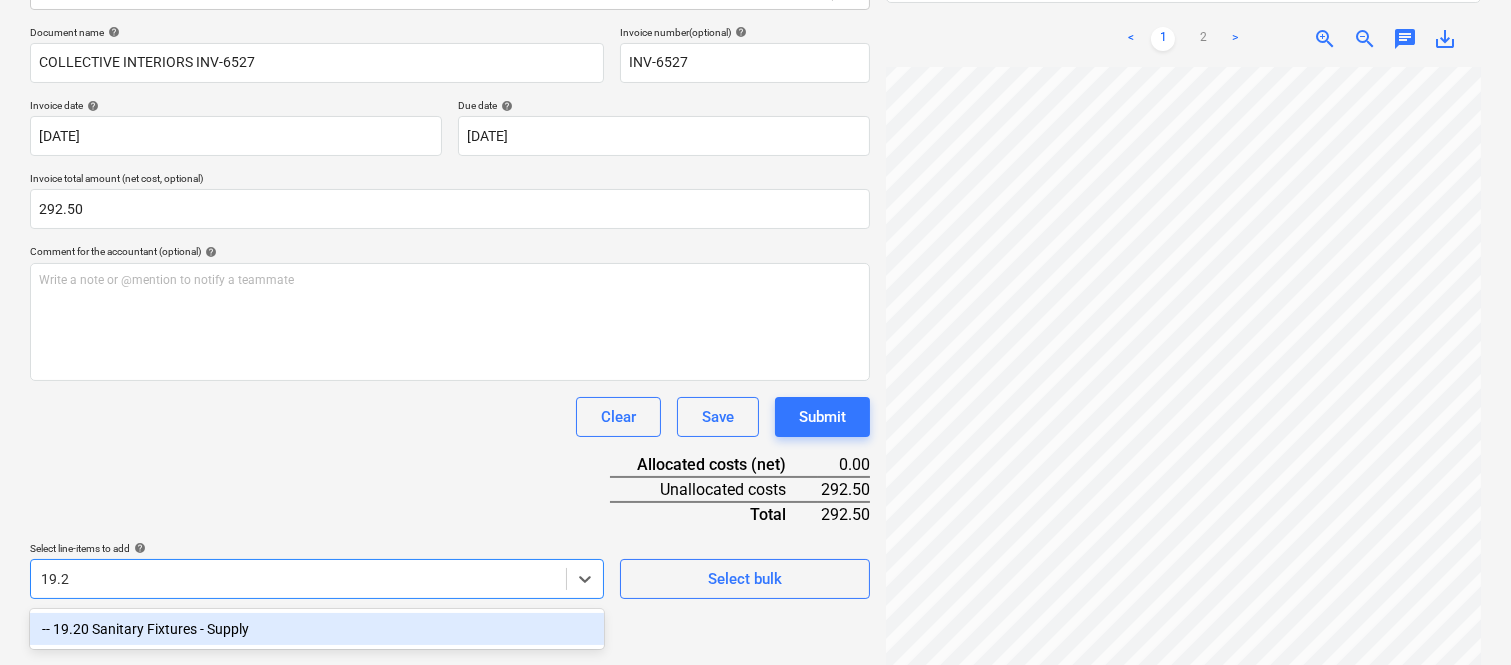 type on "19.20" 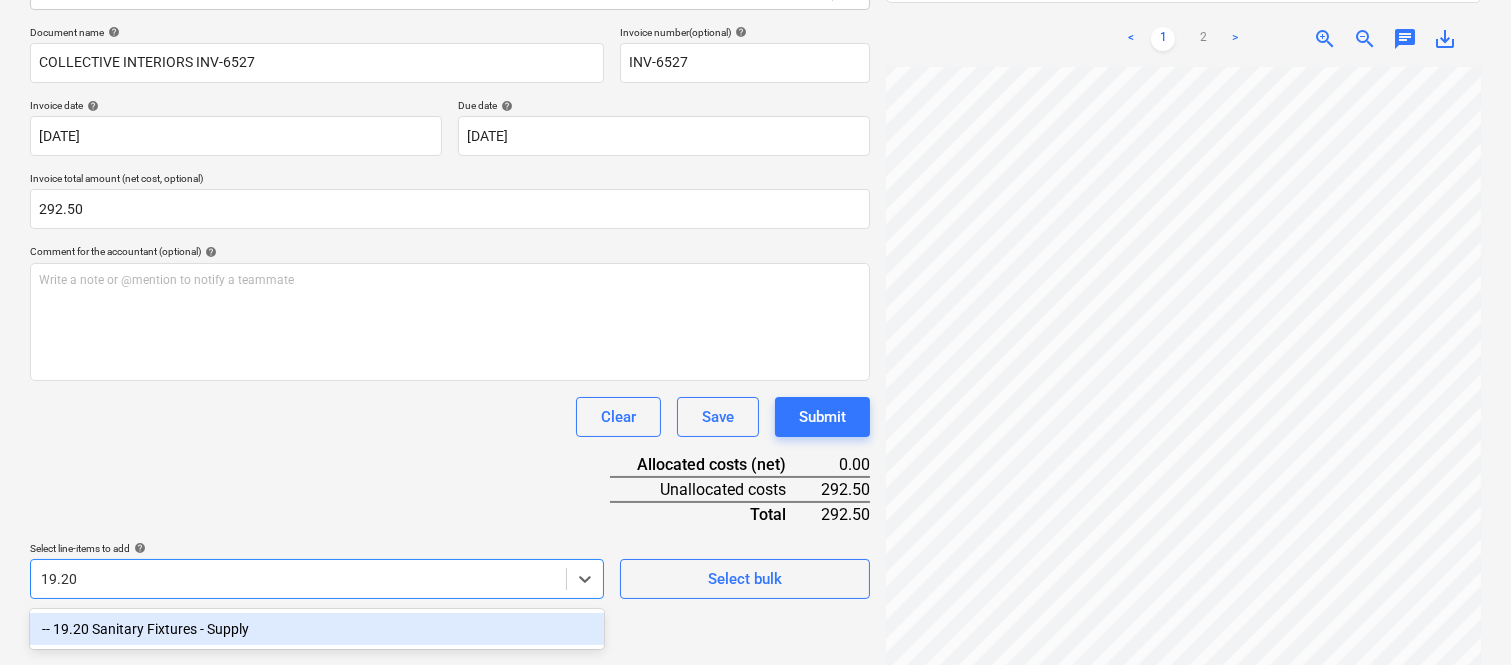 click on "--  19.20 Sanitary Fixtures - Supply" at bounding box center [317, 629] 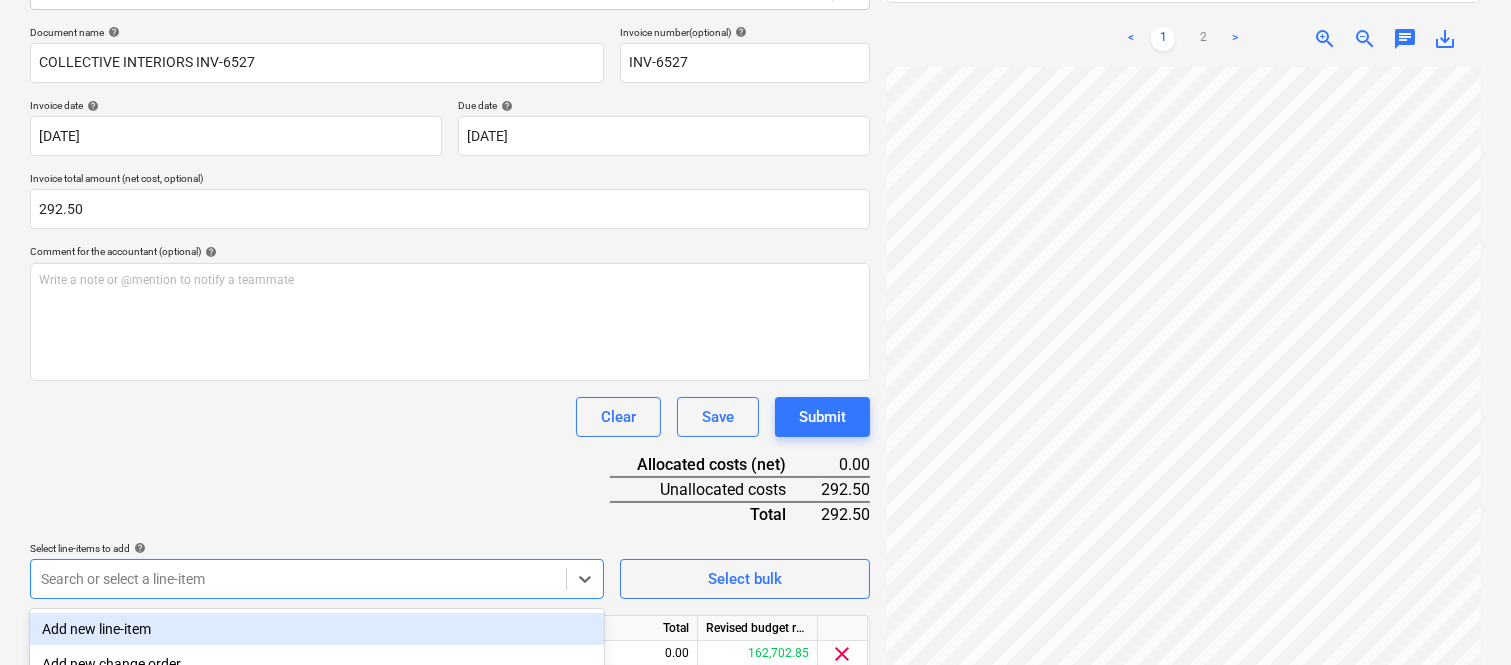 click on "Clear Save Submit" at bounding box center [450, 417] 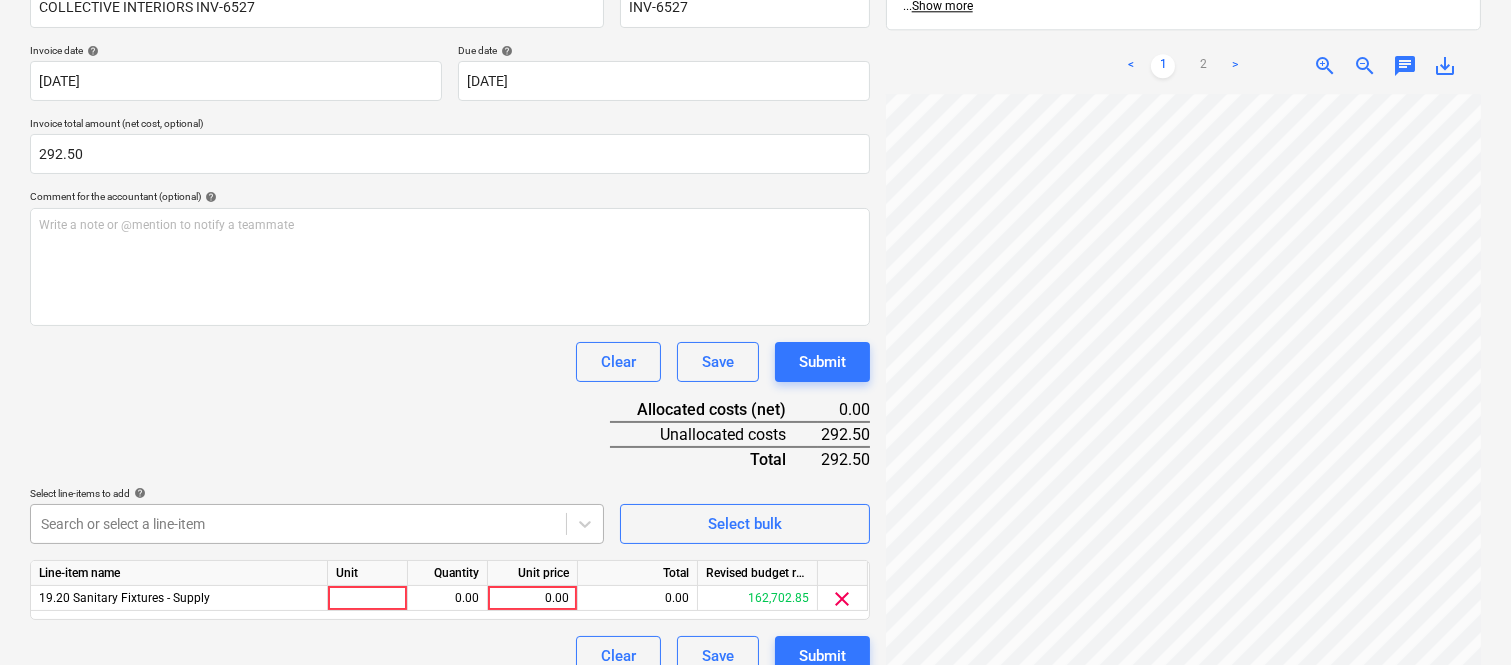 scroll, scrollTop: 367, scrollLeft: 0, axis: vertical 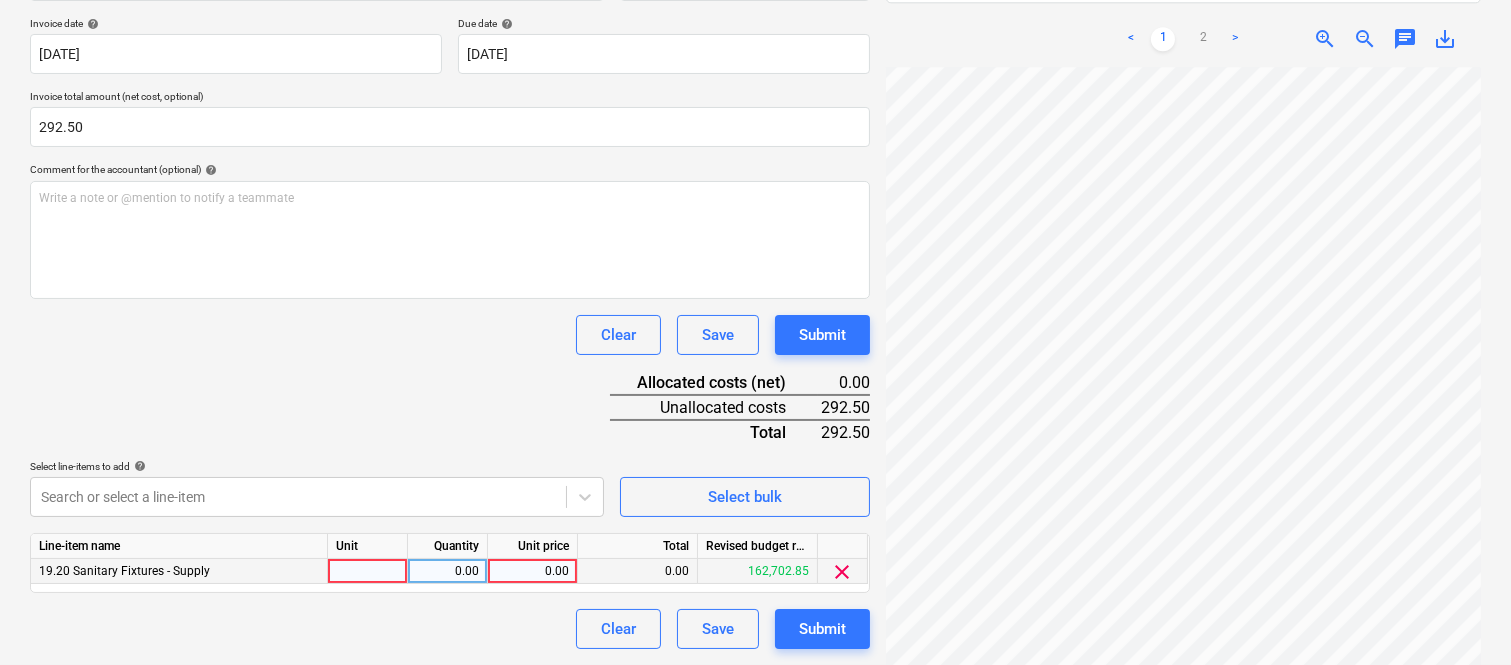 click at bounding box center (368, 571) 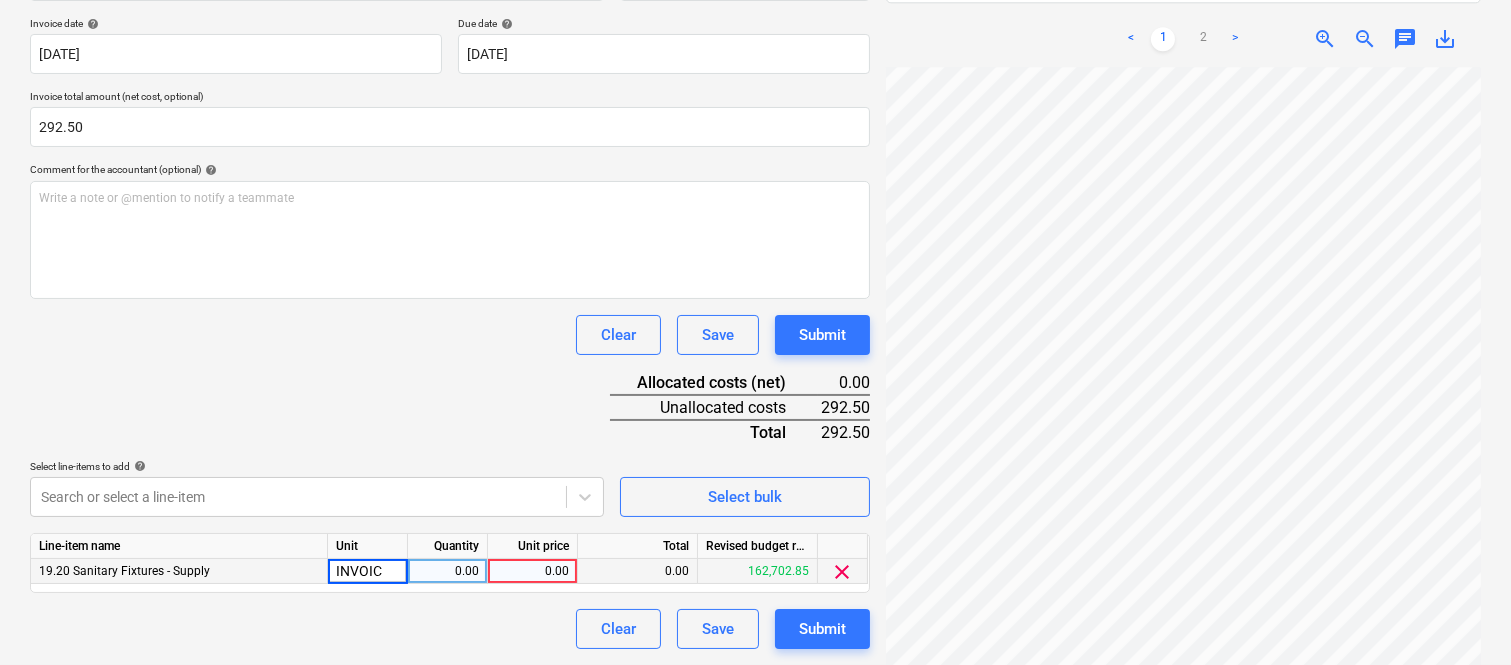 type on "INVOICE" 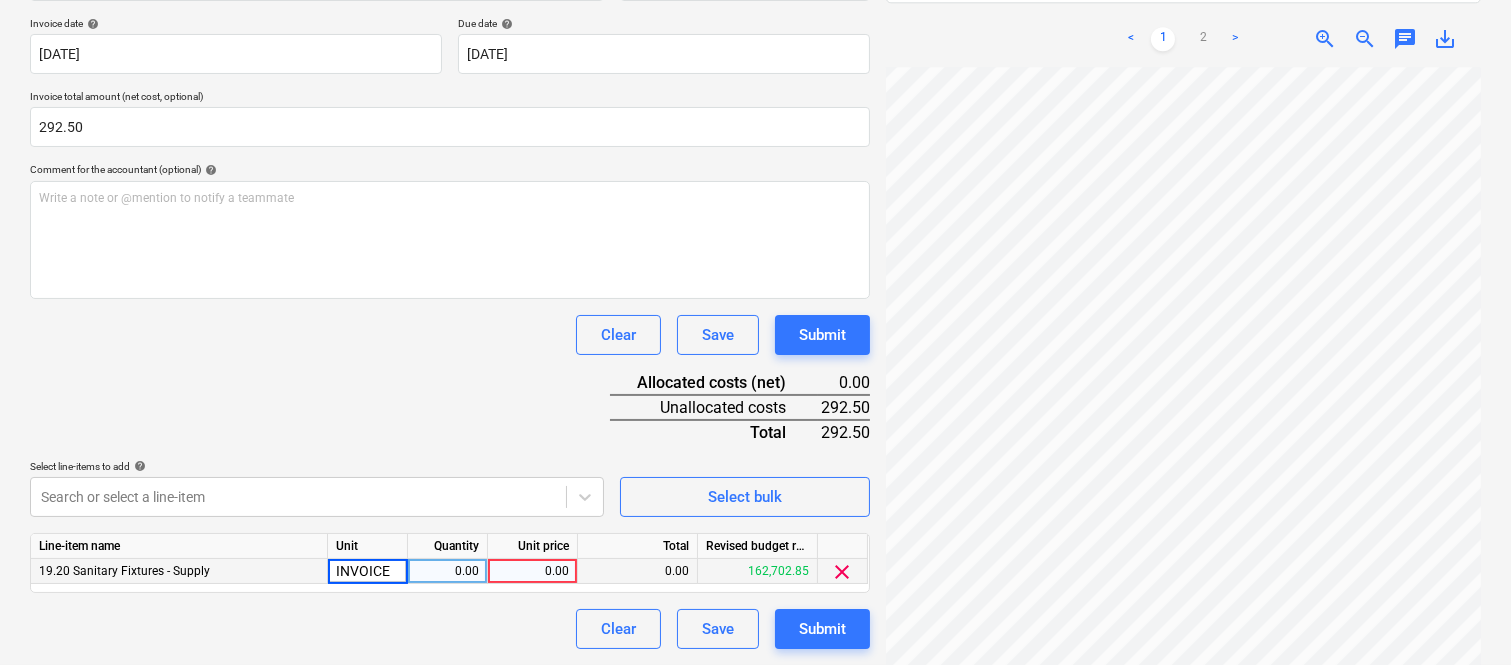 click on "0.00" at bounding box center [447, 571] 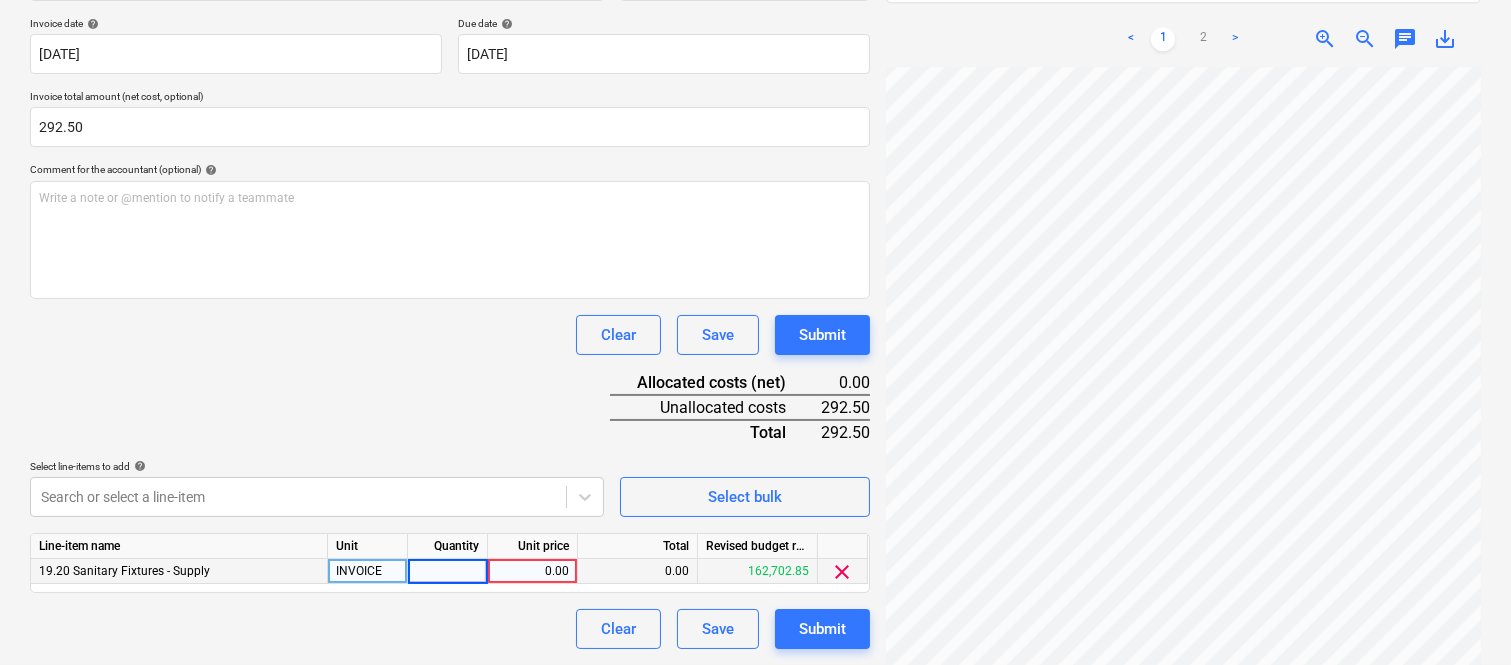 type on "1" 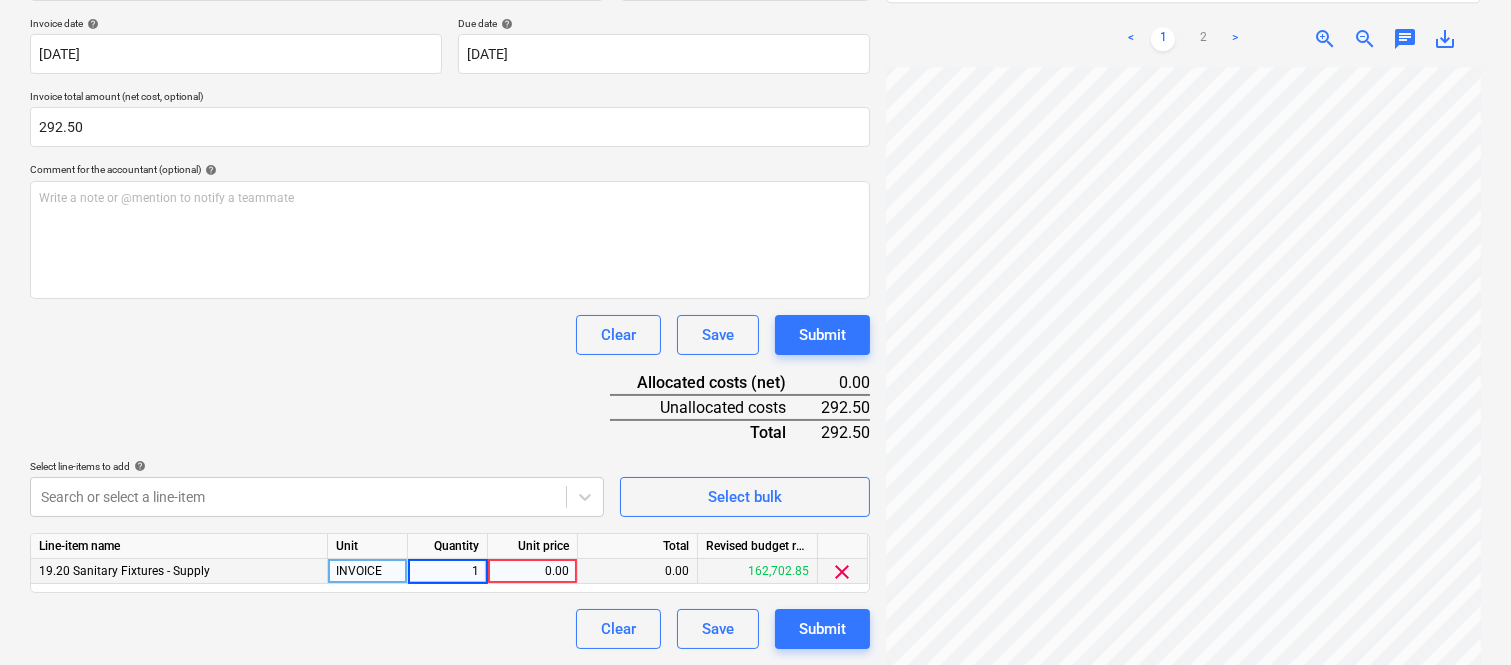click on "0.00" at bounding box center (532, 571) 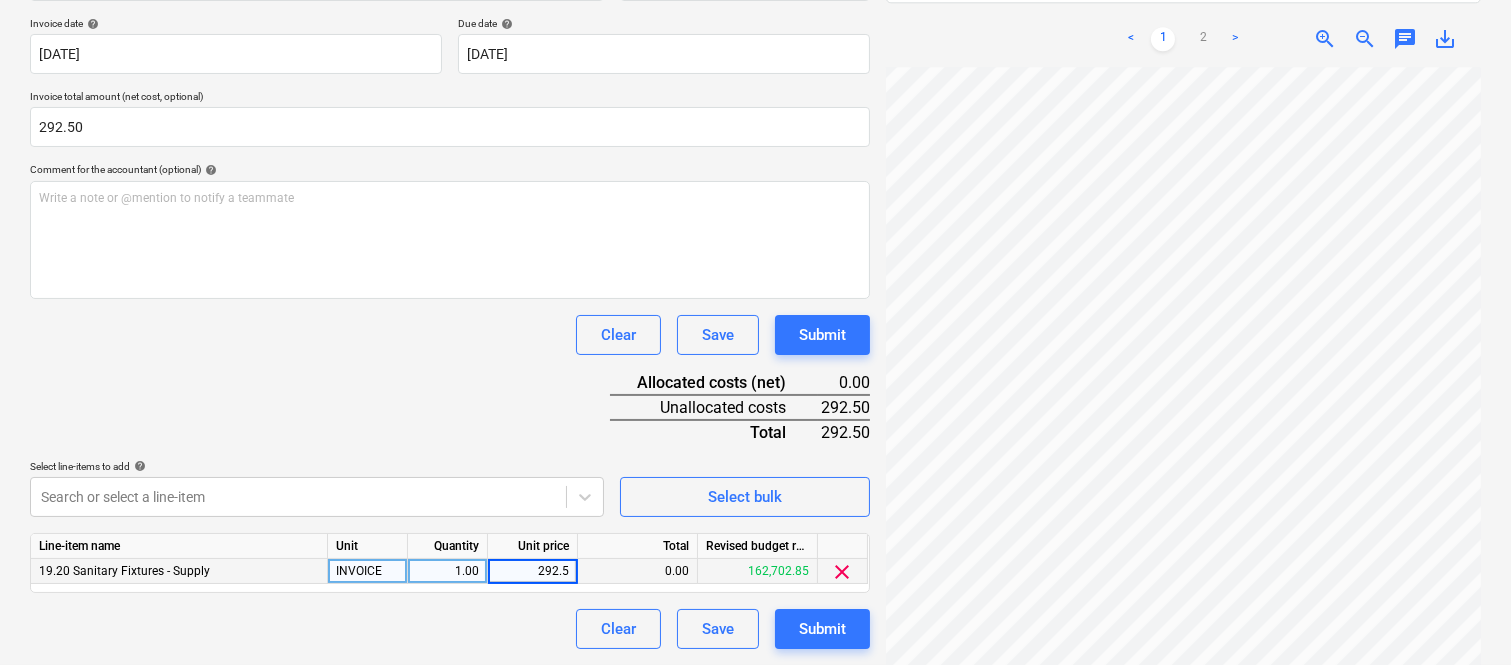 type on "292.50" 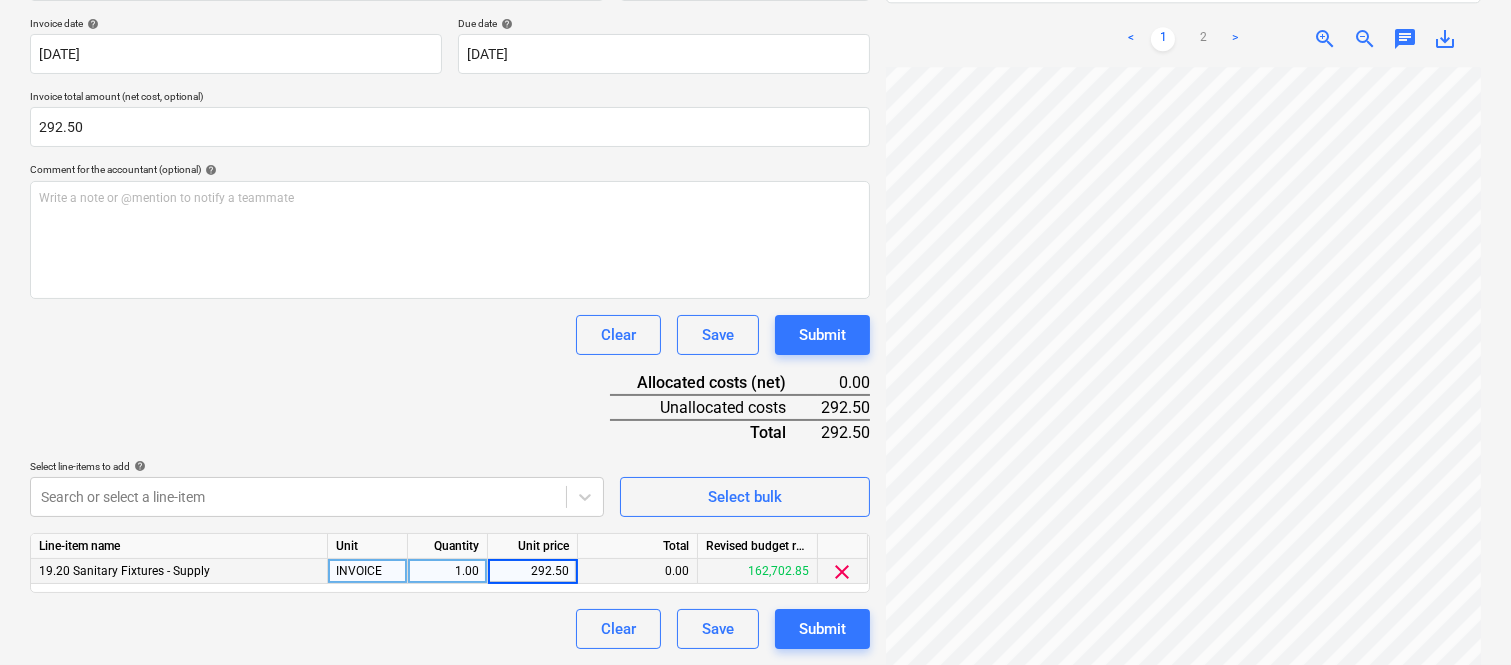 click on "Clear Save Submit" at bounding box center (450, 629) 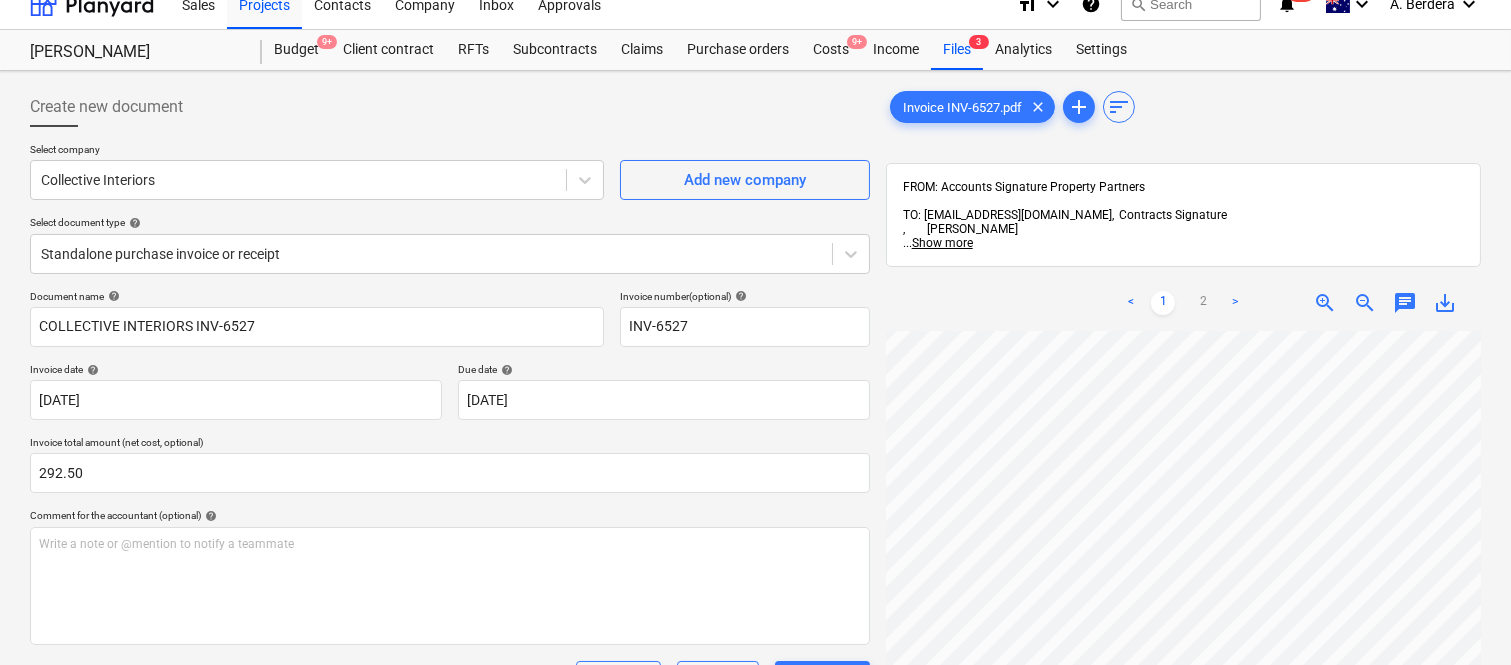 scroll, scrollTop: 0, scrollLeft: 0, axis: both 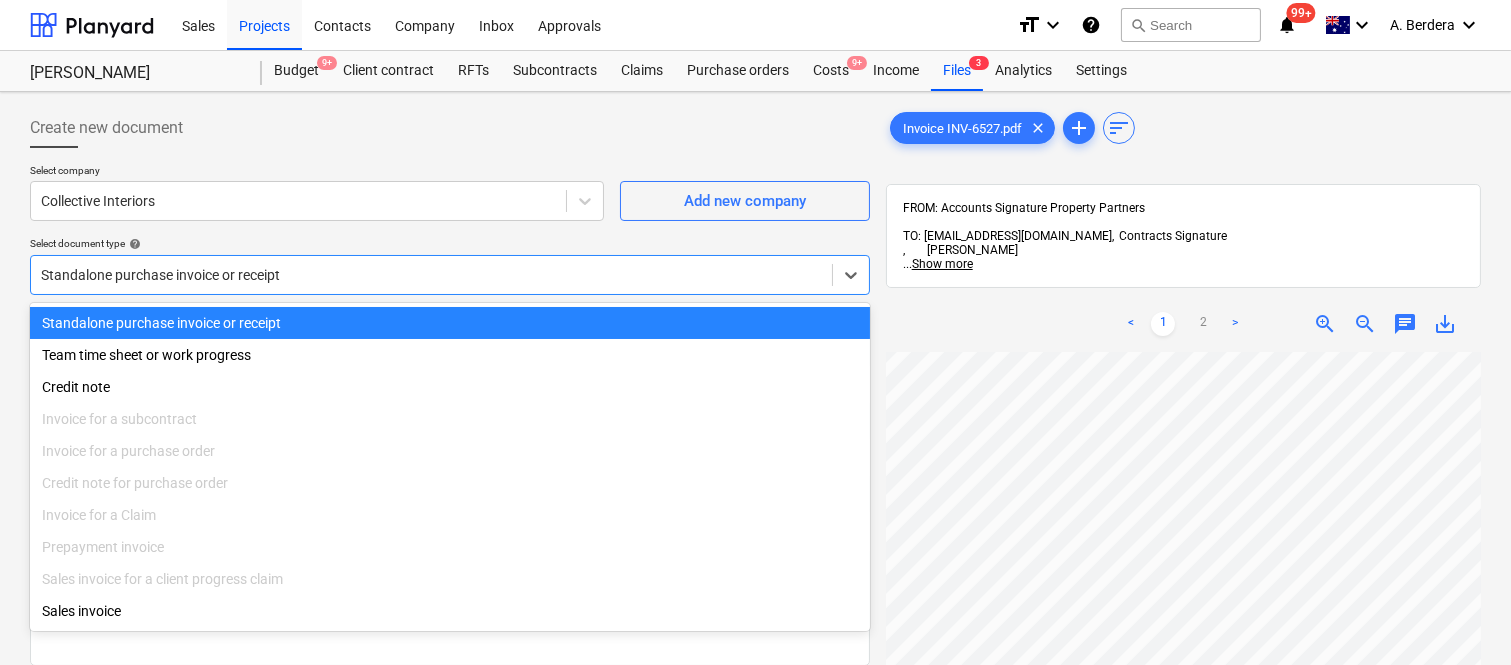 click at bounding box center (431, 275) 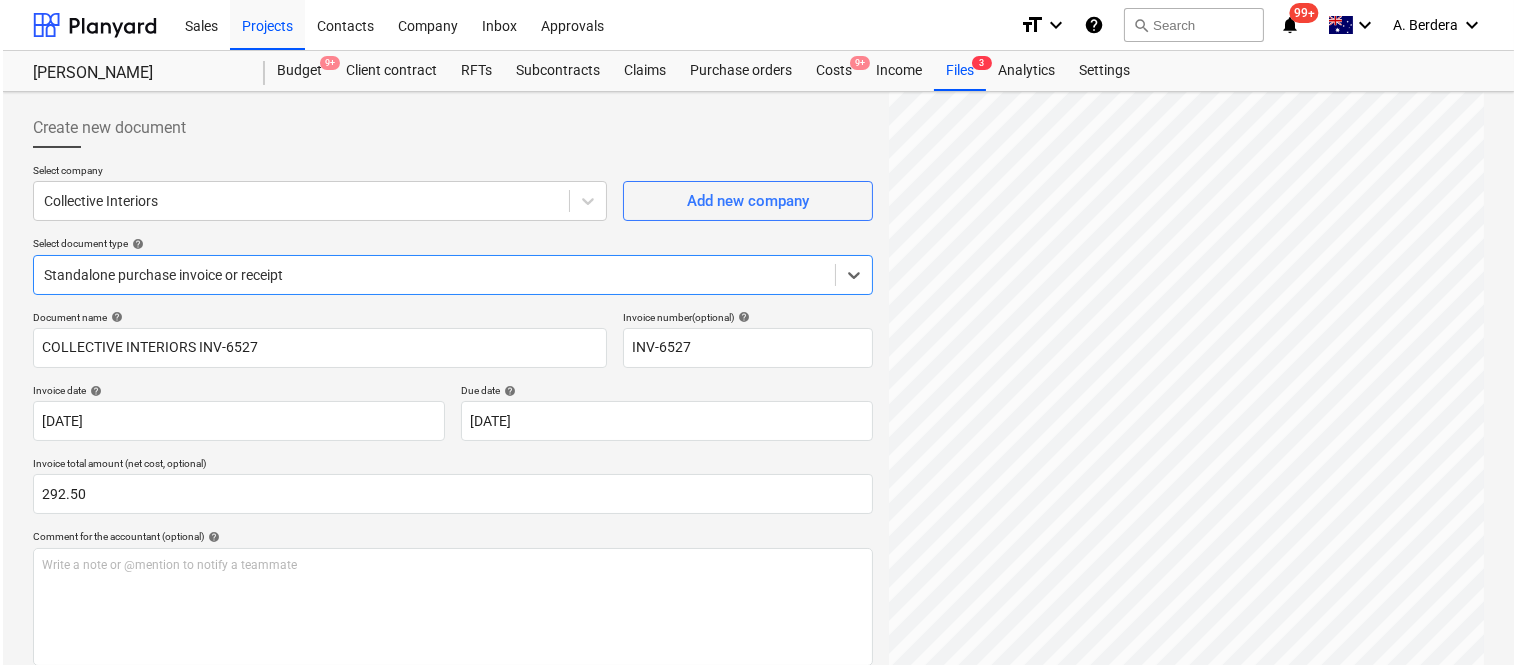 scroll, scrollTop: 367, scrollLeft: 0, axis: vertical 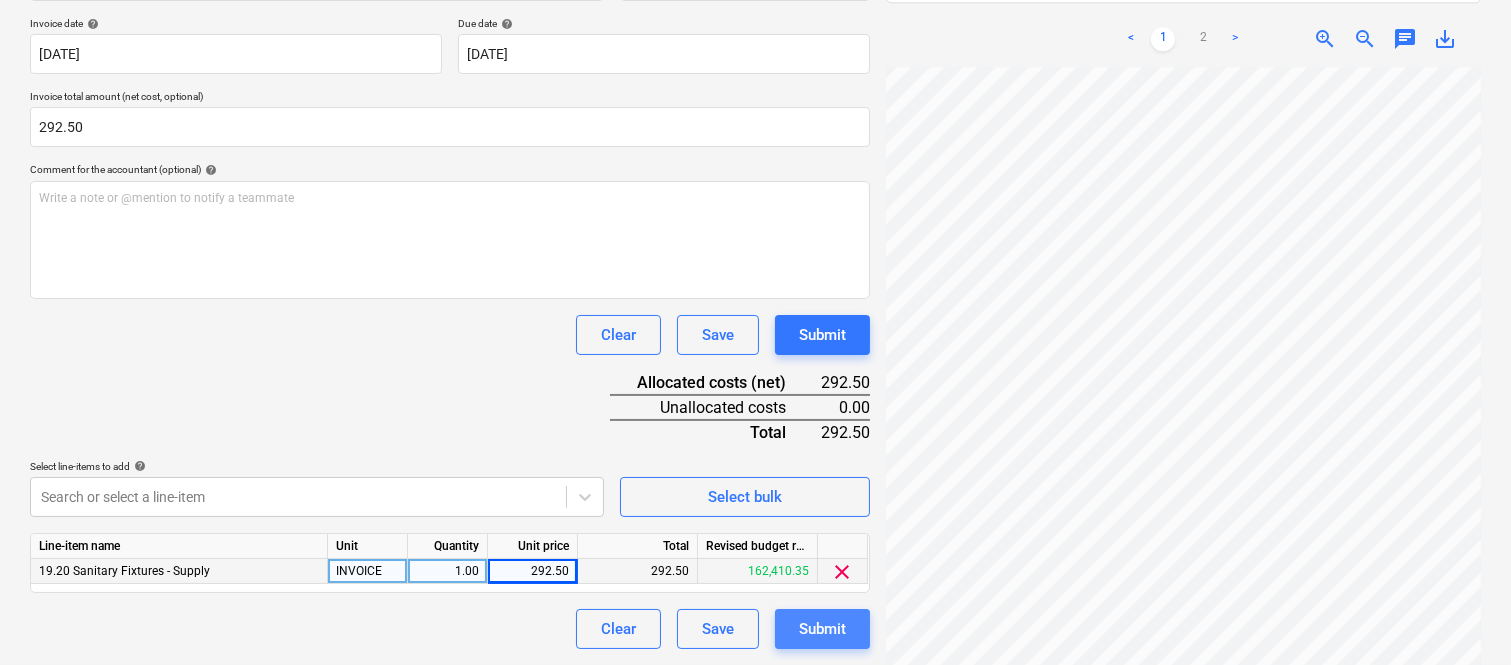 click on "Submit" at bounding box center (822, 629) 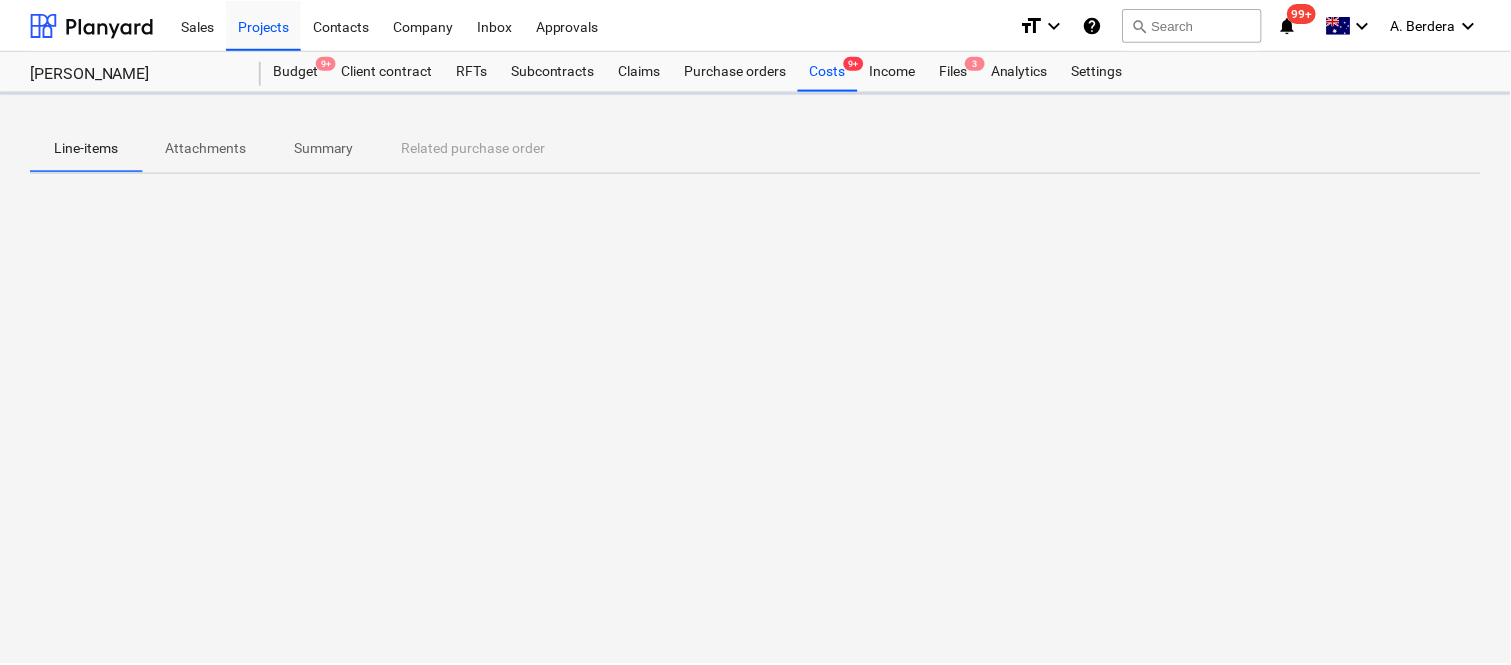 scroll, scrollTop: 0, scrollLeft: 0, axis: both 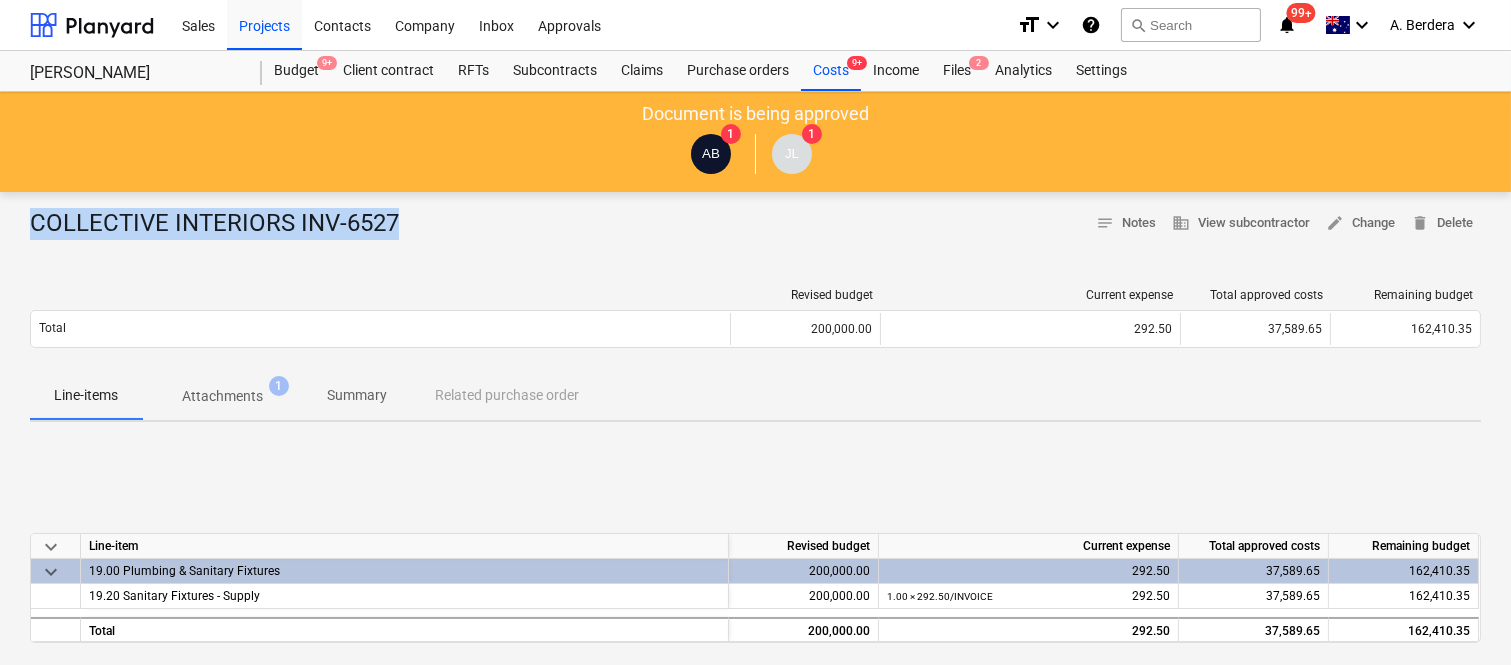 drag, startPoint x: 37, startPoint y: 217, endPoint x: 404, endPoint y: 224, distance: 367.06674 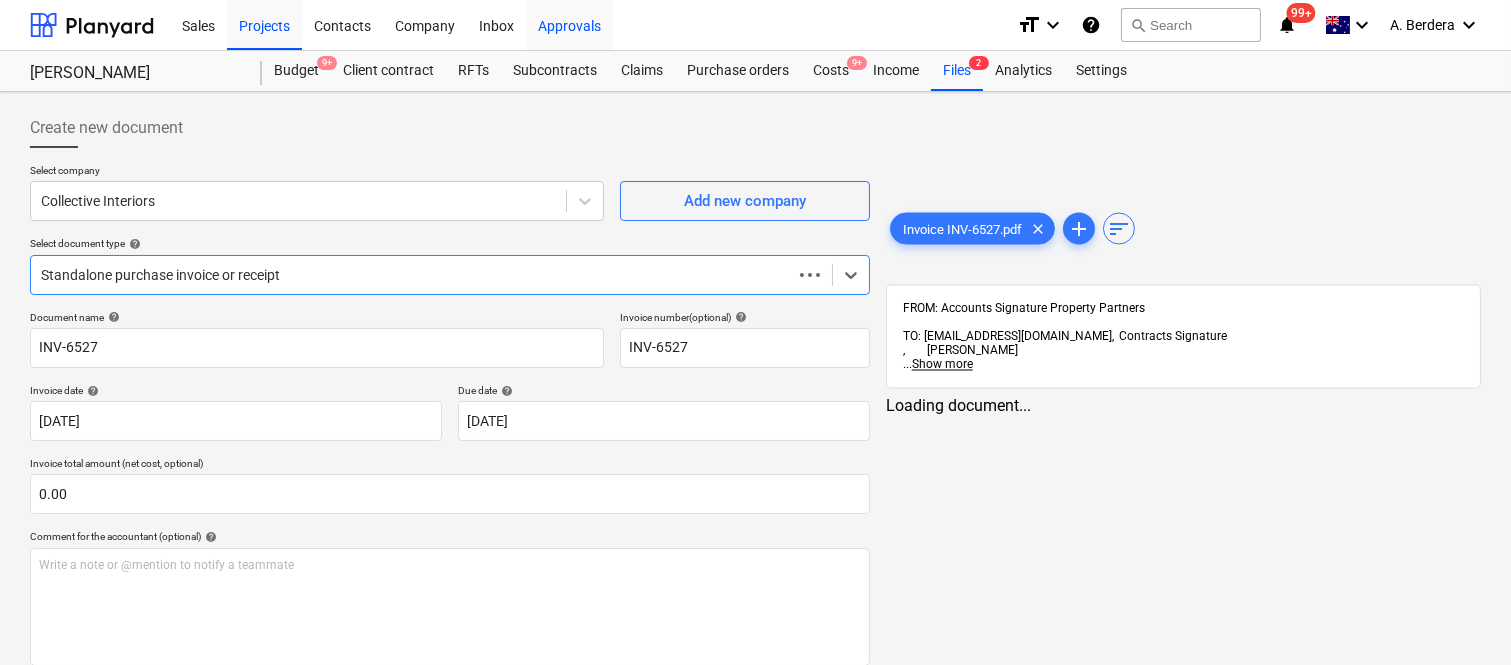 scroll, scrollTop: 185, scrollLeft: 0, axis: vertical 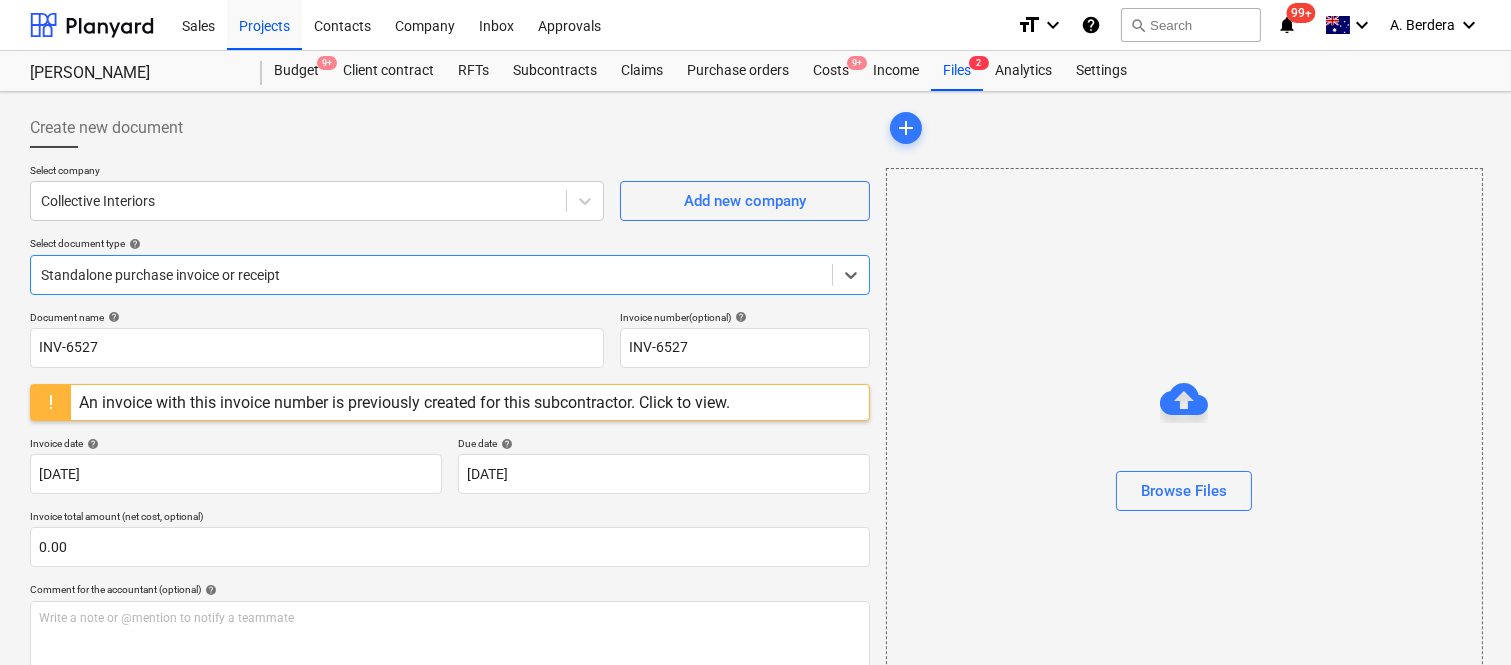 click at bounding box center [51, 402] 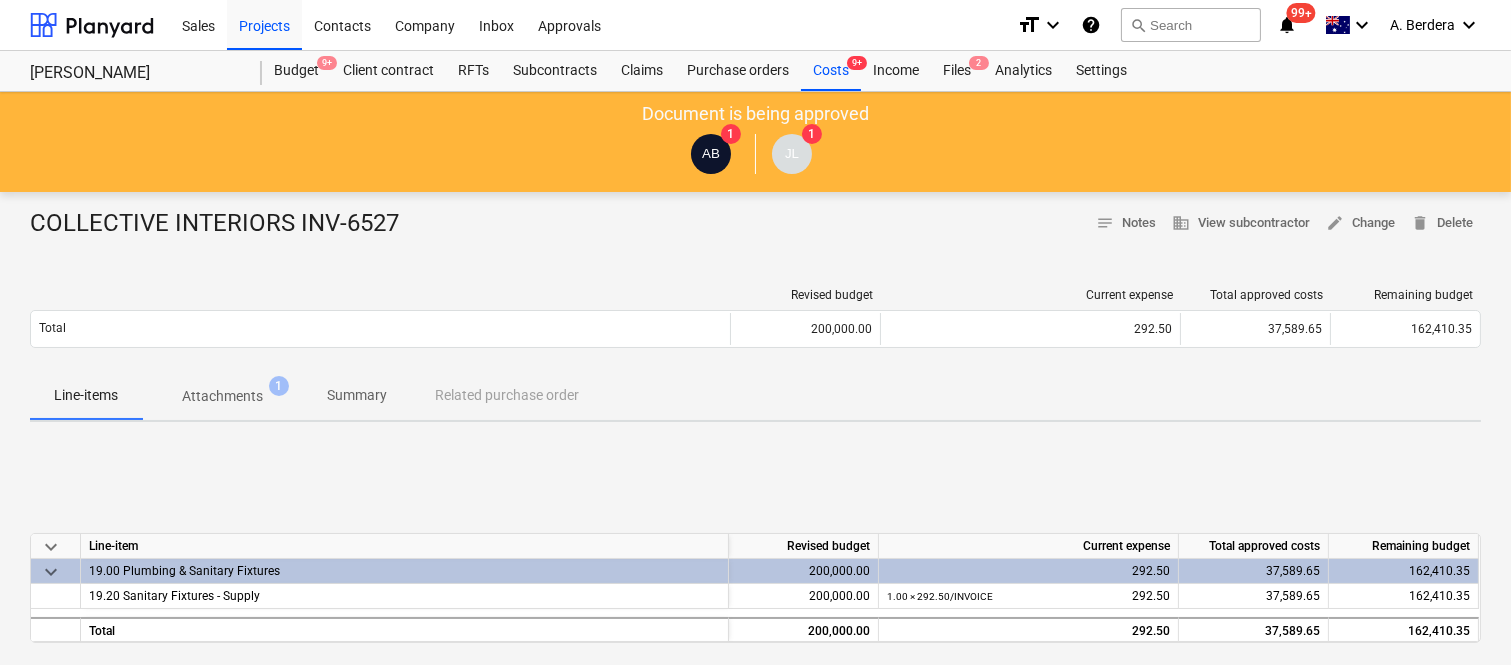 click on "COLLECTIVE INTERIORS INV-6527 notes Notes business View subcontractor edit Change delete Delete" at bounding box center (755, 224) 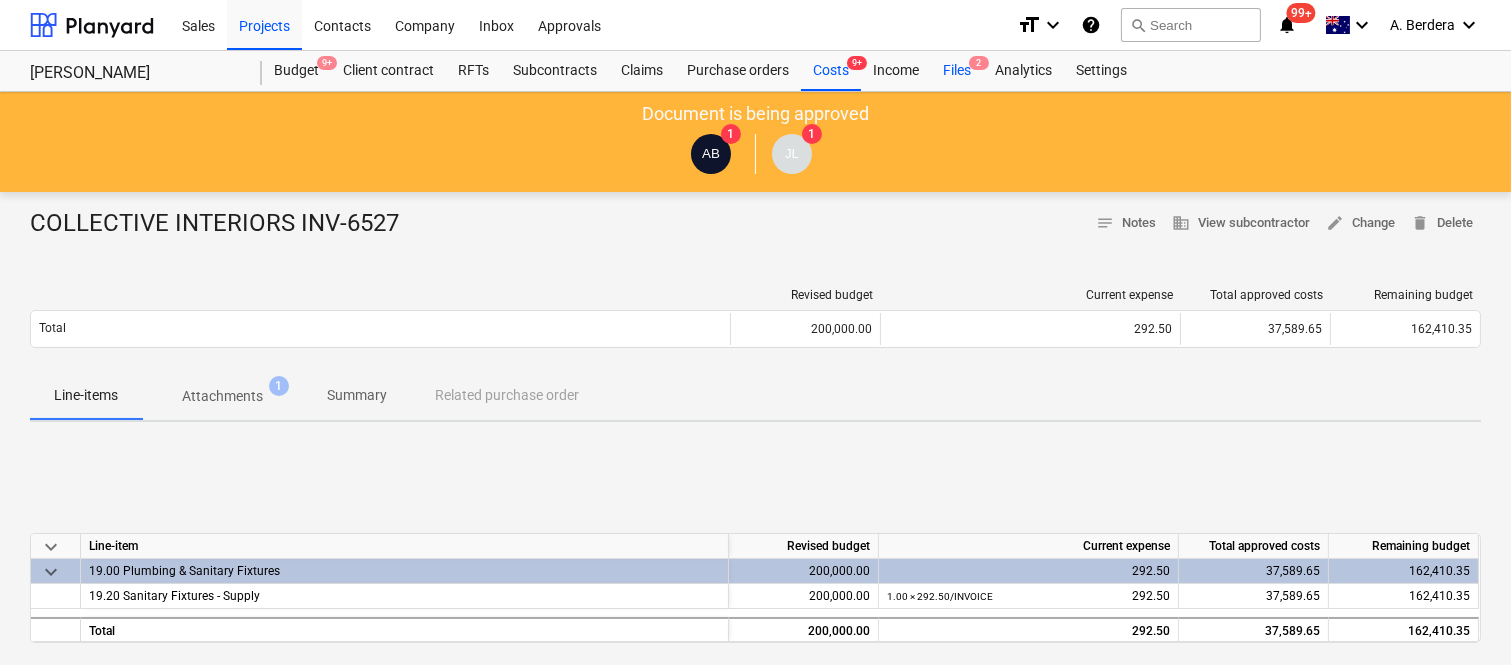 click on "Files 2" at bounding box center (957, 71) 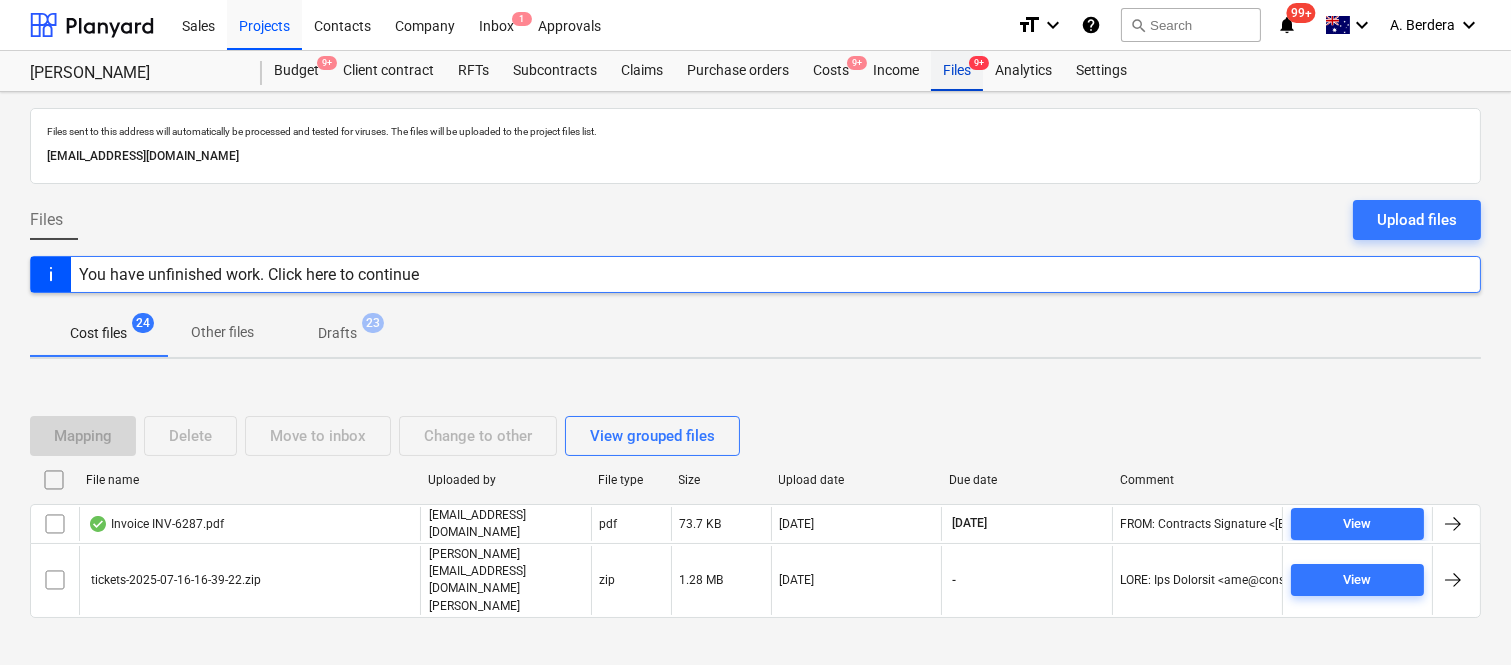 click on "Files 9+" at bounding box center (957, 71) 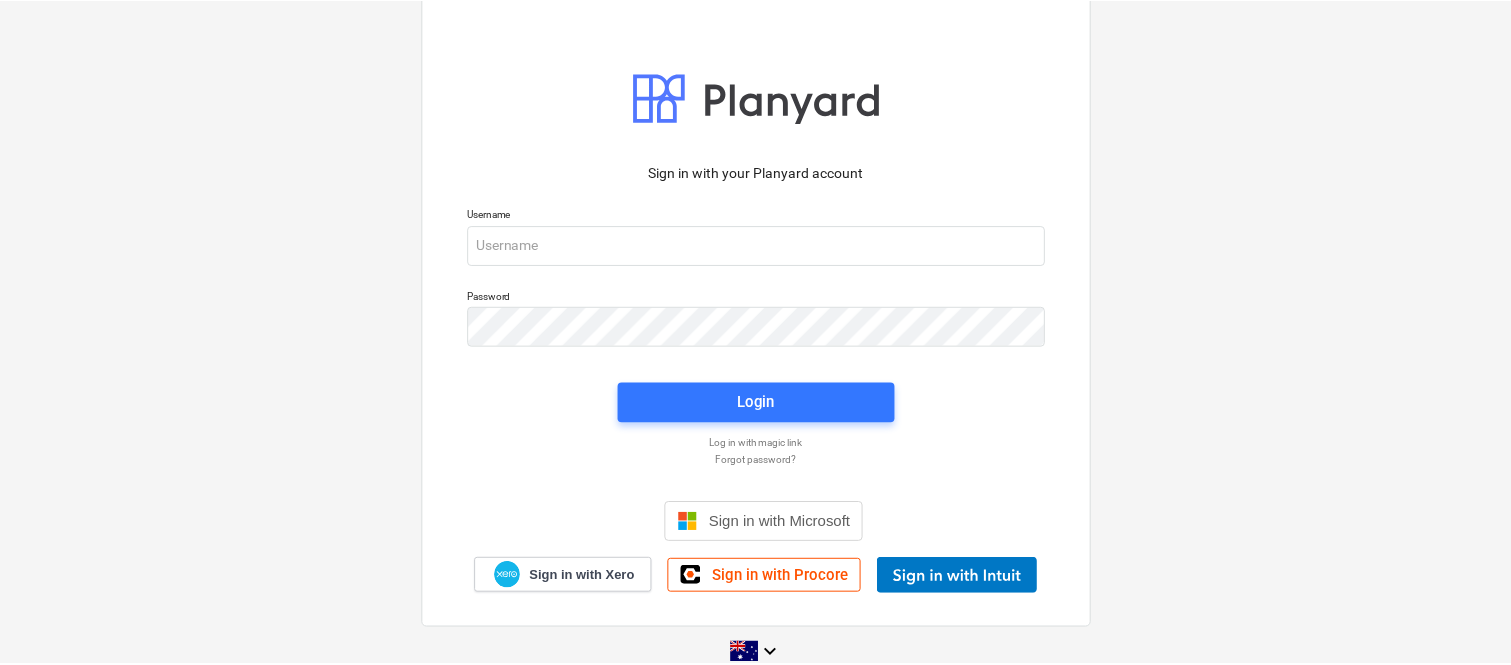 scroll, scrollTop: 0, scrollLeft: 0, axis: both 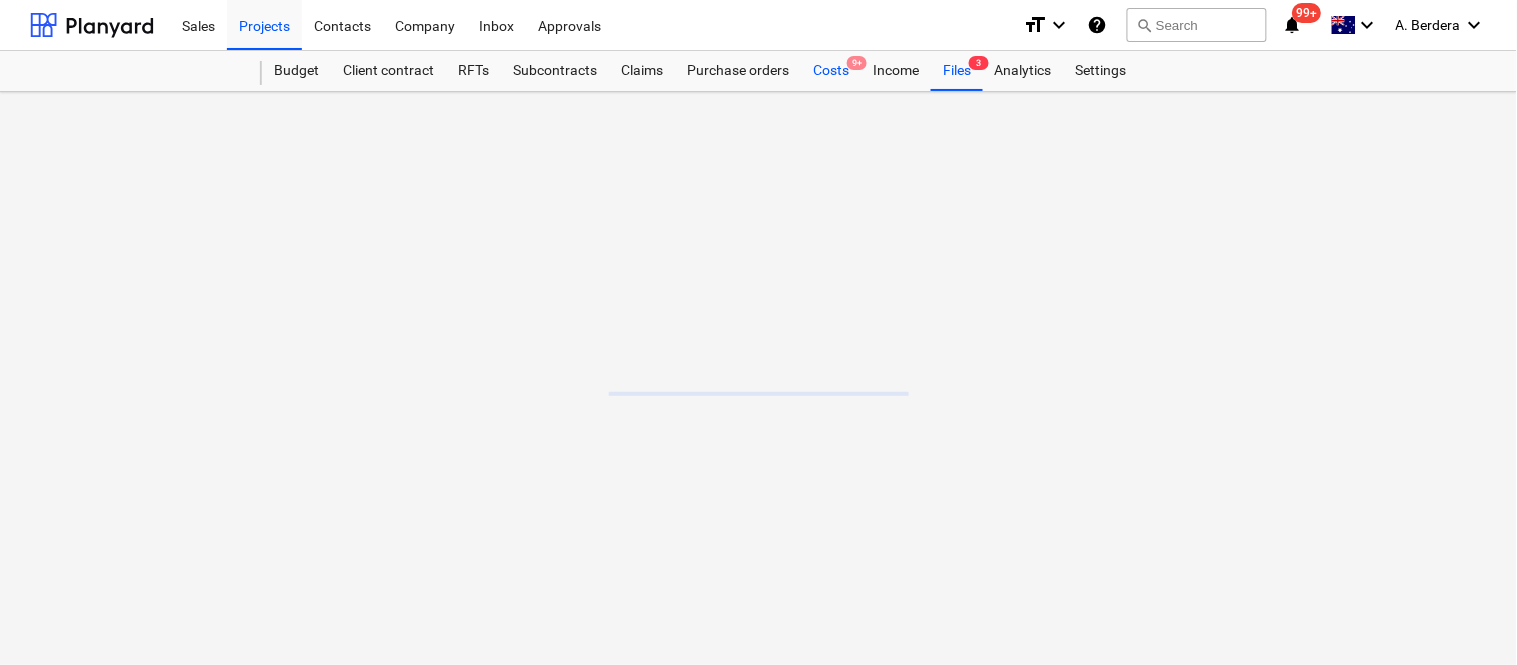 click on "Costs 9+" at bounding box center (831, 71) 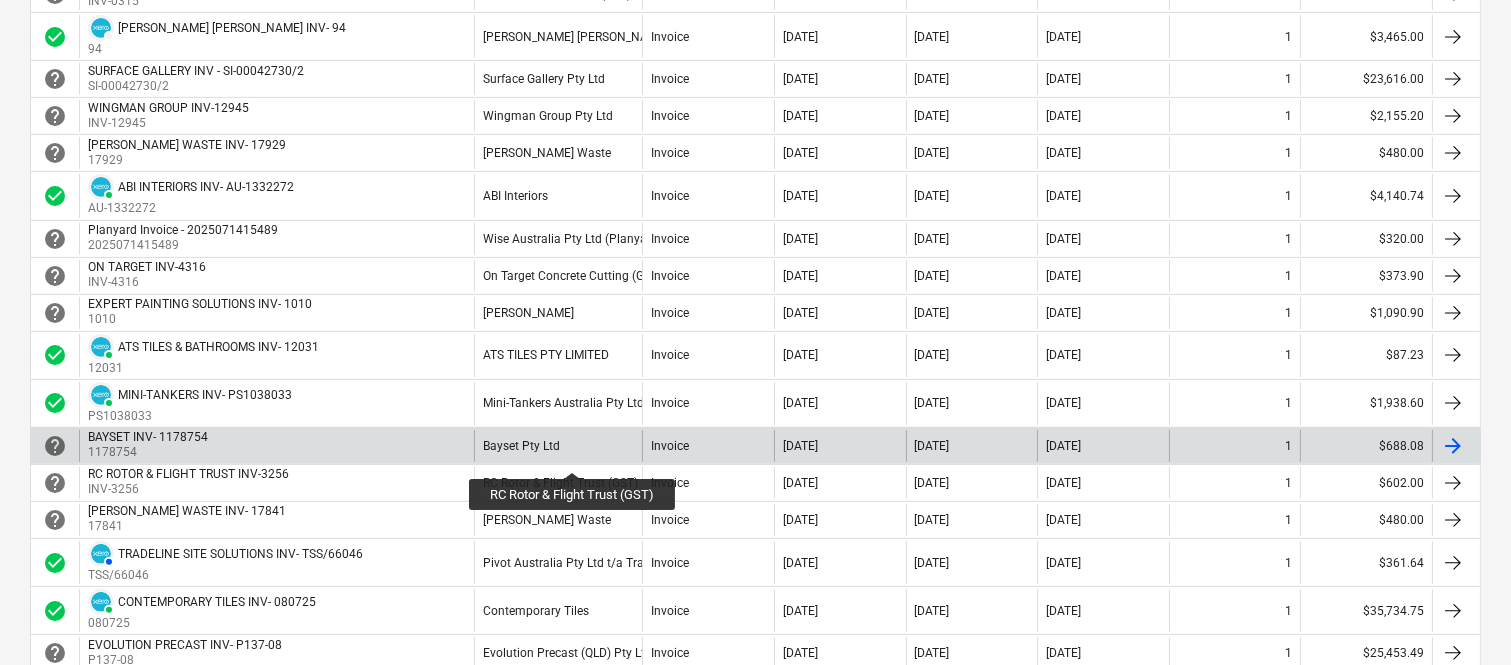 scroll, scrollTop: 1746, scrollLeft: 0, axis: vertical 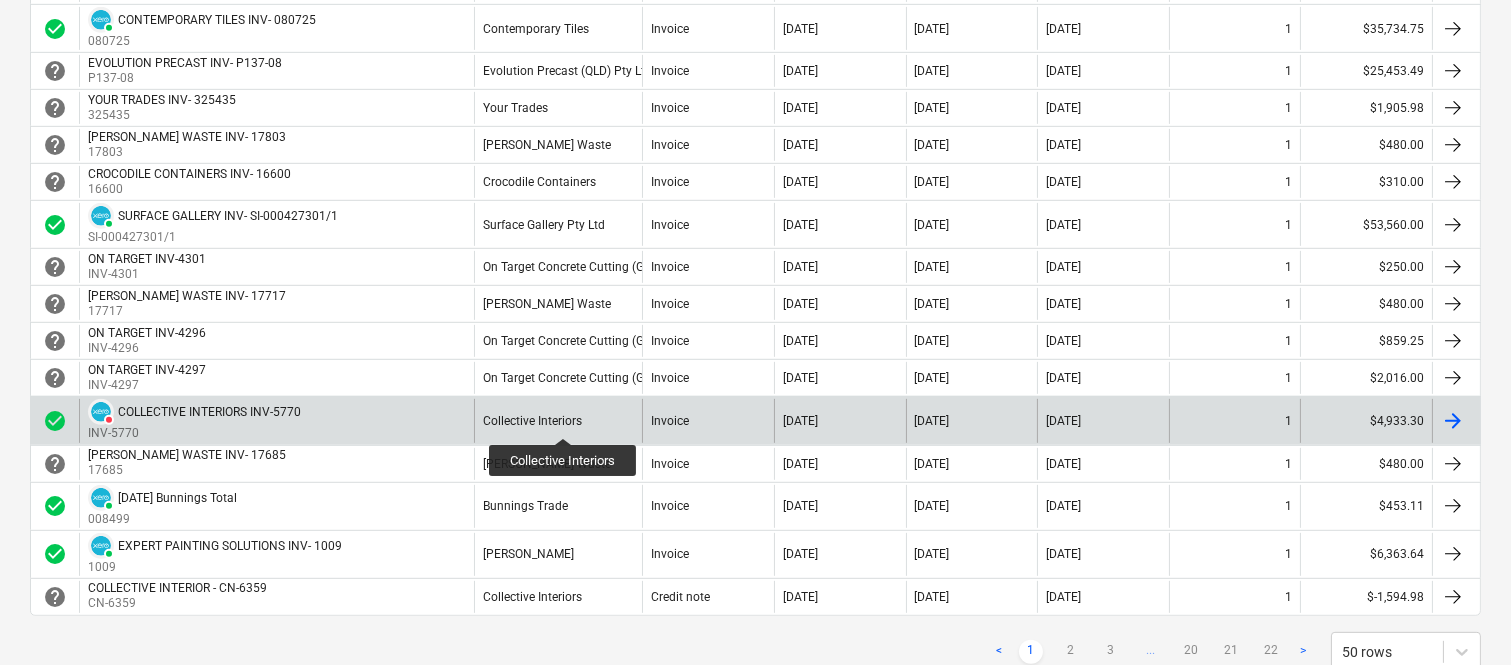 click on "Collective Interiors" at bounding box center [532, 421] 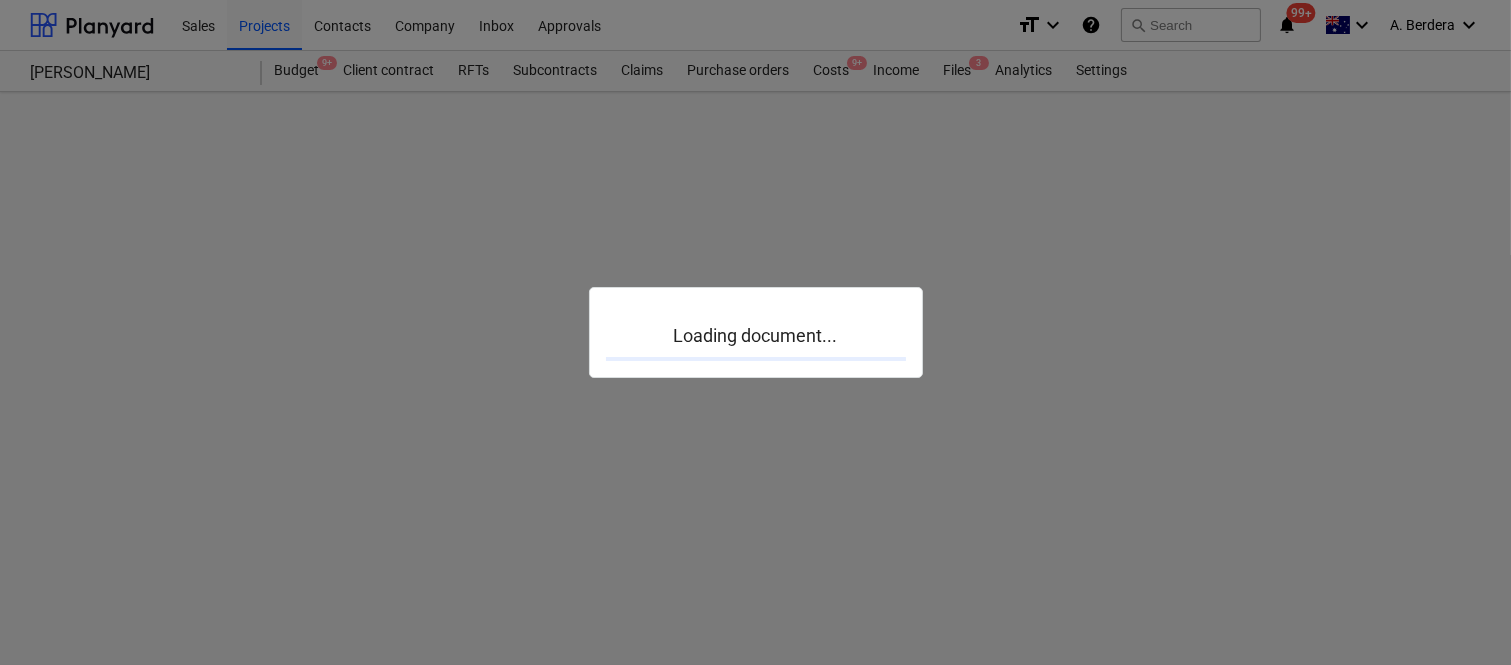 scroll, scrollTop: 0, scrollLeft: 0, axis: both 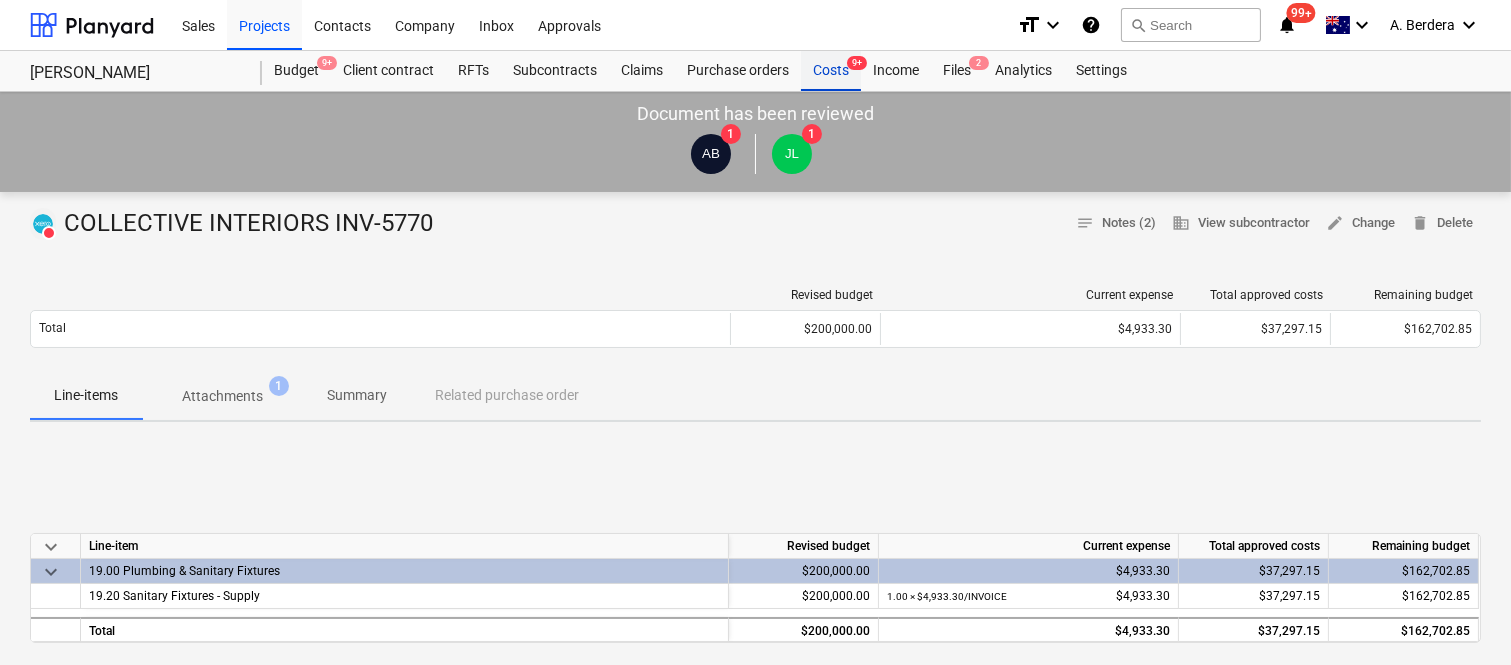 click on "Costs 9+" at bounding box center (831, 71) 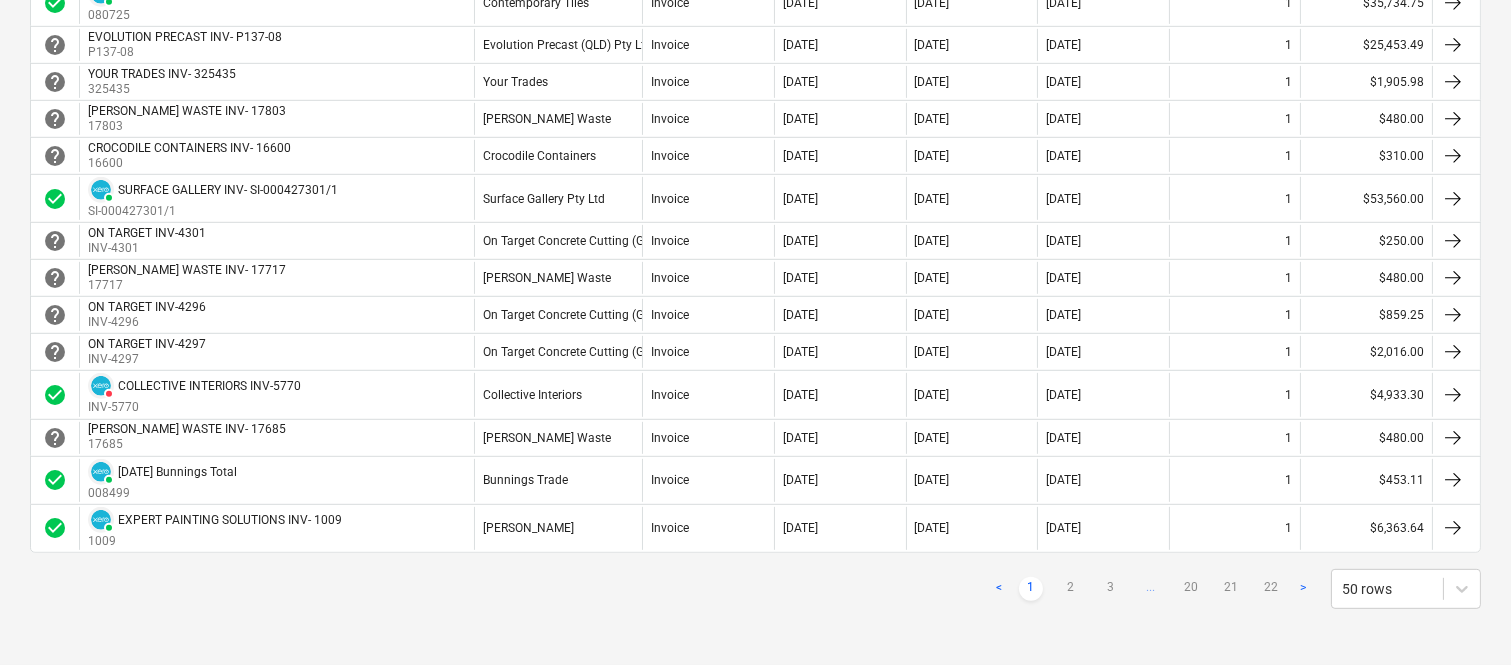 scroll, scrollTop: 1813, scrollLeft: 0, axis: vertical 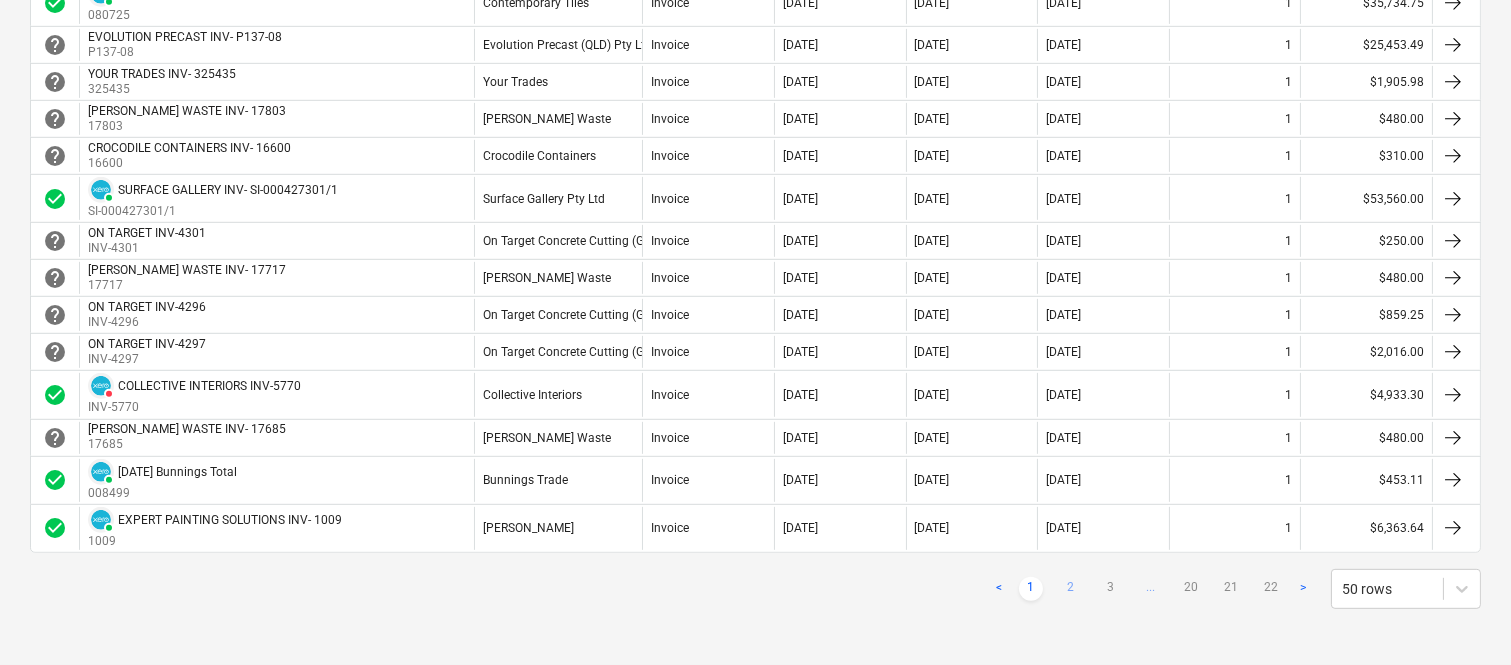 click on "2" at bounding box center (1071, 589) 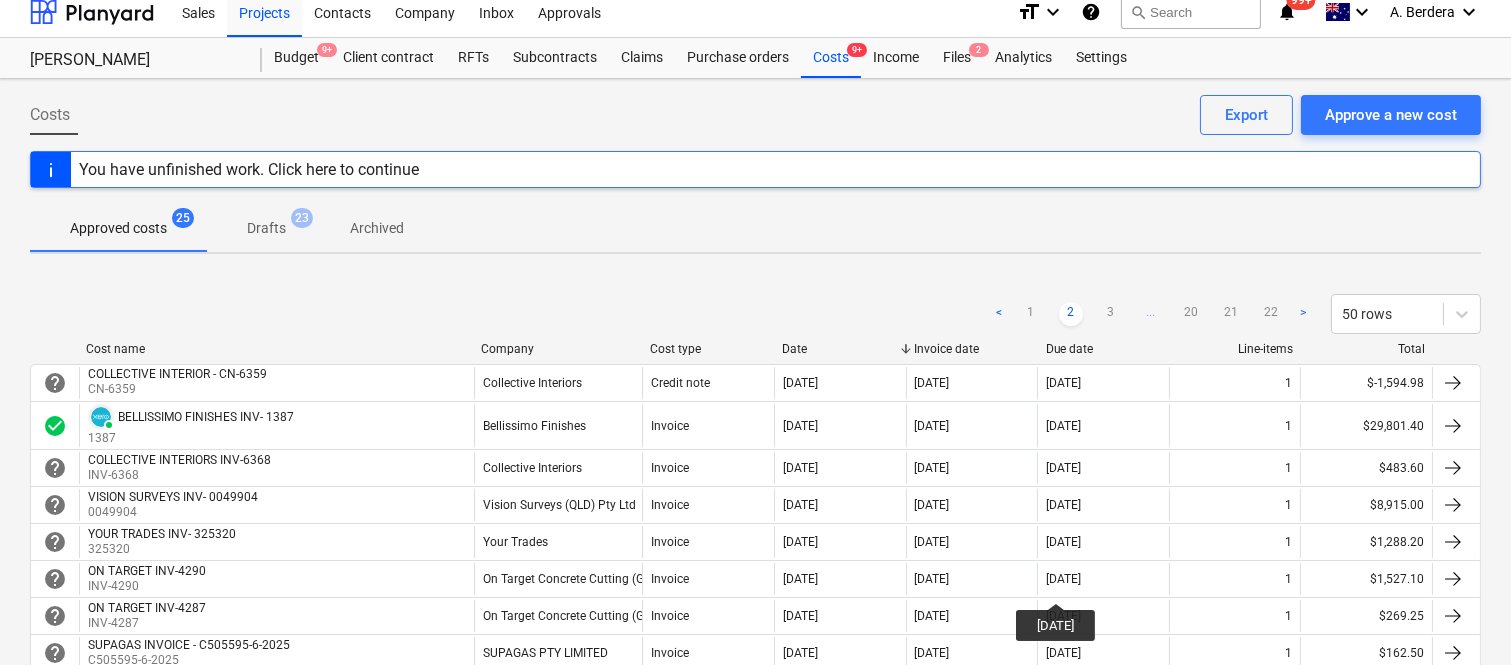 scroll, scrollTop: 0, scrollLeft: 0, axis: both 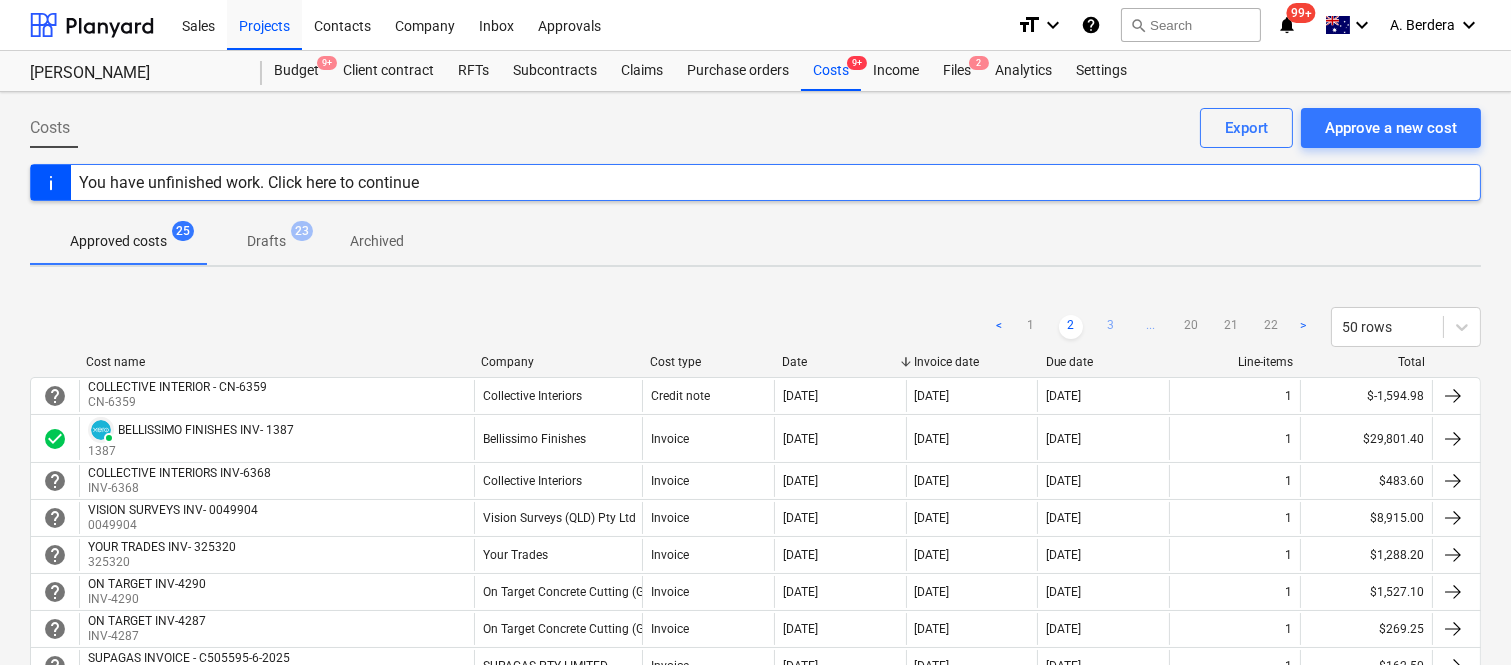 click on "3" at bounding box center [1111, 327] 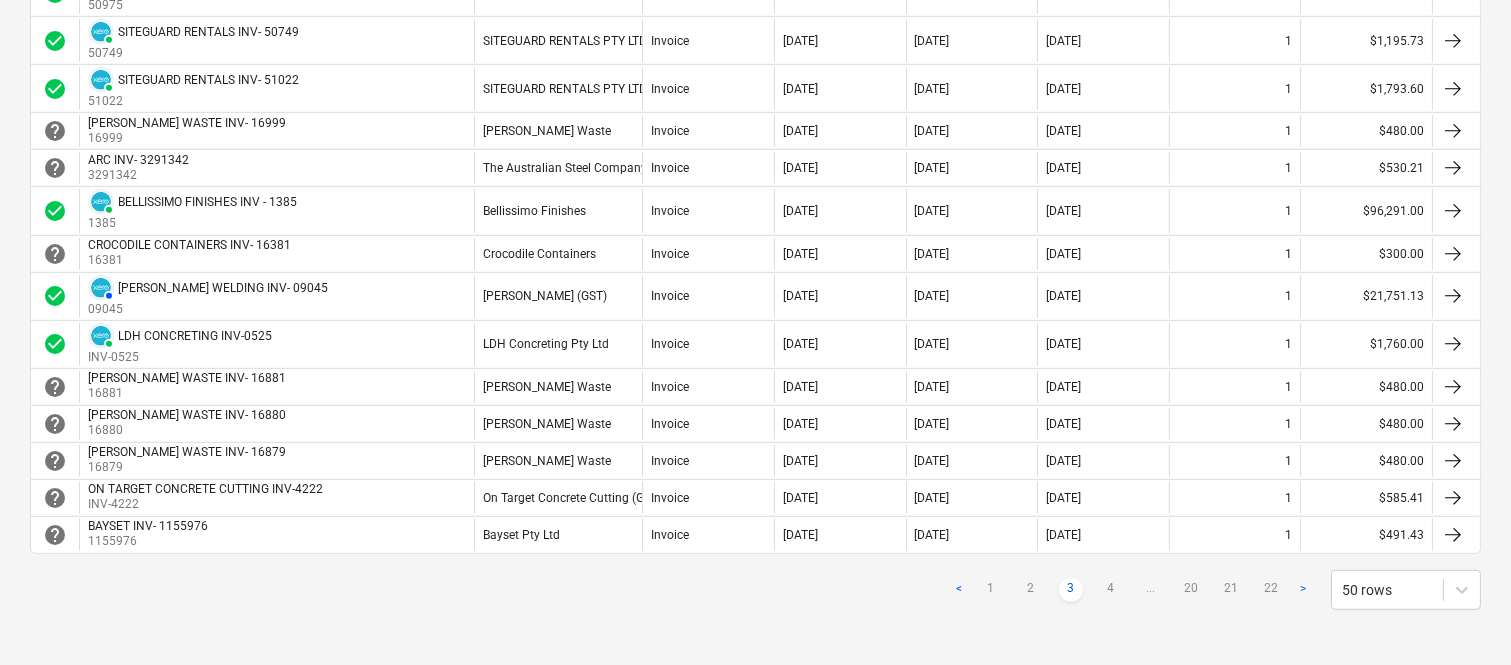 scroll, scrollTop: 1955, scrollLeft: 0, axis: vertical 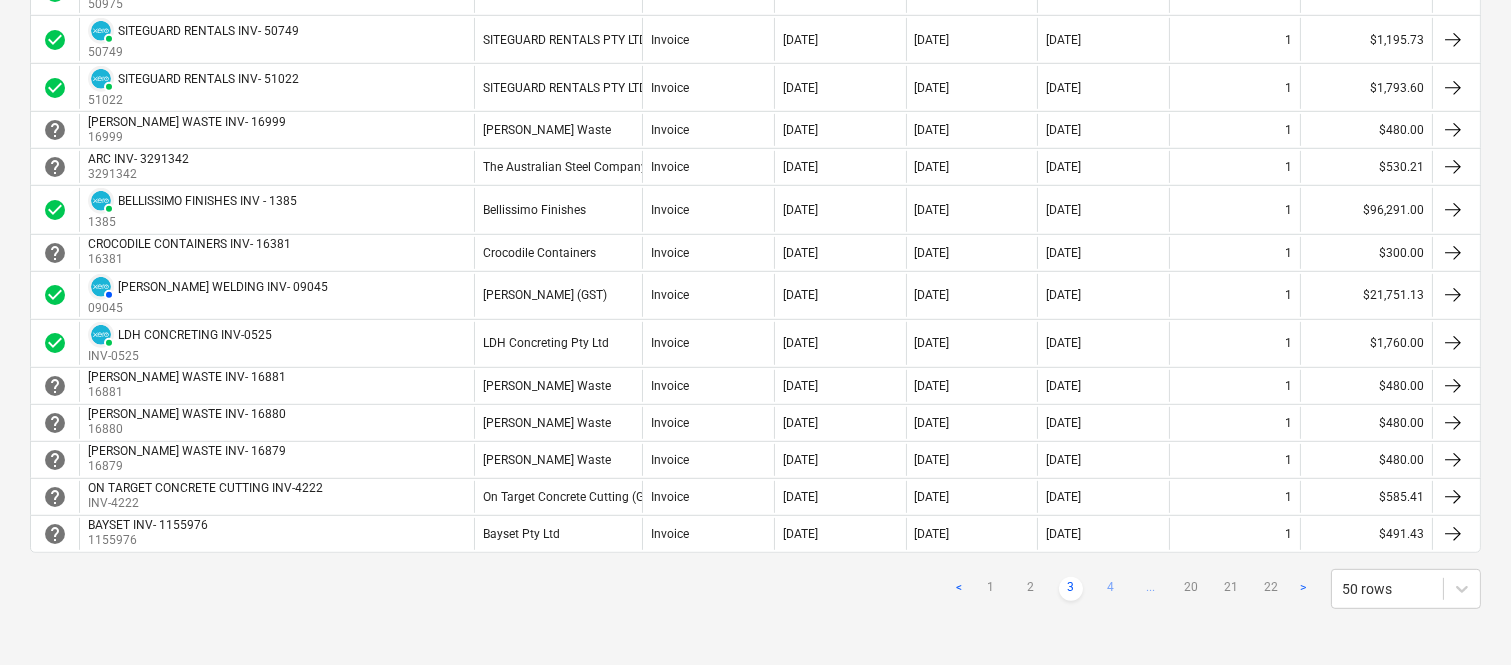 click on "4" at bounding box center [1111, 589] 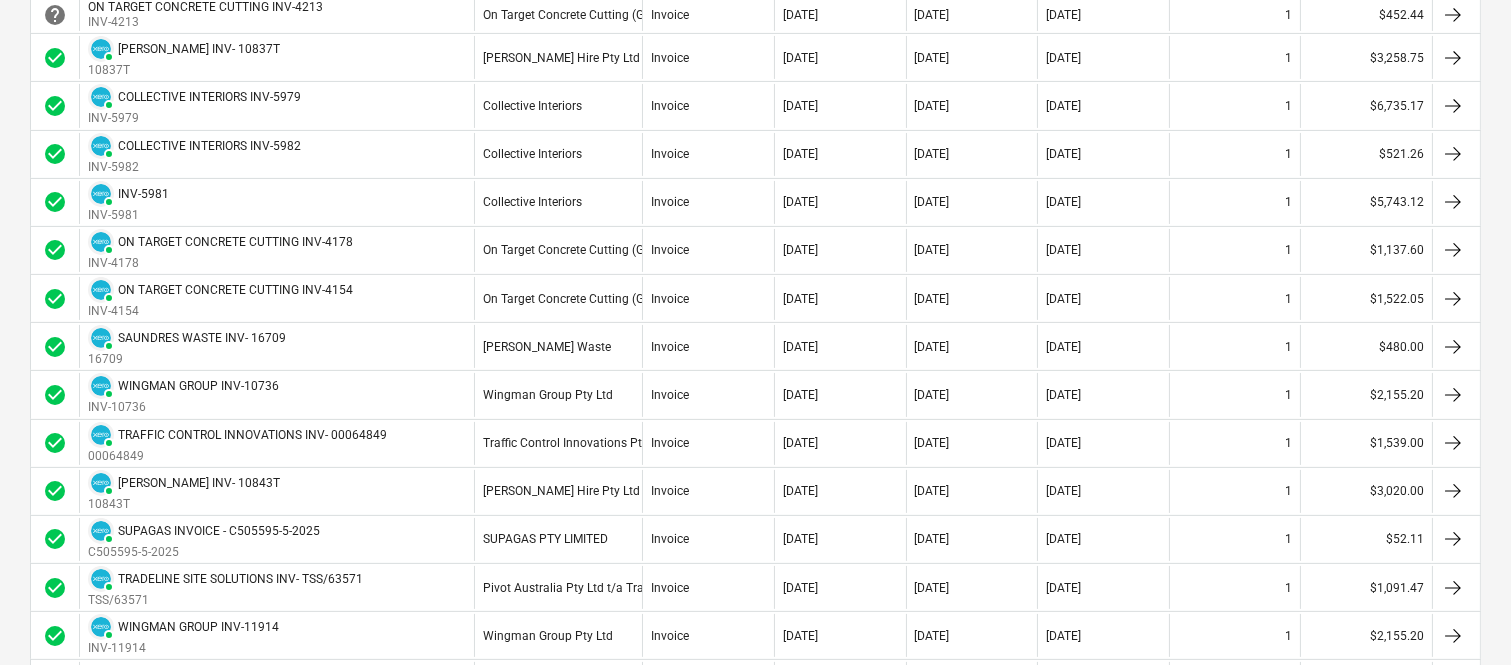 scroll, scrollTop: 833, scrollLeft: 0, axis: vertical 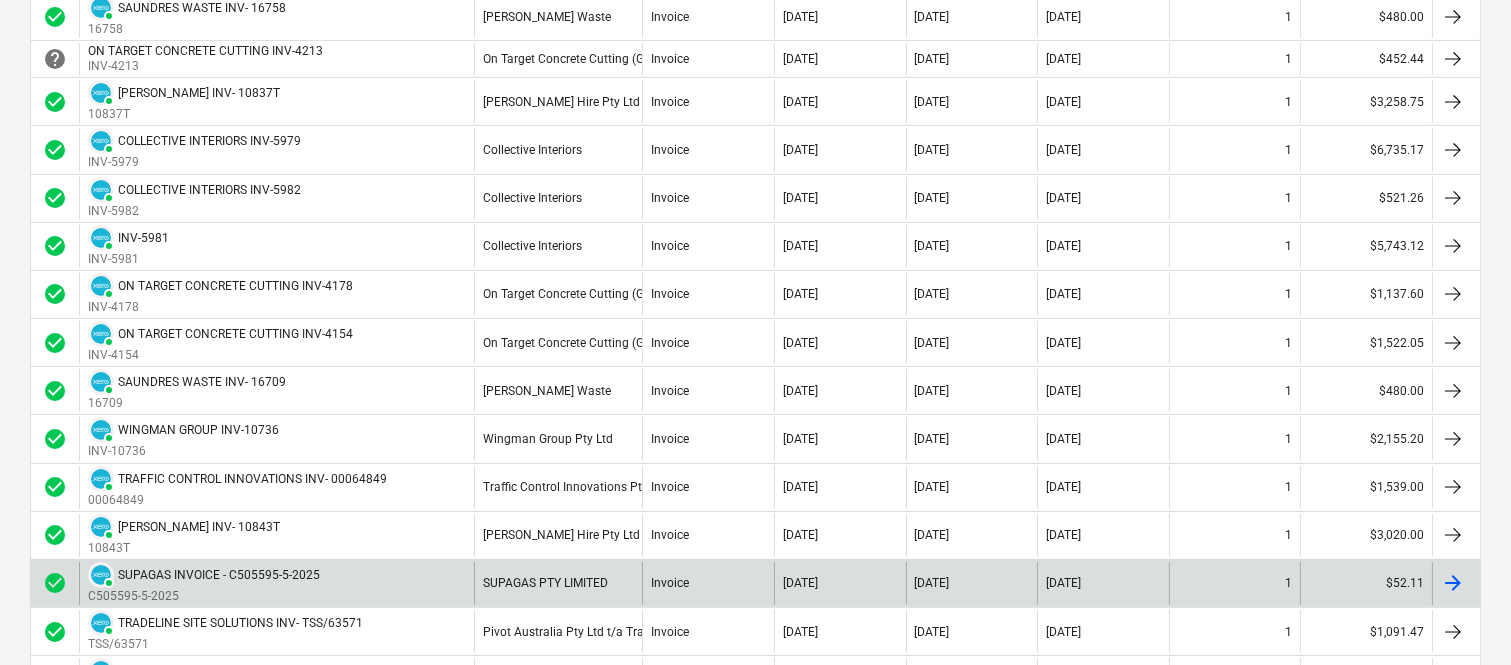 click on "PAID SUPAGAS INVOICE - C505595-5-2025 C505595-5-2025" at bounding box center (276, 583) 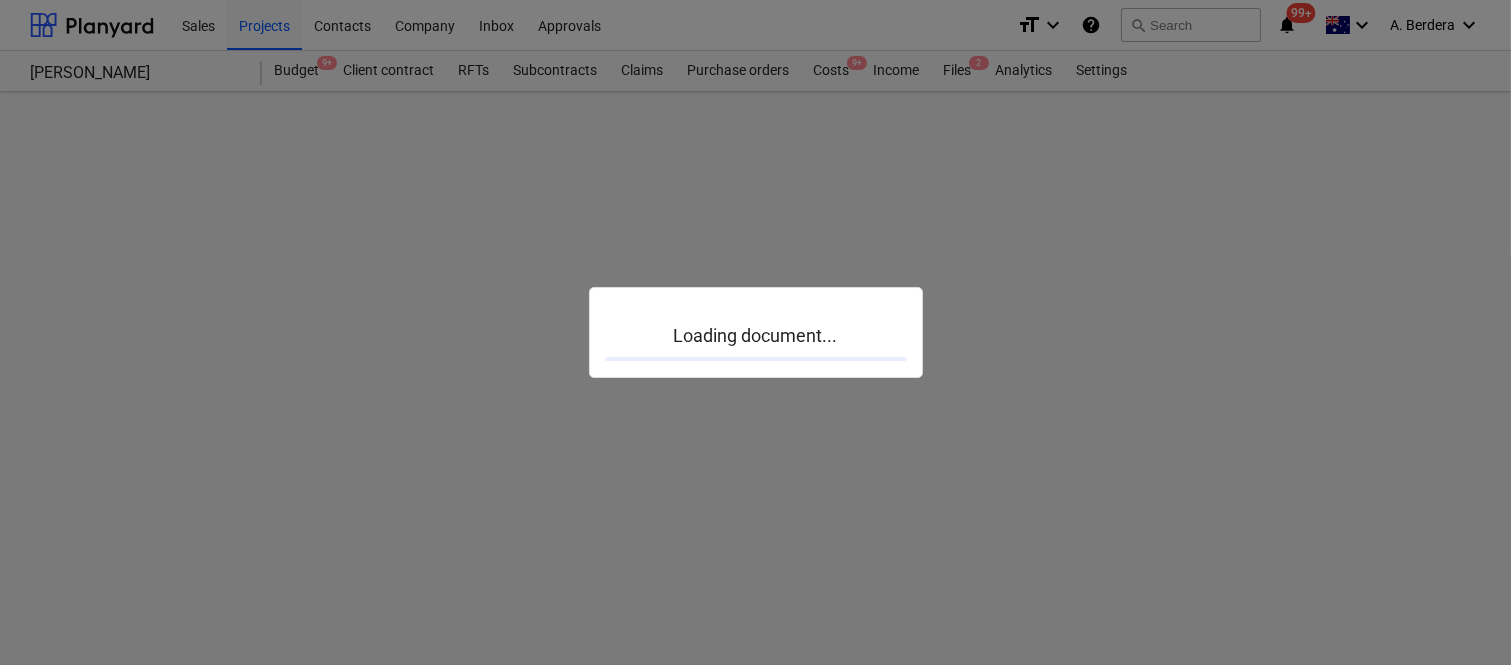 scroll, scrollTop: 0, scrollLeft: 0, axis: both 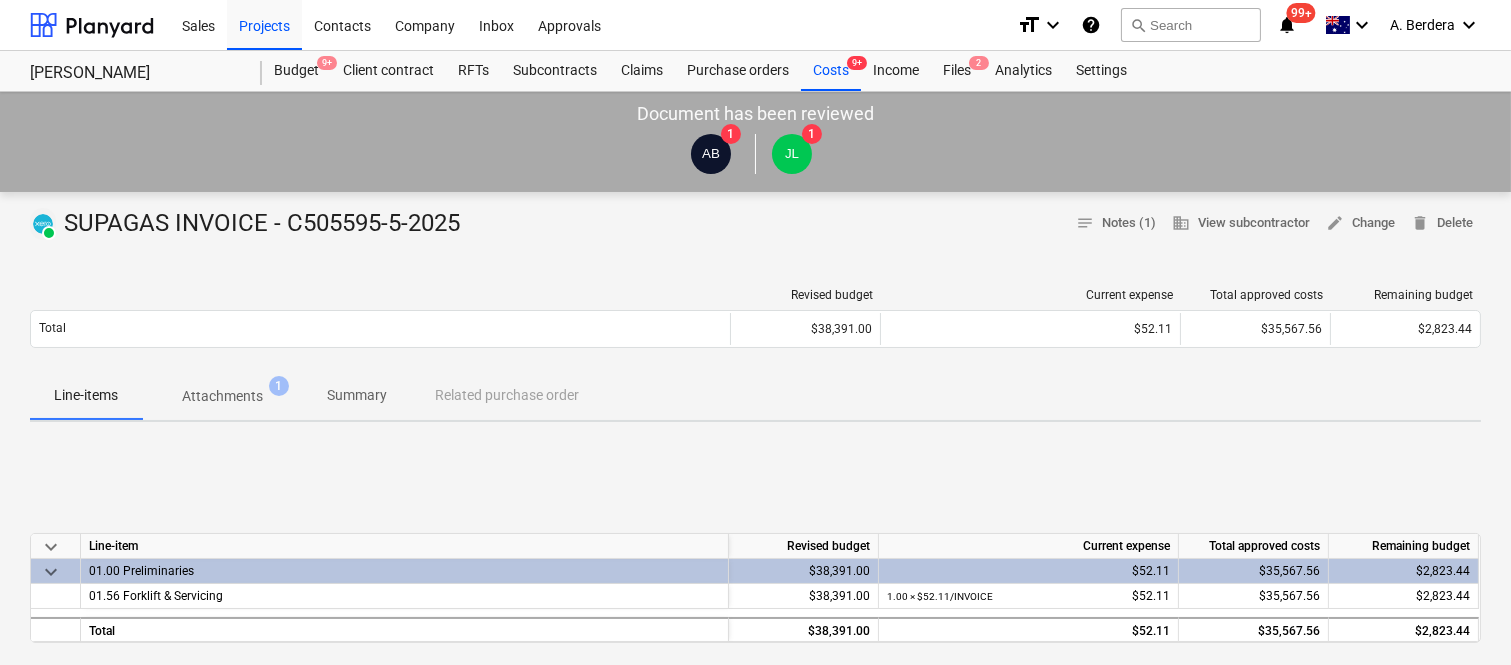 click on "Summary" at bounding box center [357, 395] 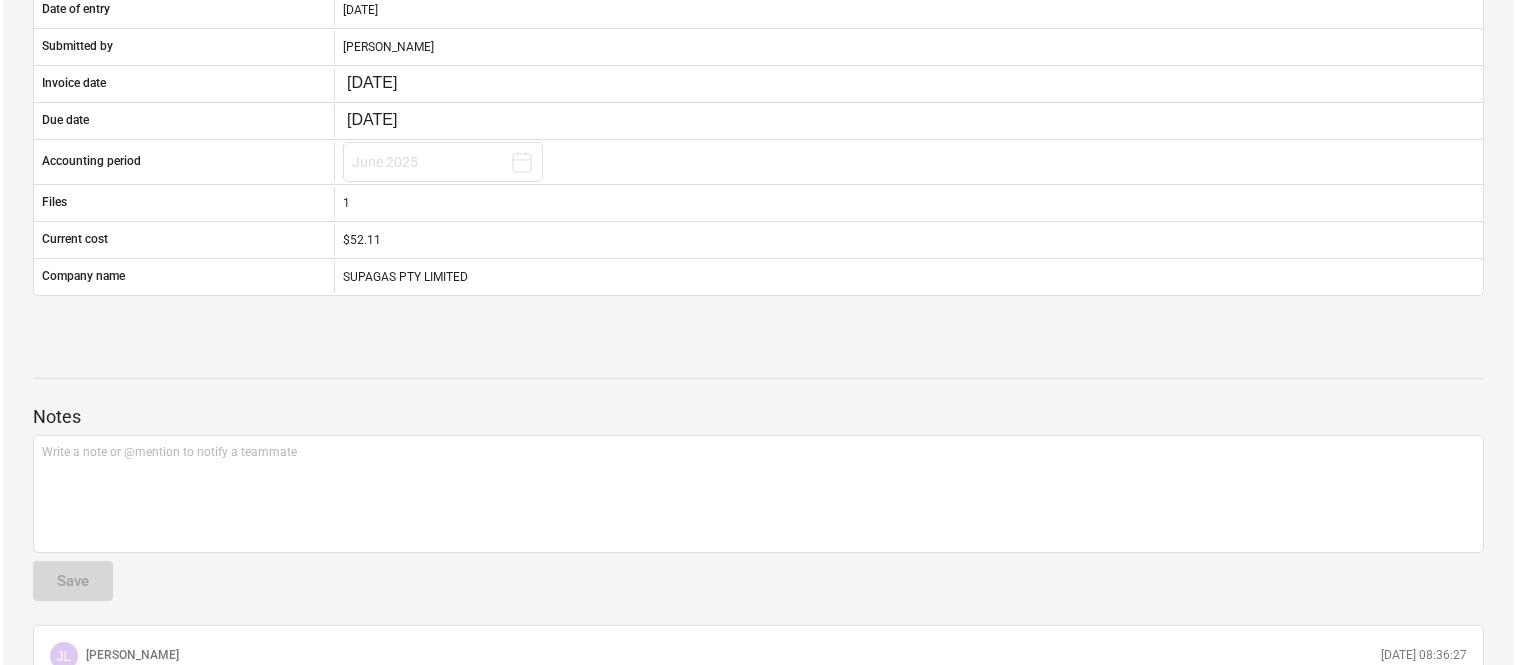 scroll, scrollTop: 0, scrollLeft: 0, axis: both 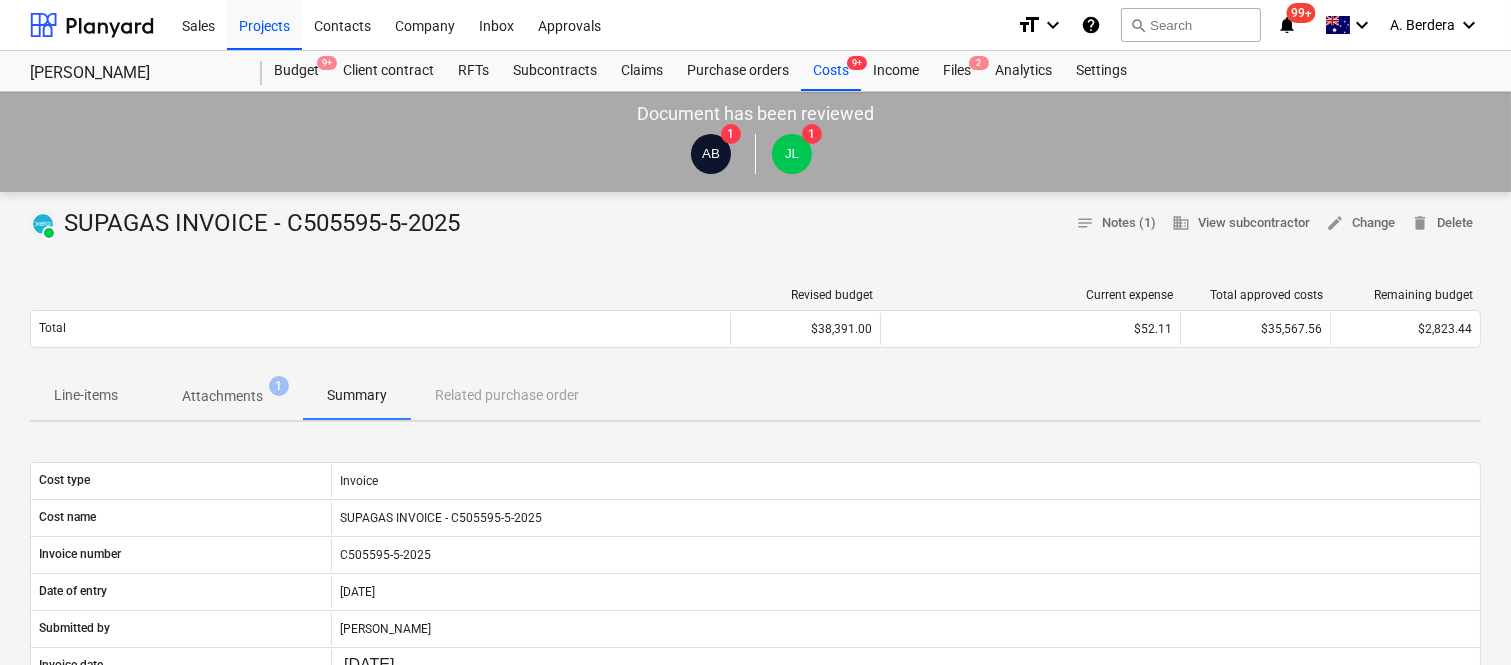 click on "Attachments" at bounding box center (222, 396) 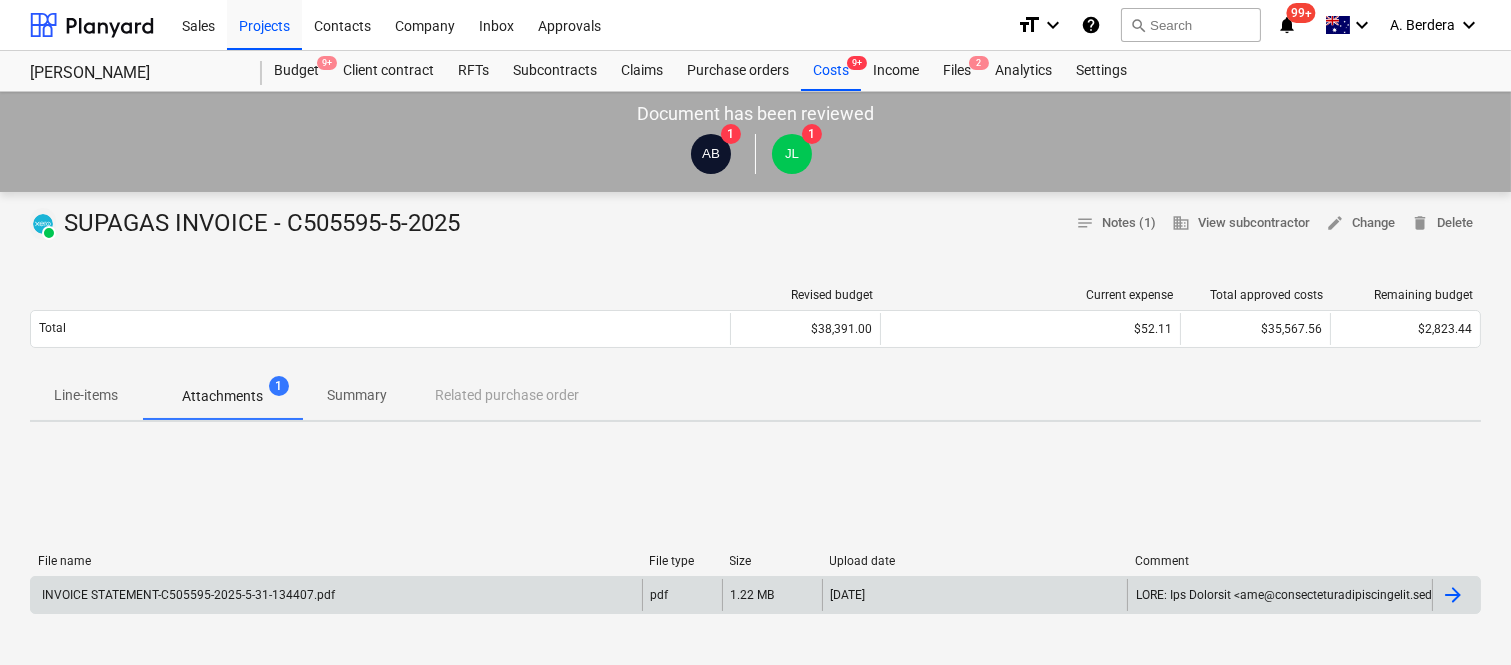 click on "INVOICE STATEMENT-C505595-2025-5-31-134407.pdf" at bounding box center (336, 595) 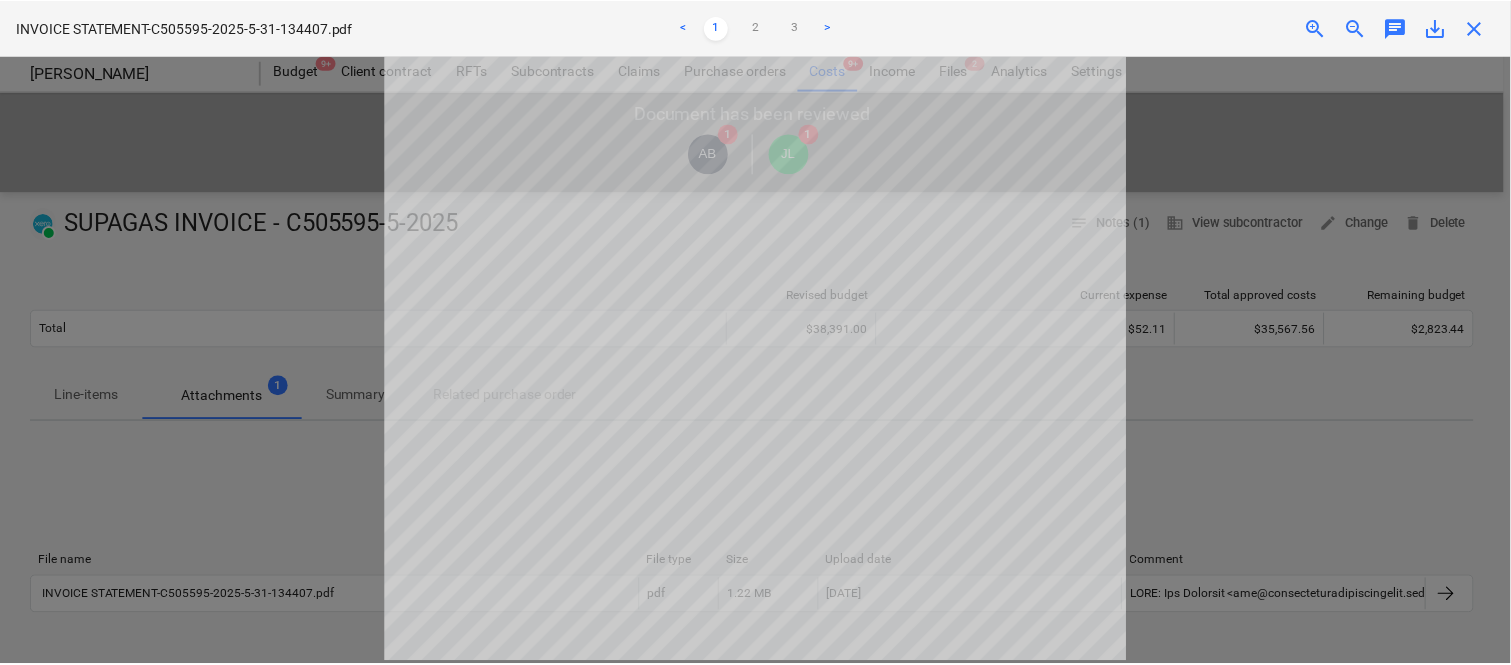 scroll, scrollTop: 0, scrollLeft: 0, axis: both 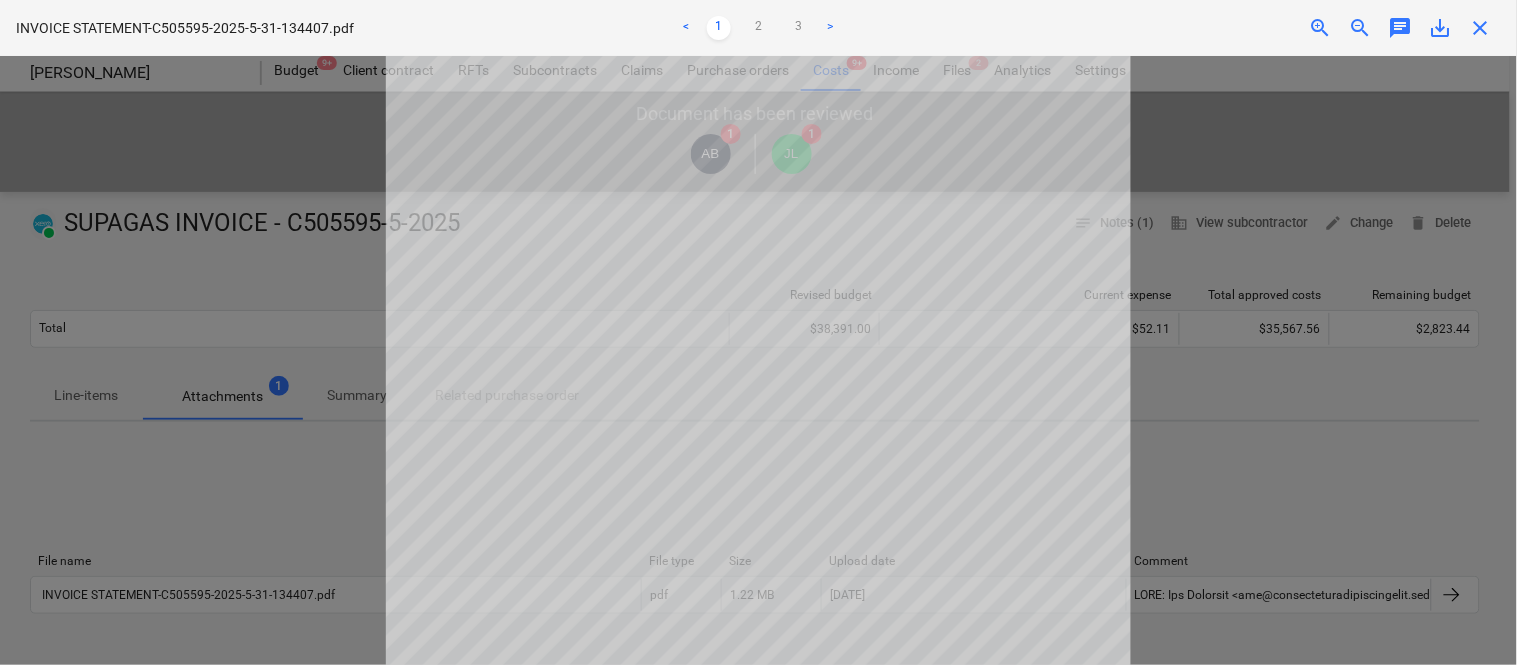 click on "close" at bounding box center [1481, 28] 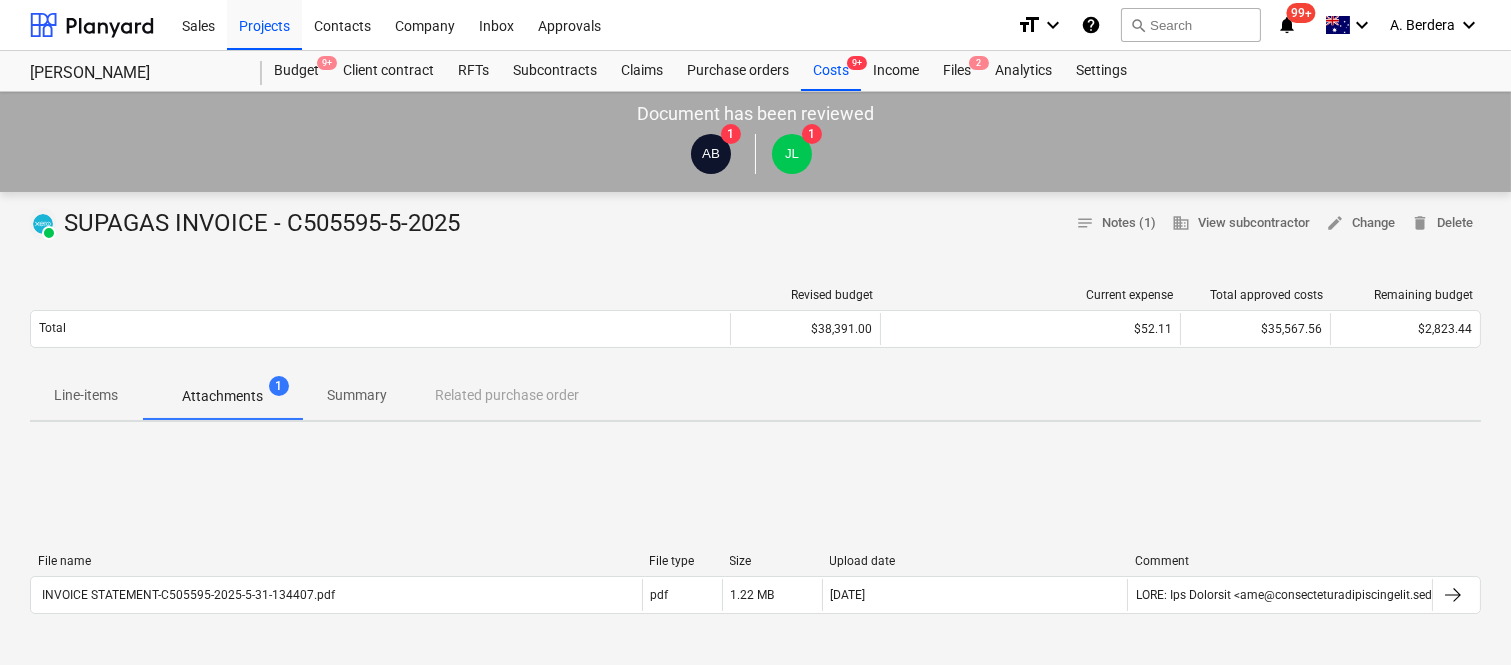 click on "Summary" at bounding box center [357, 395] 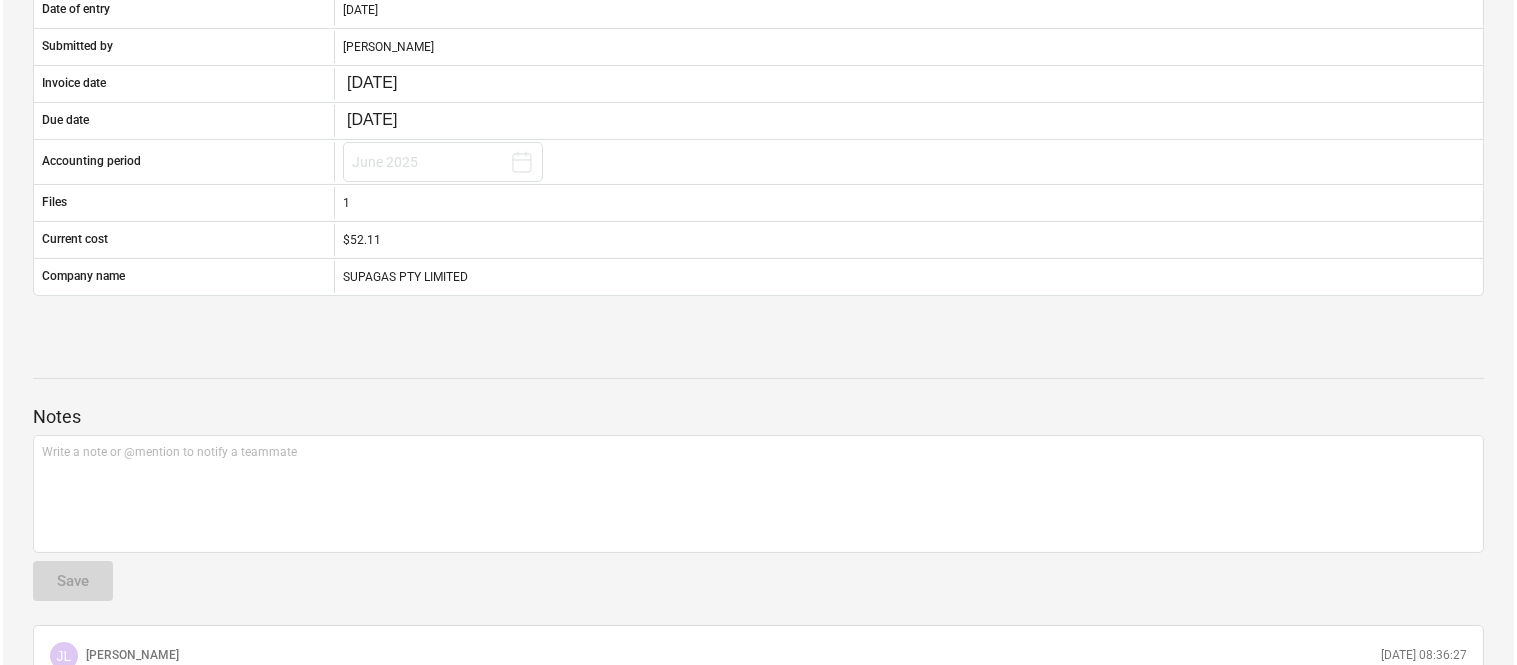 scroll, scrollTop: 0, scrollLeft: 0, axis: both 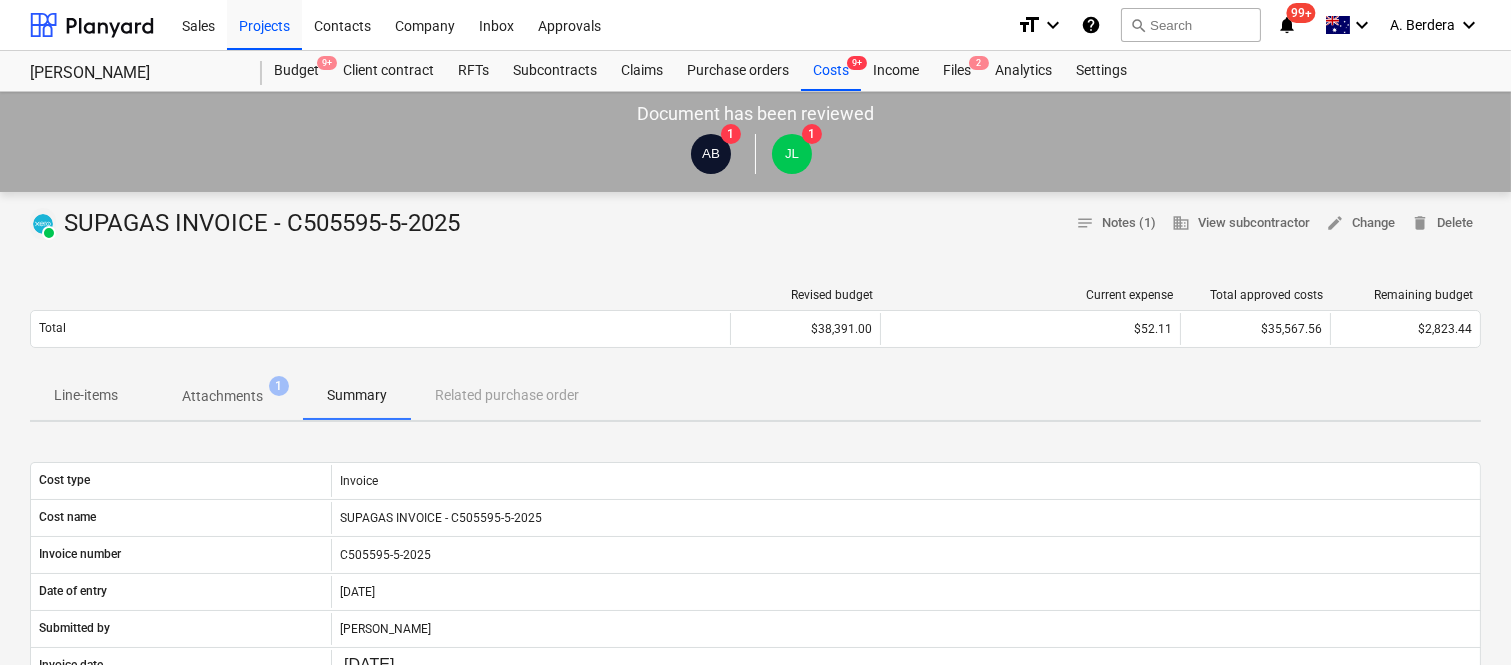 click on "Line-items" at bounding box center [86, 395] 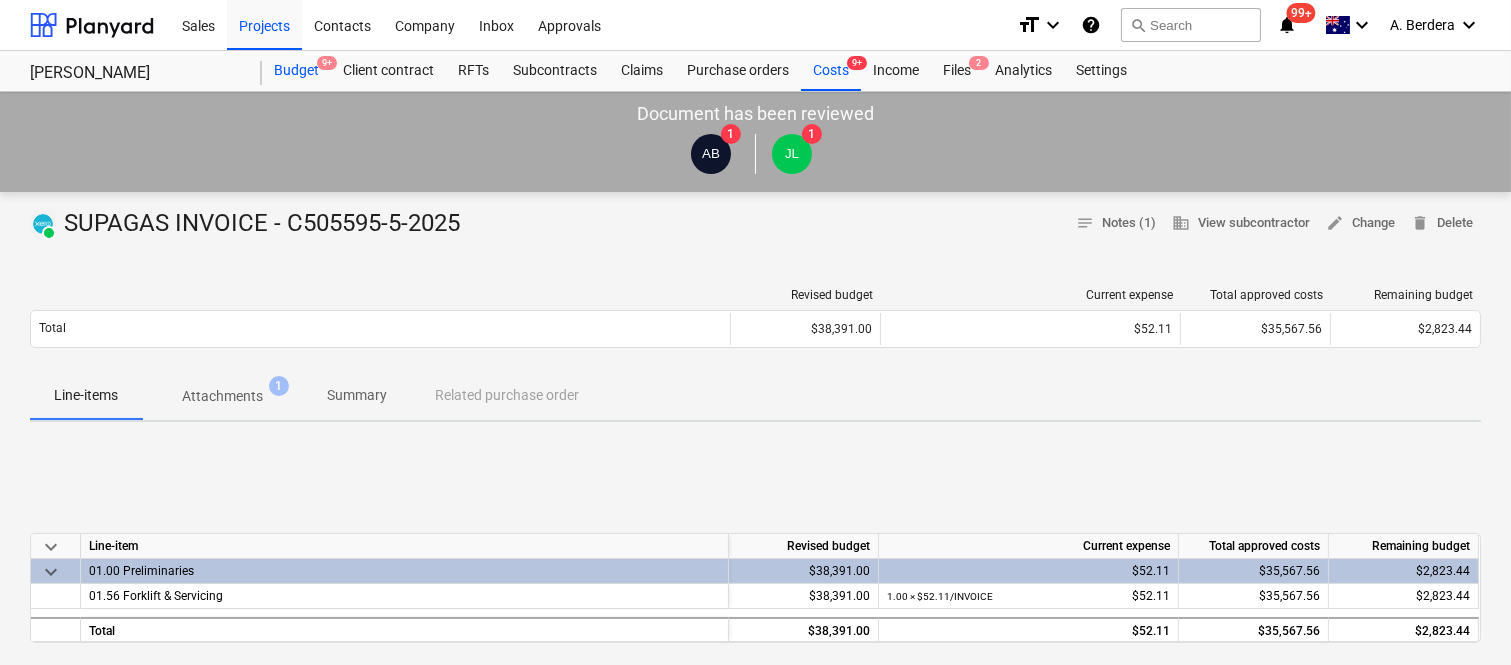 click on "Budget 9+" at bounding box center [296, 71] 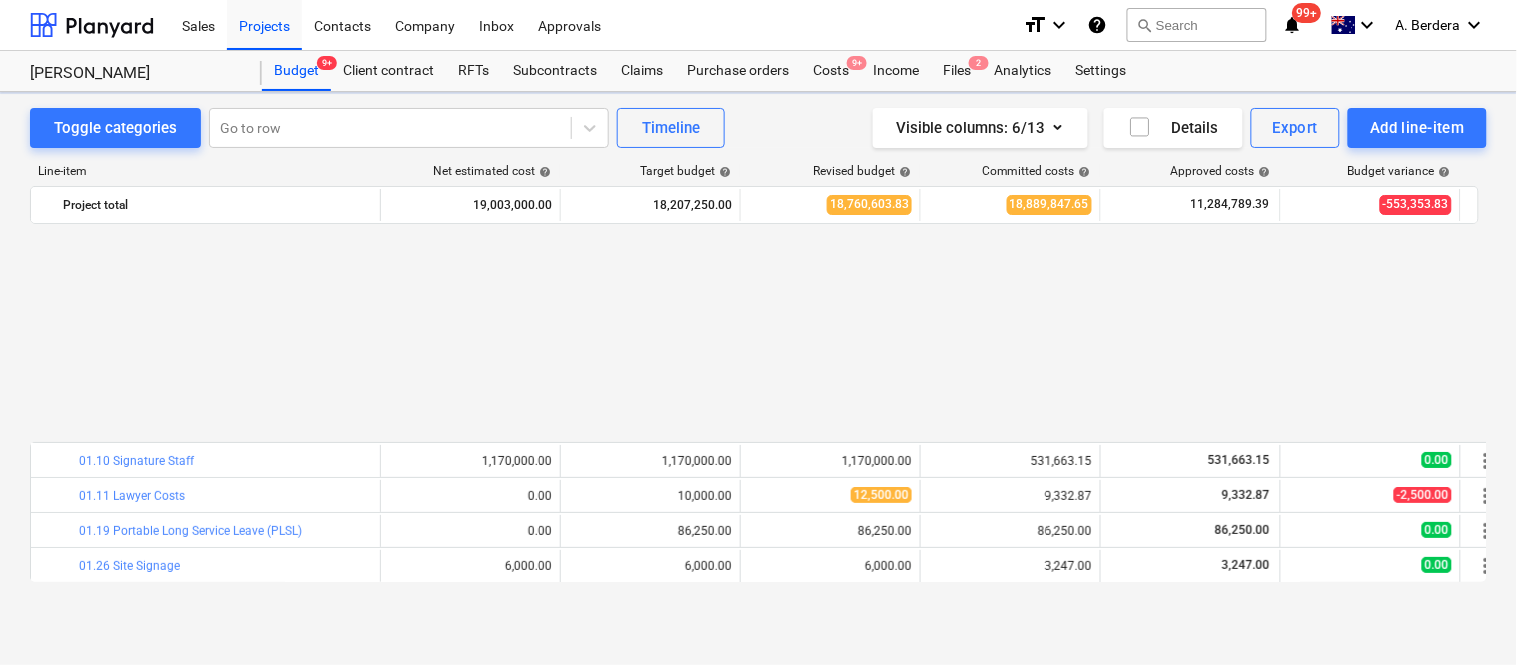 scroll, scrollTop: 918, scrollLeft: 0, axis: vertical 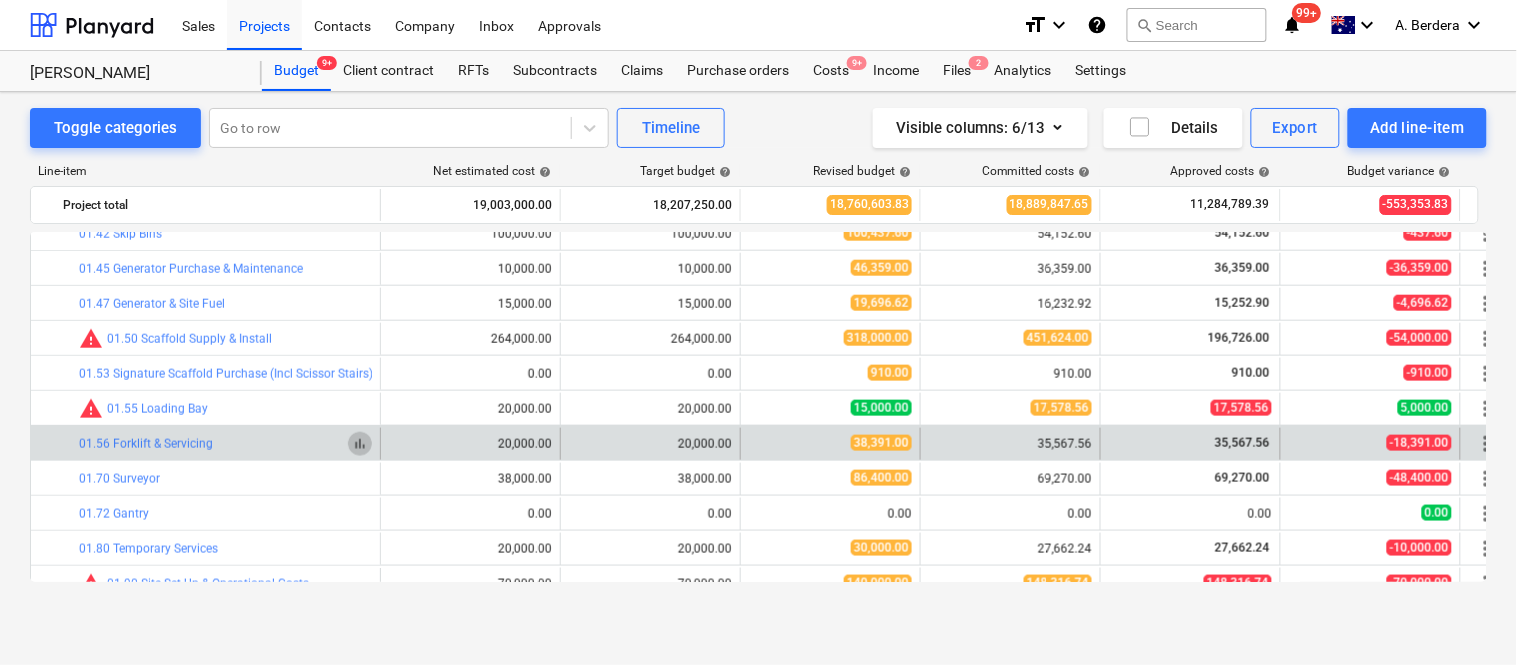 click on "bar_chart" at bounding box center (360, 444) 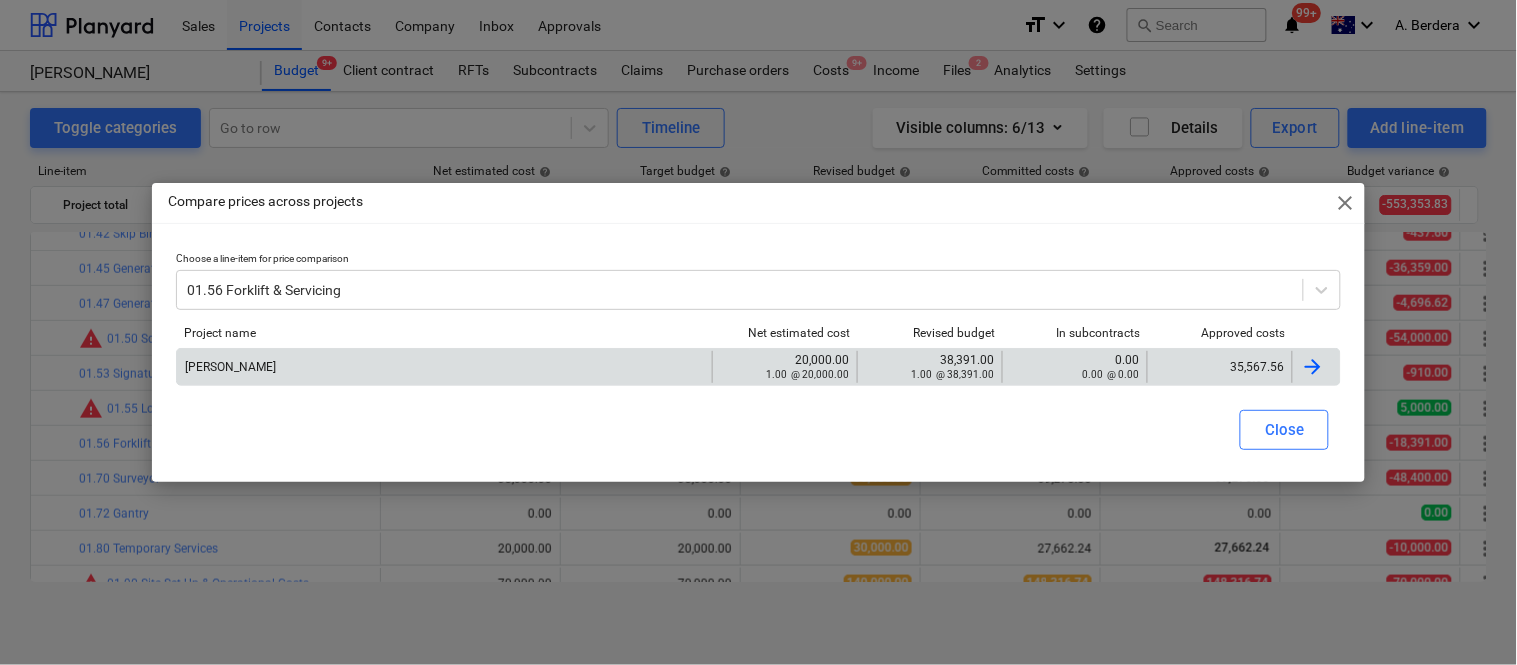 click on "35,567.56" at bounding box center (1219, 367) 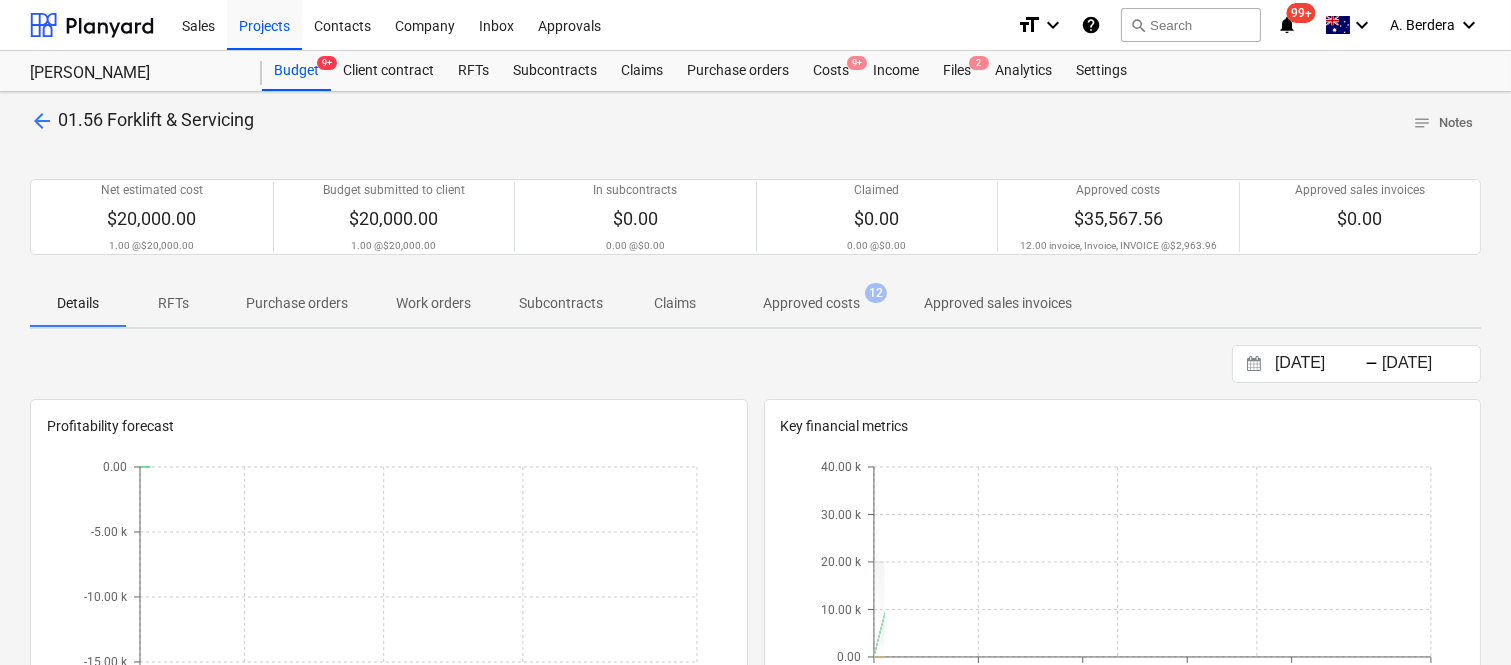 click on "Approved costs" at bounding box center (811, 303) 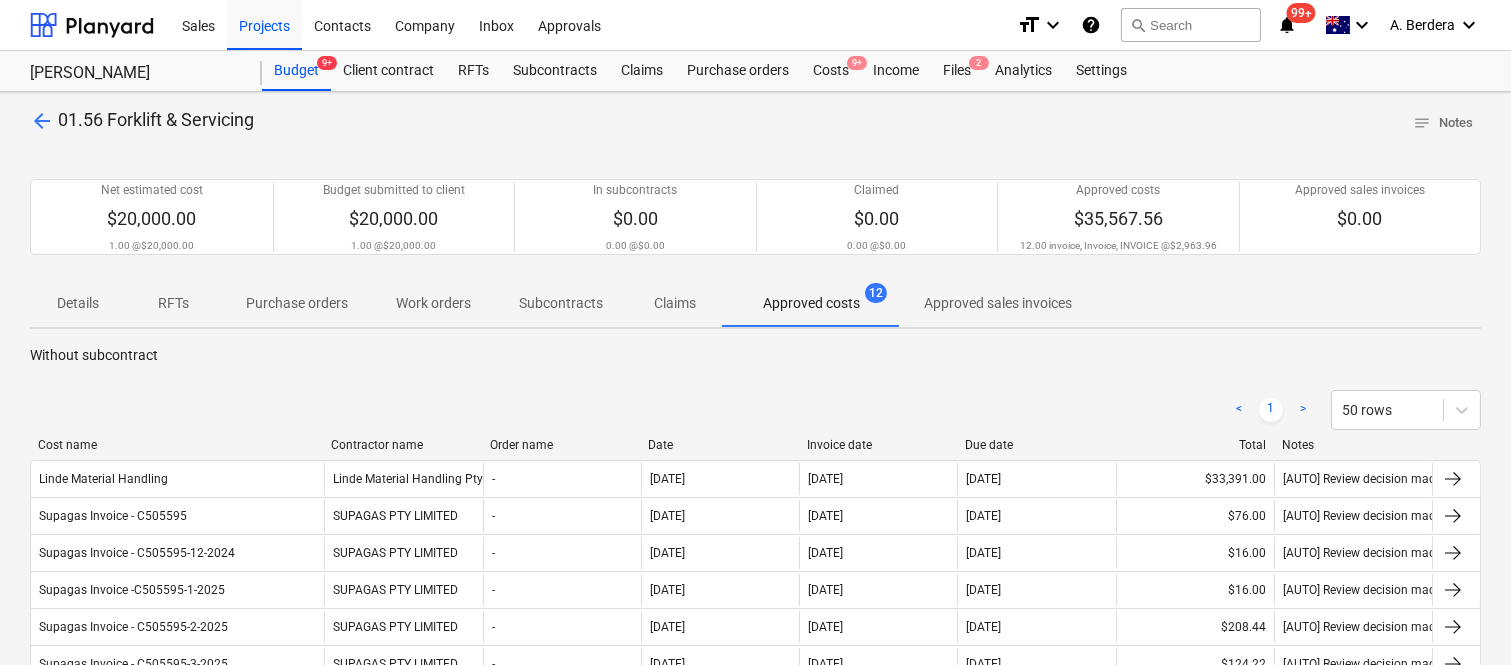 drag, startPoint x: 205, startPoint y: 450, endPoint x: 323, endPoint y: 444, distance: 118.15244 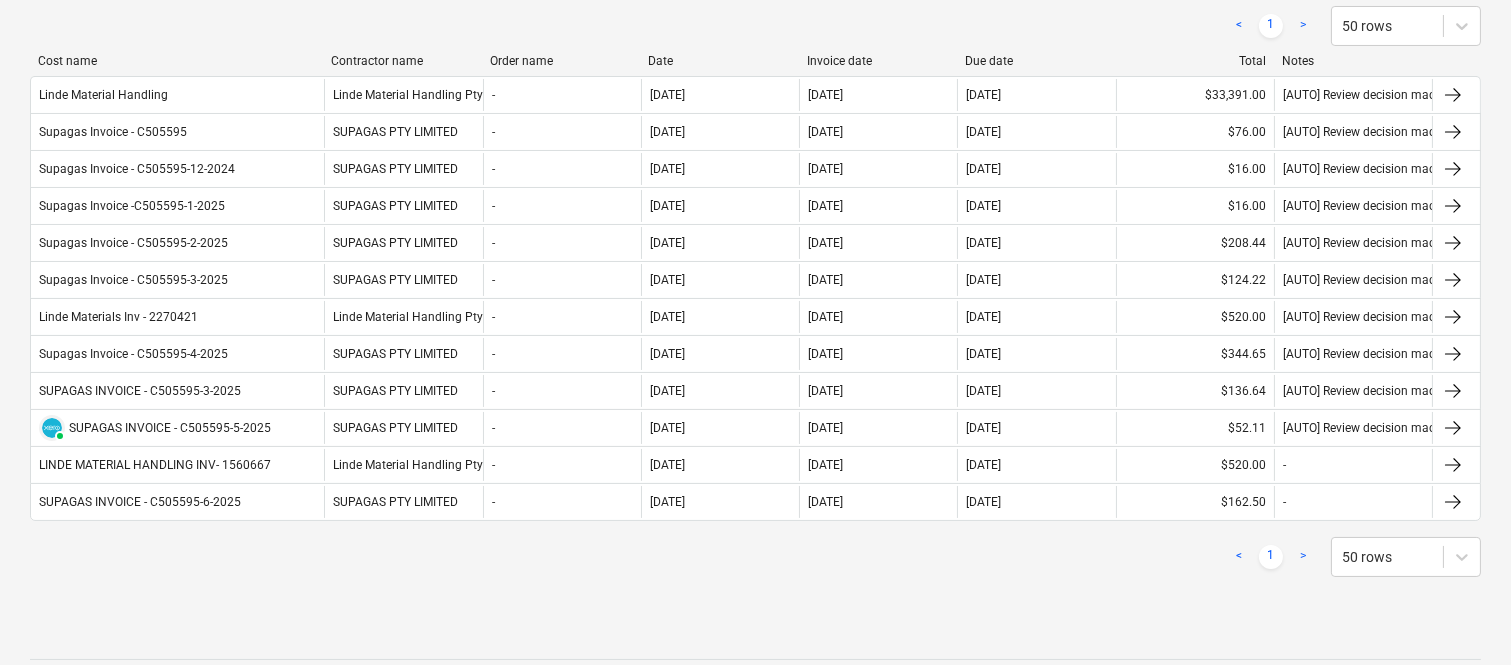 scroll, scrollTop: 382, scrollLeft: 0, axis: vertical 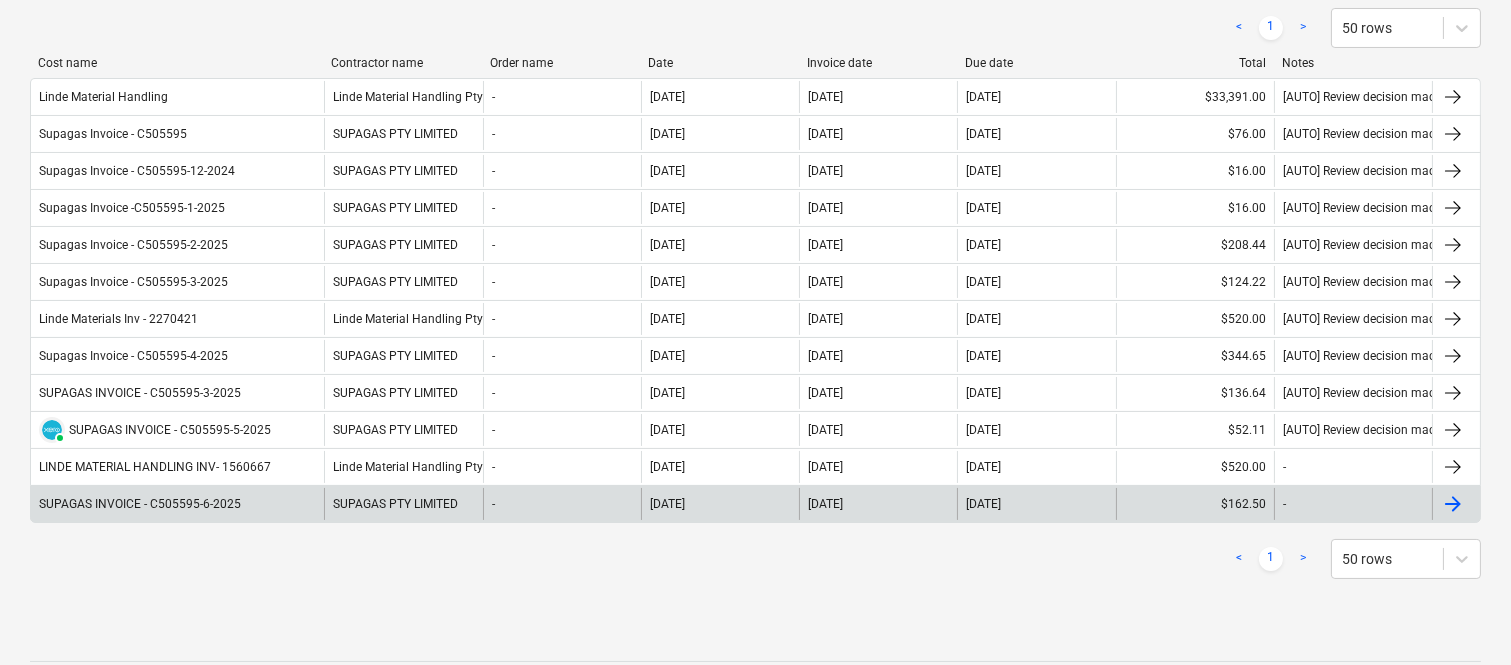 click on "SUPAGAS PTY LIMITED" at bounding box center (403, 504) 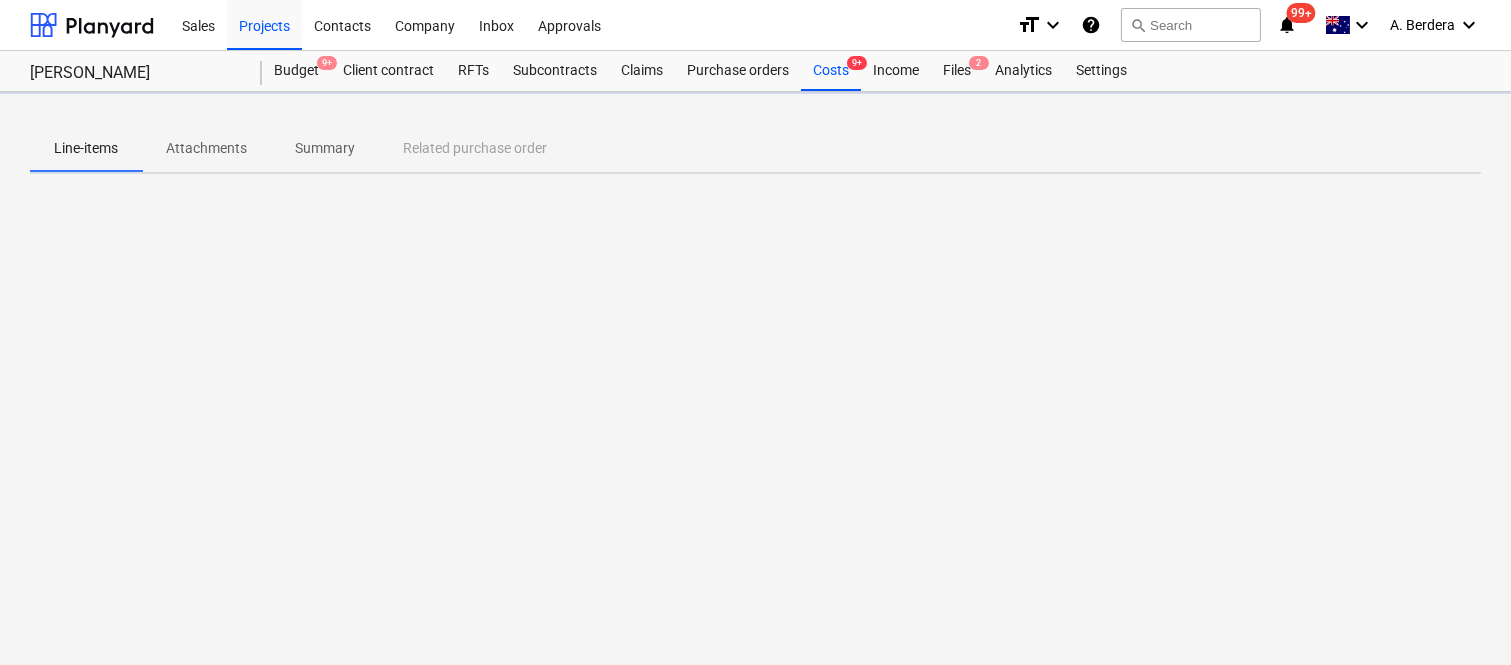 scroll, scrollTop: 0, scrollLeft: 0, axis: both 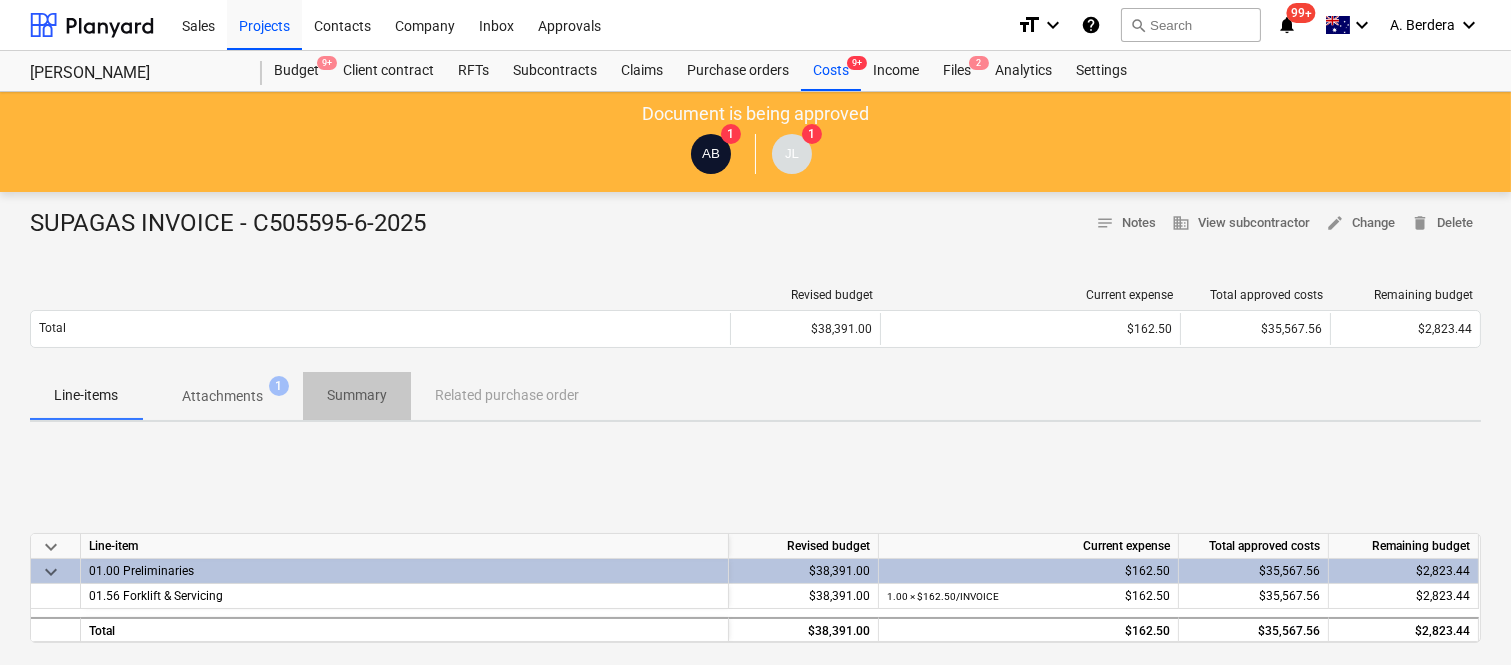 click on "Summary" at bounding box center [357, 395] 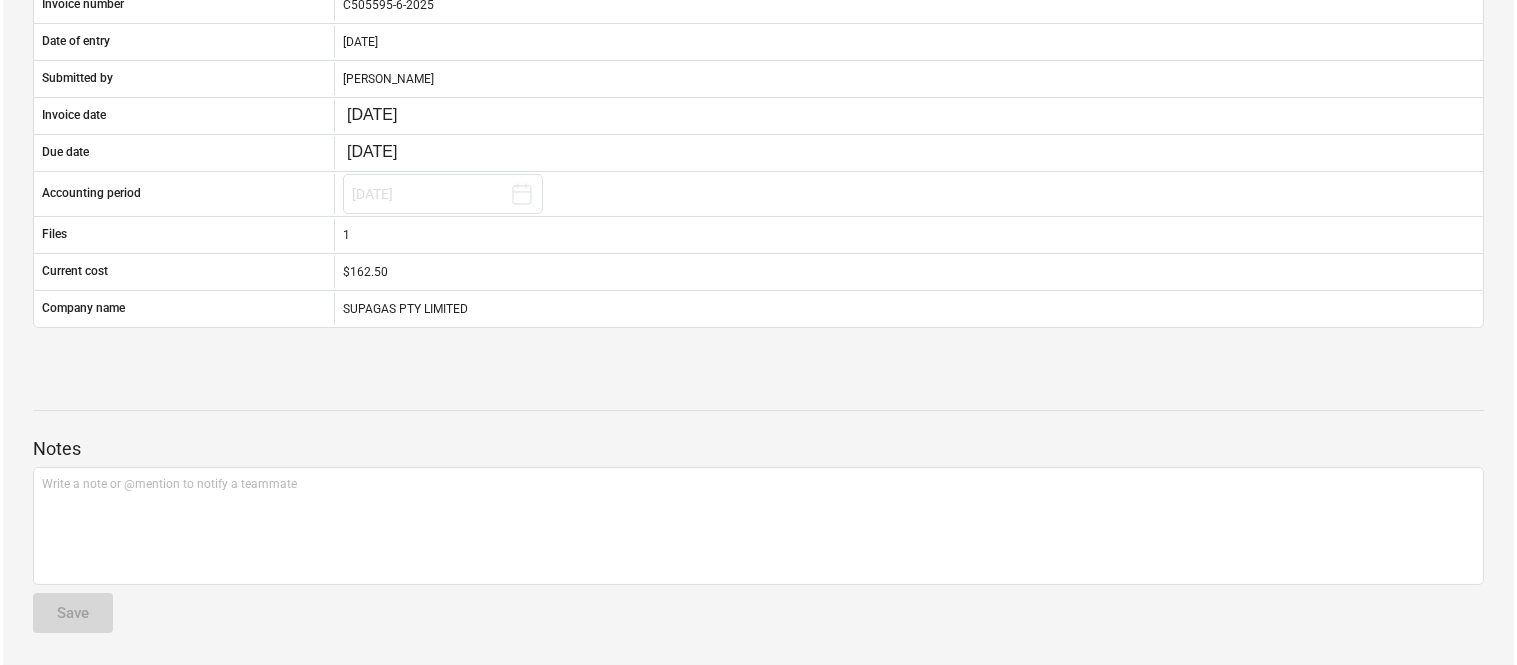 scroll, scrollTop: 0, scrollLeft: 0, axis: both 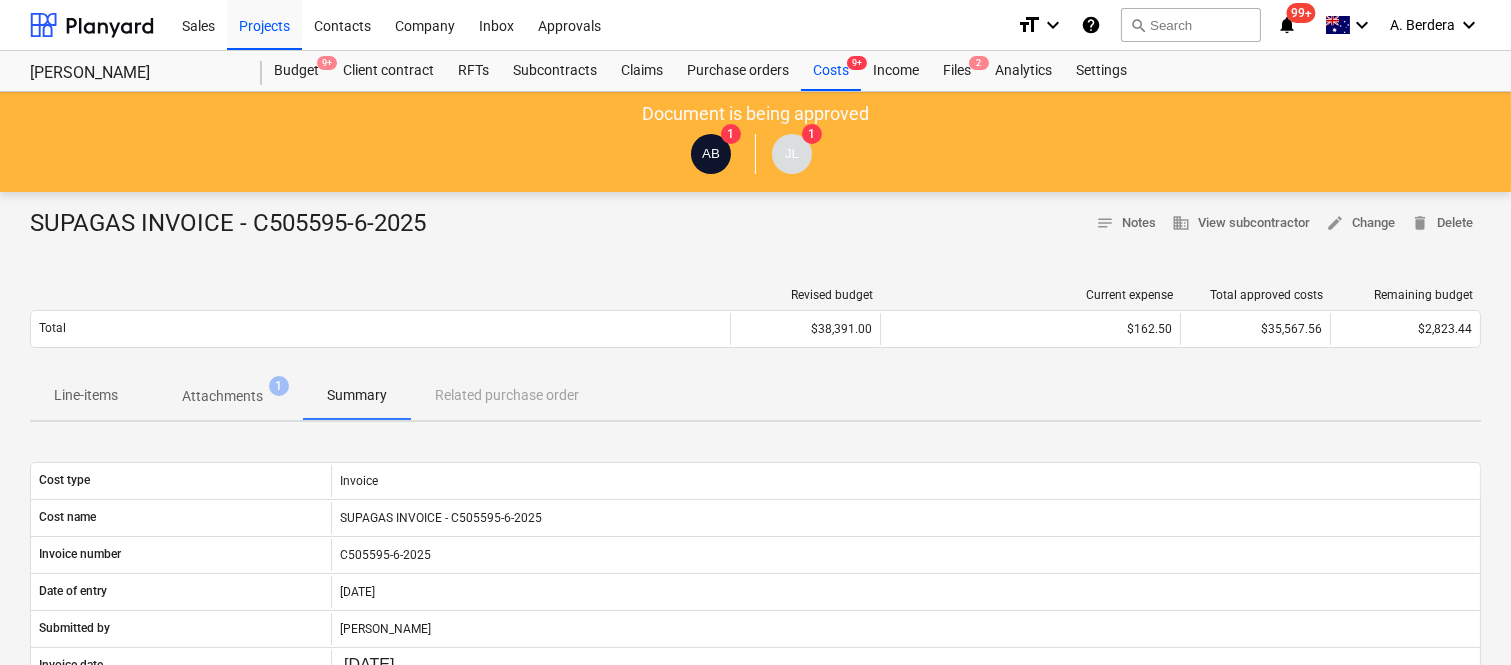 click on "Attachments 1" at bounding box center (222, 396) 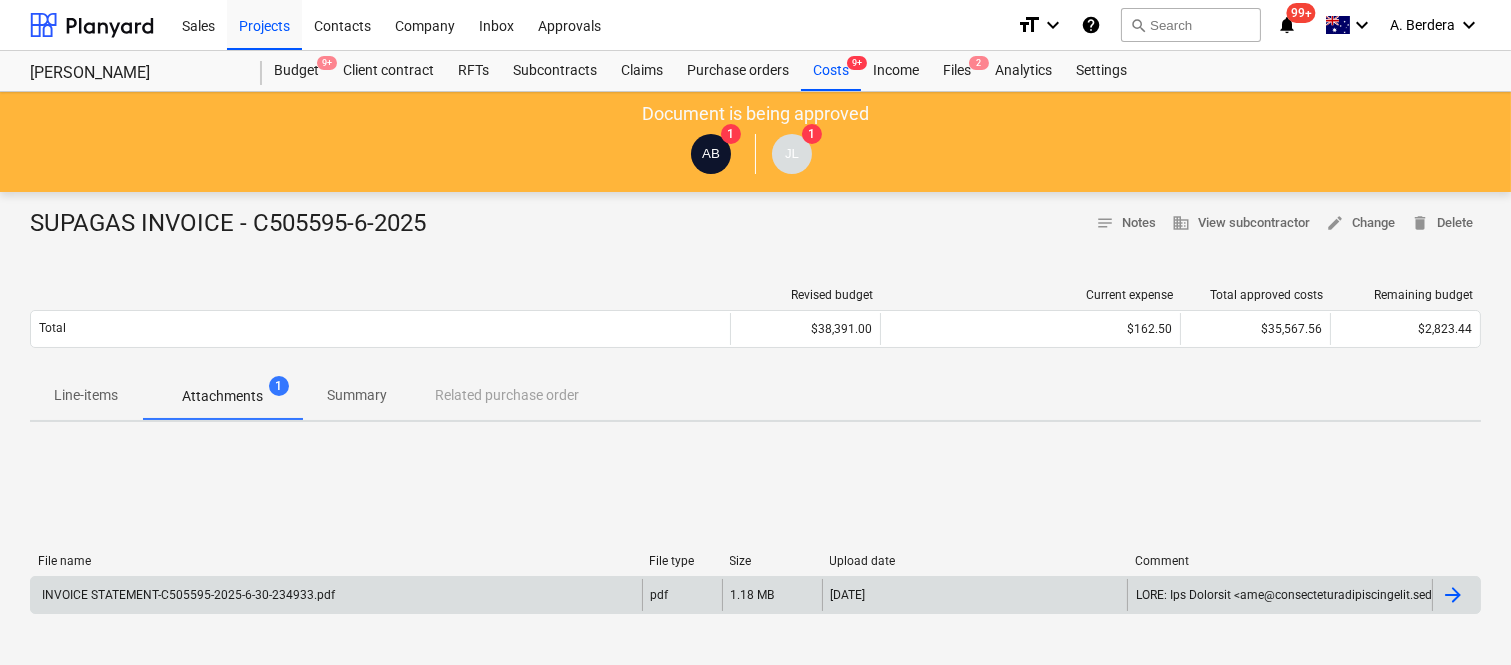 click on "INVOICE STATEMENT-C505595-2025-6-30-234933.pdf" at bounding box center (336, 595) 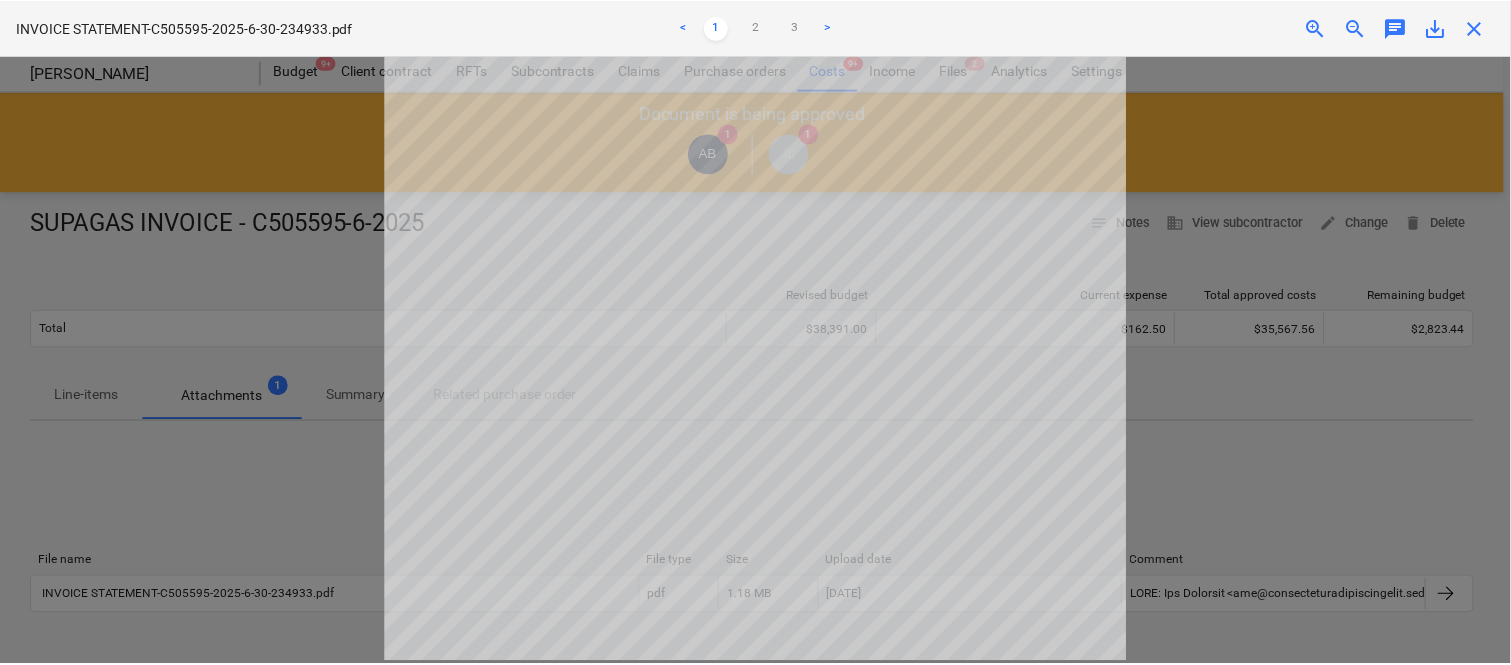 scroll, scrollTop: 0, scrollLeft: 0, axis: both 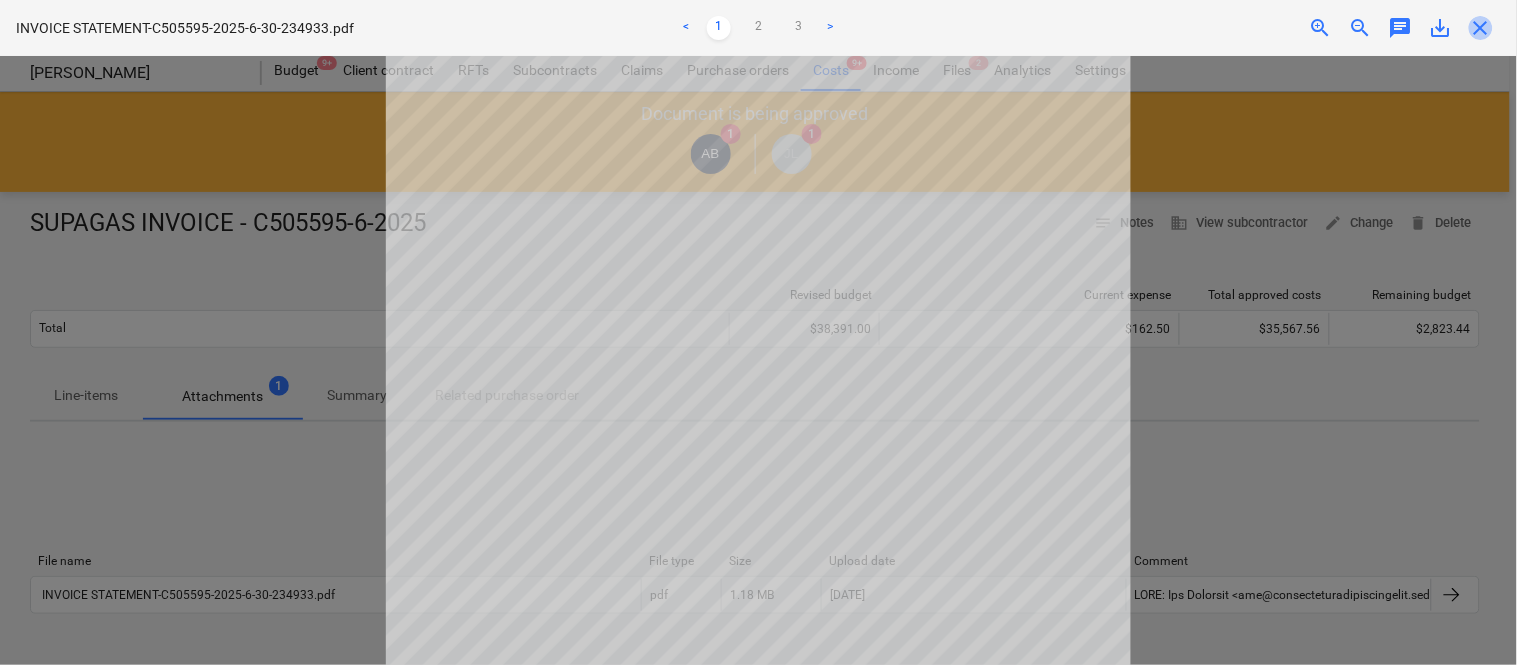 click on "close" at bounding box center (1481, 28) 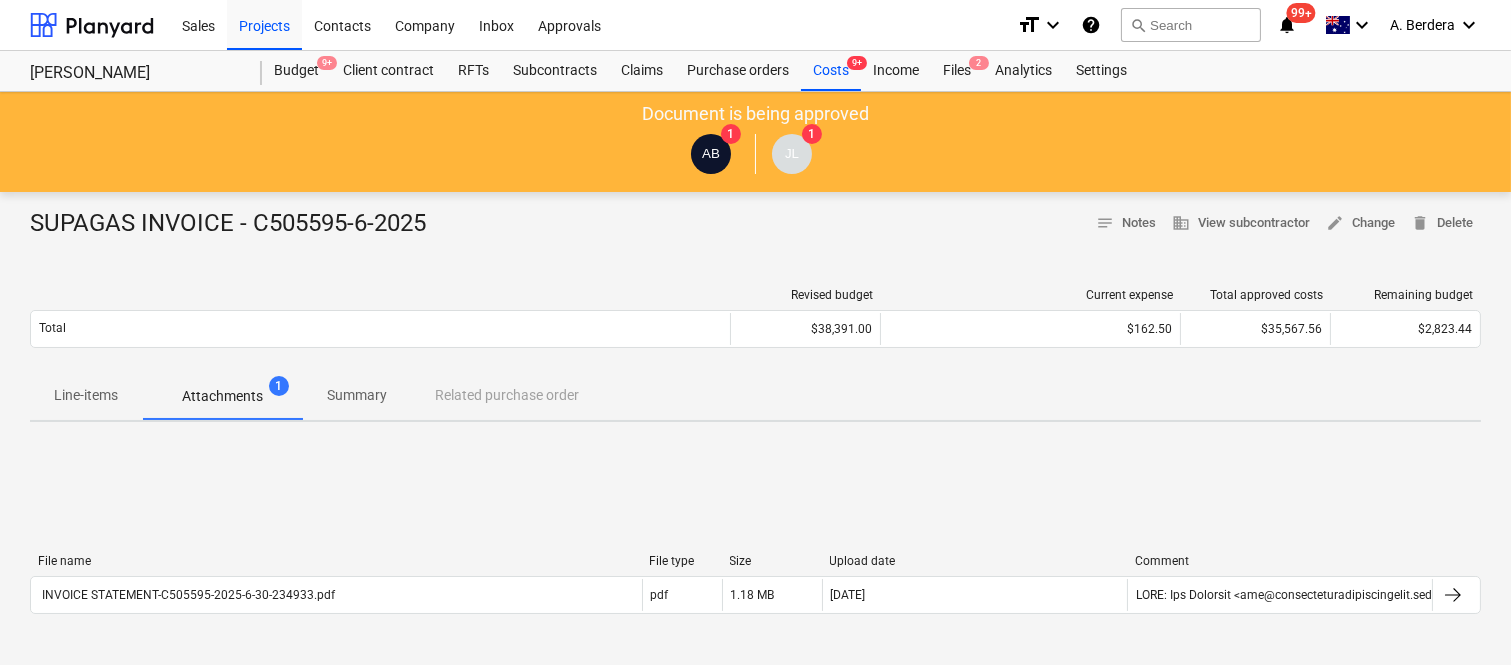 click on "Summary" at bounding box center (357, 395) 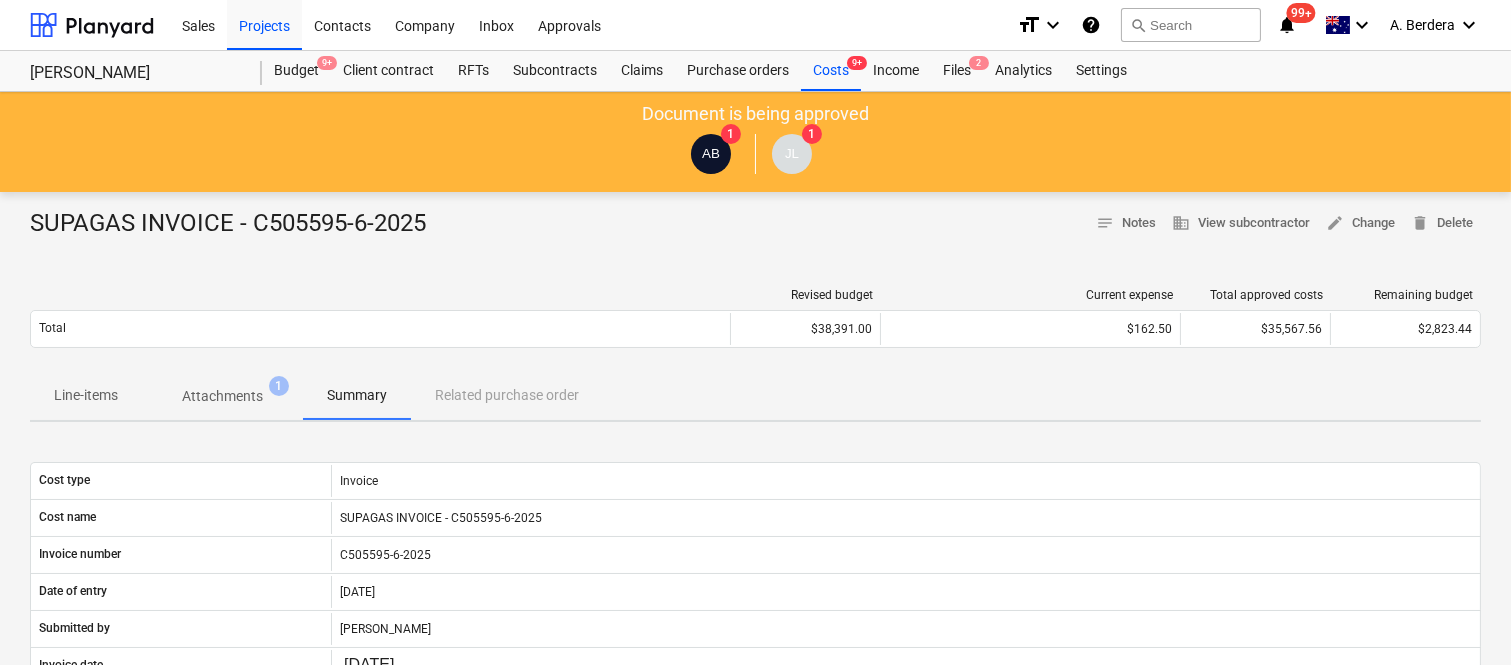 scroll, scrollTop: 550, scrollLeft: 0, axis: vertical 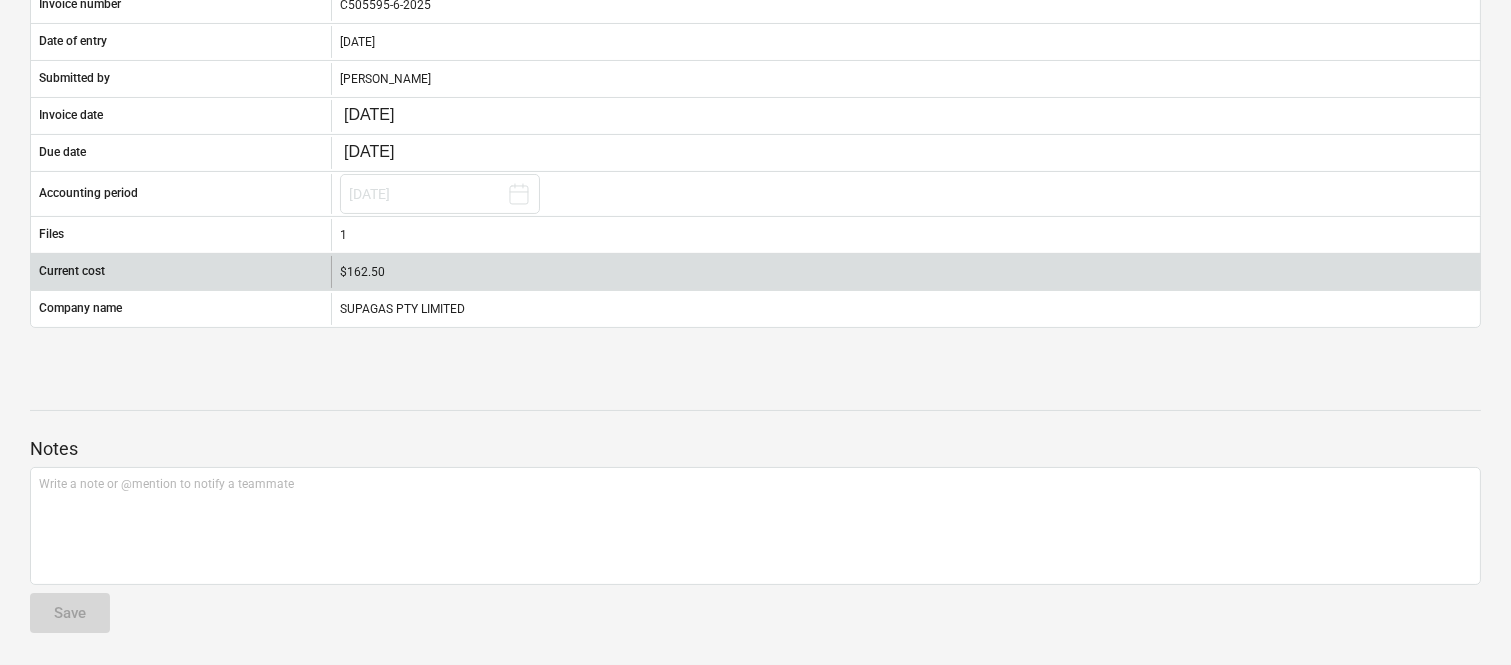 click on "$162.50" at bounding box center [906, 272] 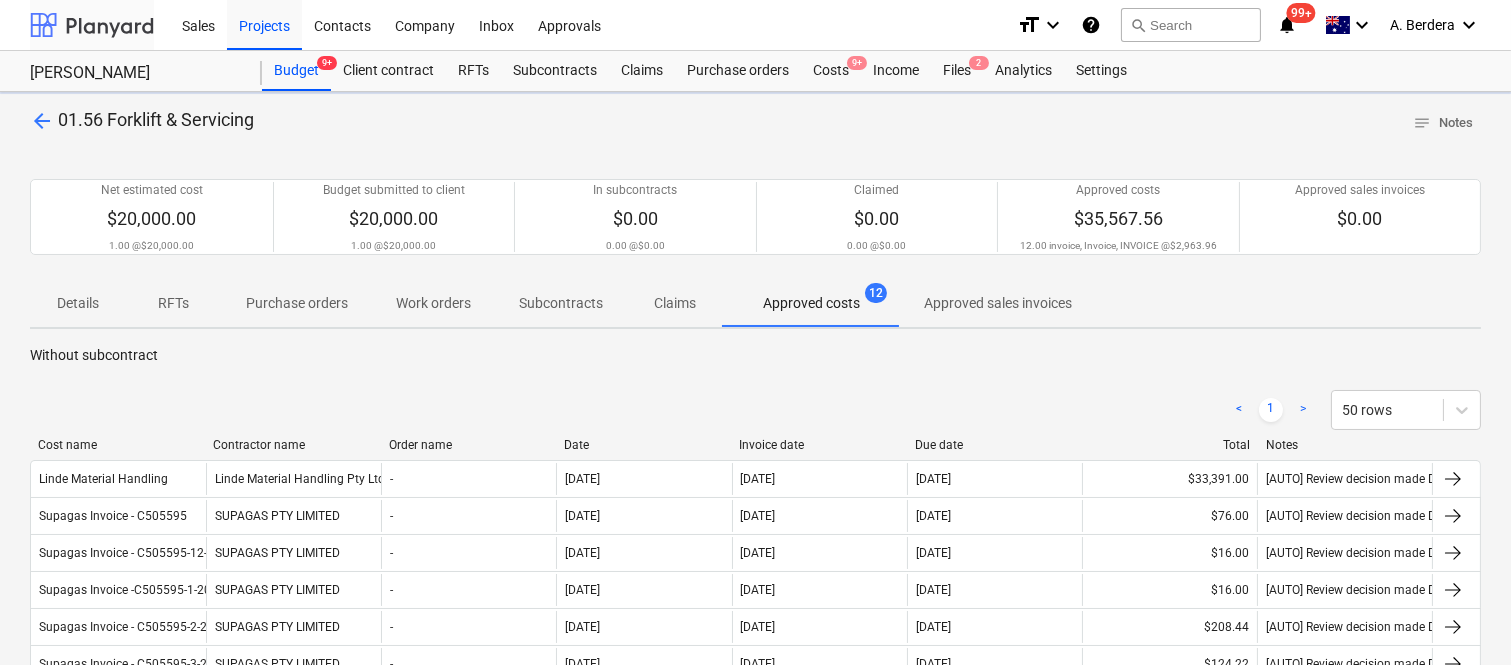 scroll, scrollTop: 382, scrollLeft: 0, axis: vertical 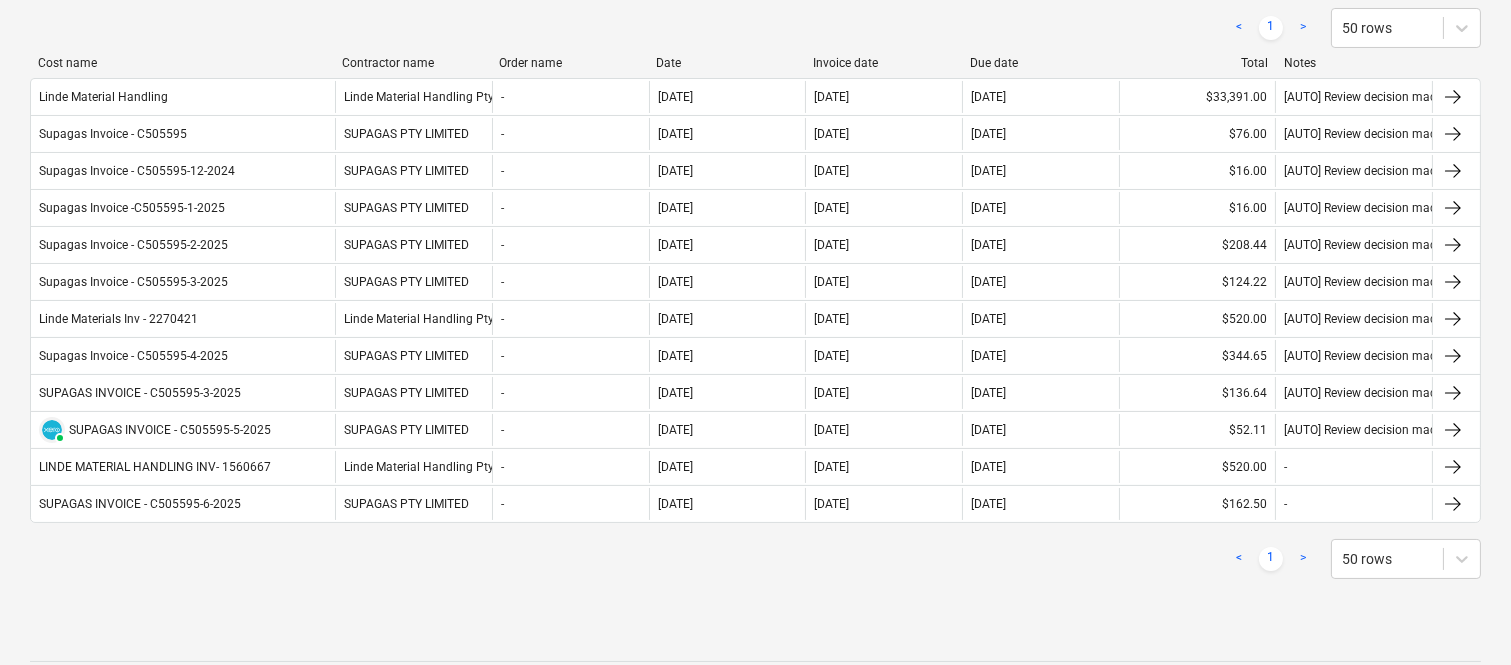 drag, startPoint x: 203, startPoint y: 66, endPoint x: 332, endPoint y: 65, distance: 129.00388 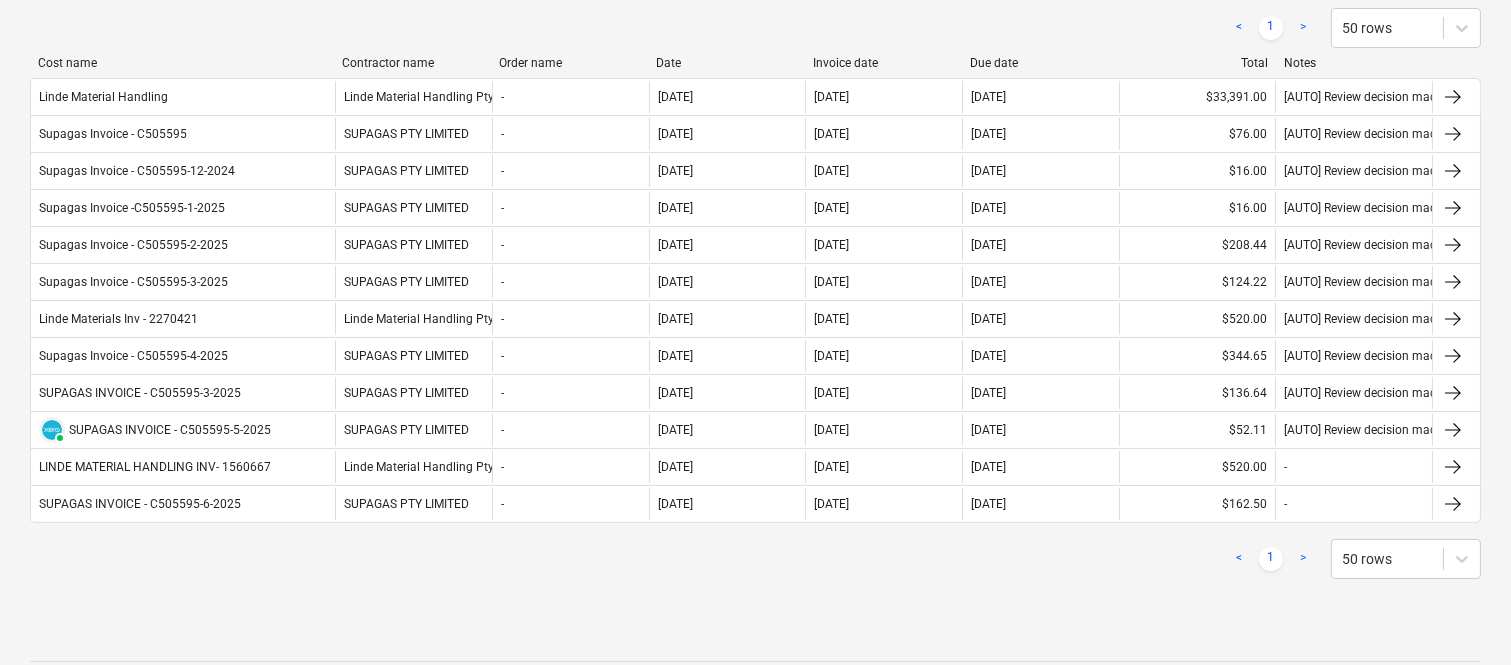 drag, startPoint x: 300, startPoint y: 397, endPoint x: 191, endPoint y: 28, distance: 384.76227 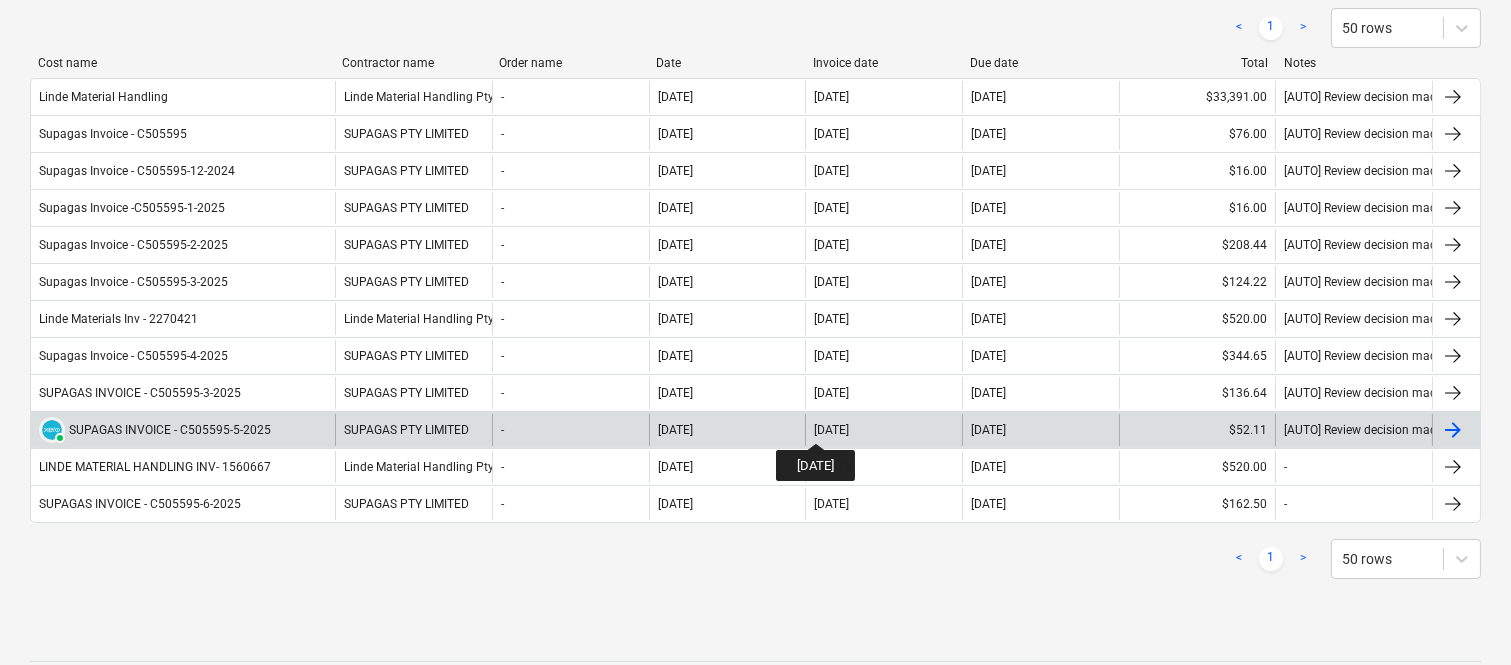 click on "31 May 2025" at bounding box center (831, 430) 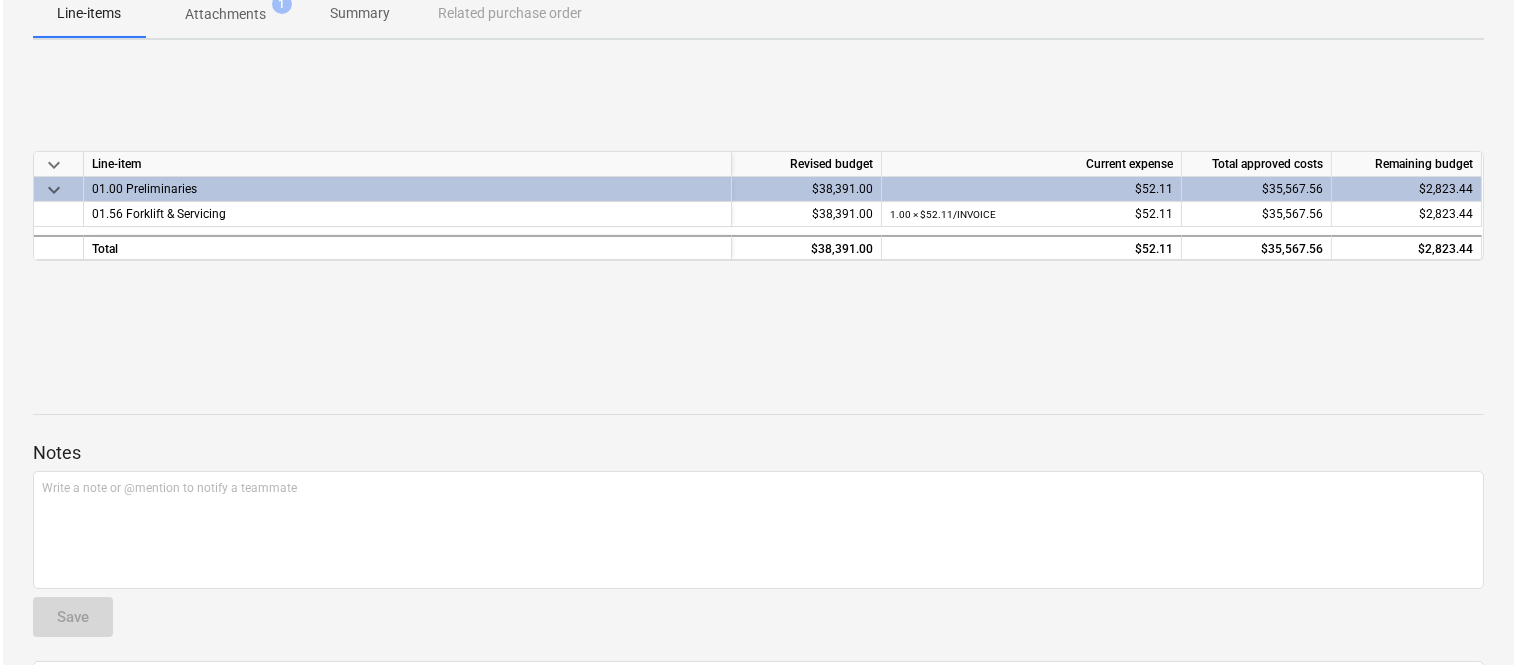 scroll, scrollTop: 0, scrollLeft: 0, axis: both 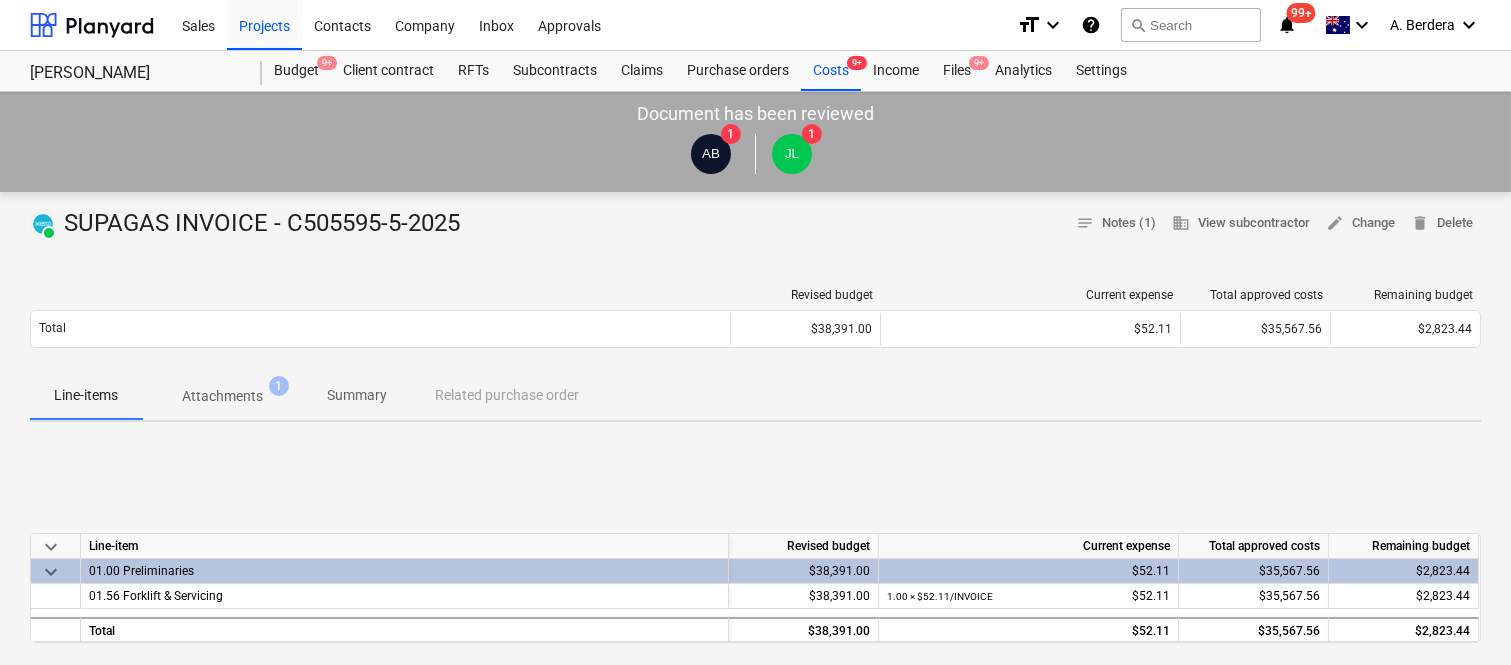 click on "Attachments" at bounding box center [222, 396] 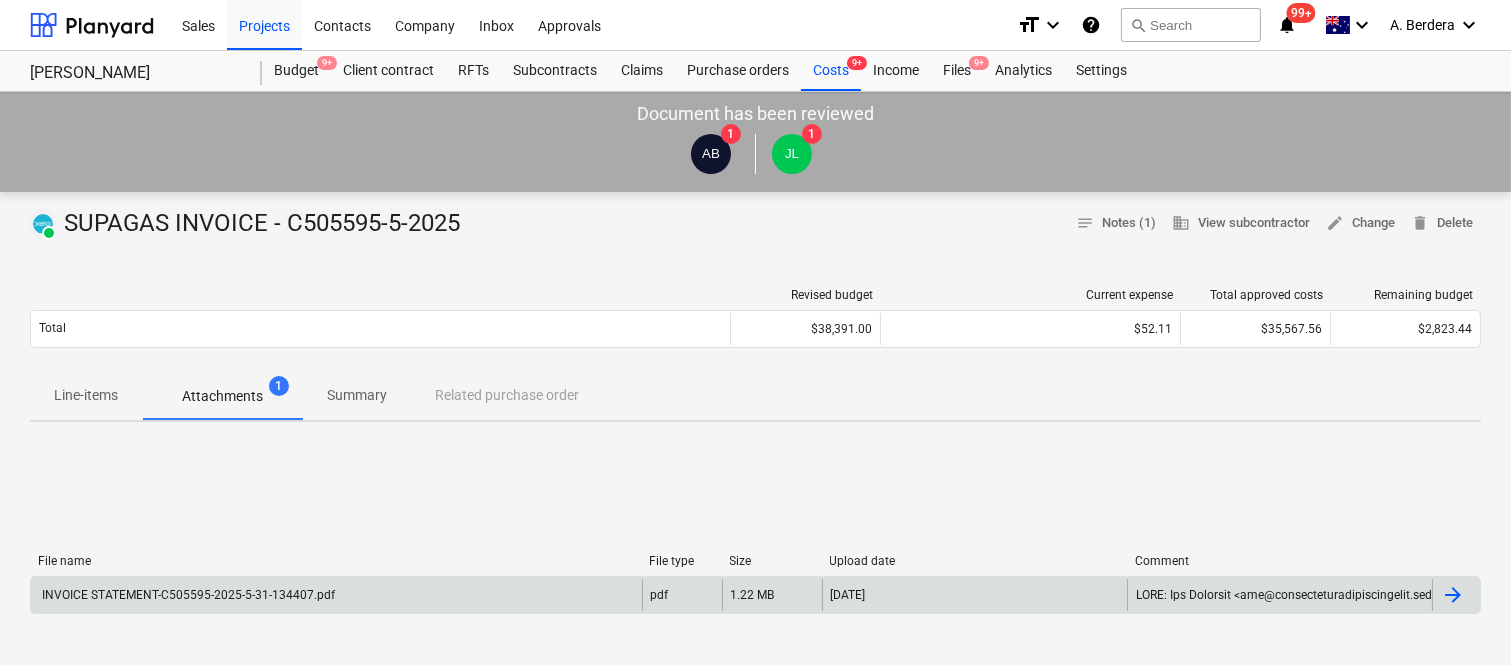 click on "INVOICE STATEMENT-C505595-2025-5-31-134407.pdf" at bounding box center (187, 595) 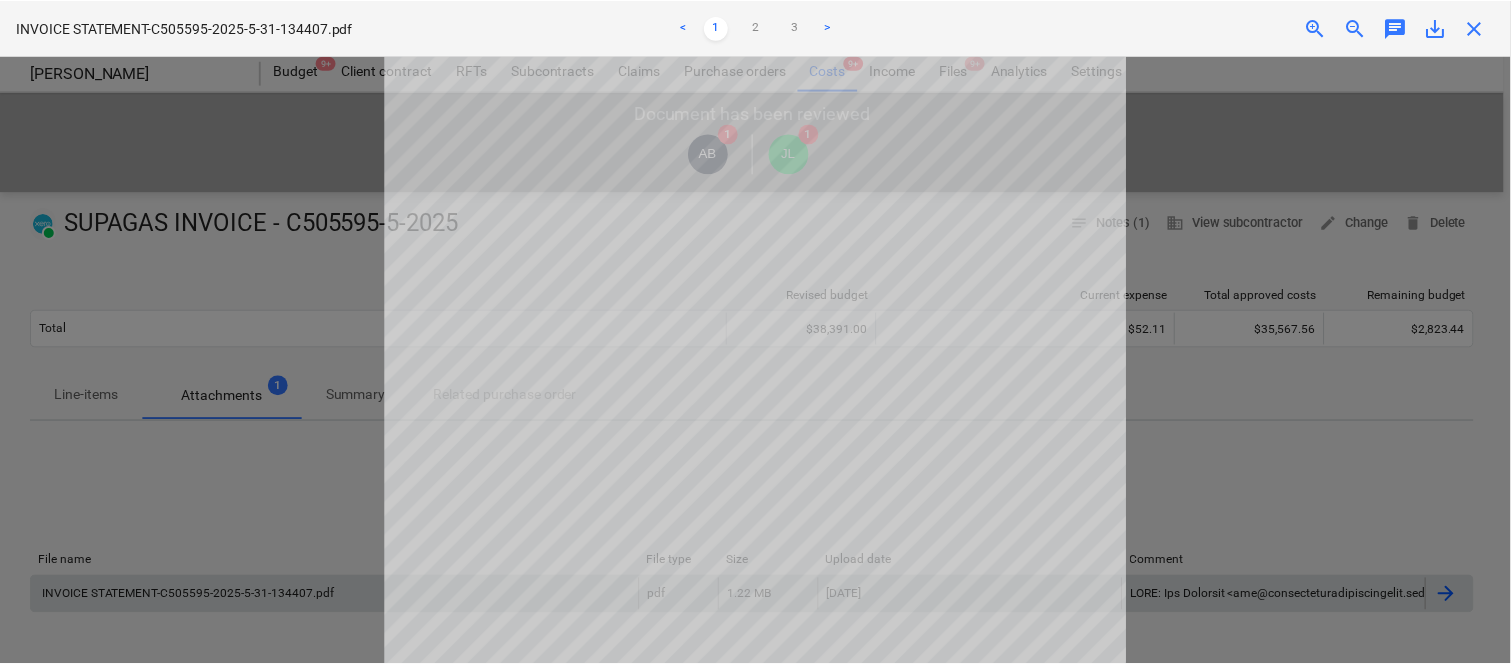 scroll, scrollTop: 0, scrollLeft: 0, axis: both 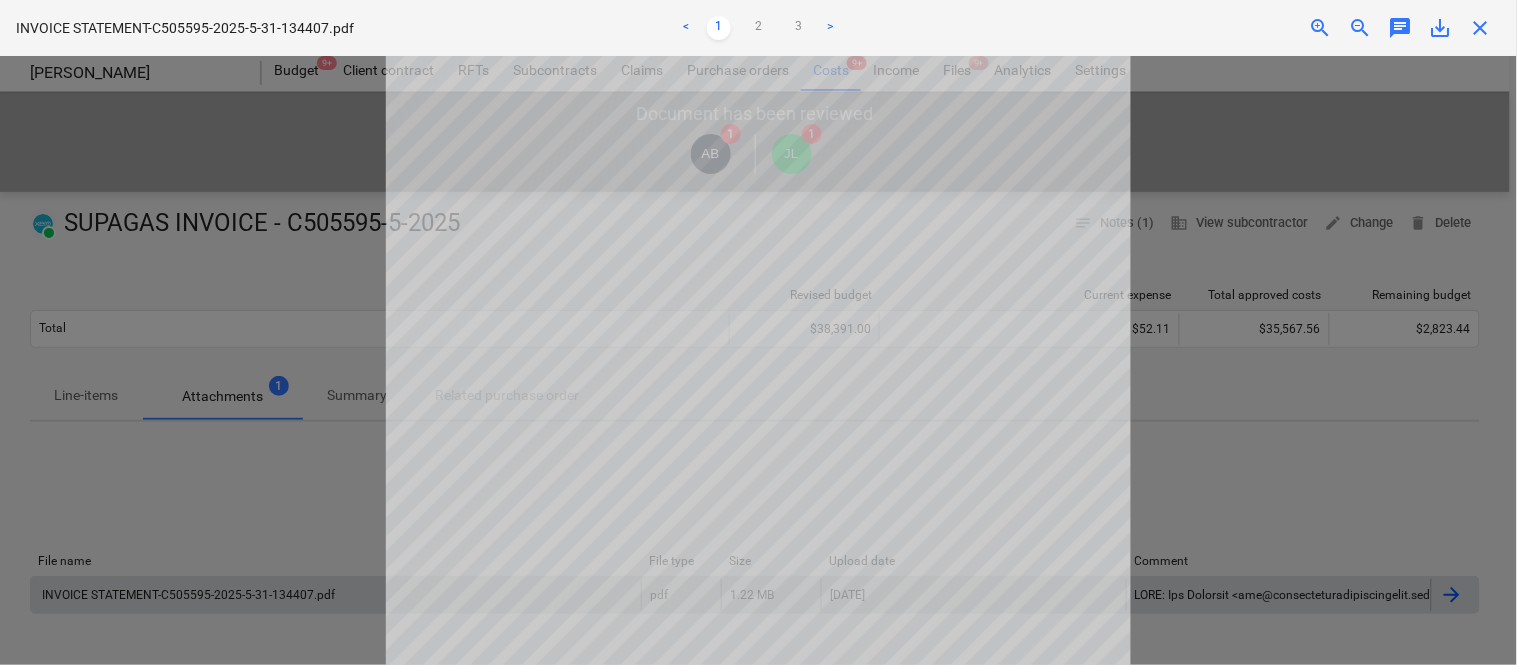 click on "close" at bounding box center [1481, 28] 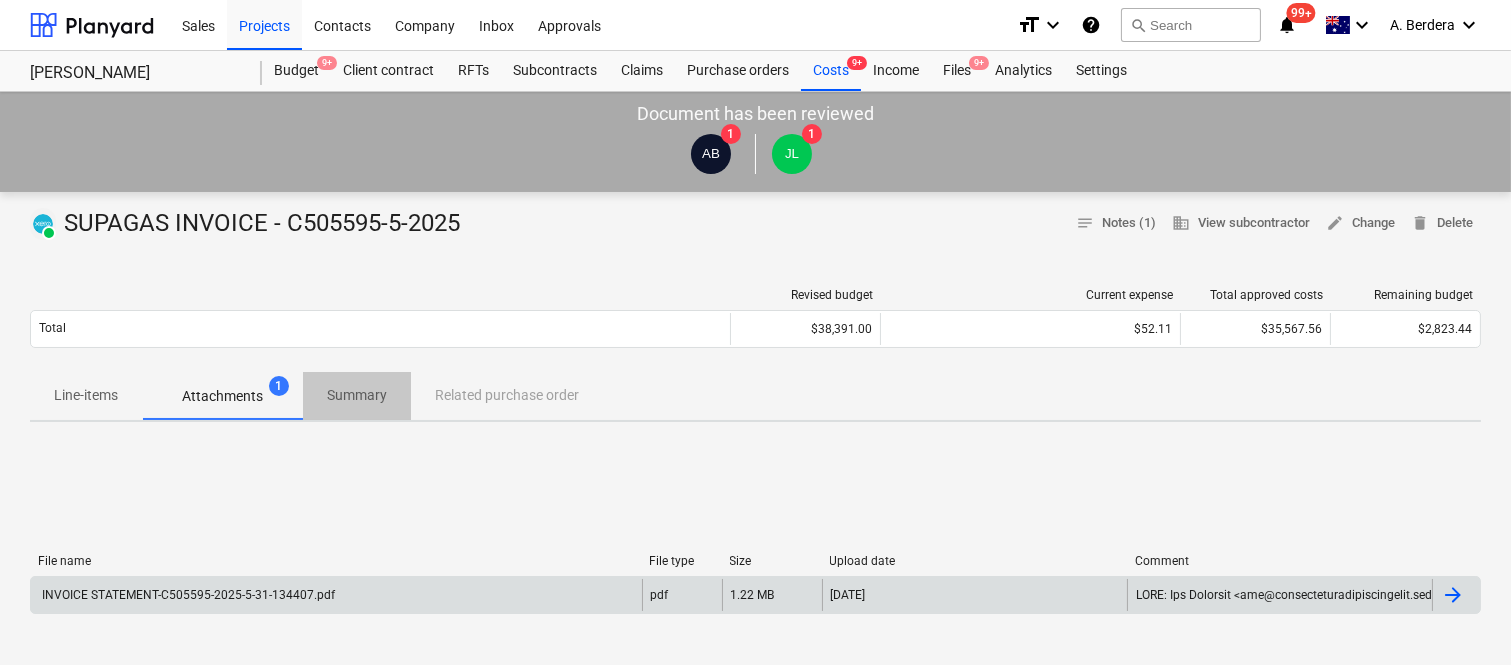 click on "Summary" at bounding box center [357, 395] 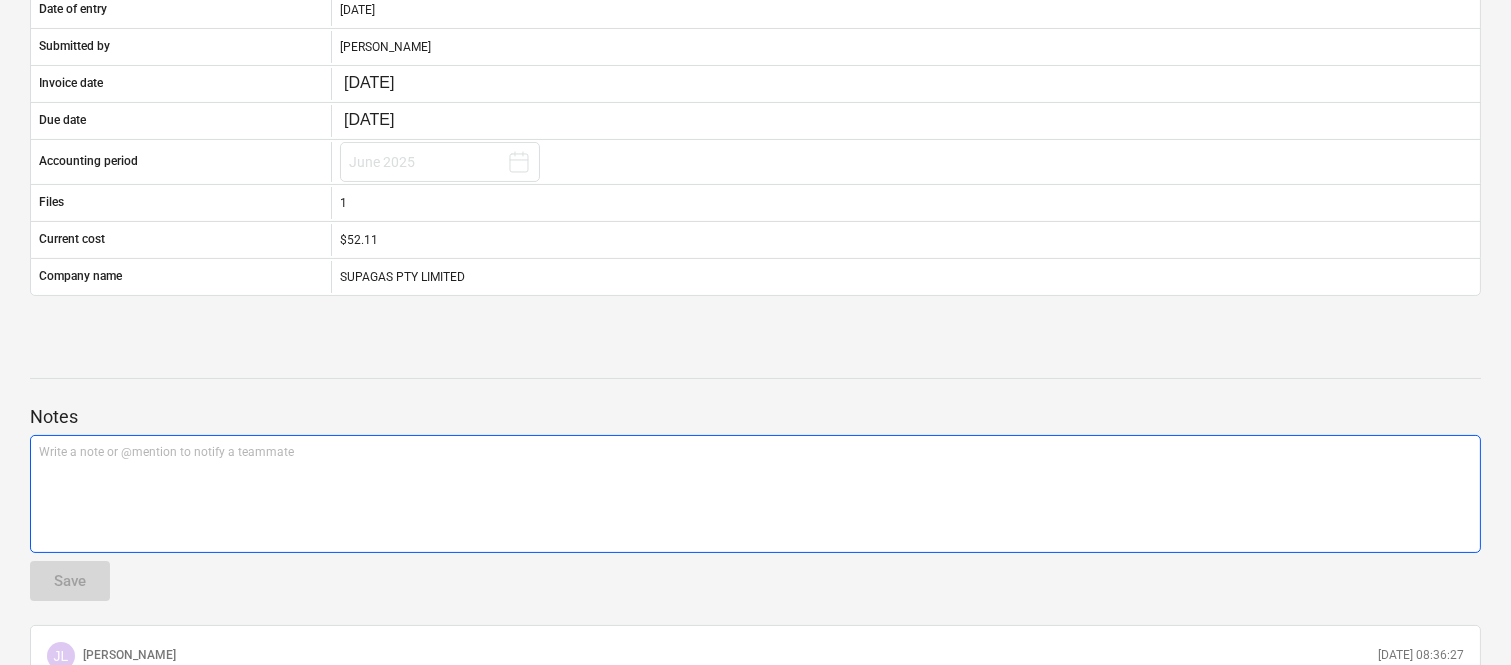 scroll, scrollTop: 0, scrollLeft: 0, axis: both 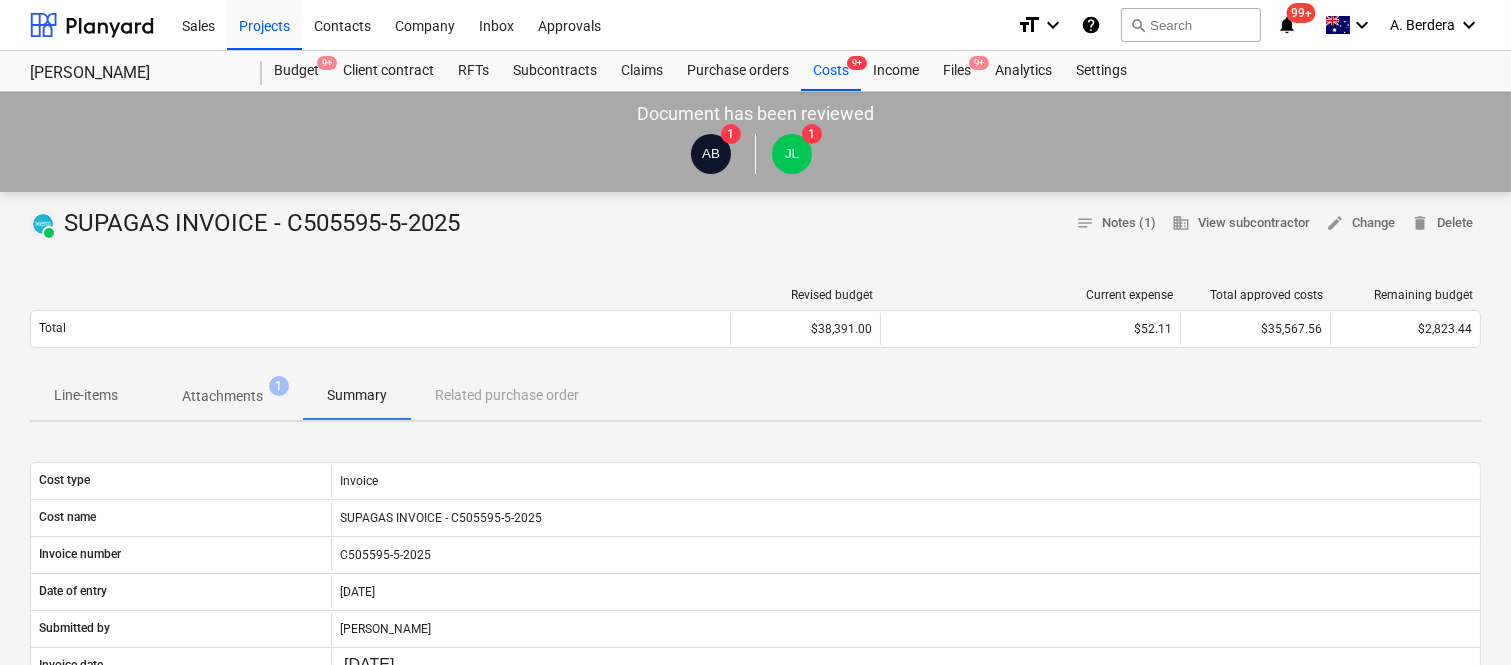 click on "Attachments" at bounding box center [222, 396] 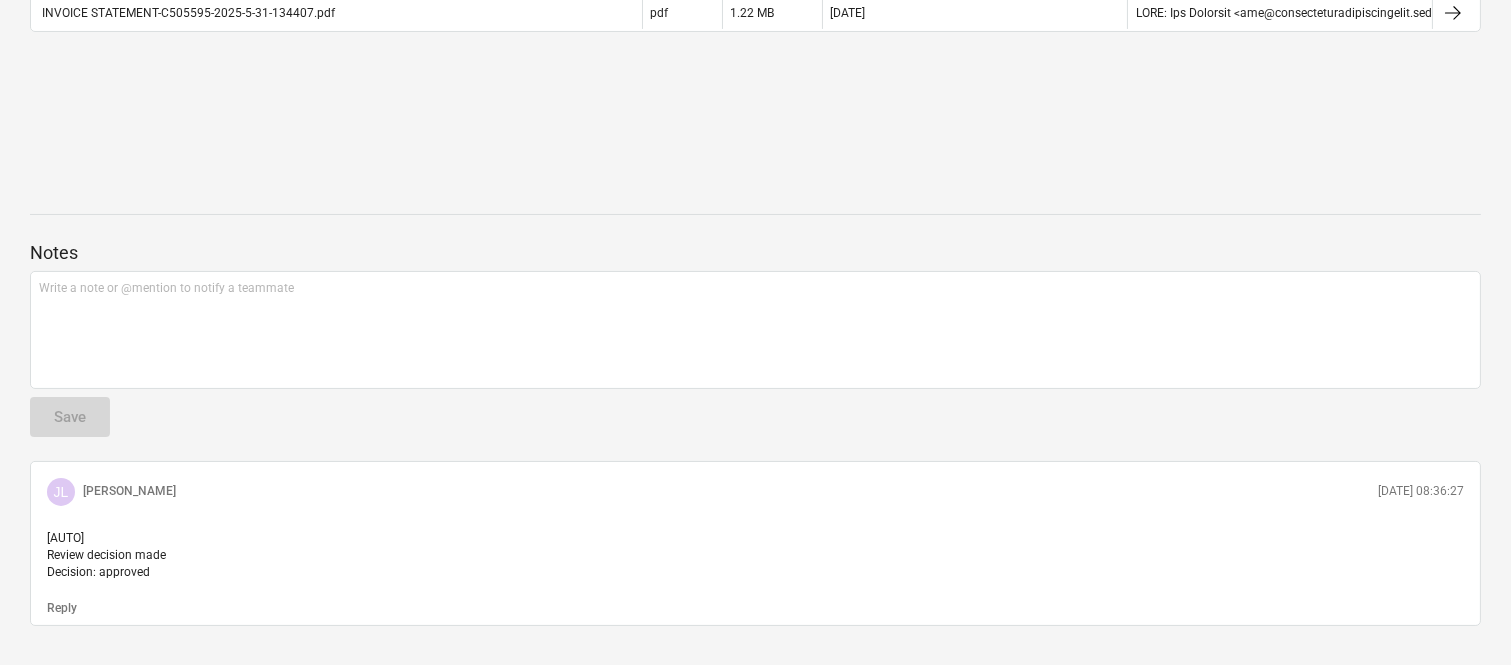 scroll, scrollTop: 0, scrollLeft: 0, axis: both 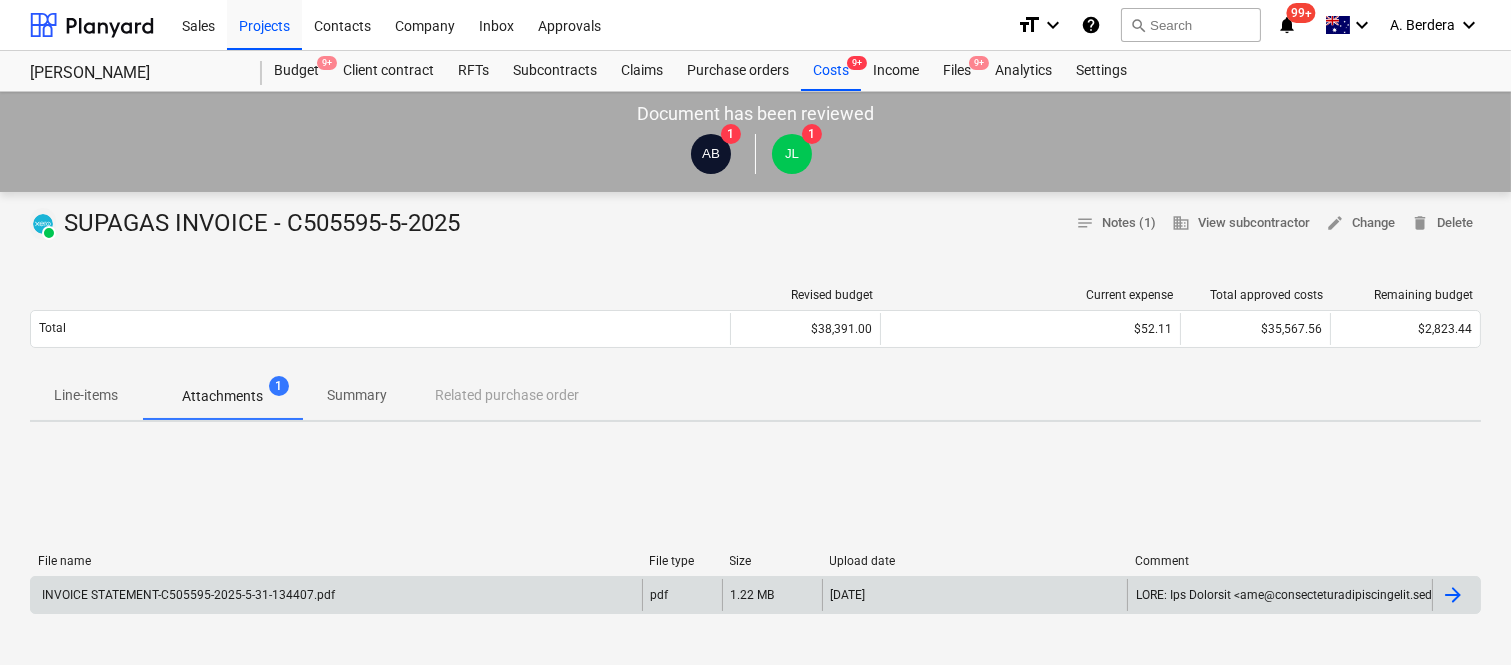 click on "INVOICE STATEMENT-C505595-2025-5-31-134407.pdf" at bounding box center (187, 595) 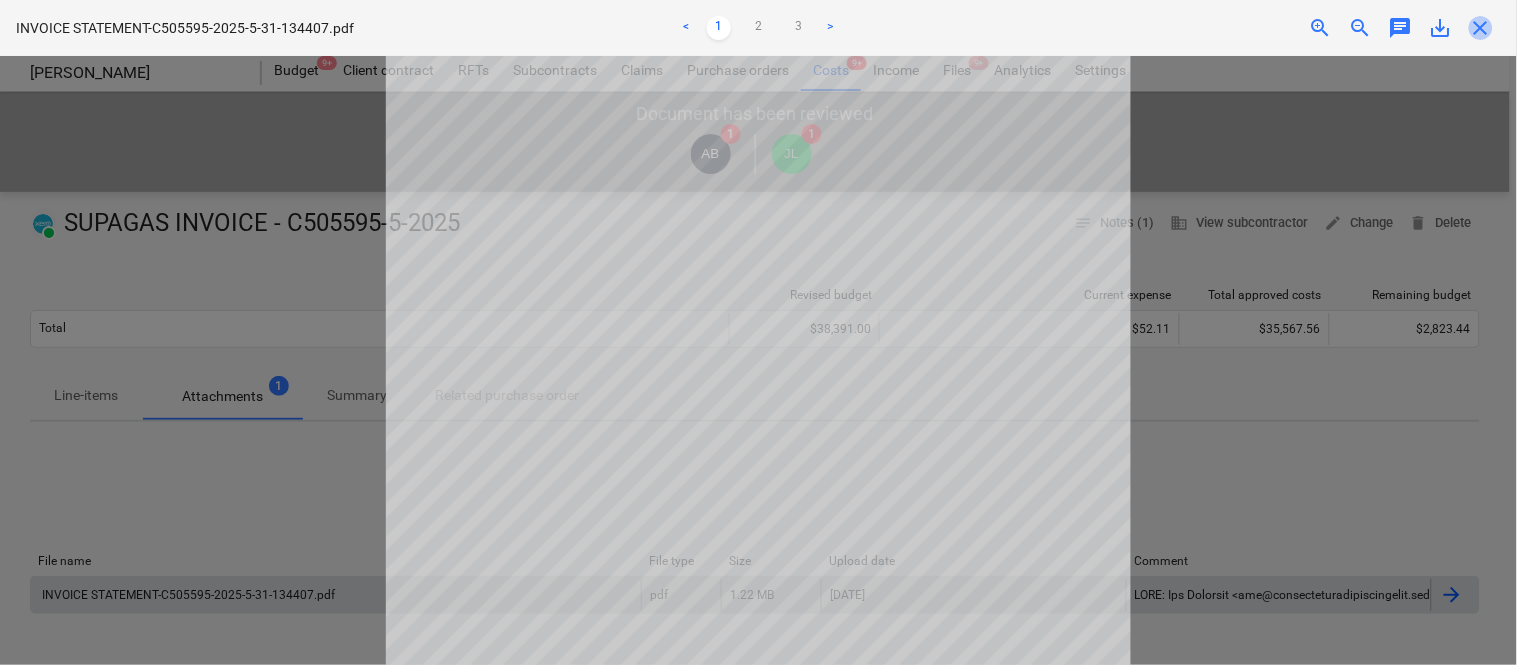 click on "close" at bounding box center (1481, 28) 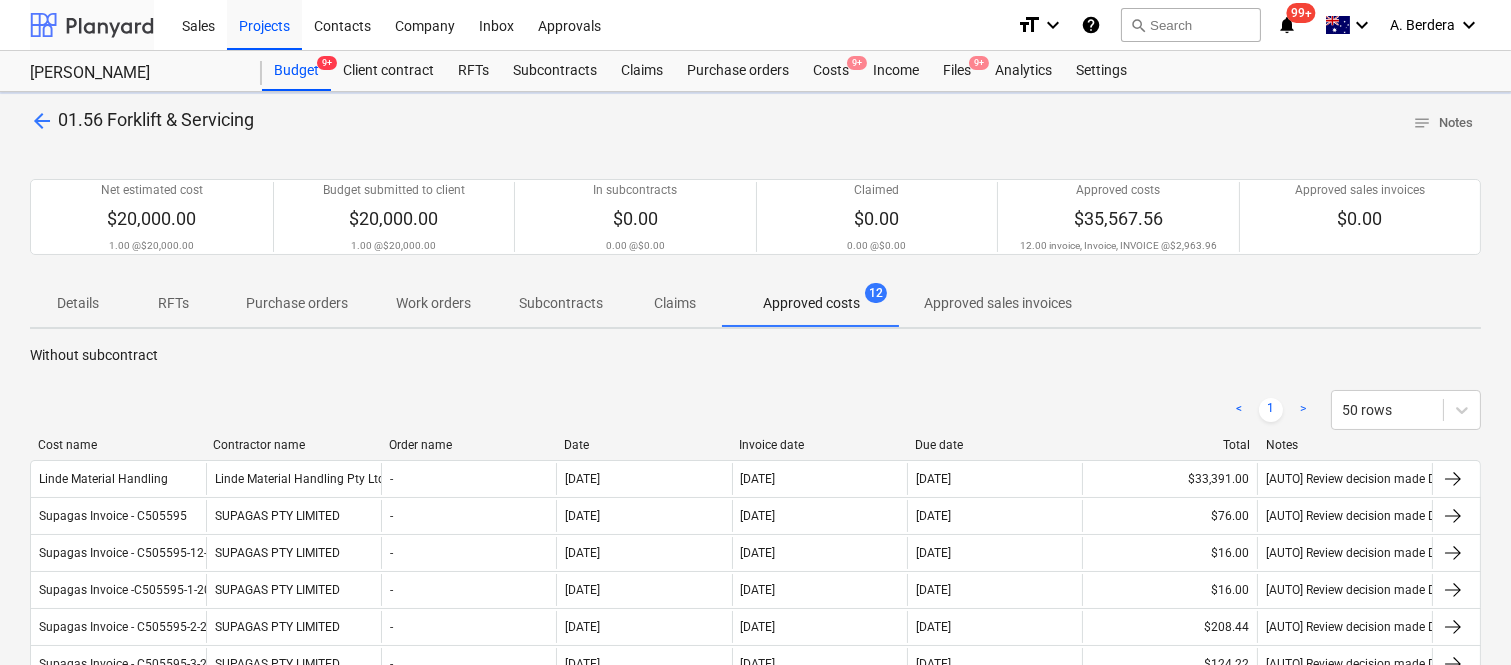 scroll, scrollTop: 382, scrollLeft: 0, axis: vertical 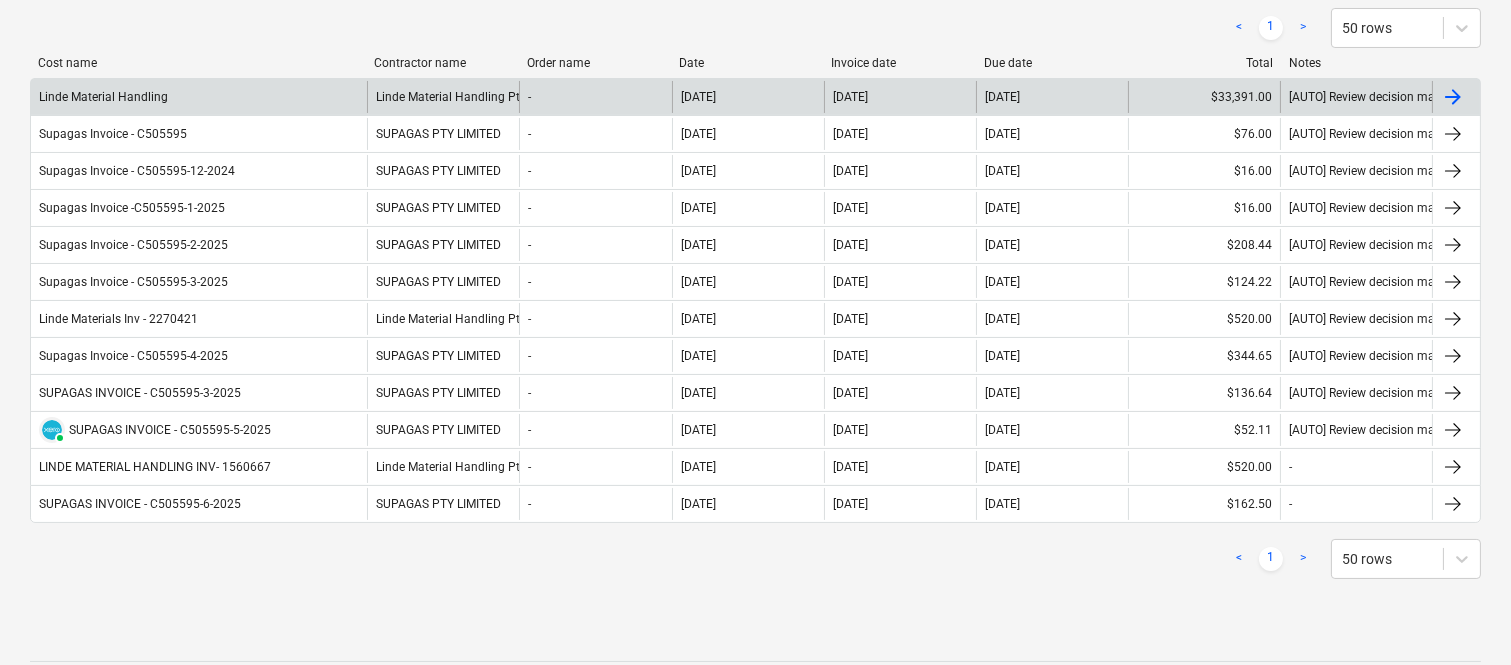 drag, startPoint x: 204, startPoint y: 65, endPoint x: 365, endPoint y: 90, distance: 162.92943 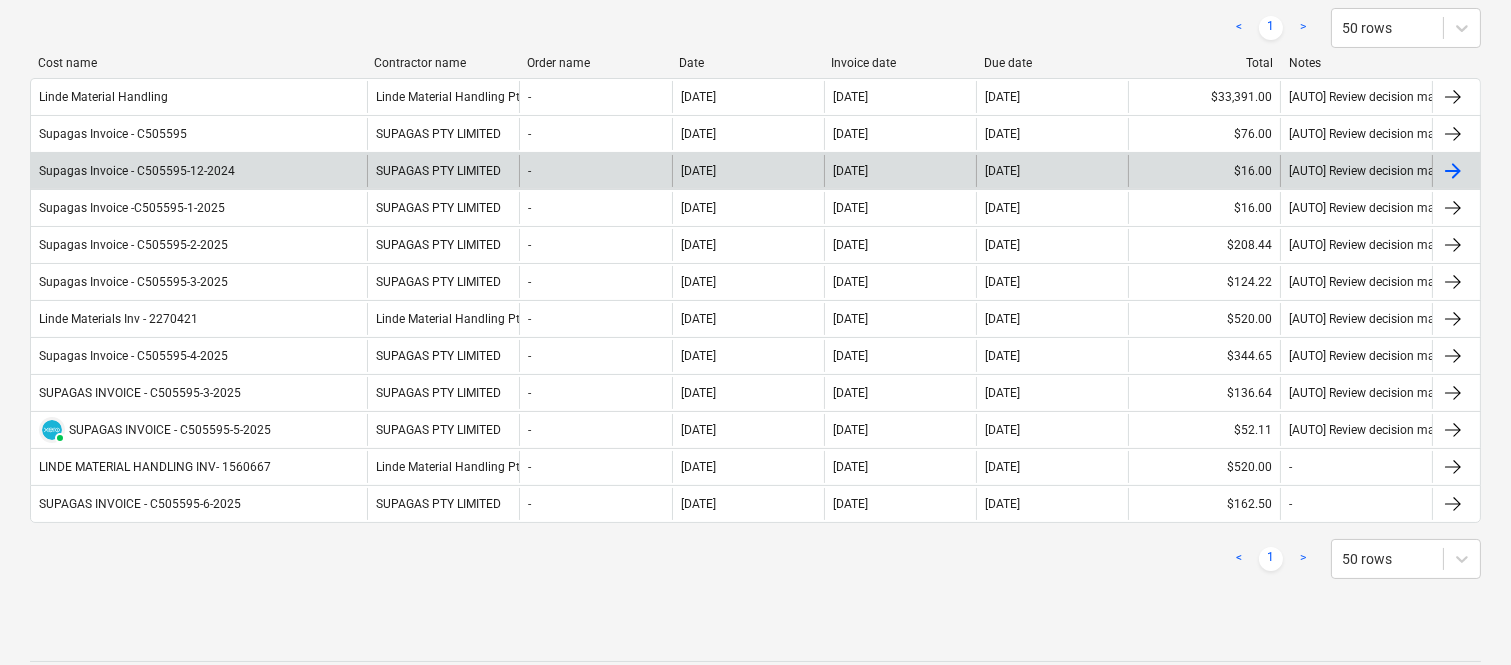 click on "Supagas Invoice - C505595-12-2024" at bounding box center (199, 171) 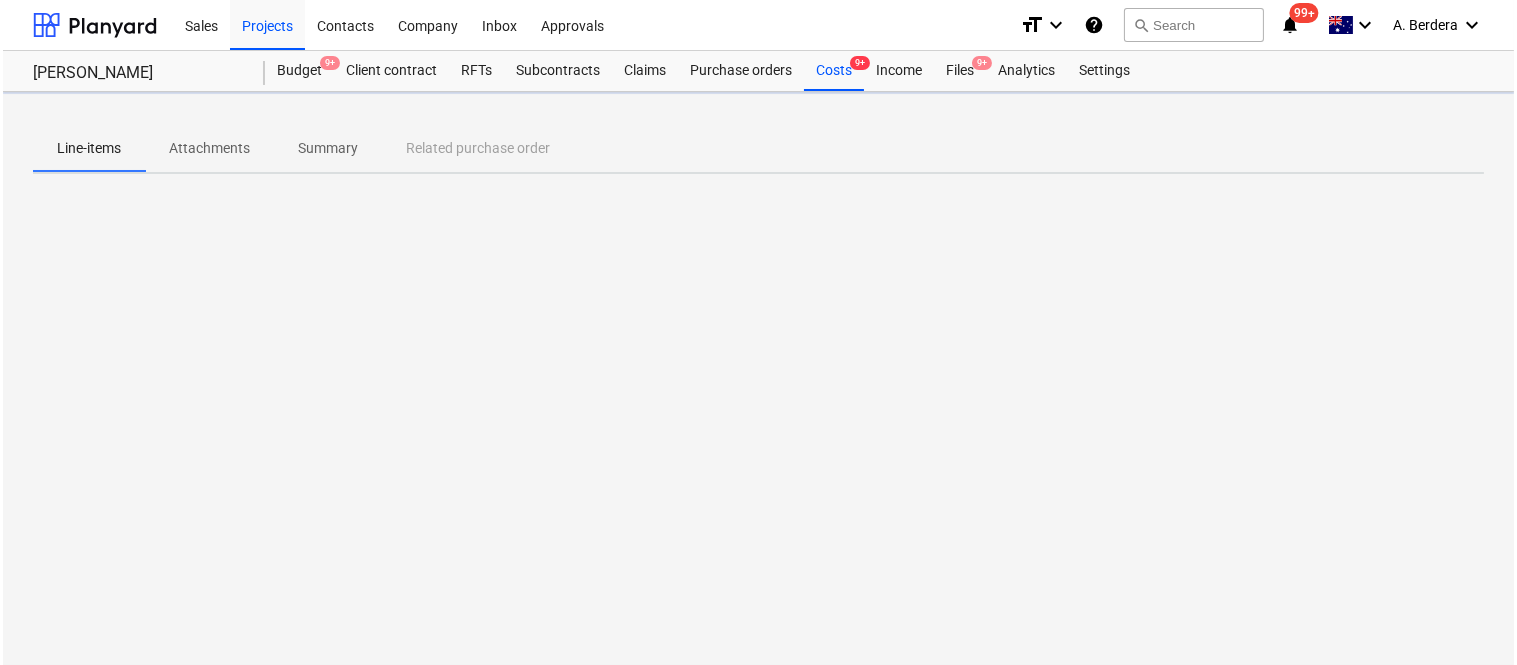 scroll, scrollTop: 0, scrollLeft: 0, axis: both 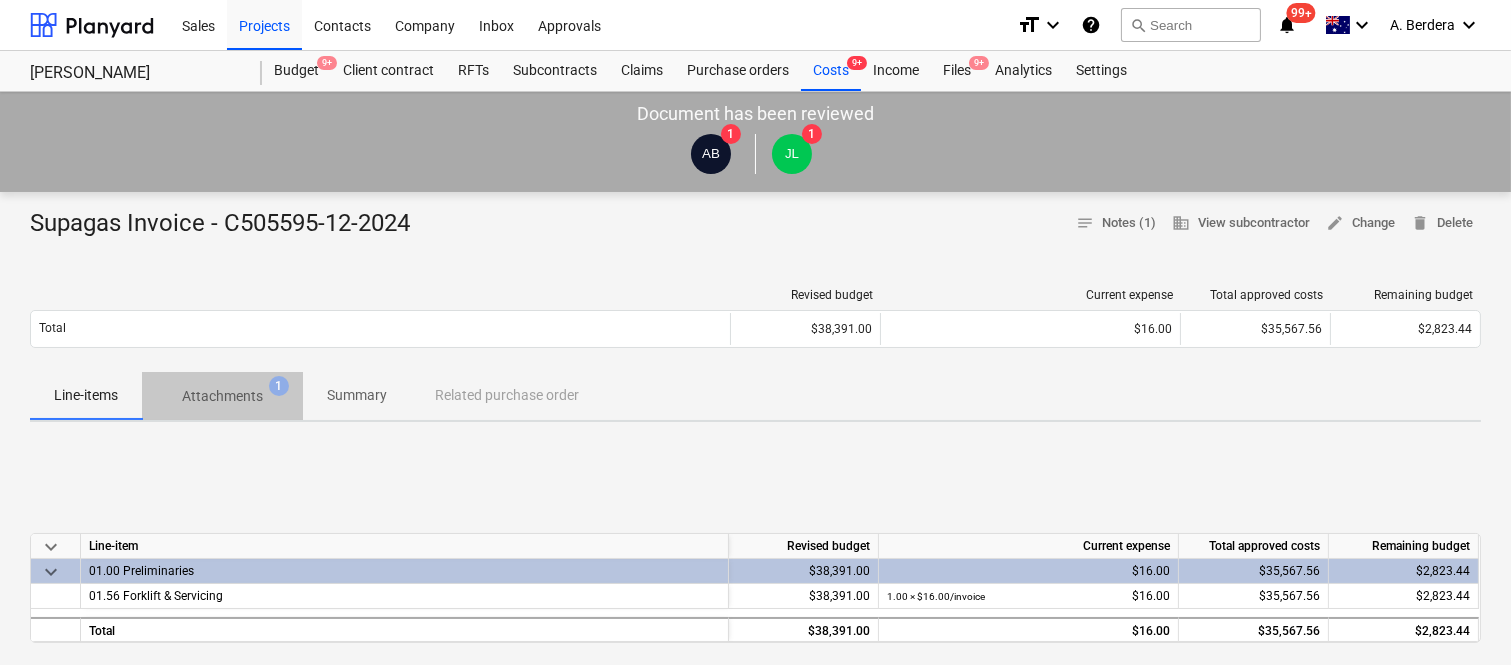 click on "Attachments" at bounding box center [222, 396] 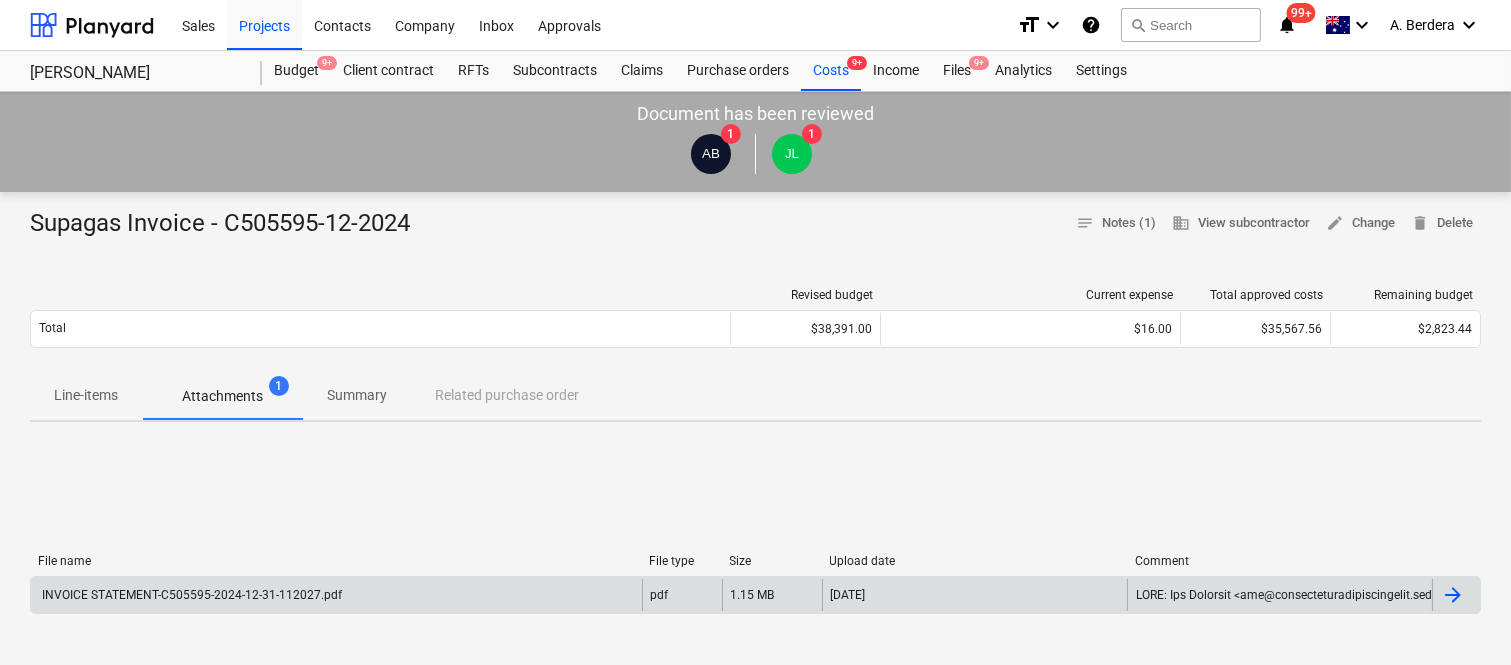 click on "INVOICE STATEMENT-C505595-2024-12-31-112027.pdf" at bounding box center [190, 595] 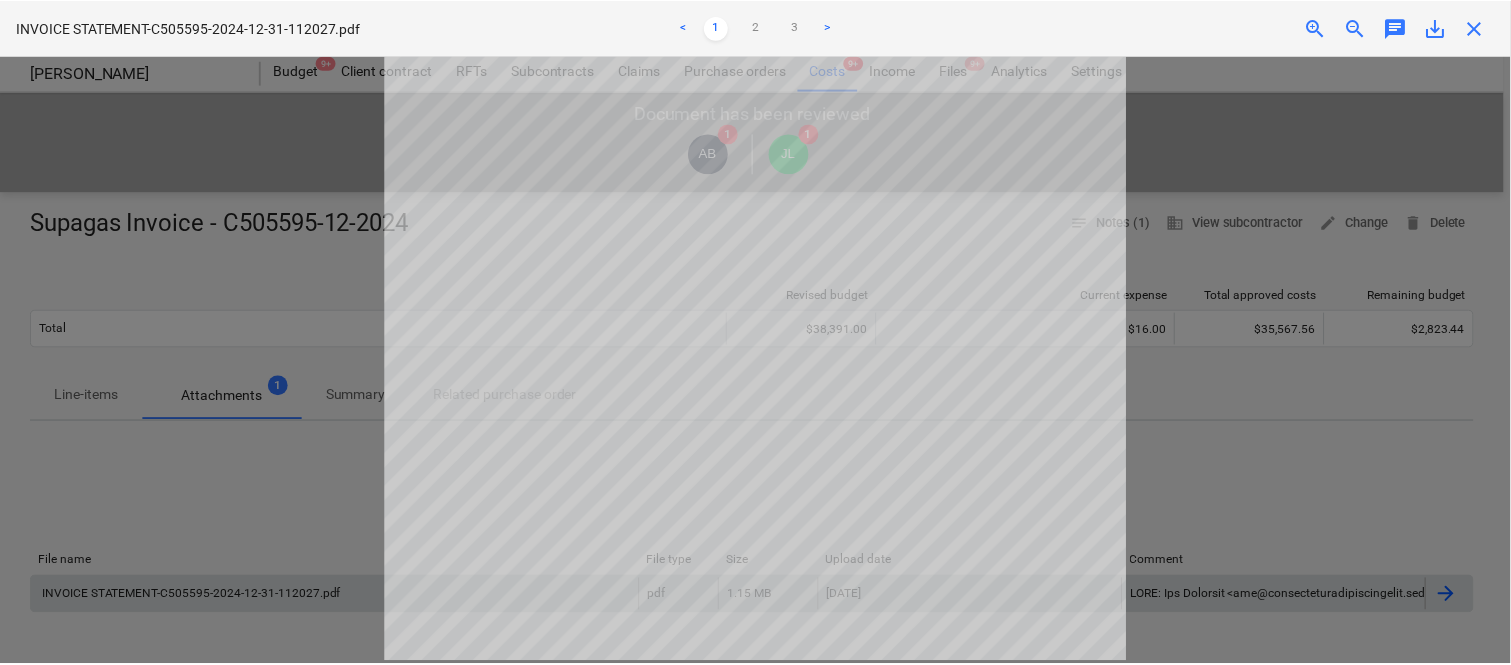 scroll, scrollTop: 0, scrollLeft: 0, axis: both 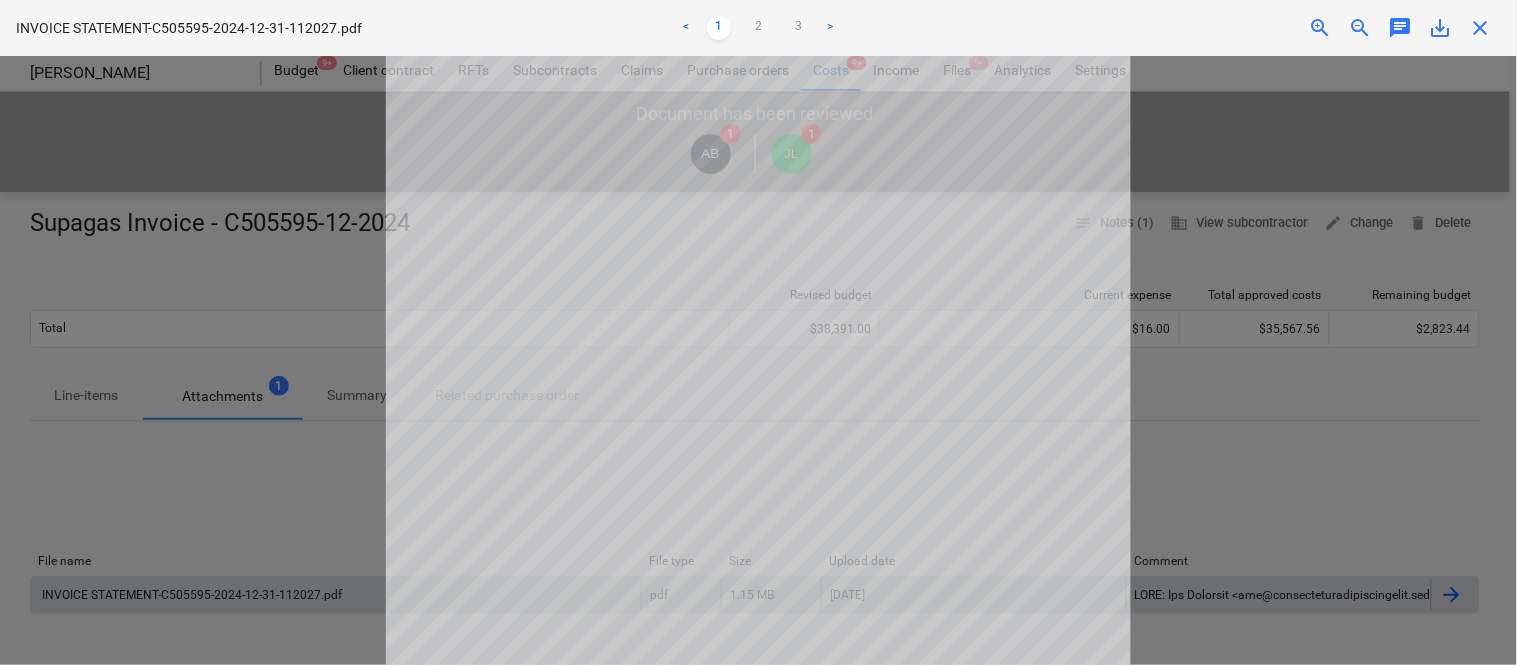 click on "close" at bounding box center [1481, 28] 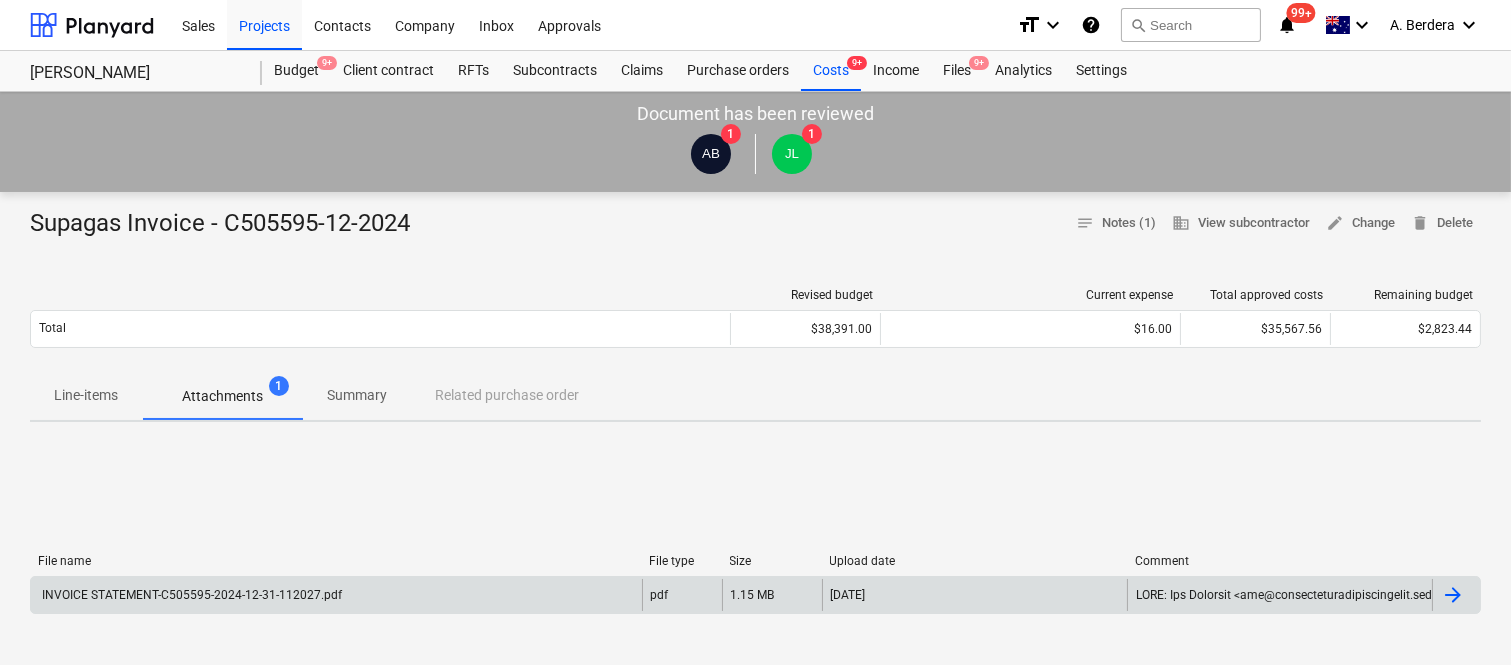 click on "Summary" at bounding box center (357, 395) 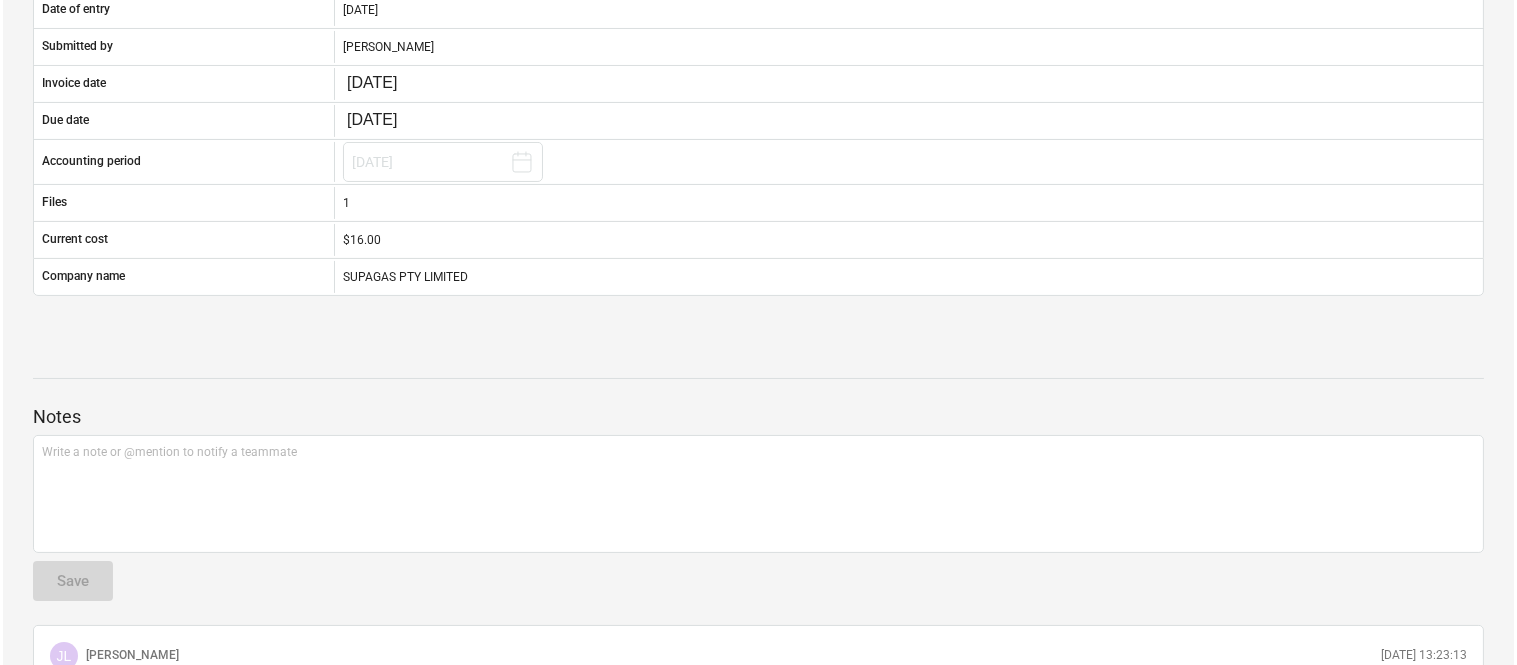 scroll, scrollTop: 0, scrollLeft: 0, axis: both 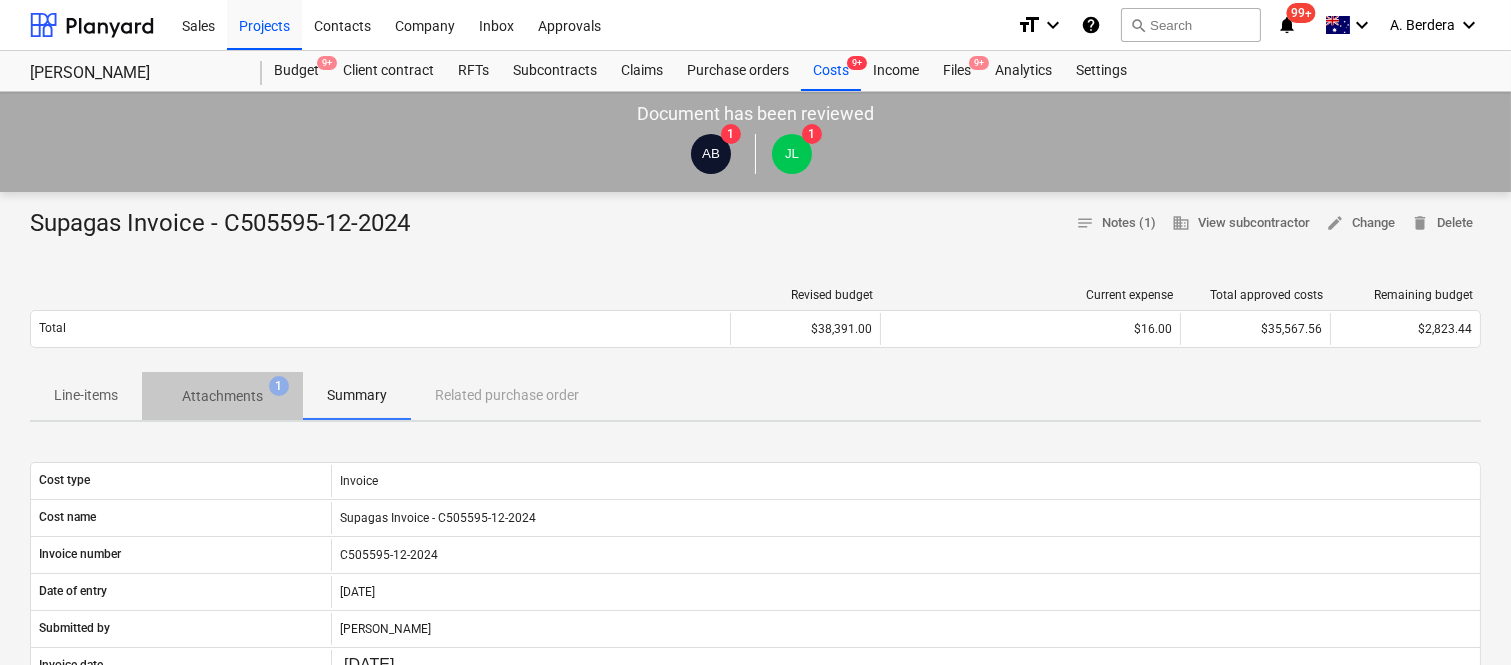click on "Attachments" at bounding box center [222, 396] 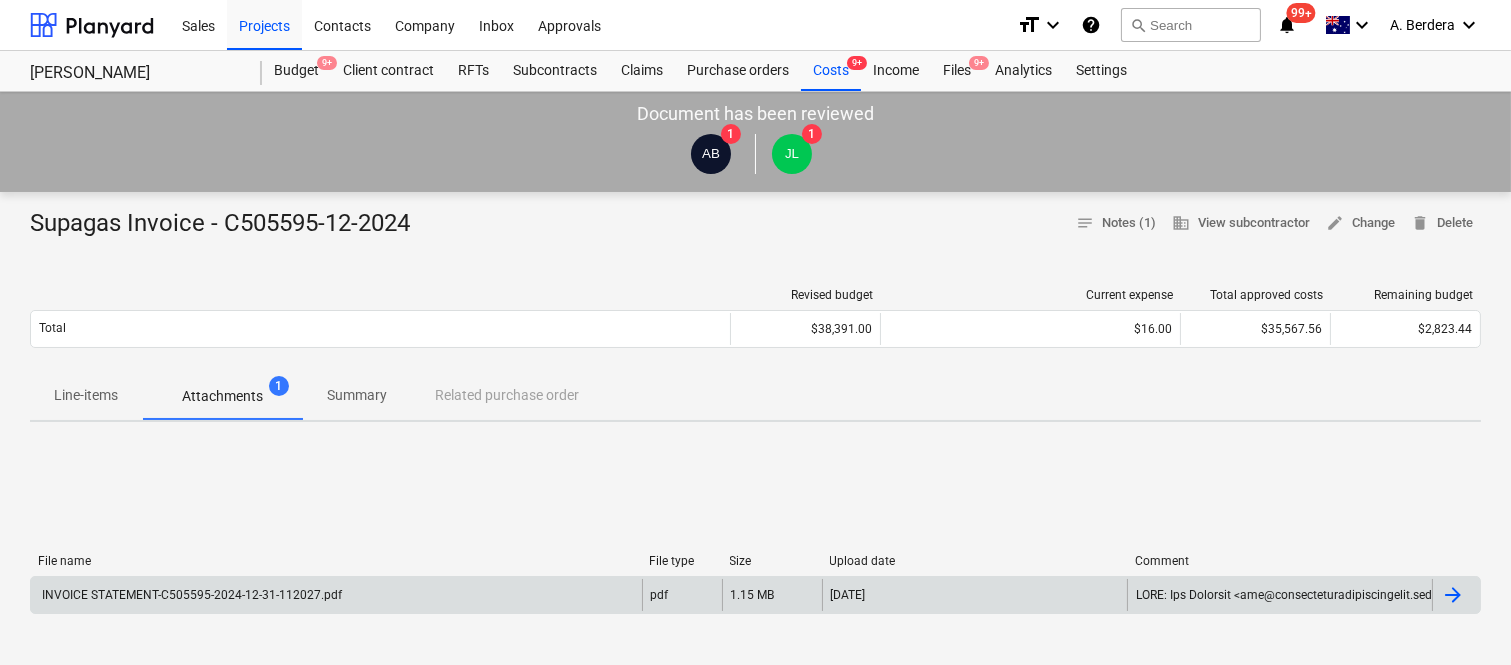 click on "INVOICE STATEMENT-C505595-2024-12-31-112027.pdf" at bounding box center (336, 595) 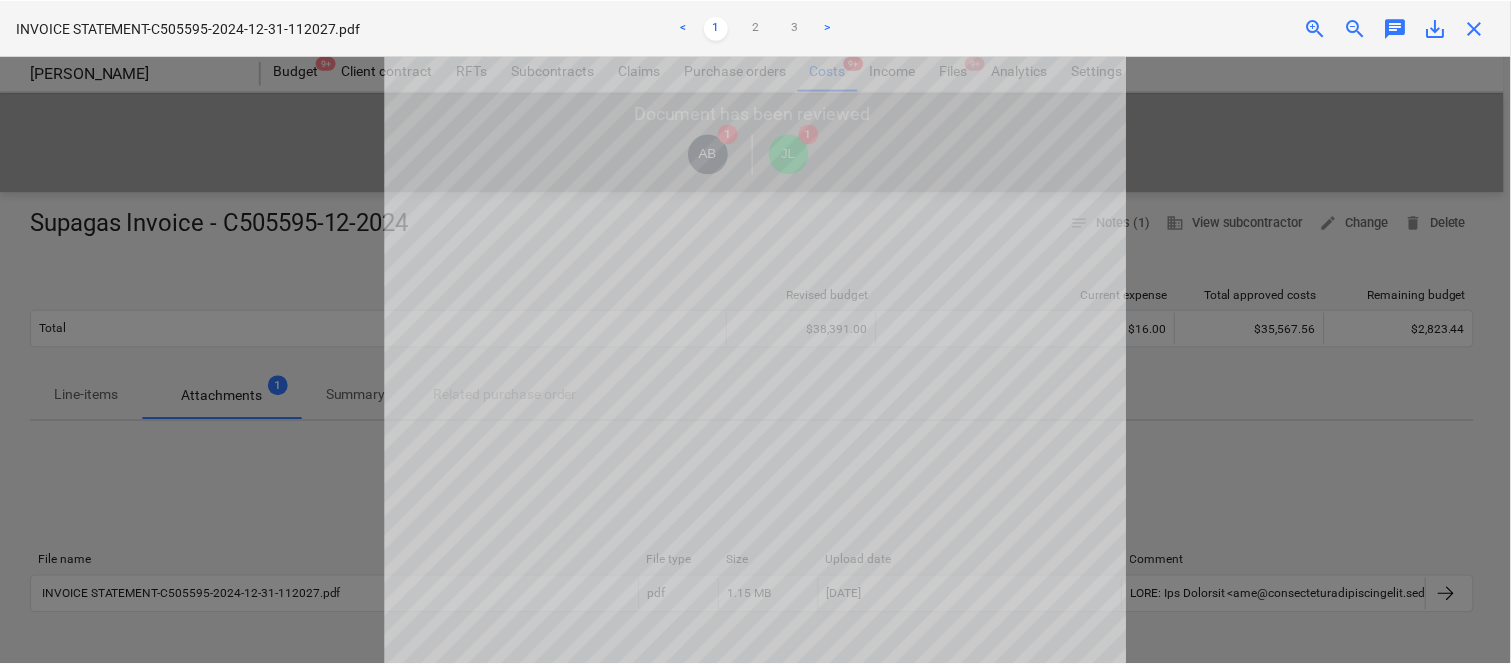 scroll, scrollTop: 446, scrollLeft: 0, axis: vertical 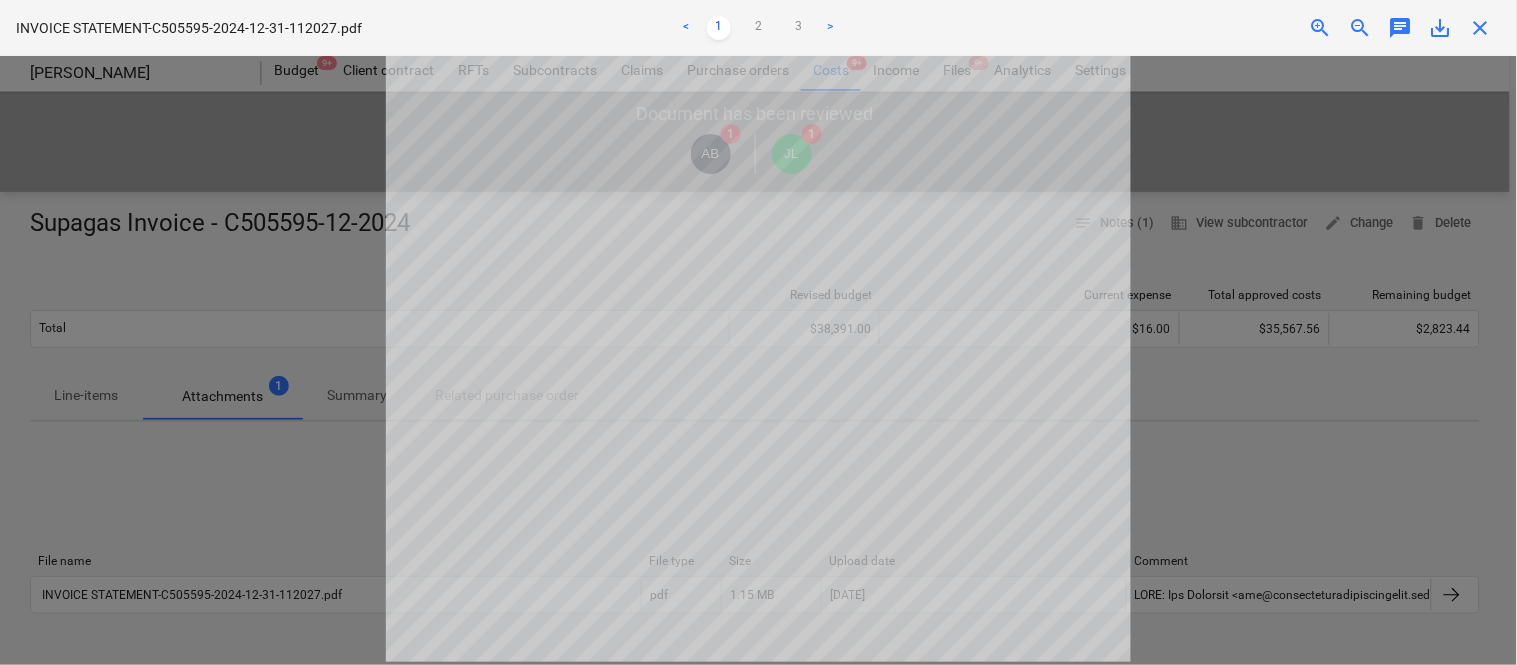 click on "close" at bounding box center (1481, 28) 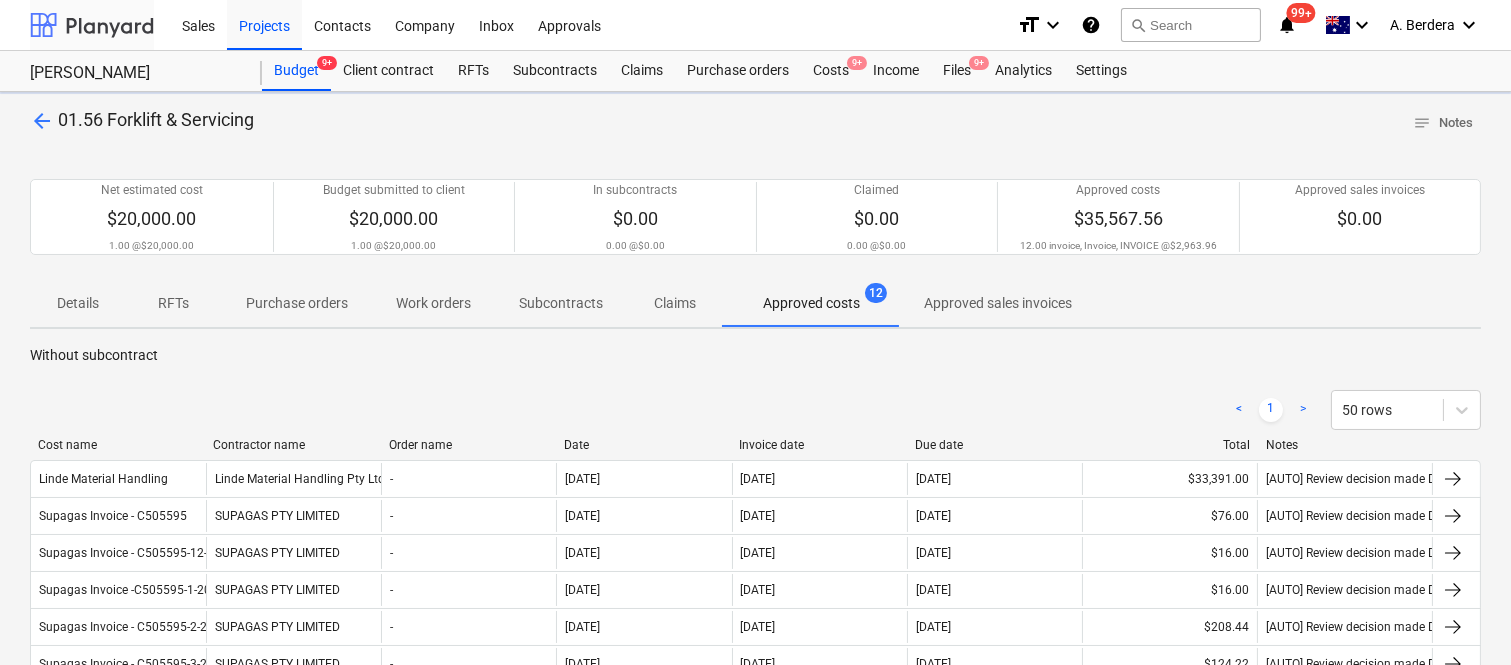 scroll, scrollTop: 382, scrollLeft: 0, axis: vertical 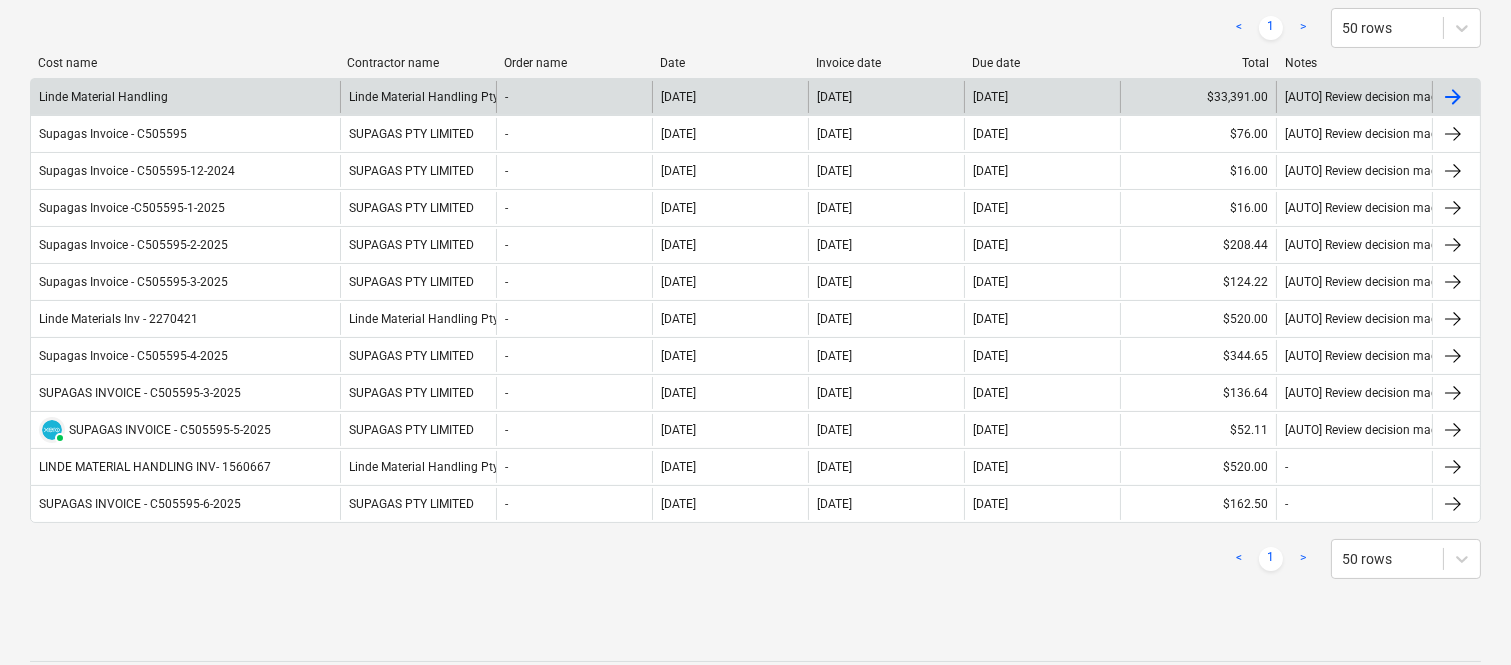 drag, startPoint x: 224, startPoint y: 62, endPoint x: 344, endPoint y: 102, distance: 126.491104 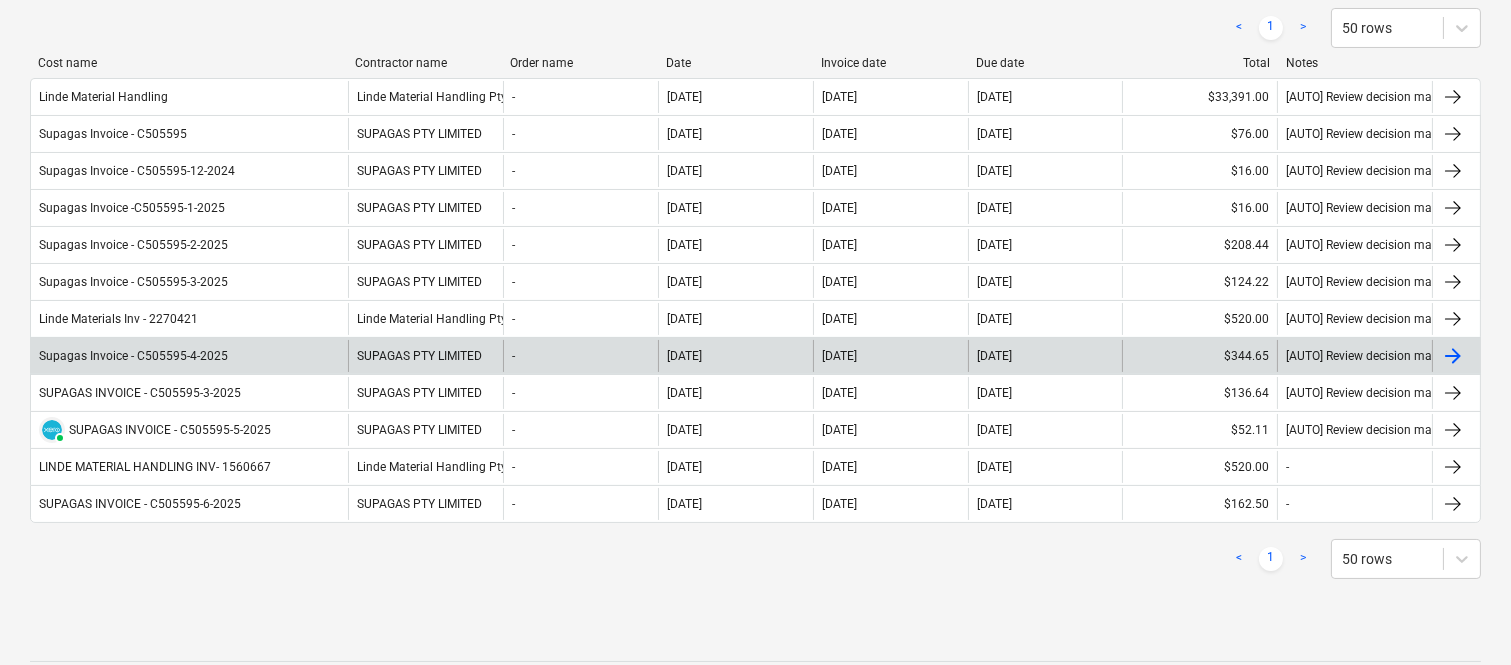 click on "Supagas Invoice - C505595-4-2025" at bounding box center (189, 356) 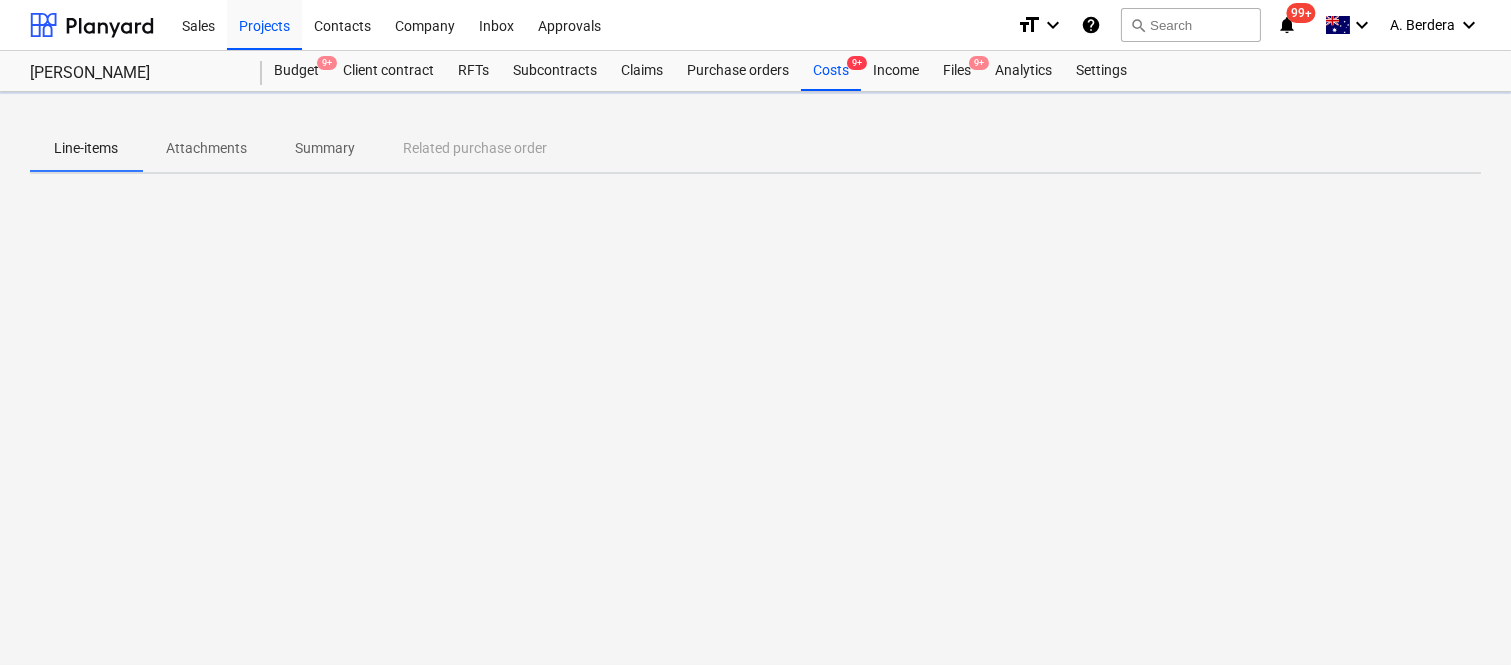 scroll, scrollTop: 0, scrollLeft: 0, axis: both 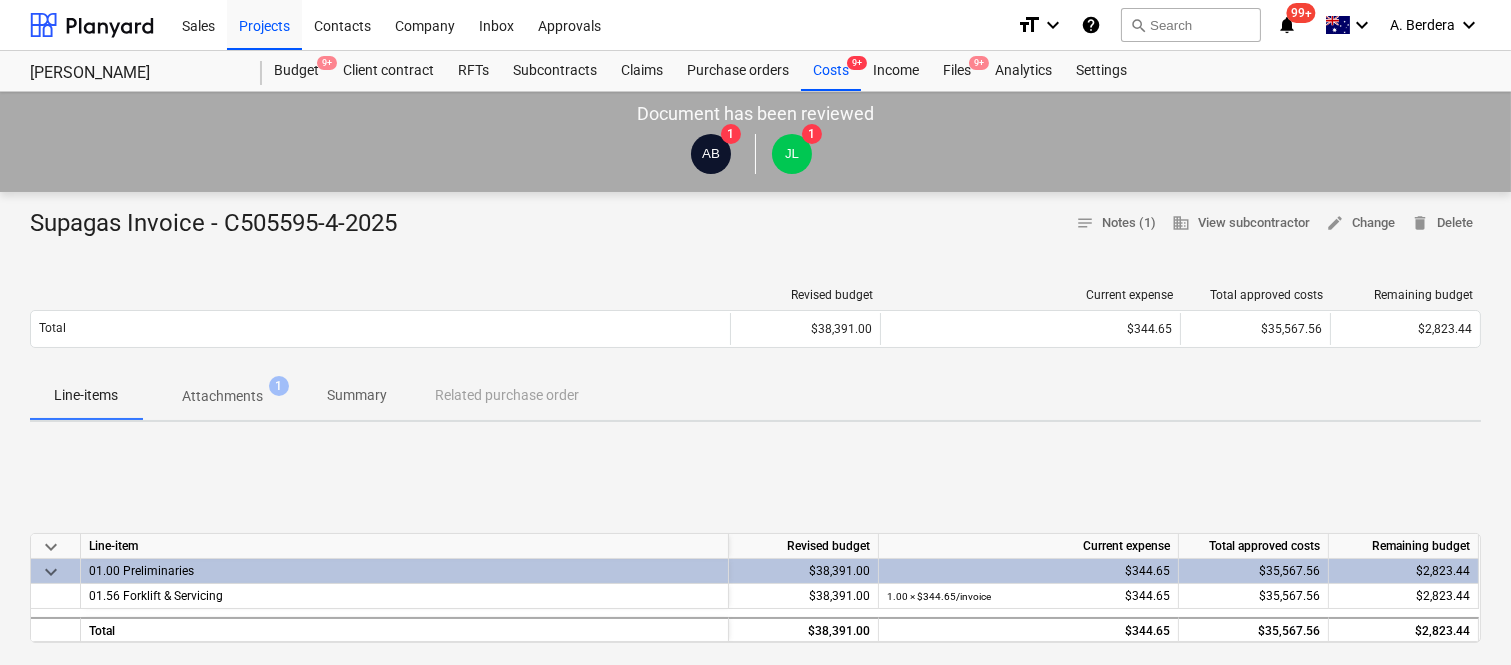 click on "Attachments" at bounding box center (222, 396) 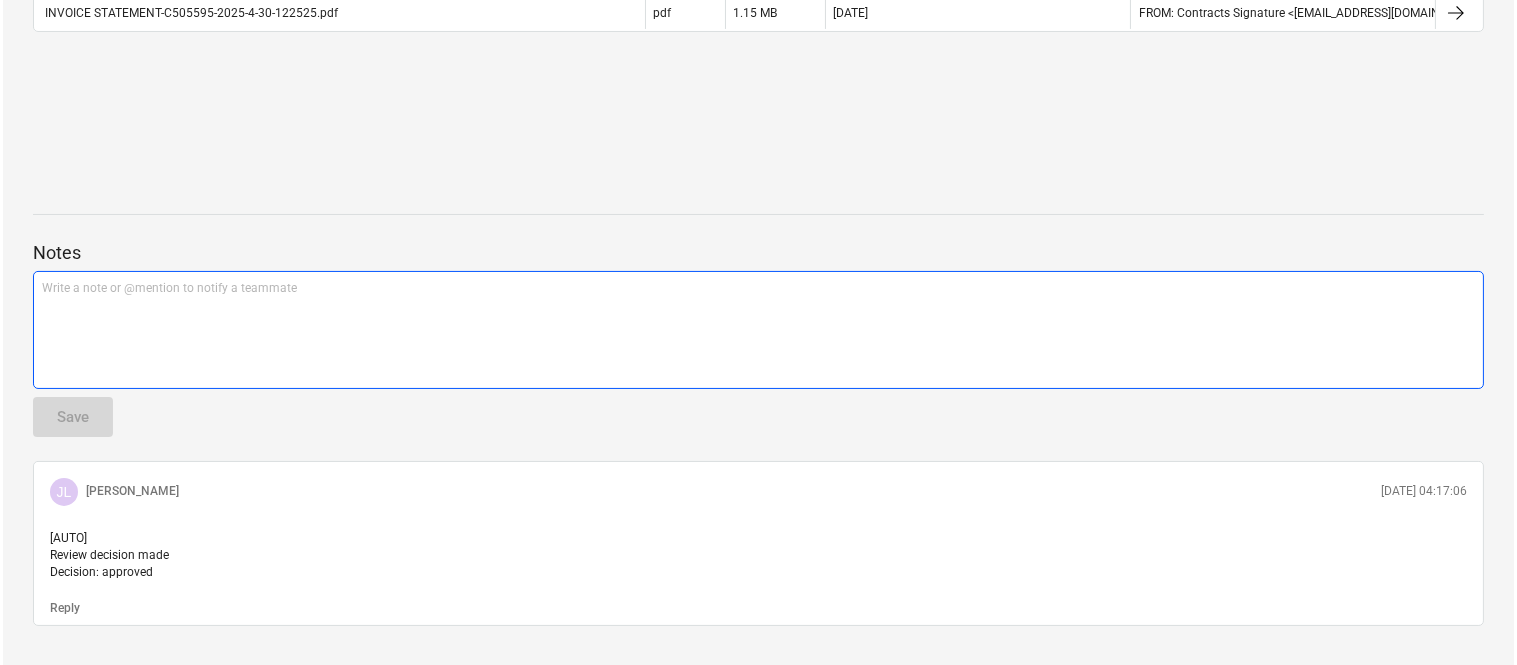 scroll, scrollTop: 0, scrollLeft: 0, axis: both 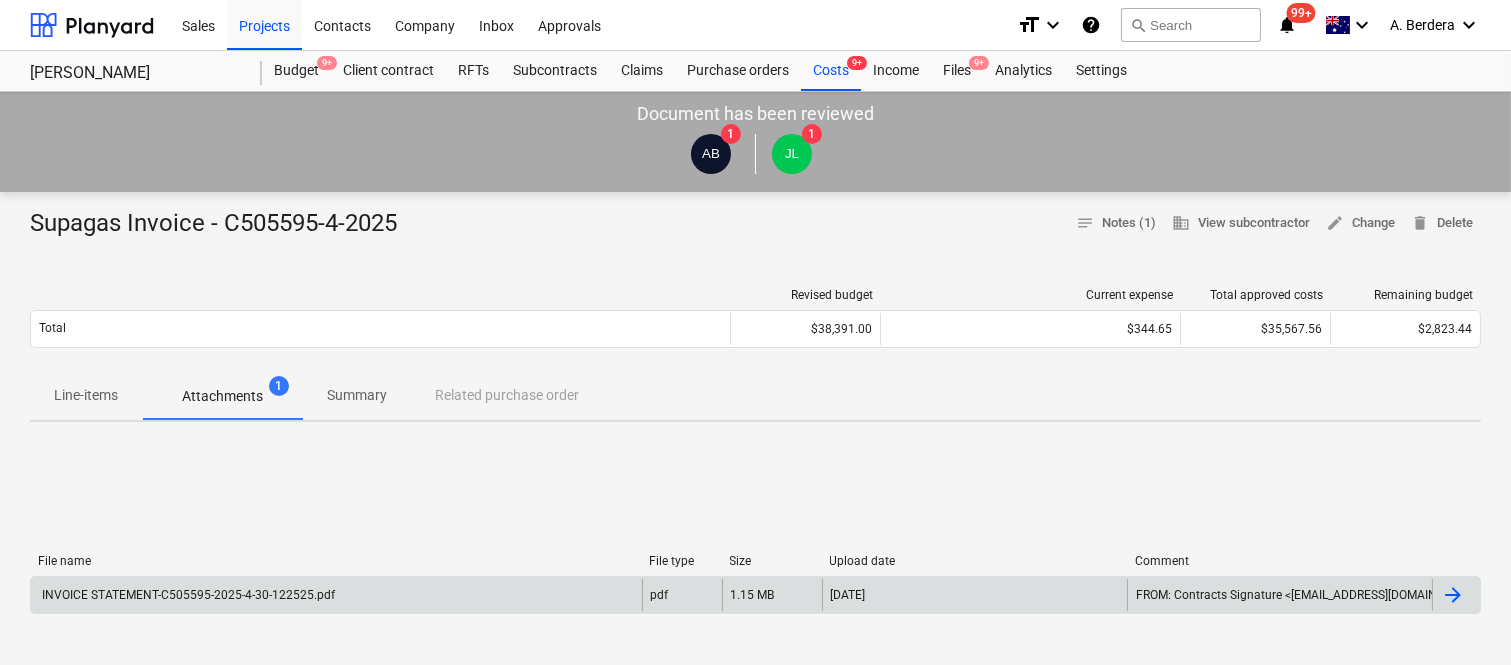 click on "INVOICE STATEMENT-C505595-2025-4-30-122525.pdf" at bounding box center [187, 595] 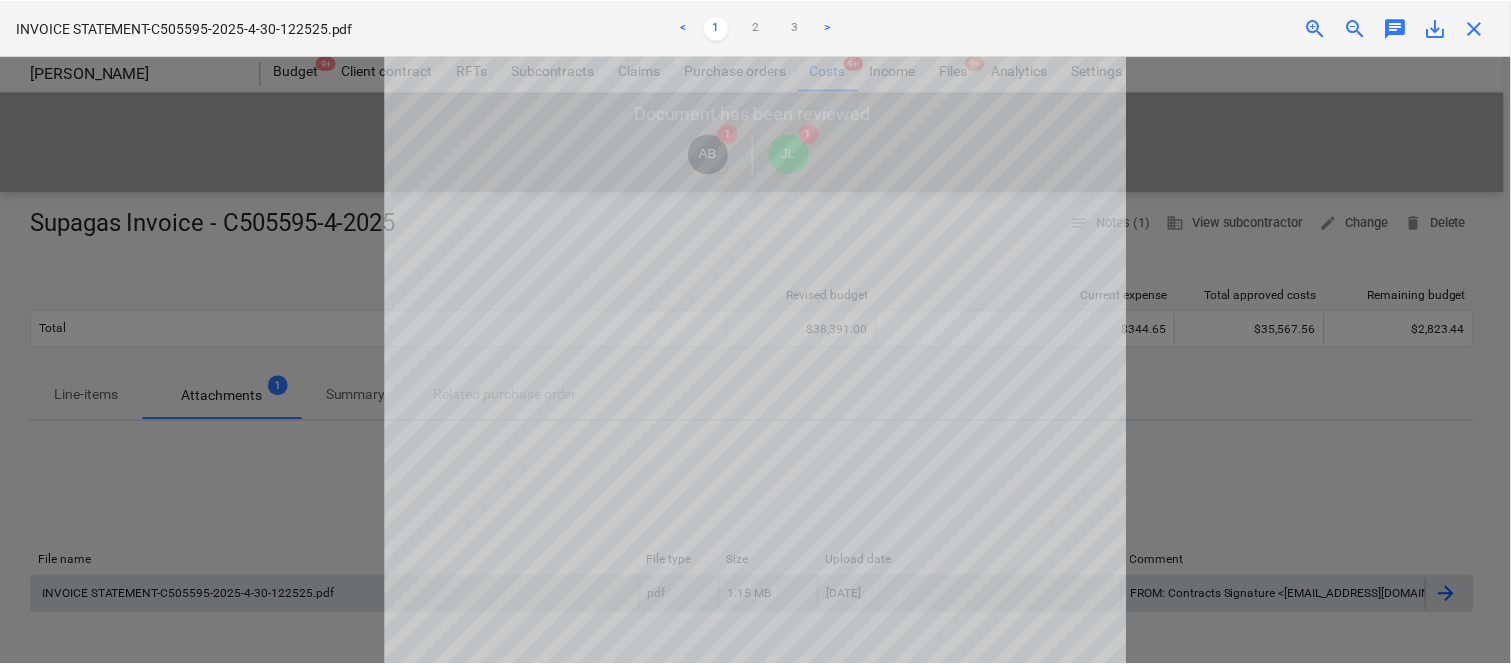 scroll, scrollTop: 0, scrollLeft: 0, axis: both 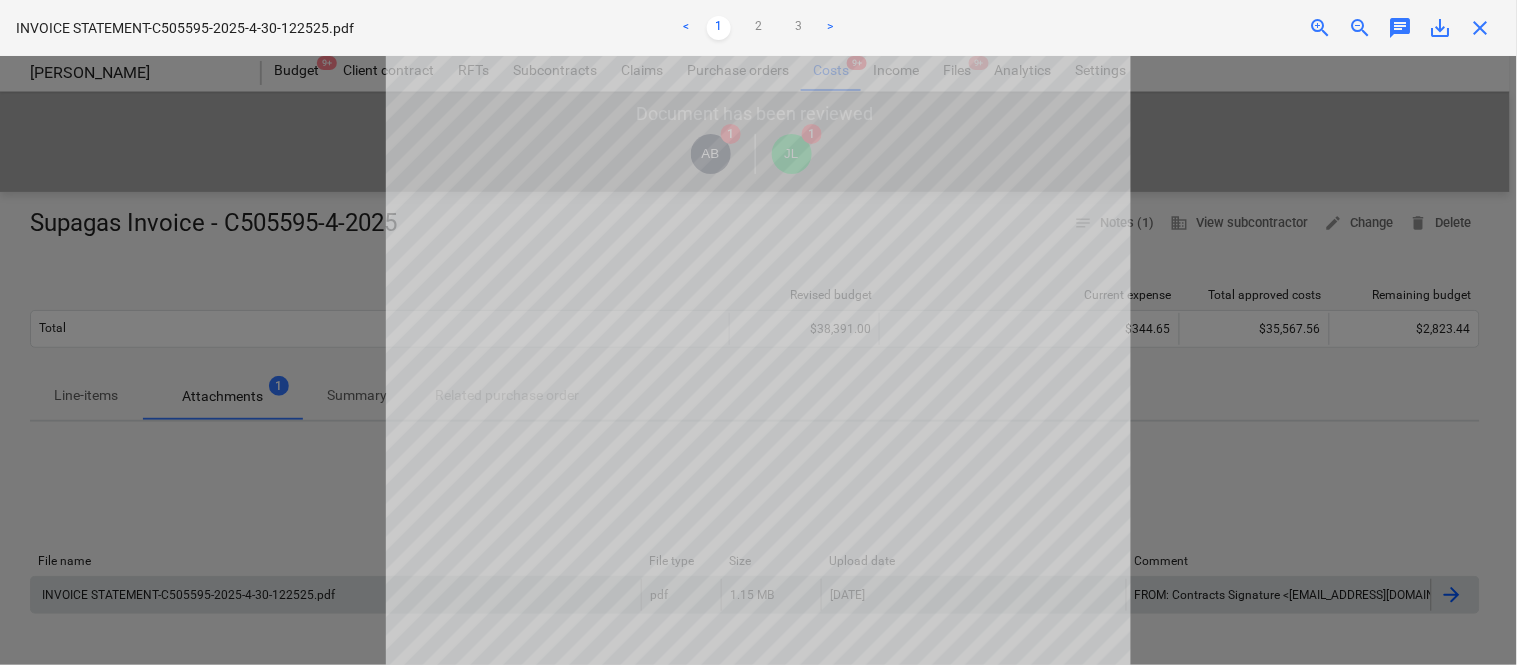 click on "close" at bounding box center (1481, 28) 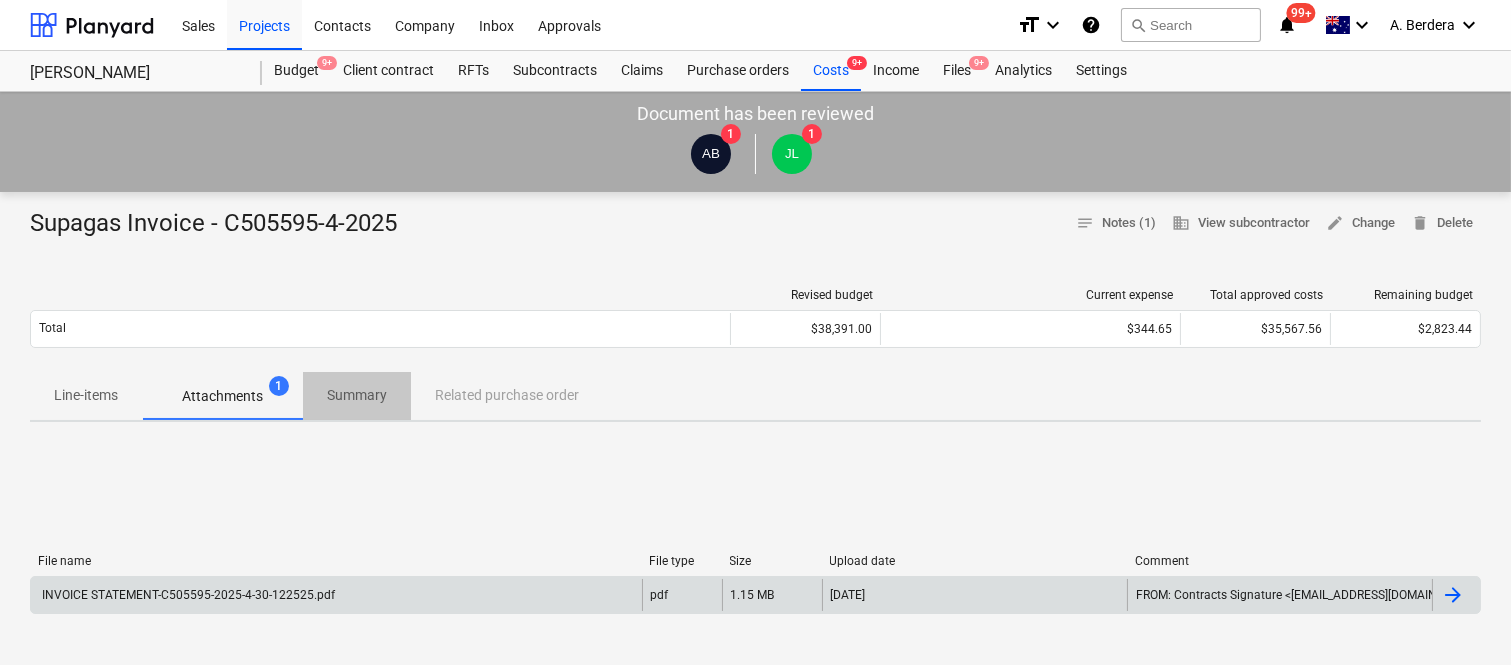 click on "Summary" at bounding box center (357, 395) 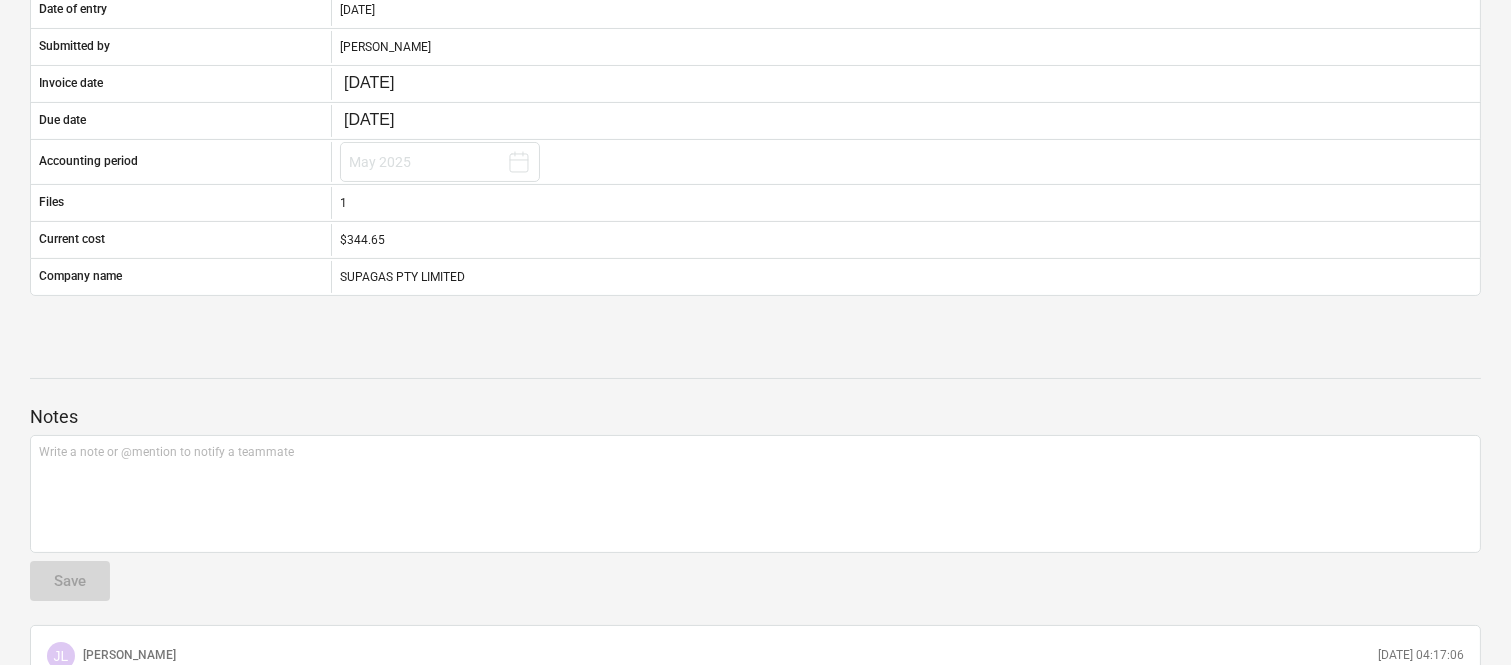 scroll, scrollTop: 0, scrollLeft: 0, axis: both 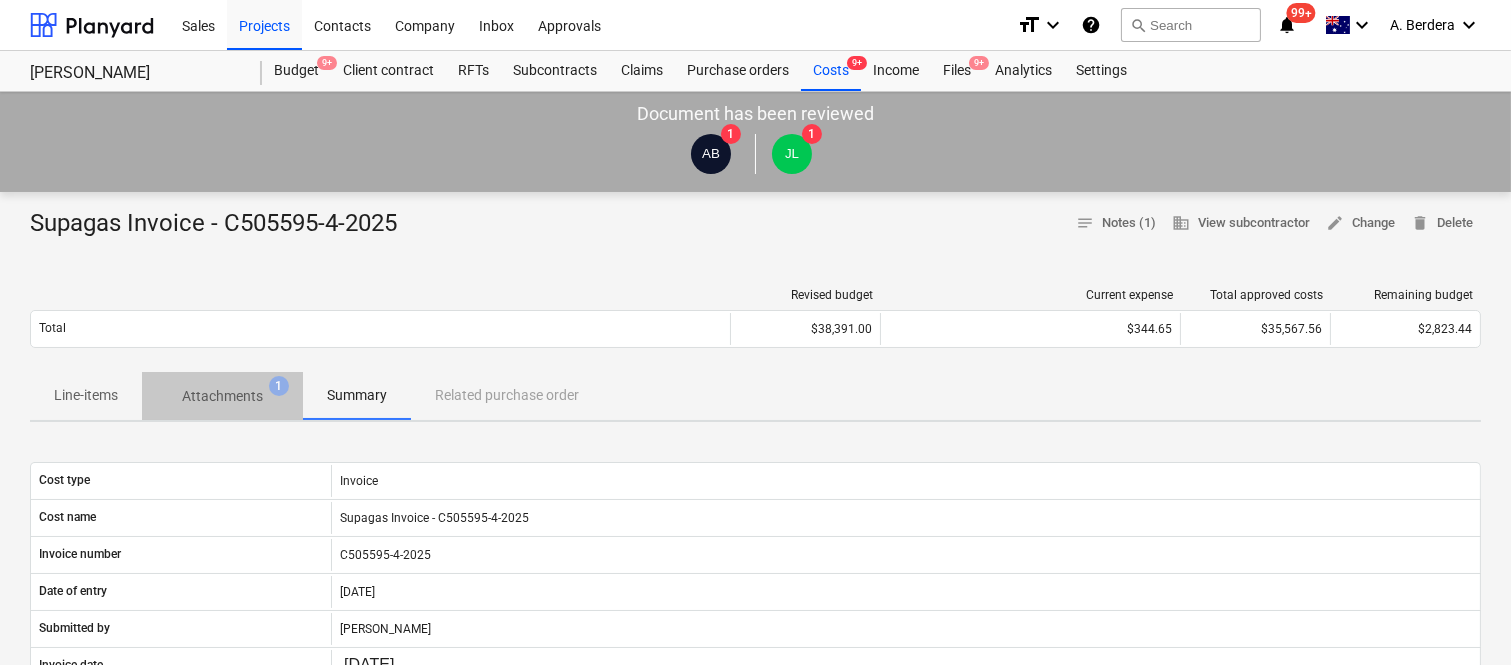 click on "Attachments" at bounding box center (222, 396) 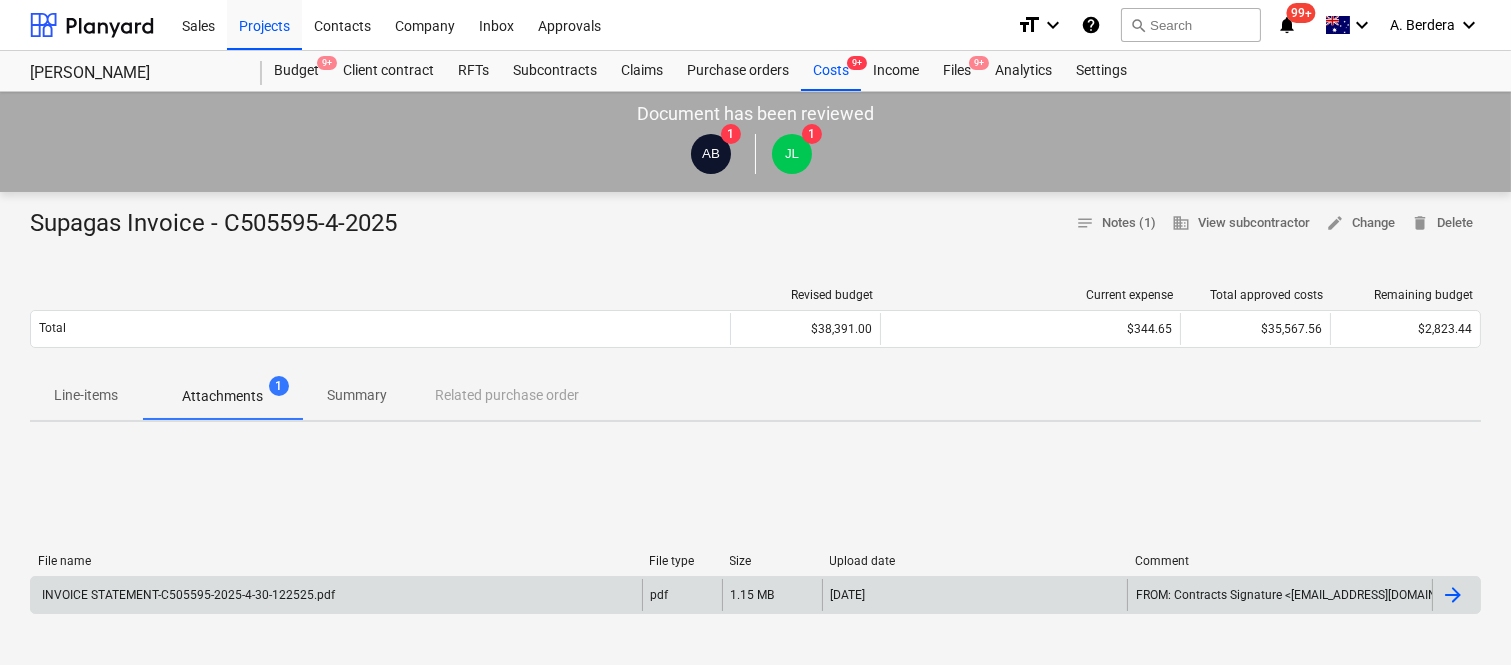 click on "INVOICE STATEMENT-C505595-2025-4-30-122525.pdf" at bounding box center [336, 595] 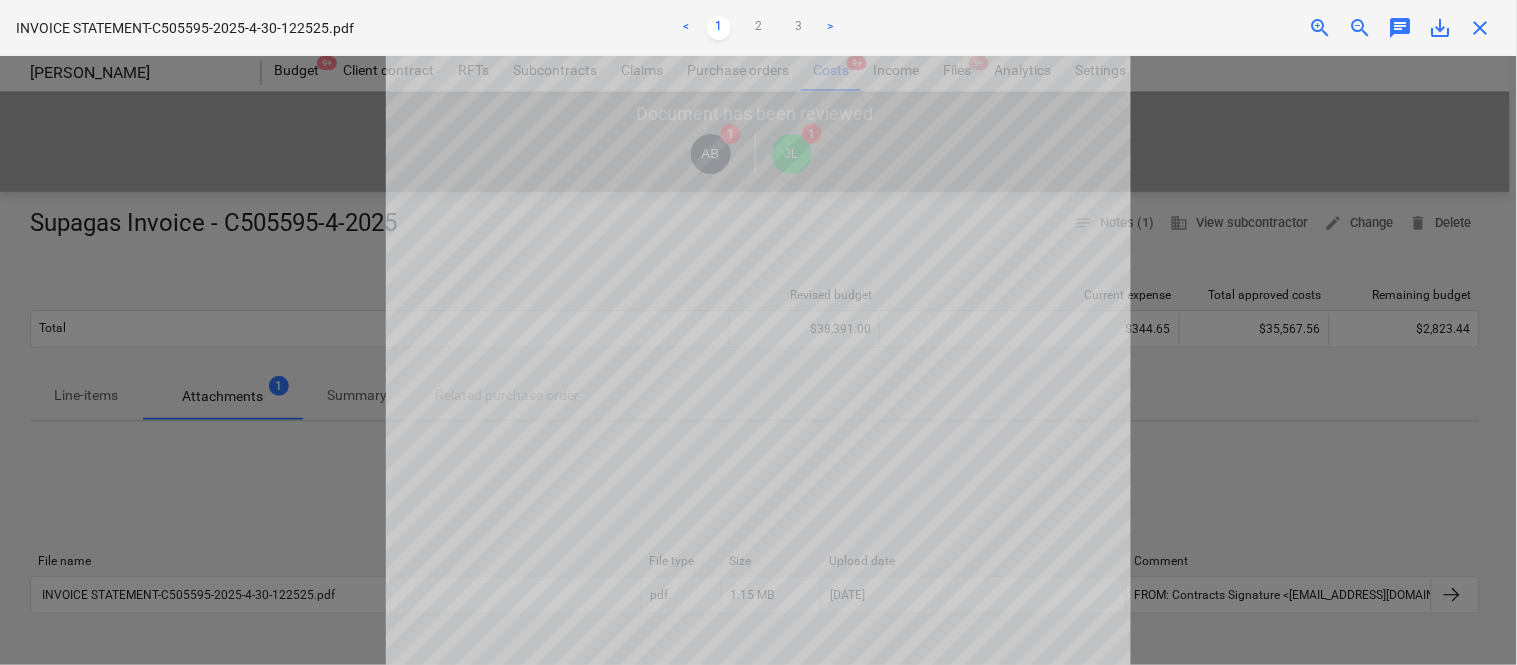 click on "close" at bounding box center (1481, 28) 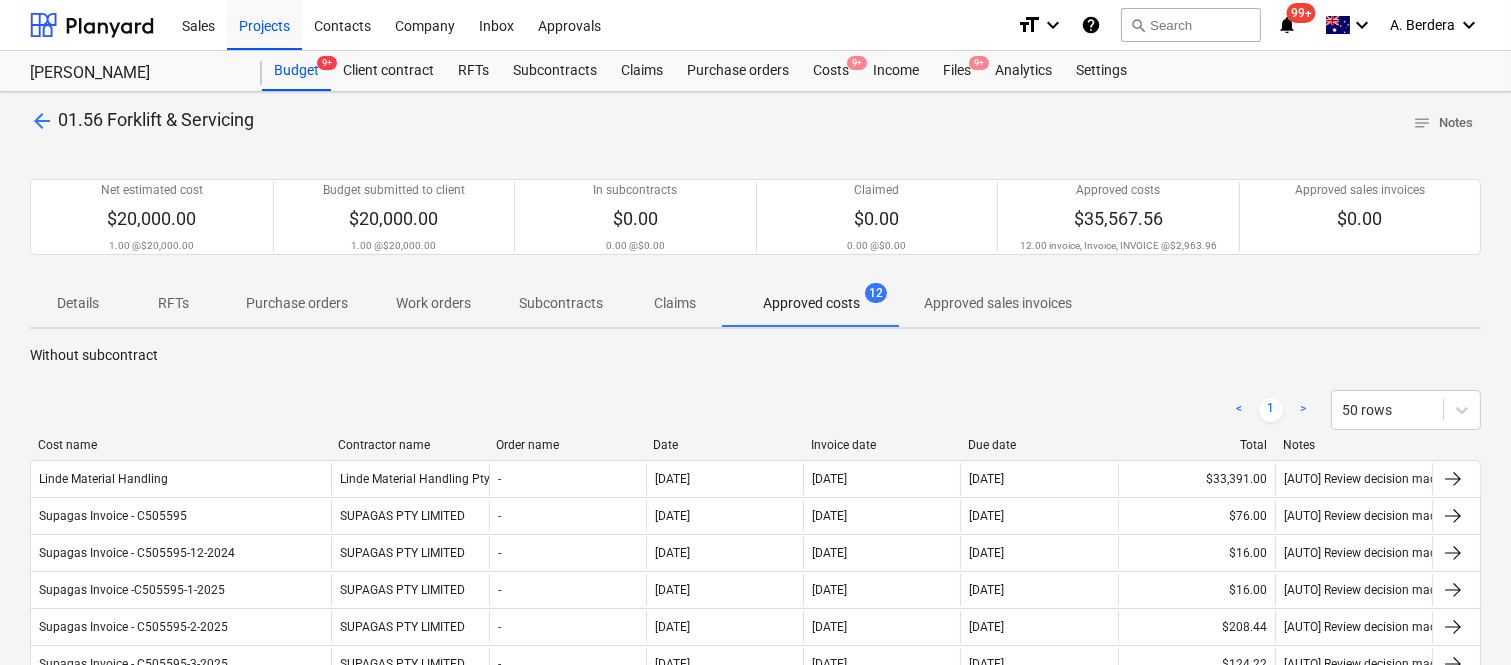 drag, startPoint x: 208, startPoint y: 446, endPoint x: 333, endPoint y: 453, distance: 125.19585 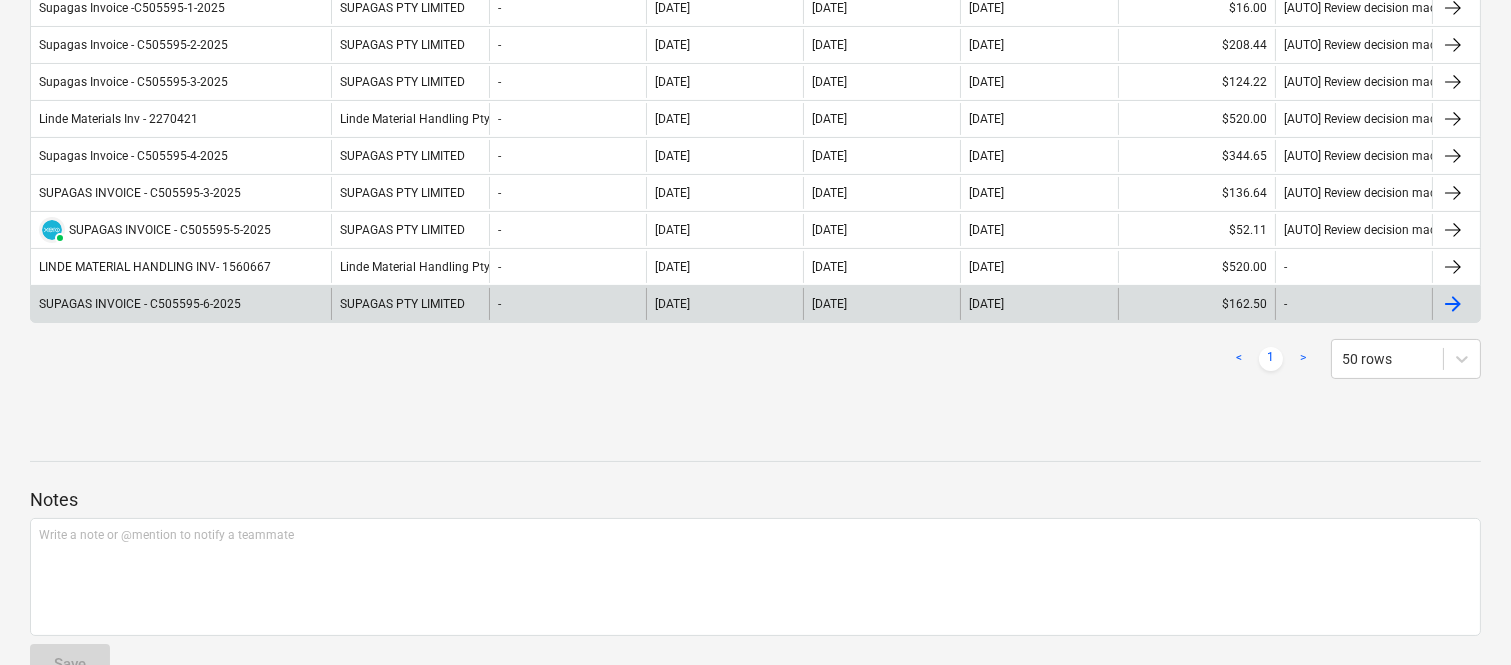 click on "SUPAGAS INVOICE - C505595-6-2025" at bounding box center (181, 304) 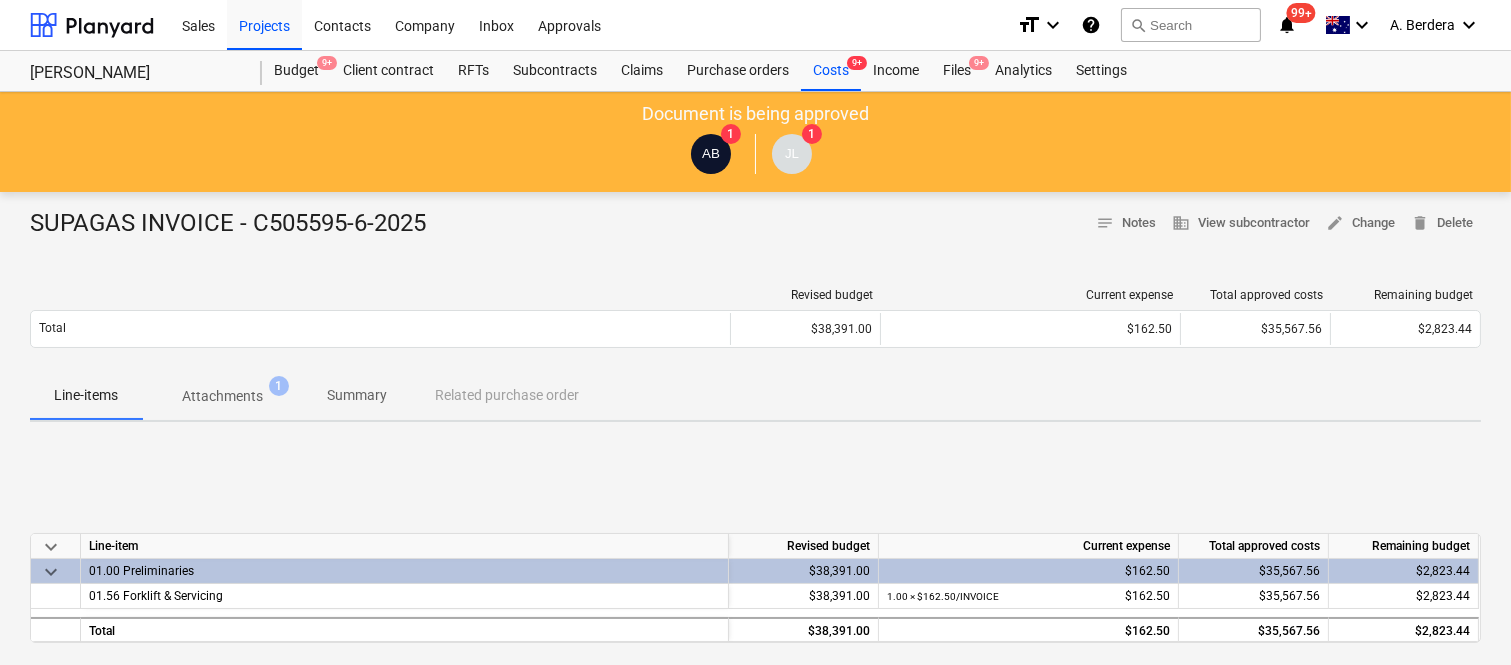 click on "Summary" at bounding box center [357, 395] 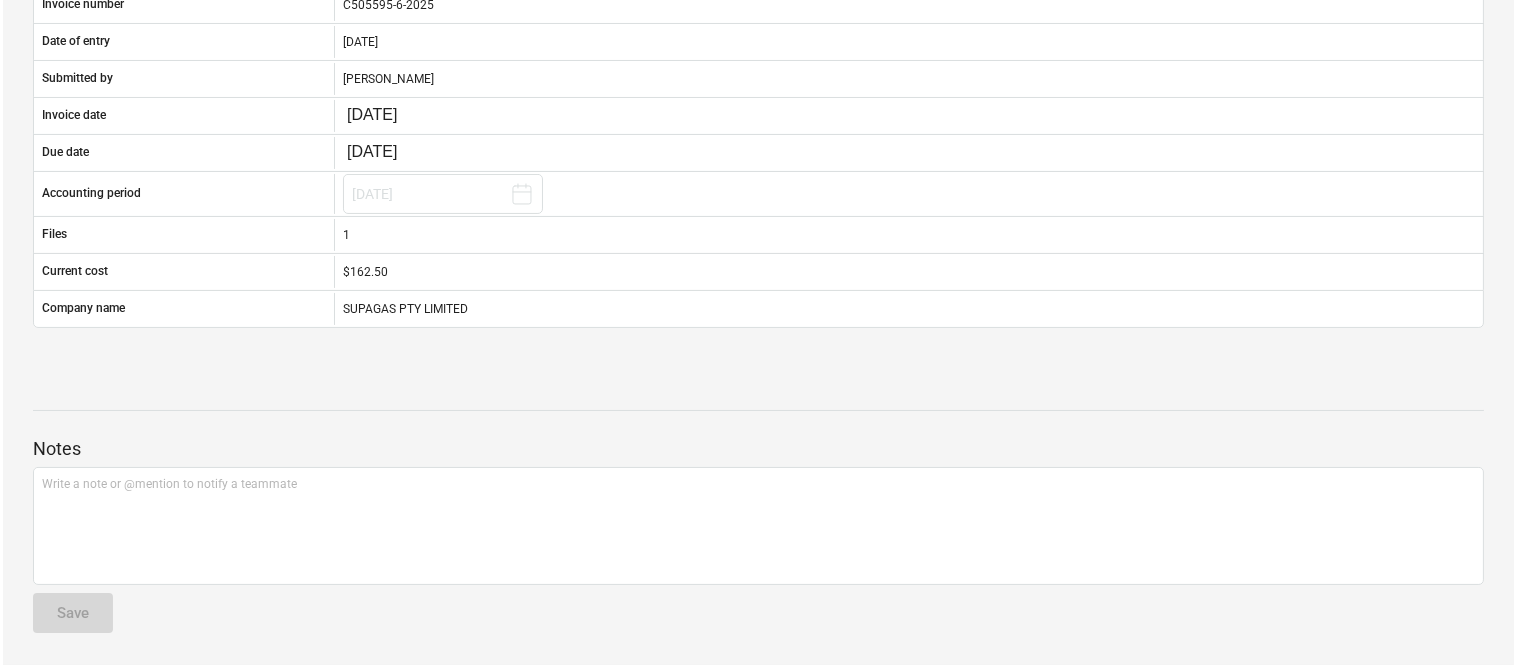 scroll, scrollTop: 0, scrollLeft: 0, axis: both 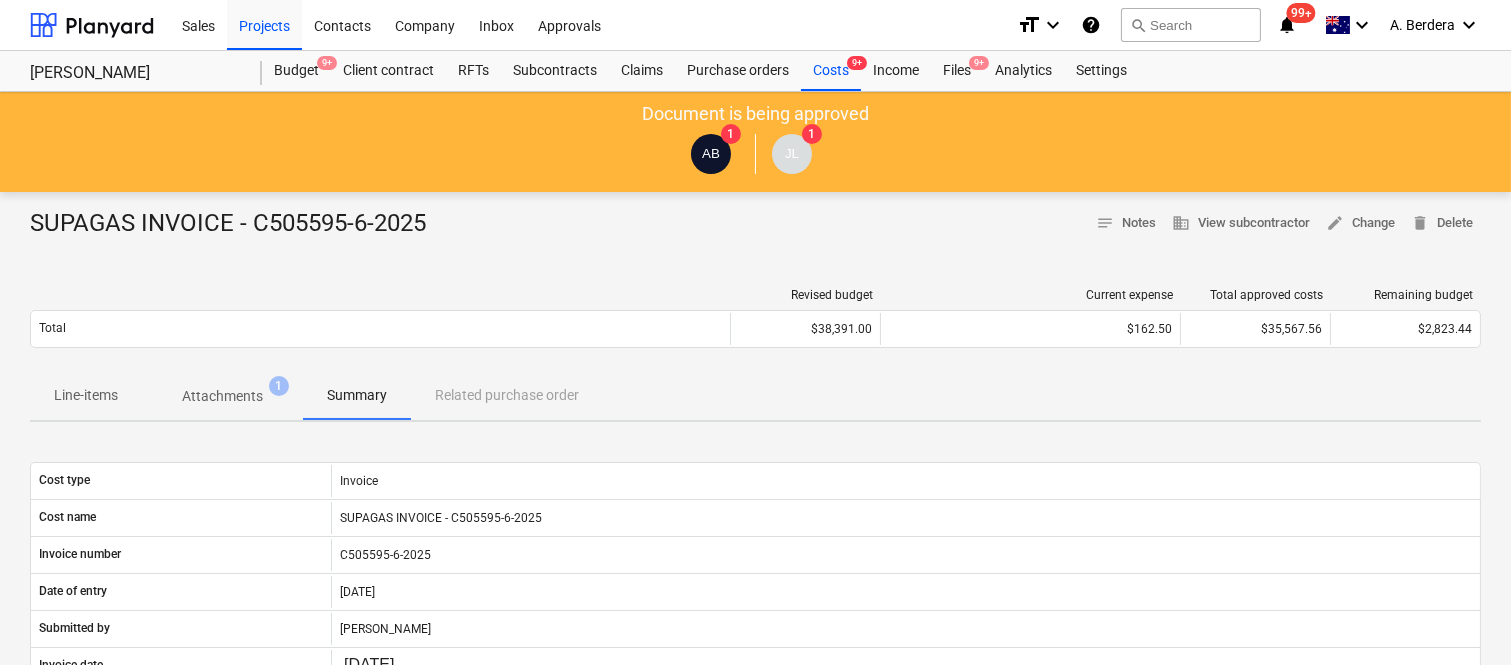 click on "Attachments" at bounding box center [222, 396] 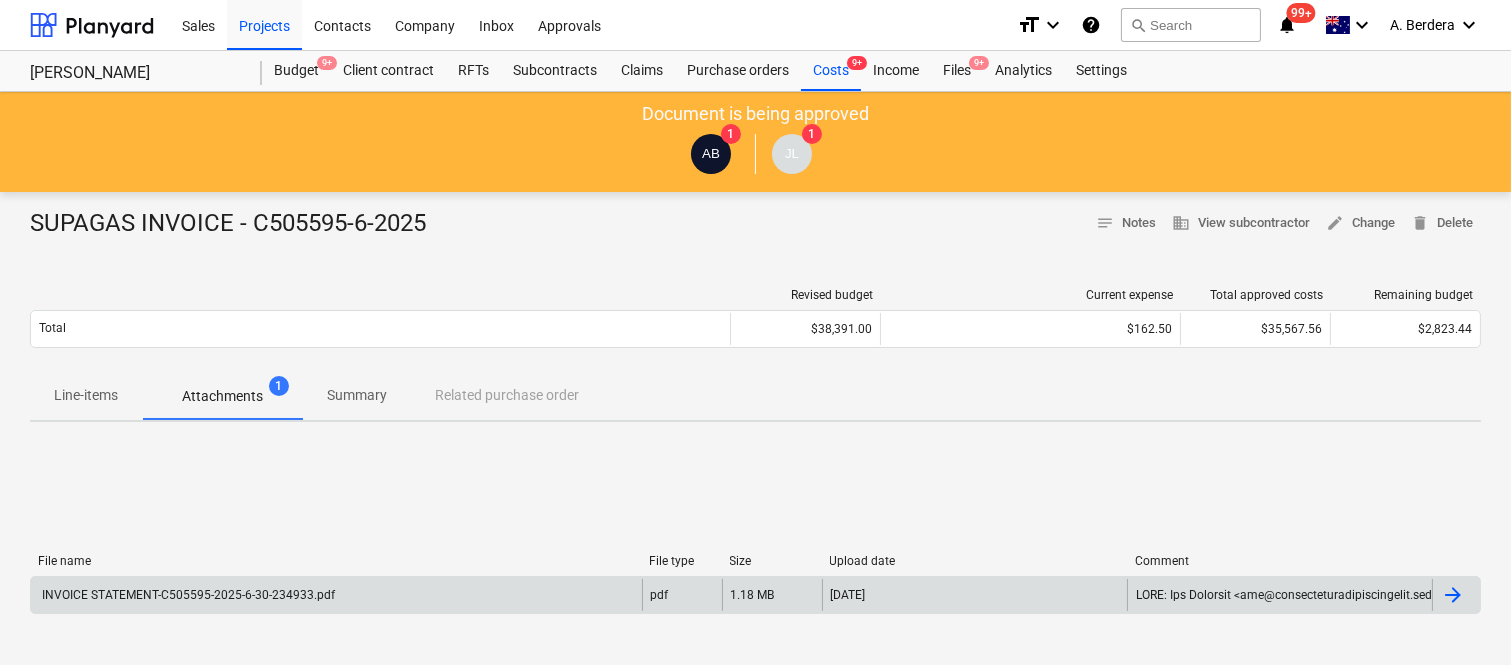 click on "INVOICE STATEMENT-C505595-2025-6-30-234933.pdf" at bounding box center [187, 595] 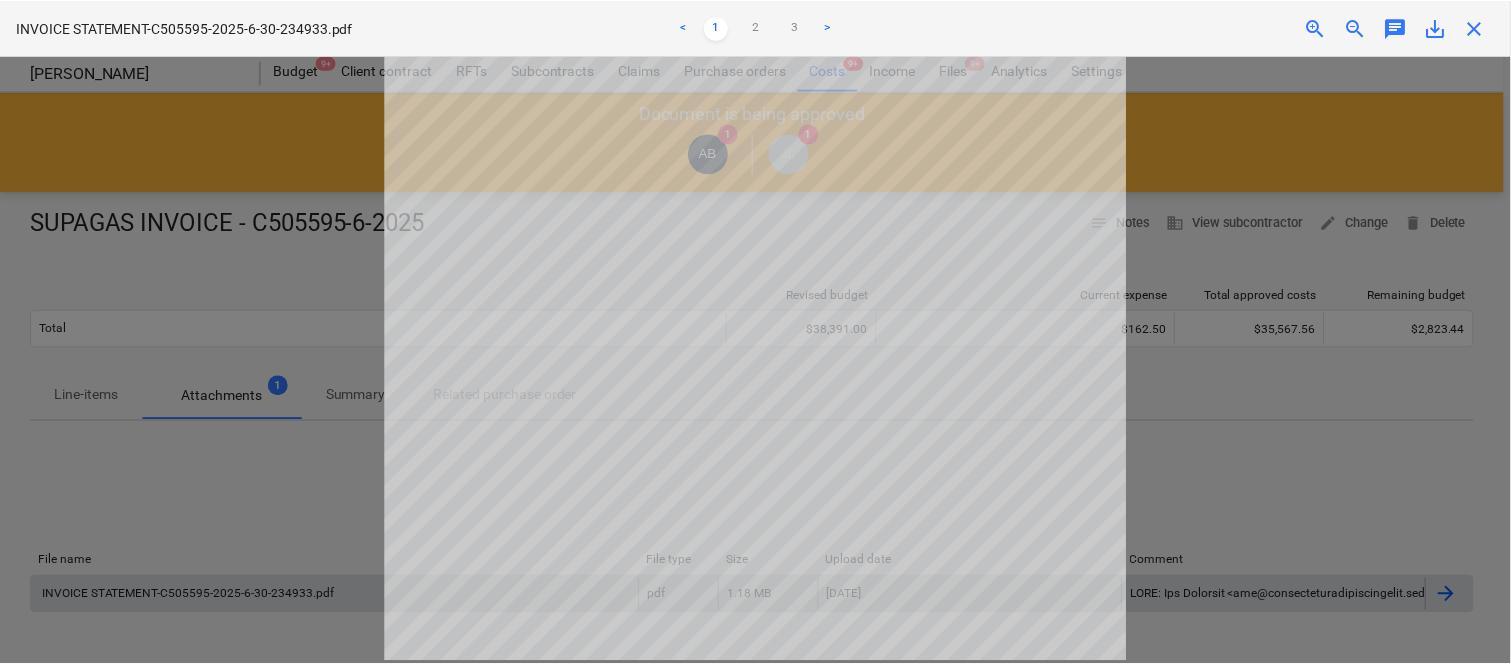 scroll, scrollTop: 0, scrollLeft: 0, axis: both 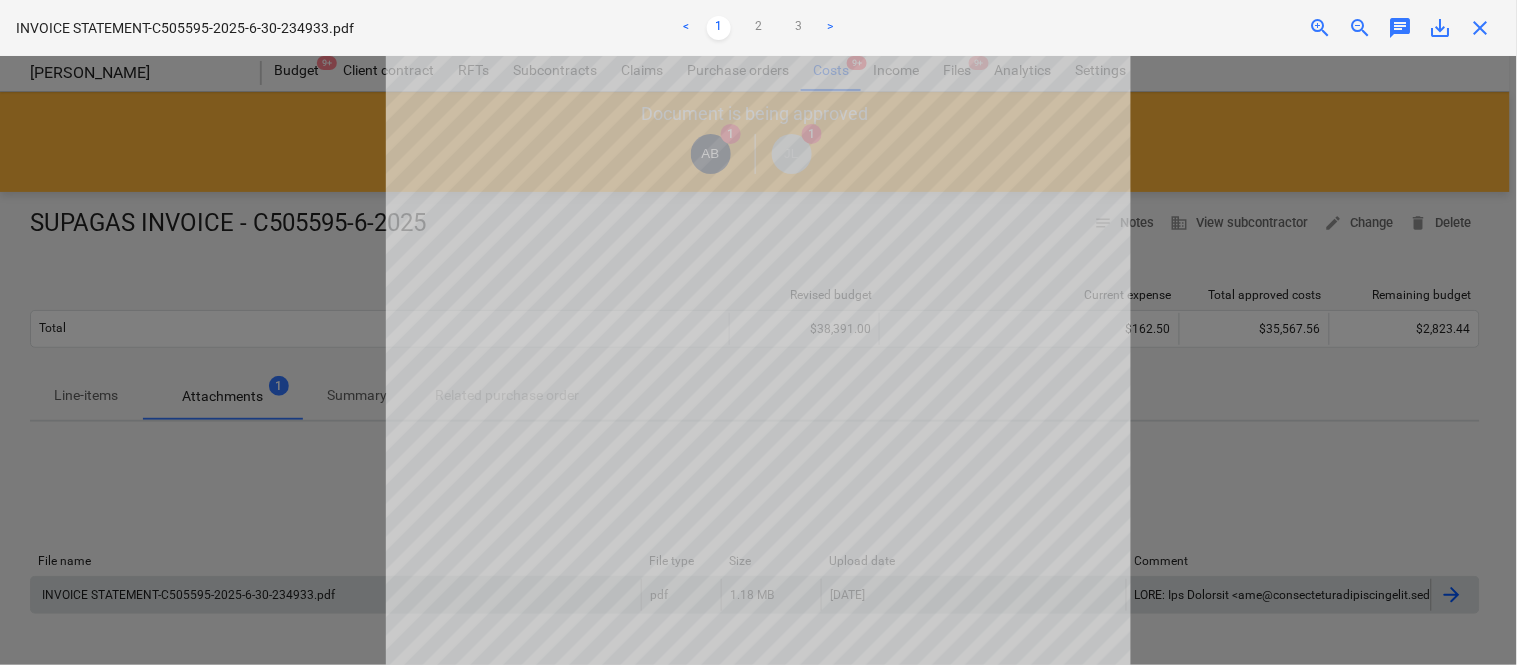 click on "close" at bounding box center [1481, 28] 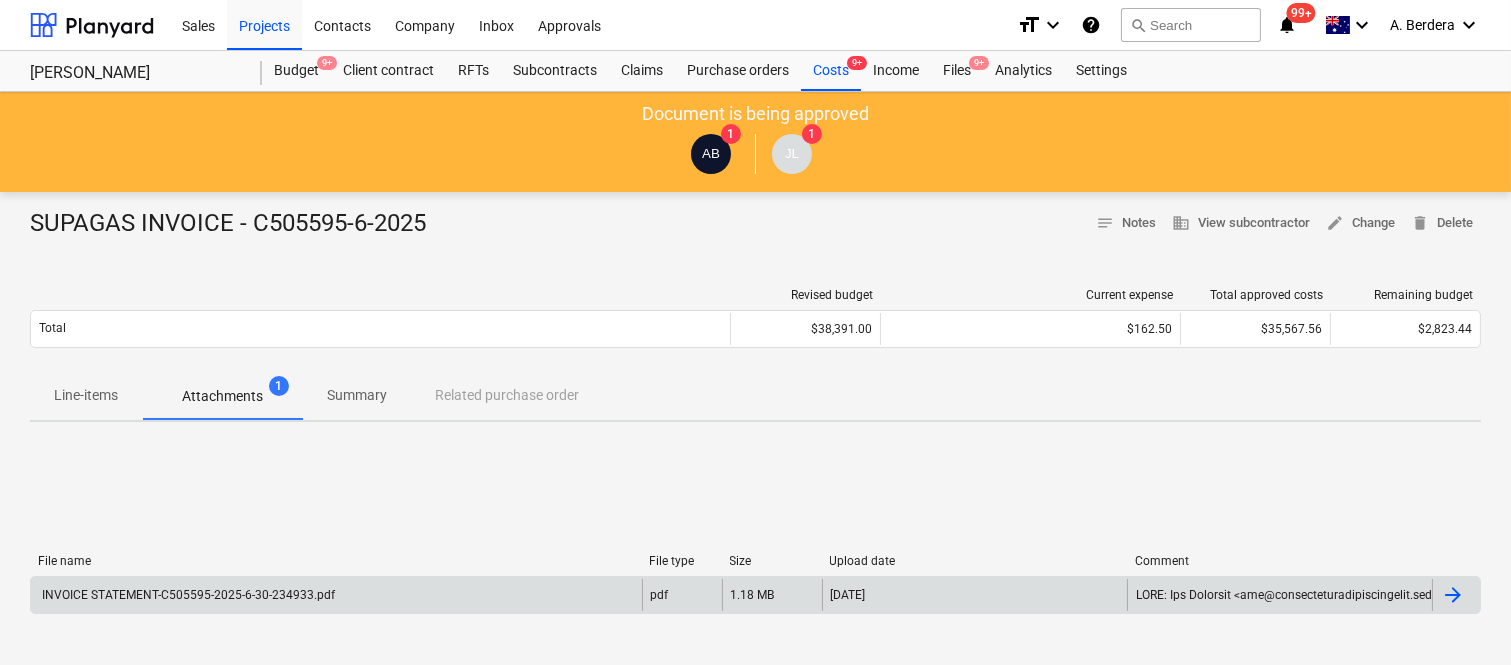 click on "Summary" at bounding box center [357, 395] 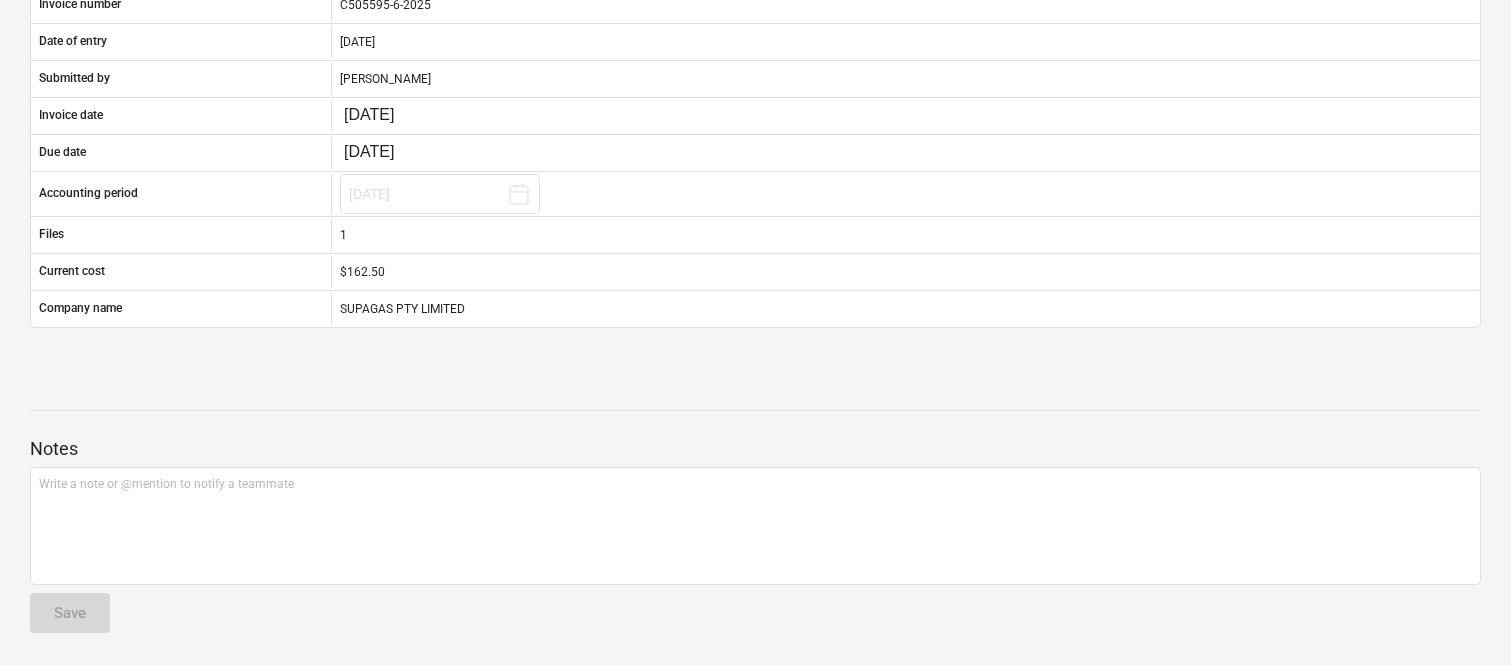 scroll, scrollTop: 0, scrollLeft: 0, axis: both 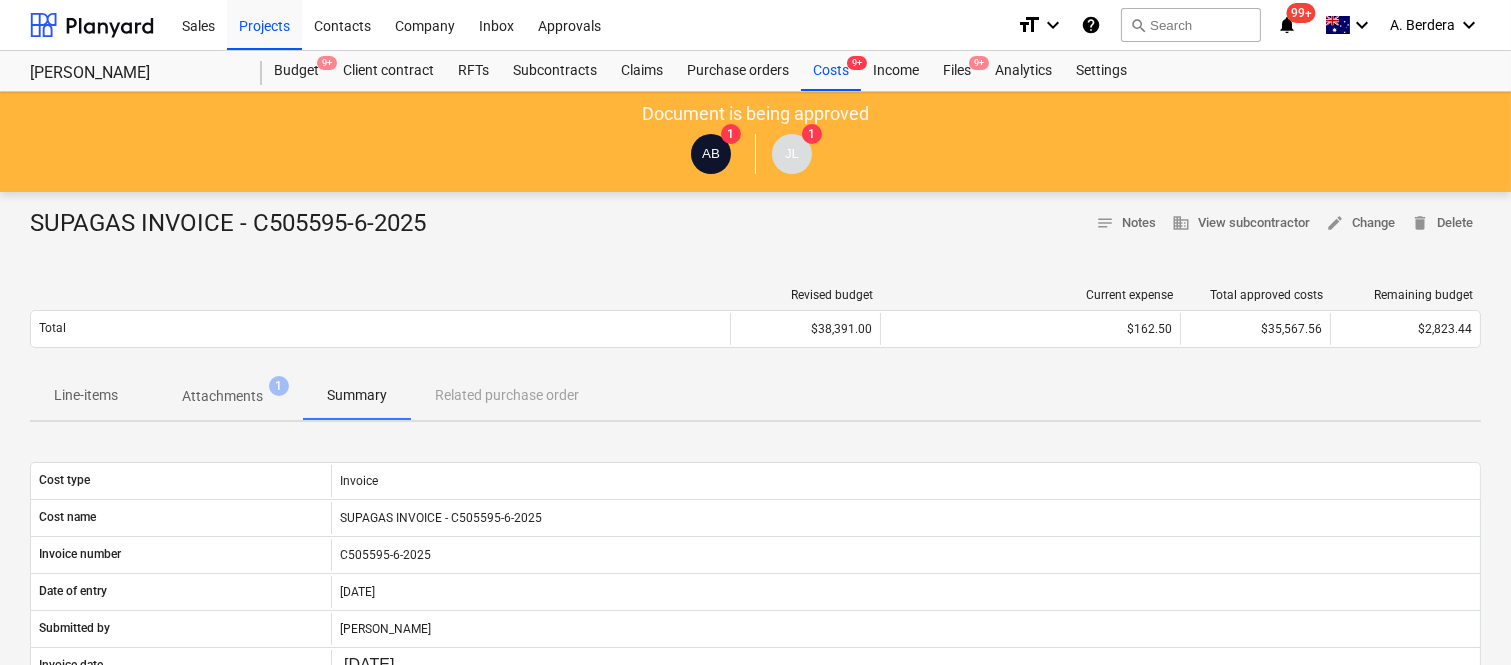click on "Attachments" at bounding box center (222, 396) 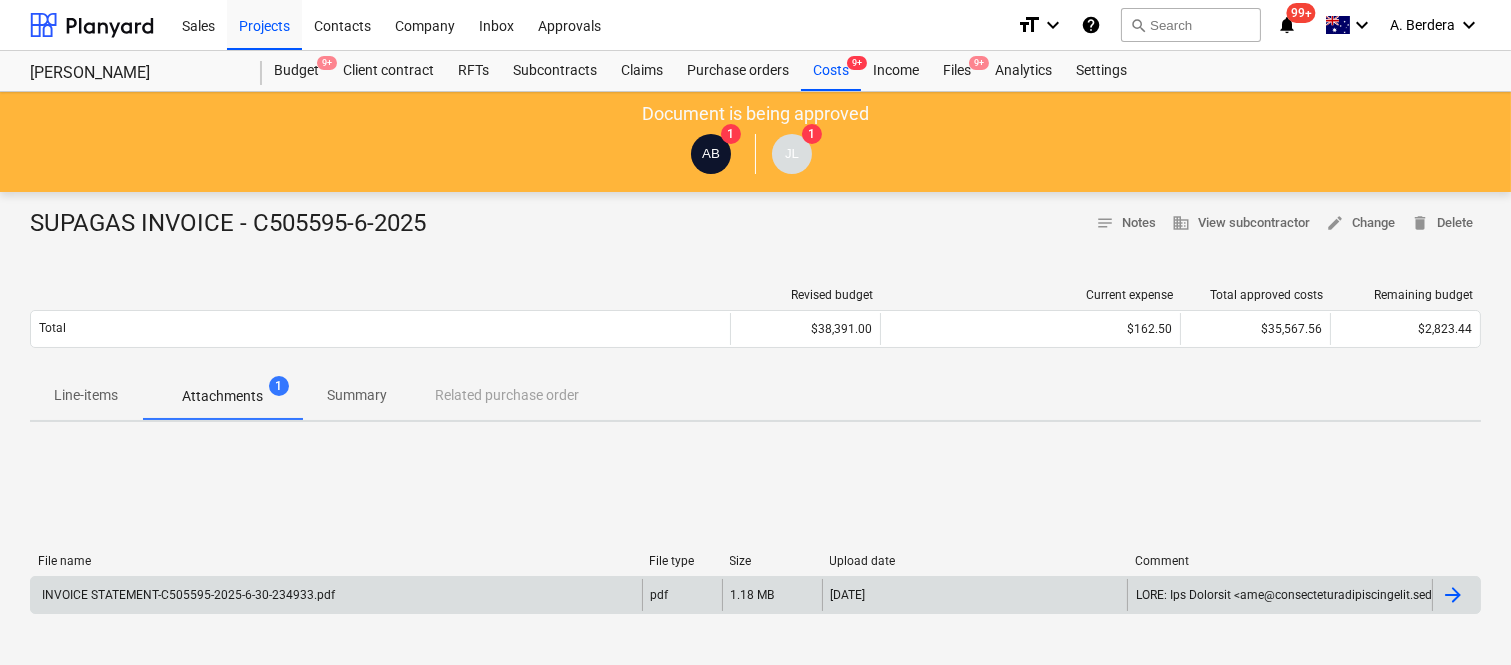 click on "INVOICE STATEMENT-C505595-2025-6-30-234933.pdf" at bounding box center (187, 595) 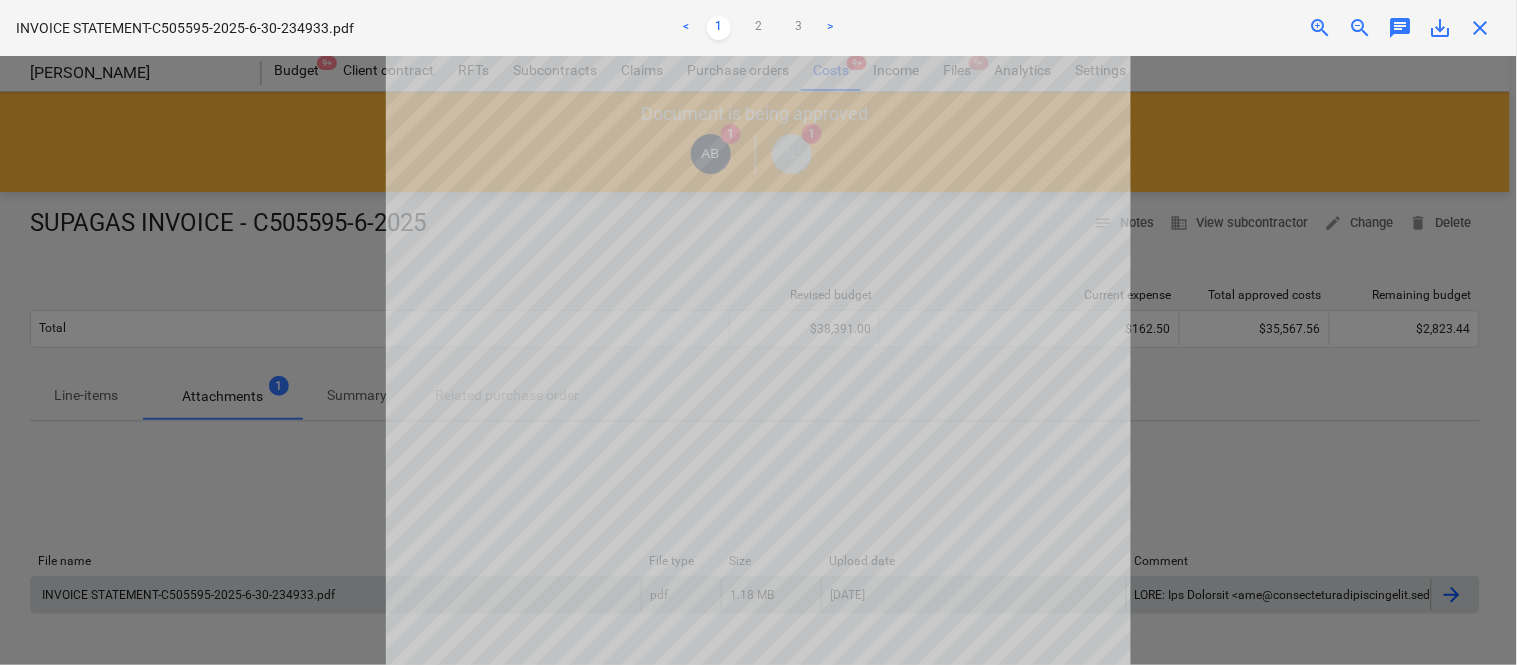click on "close" at bounding box center [1481, 28] 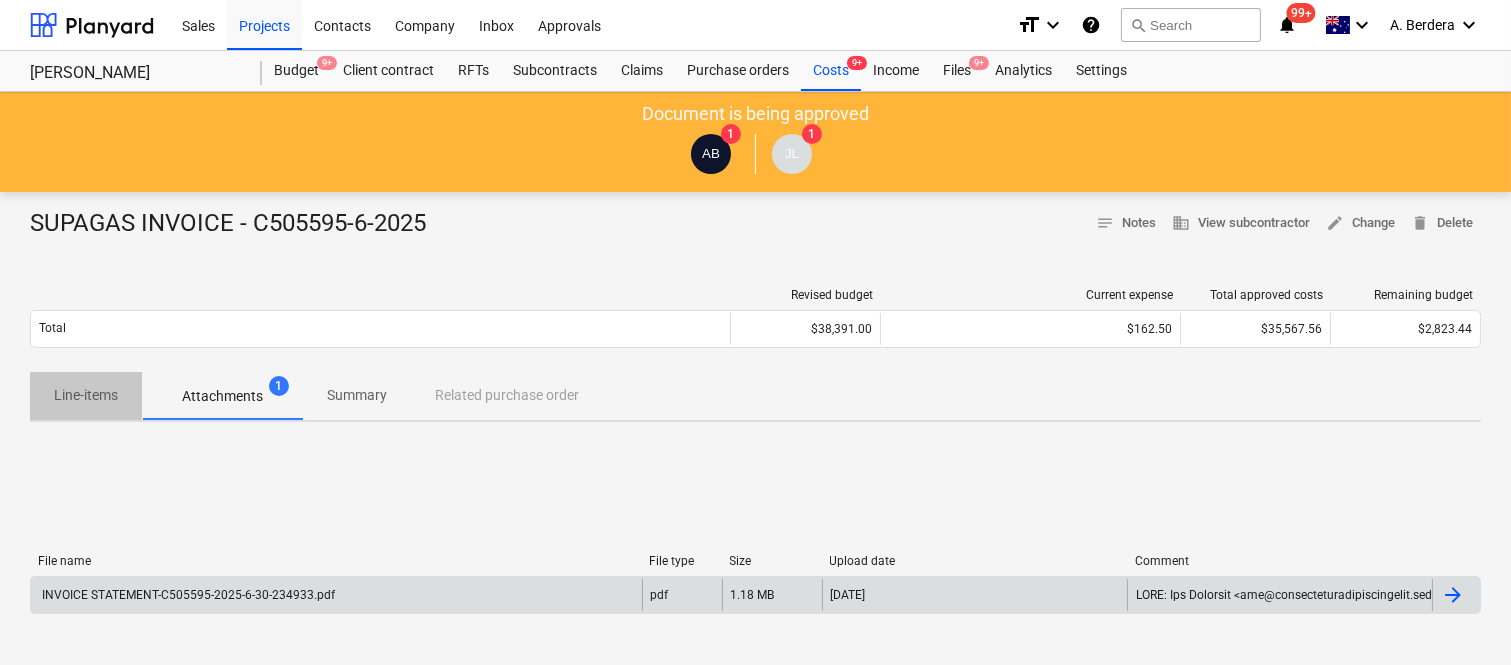 click on "Line-items" at bounding box center (86, 395) 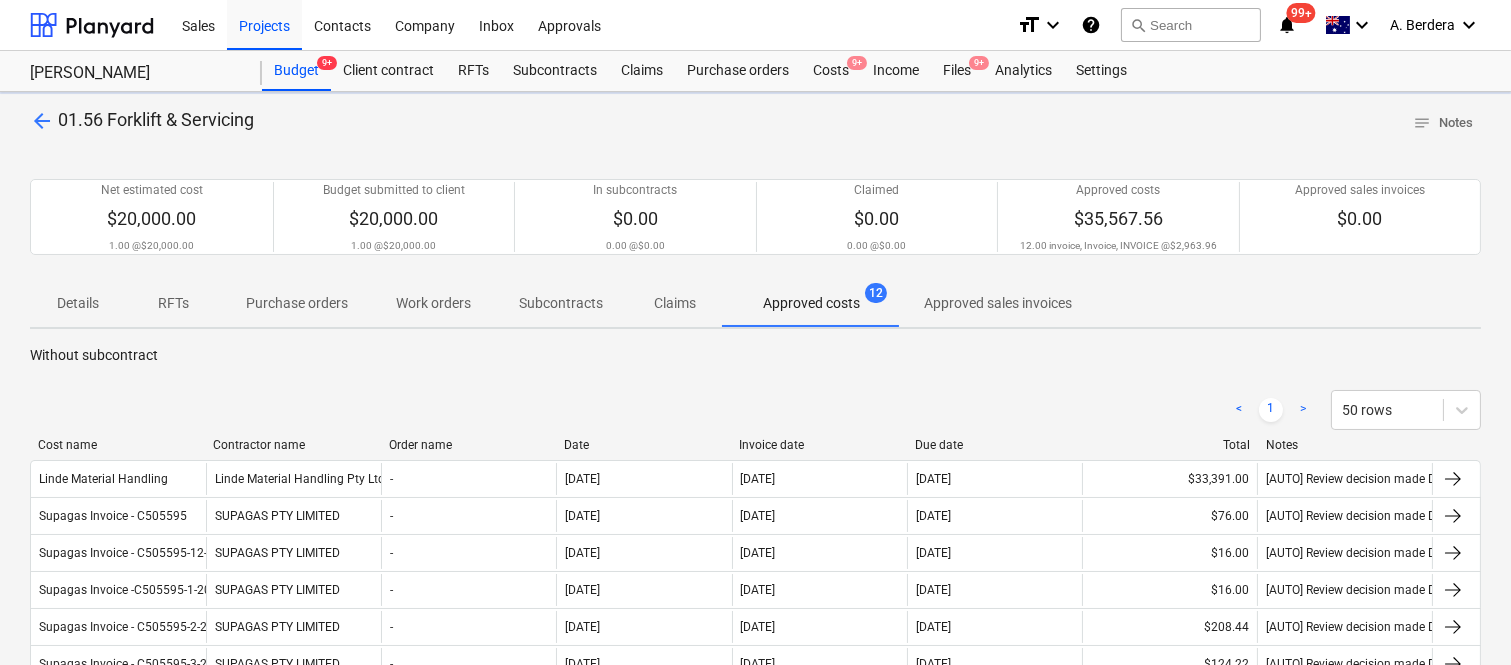 scroll, scrollTop: 582, scrollLeft: 0, axis: vertical 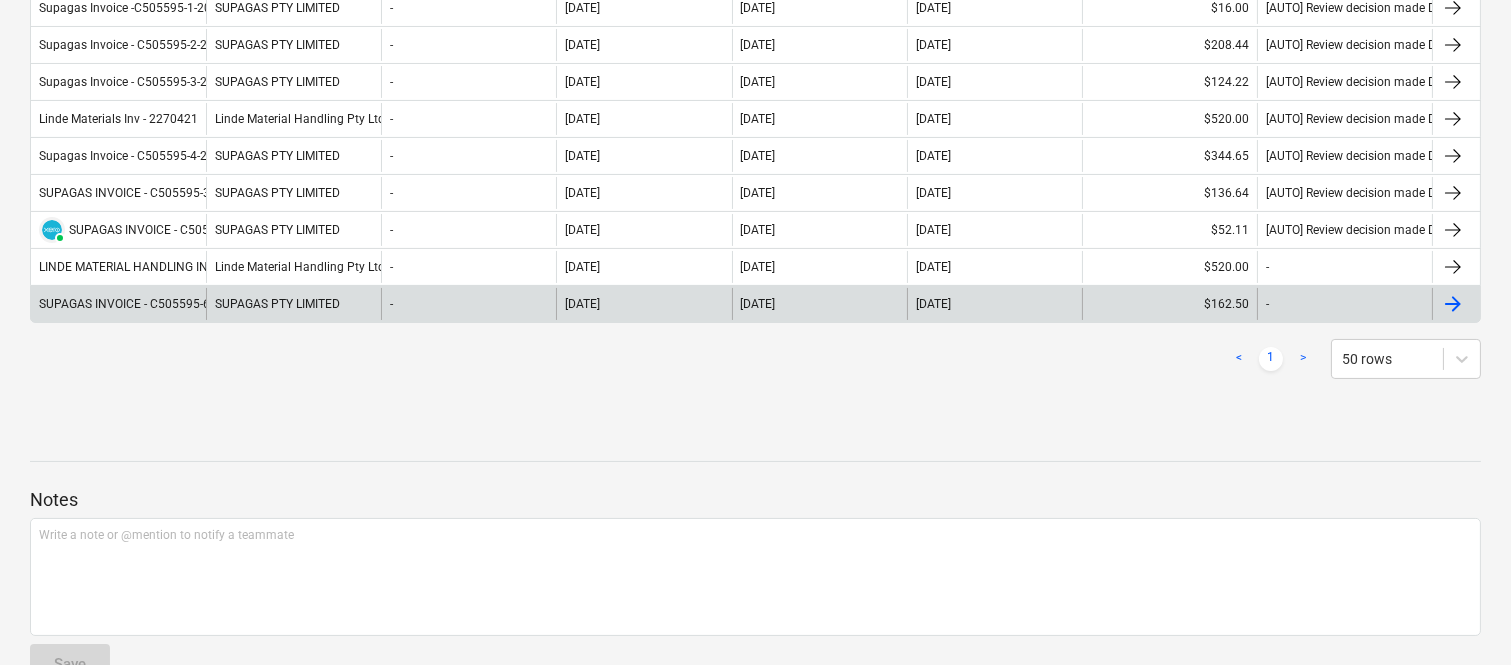 click on "SUPAGAS PTY LIMITED" at bounding box center (293, 304) 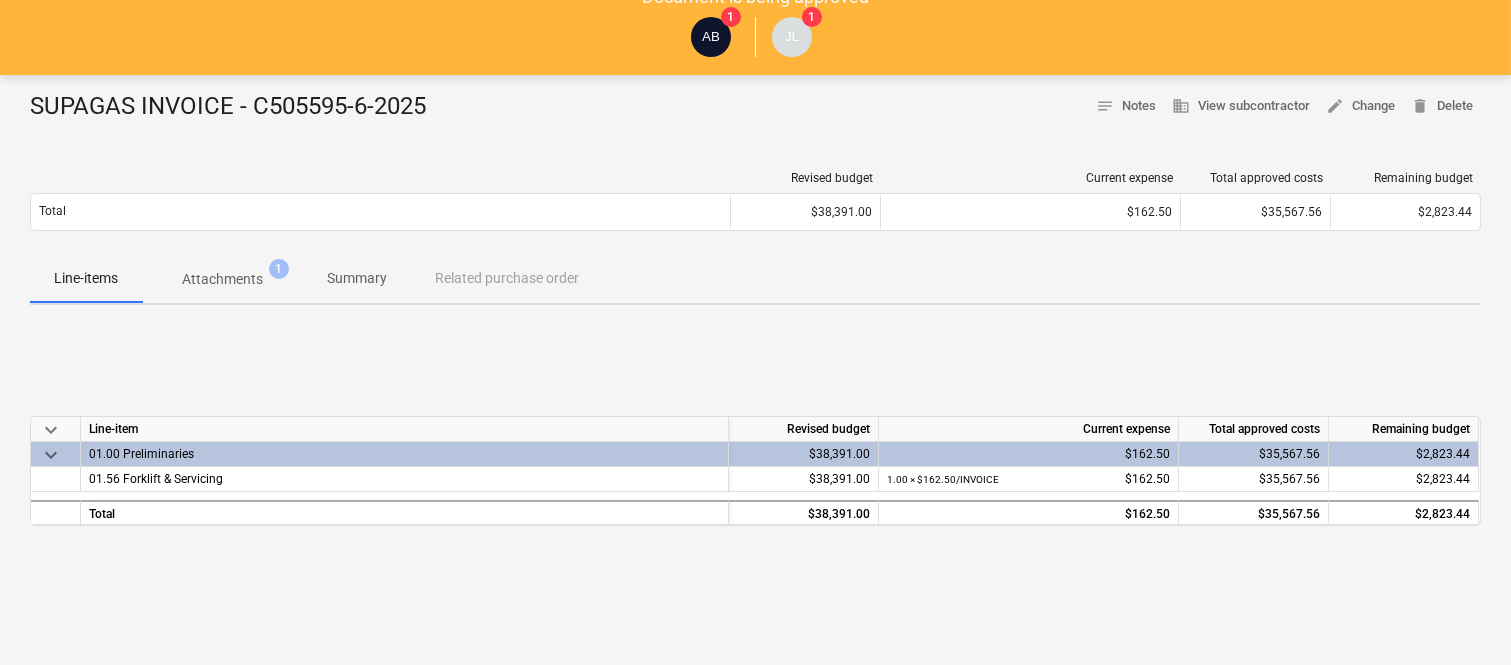 scroll, scrollTop: 0, scrollLeft: 0, axis: both 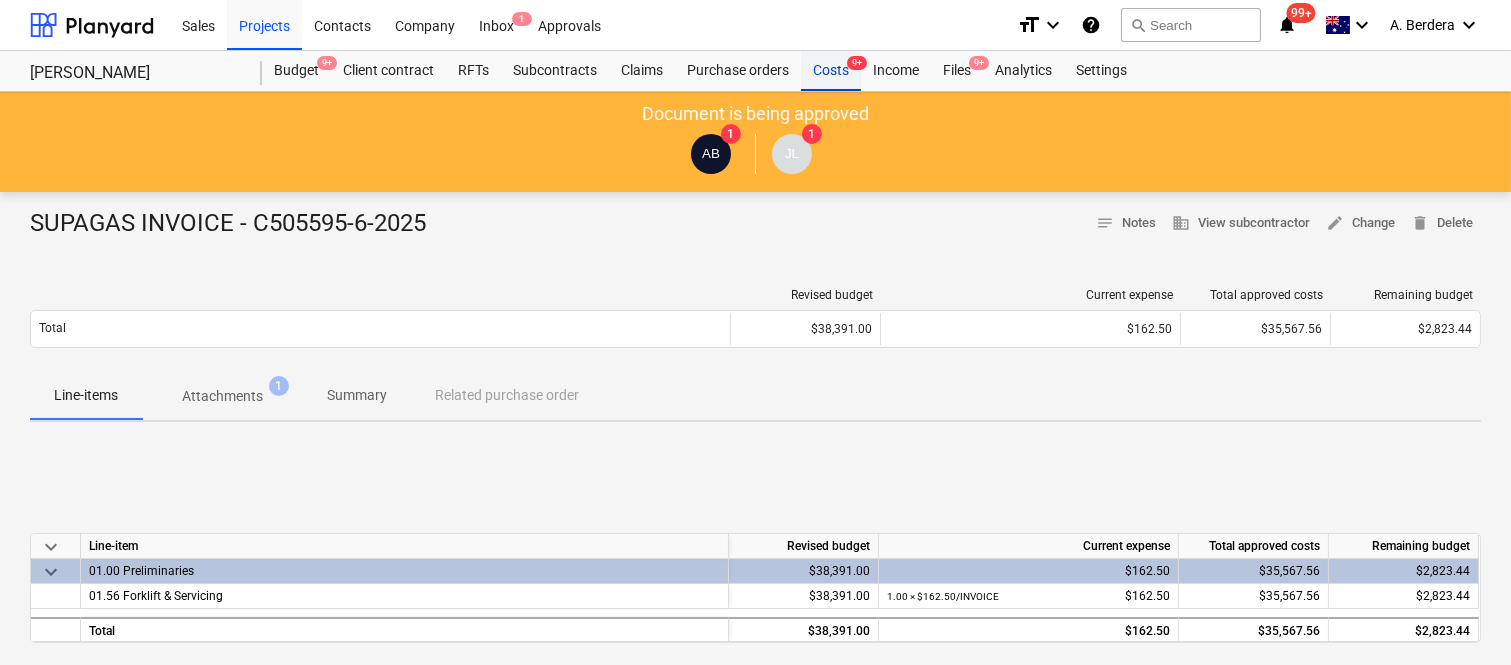 click on "Costs 9+" at bounding box center (831, 71) 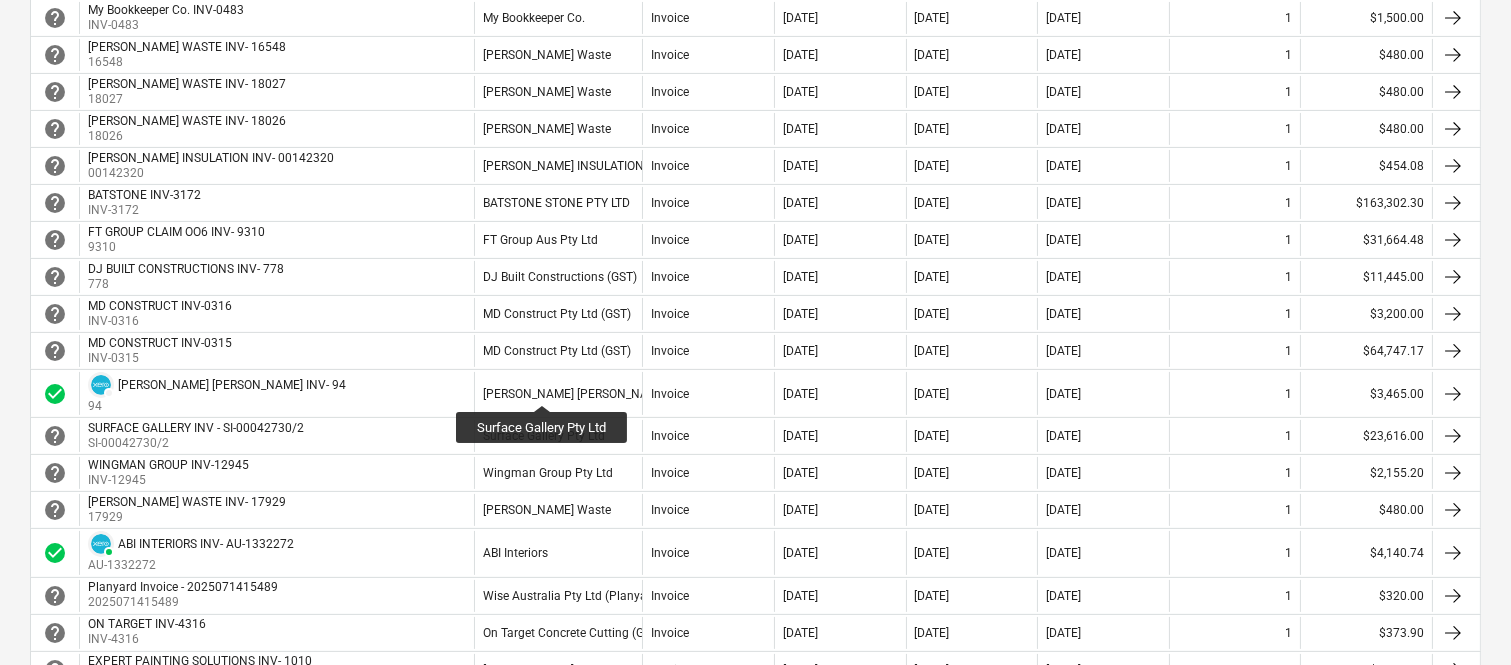 scroll, scrollTop: 888, scrollLeft: 0, axis: vertical 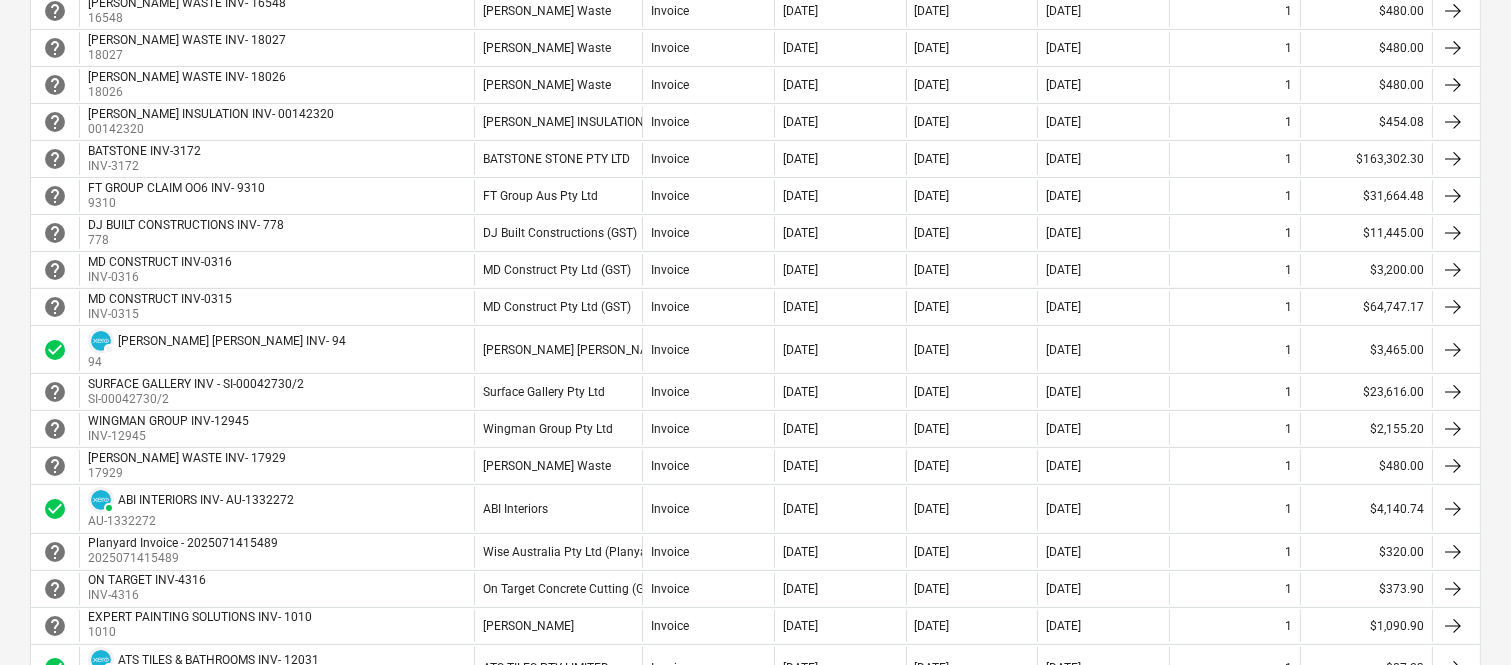 click on "Surface Gallery Pty Ltd" at bounding box center [544, 392] 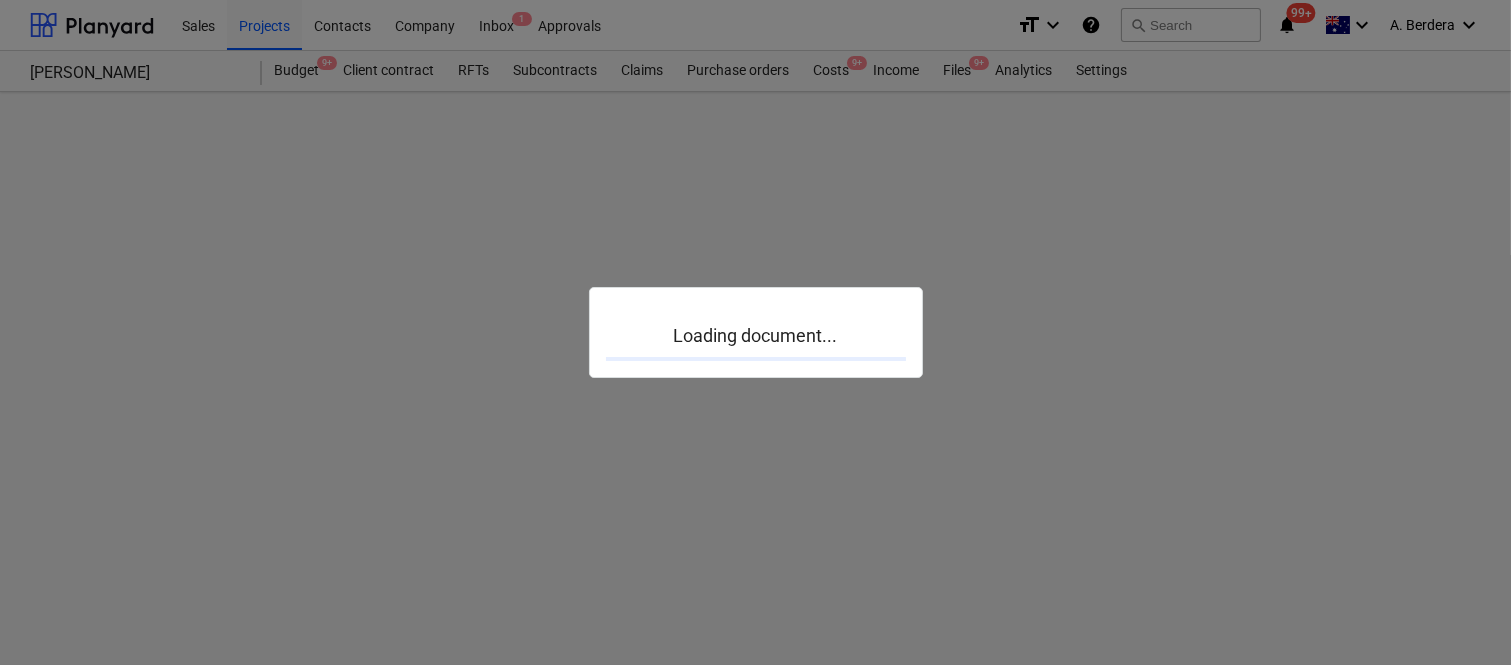 scroll, scrollTop: 0, scrollLeft: 0, axis: both 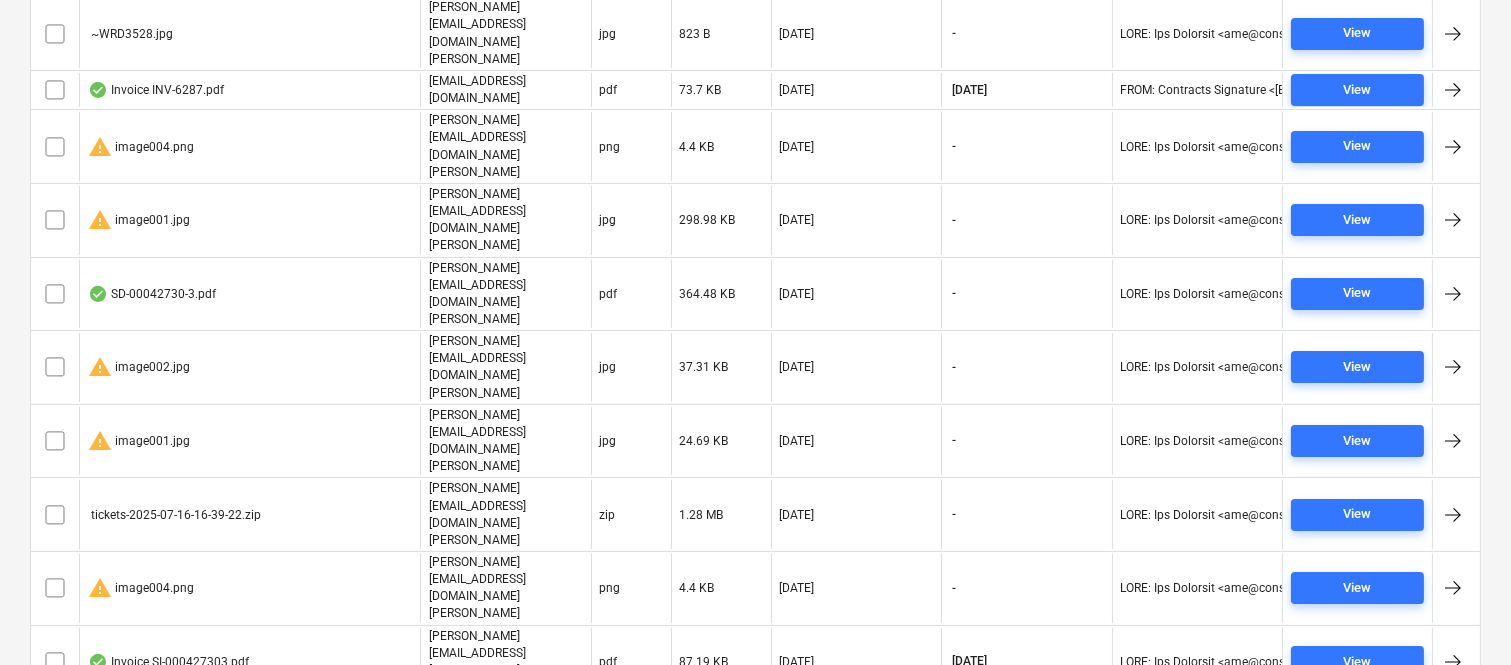 click at bounding box center (55, 1398) 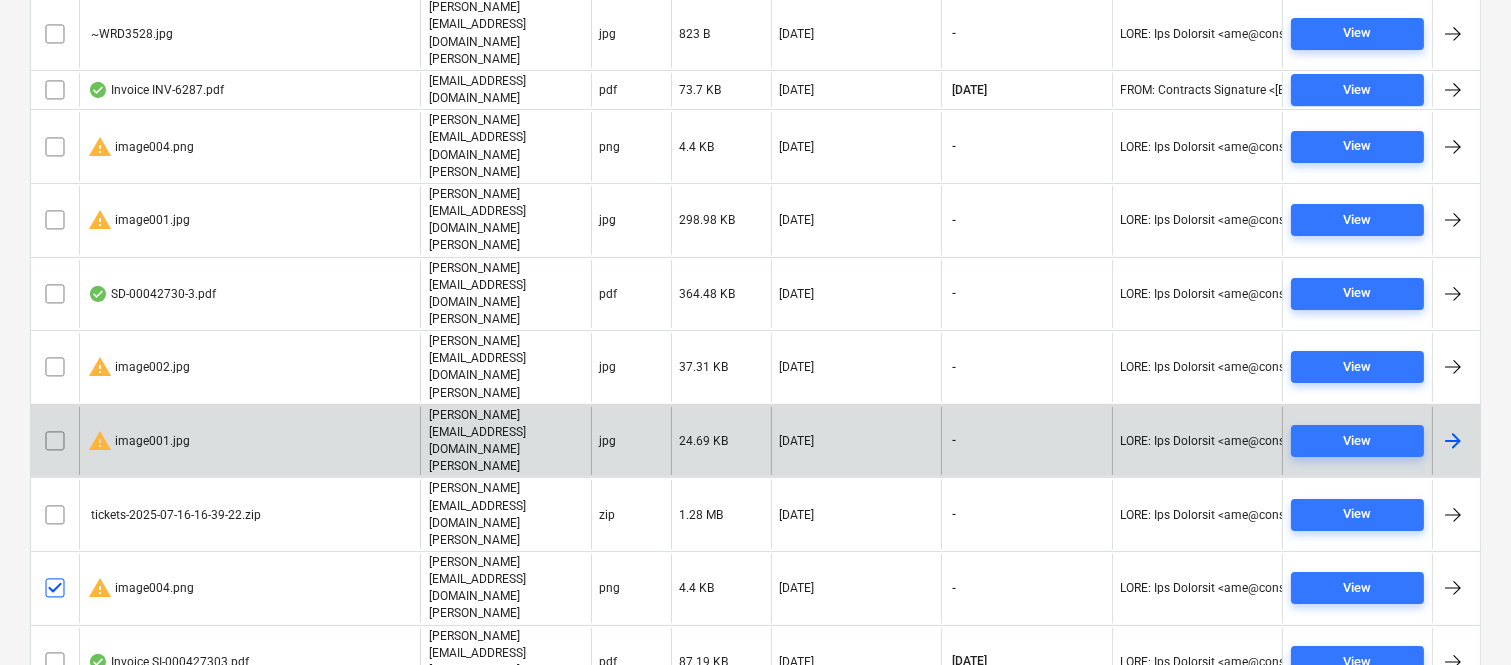 drag, startPoint x: 52, startPoint y: 277, endPoint x: 48, endPoint y: 92, distance: 185.04324 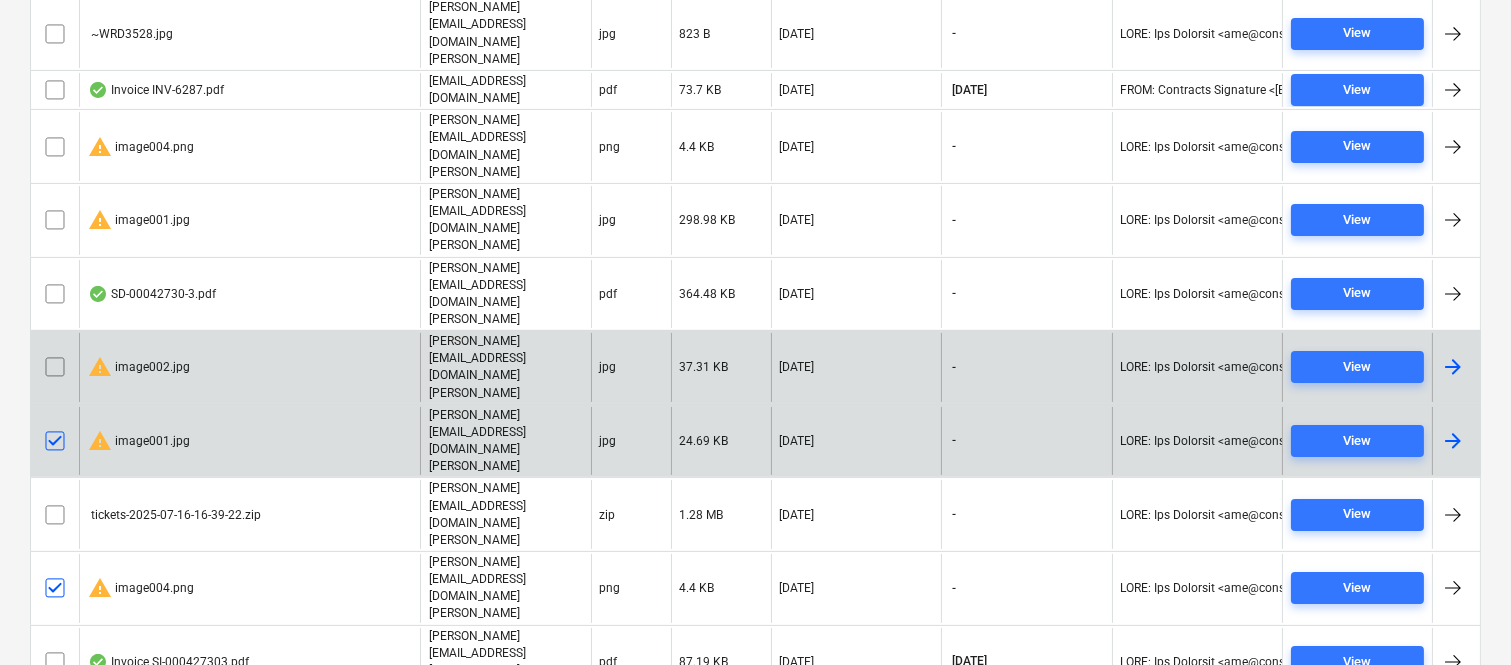 click at bounding box center [55, 367] 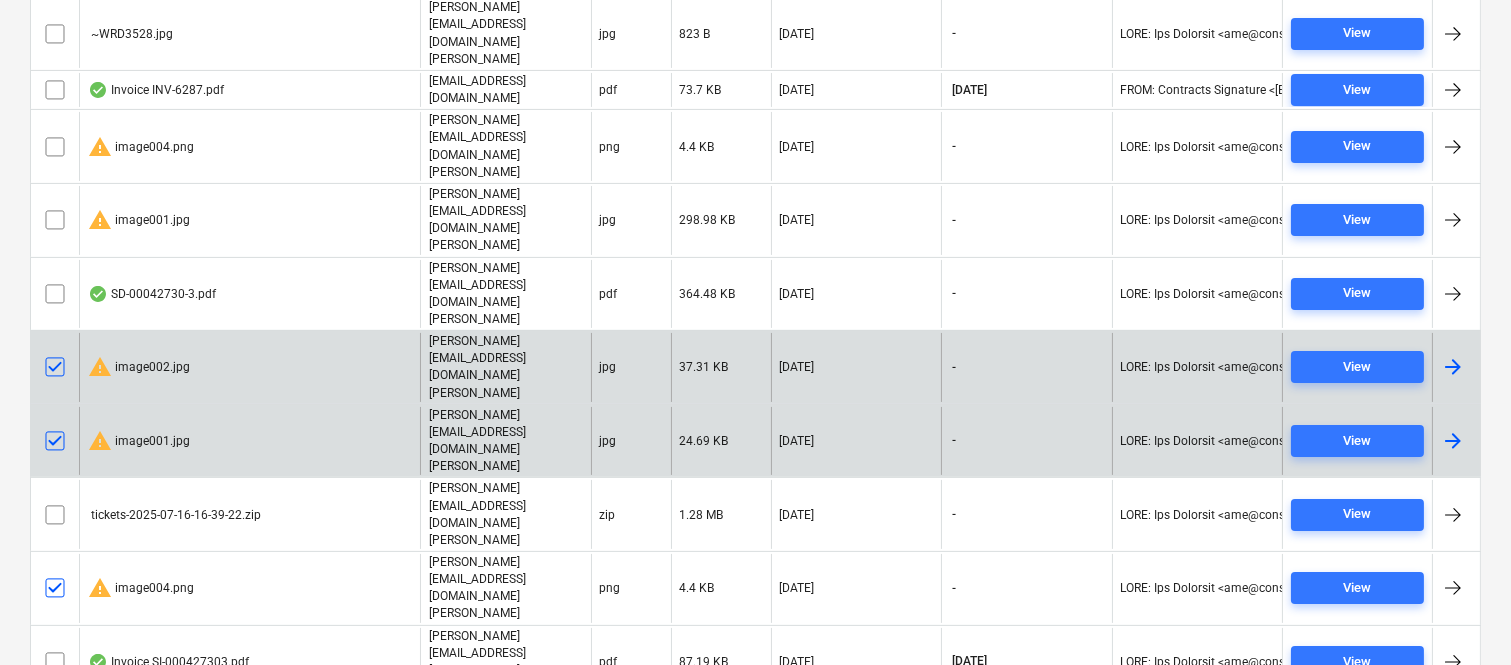 scroll, scrollTop: 0, scrollLeft: 0, axis: both 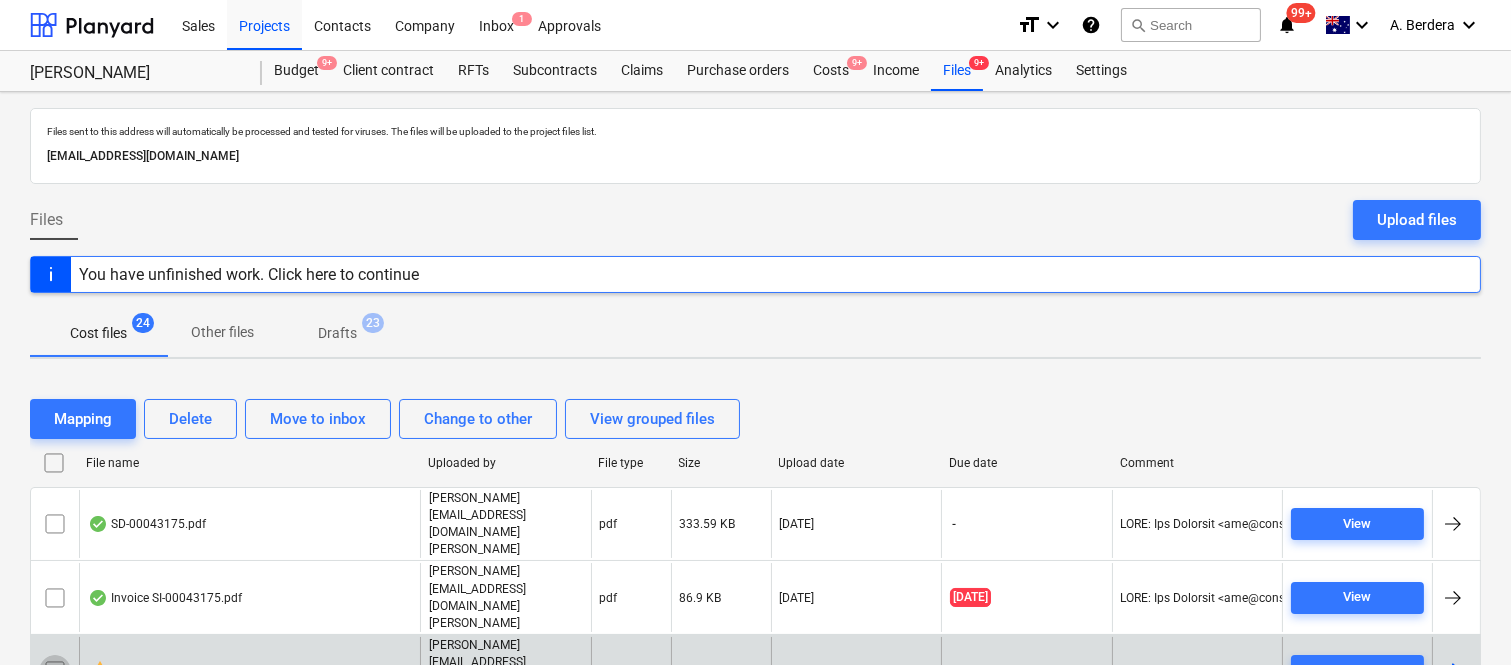 click at bounding box center (55, 671) 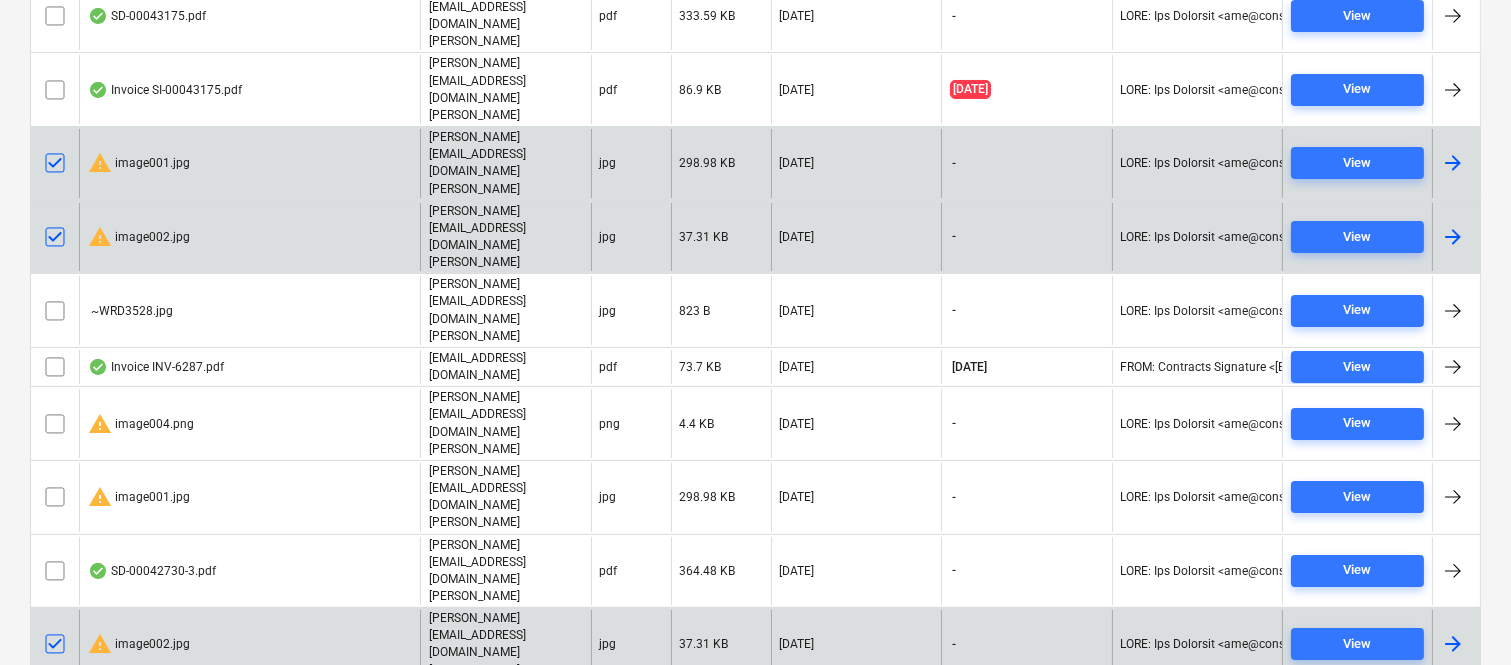 scroll, scrollTop: 582, scrollLeft: 0, axis: vertical 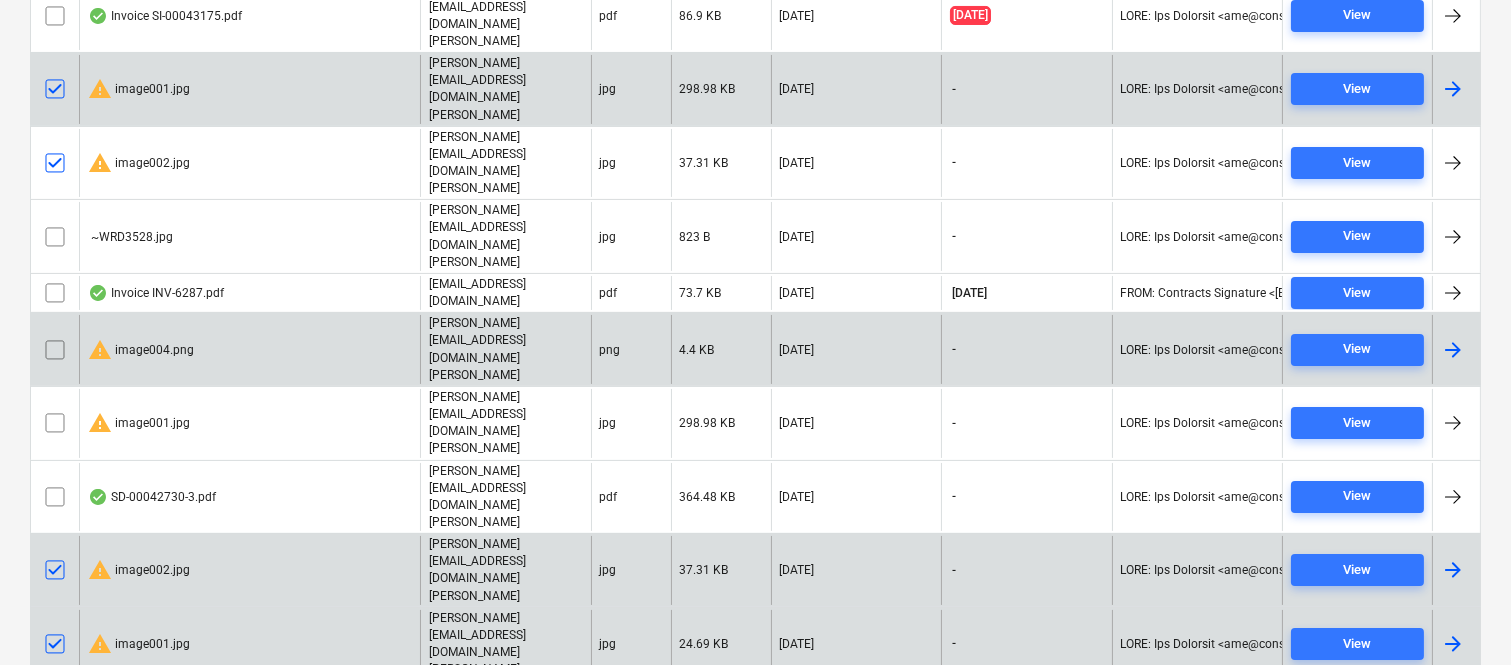 click at bounding box center (55, 350) 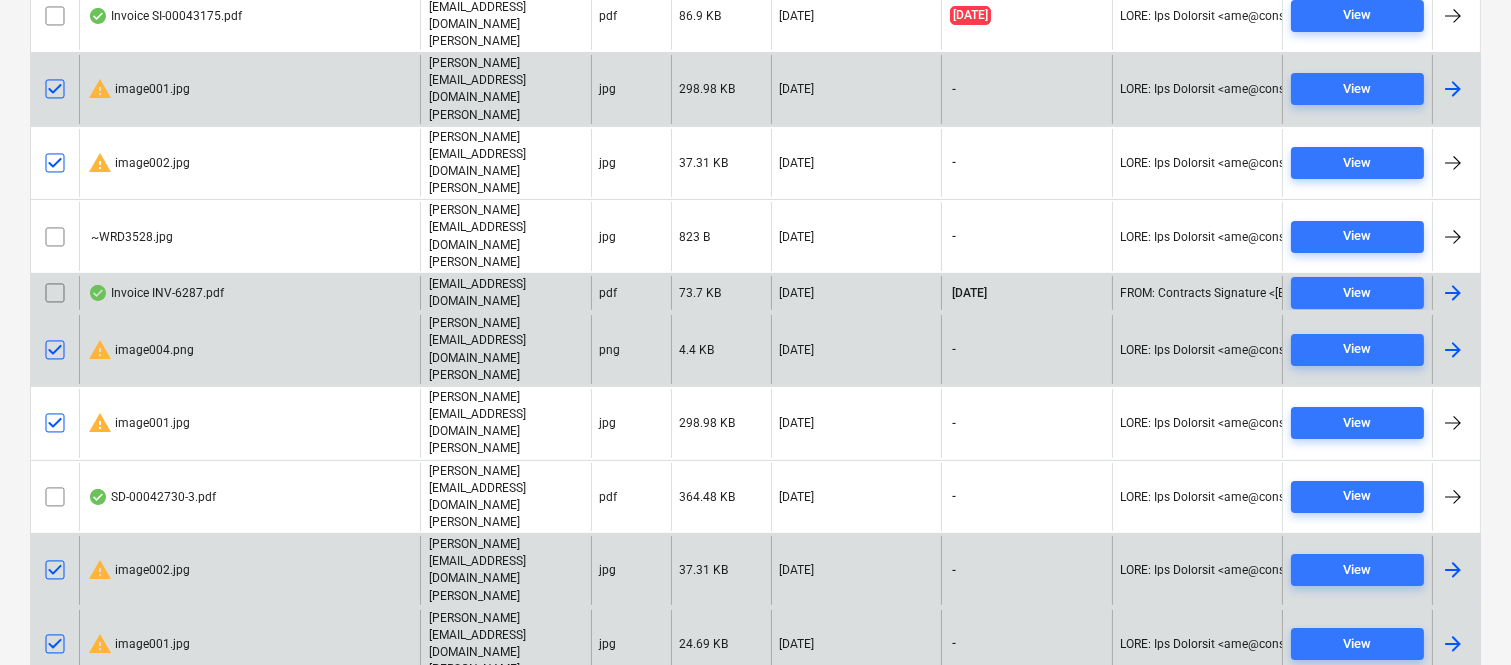 scroll, scrollTop: 0, scrollLeft: 0, axis: both 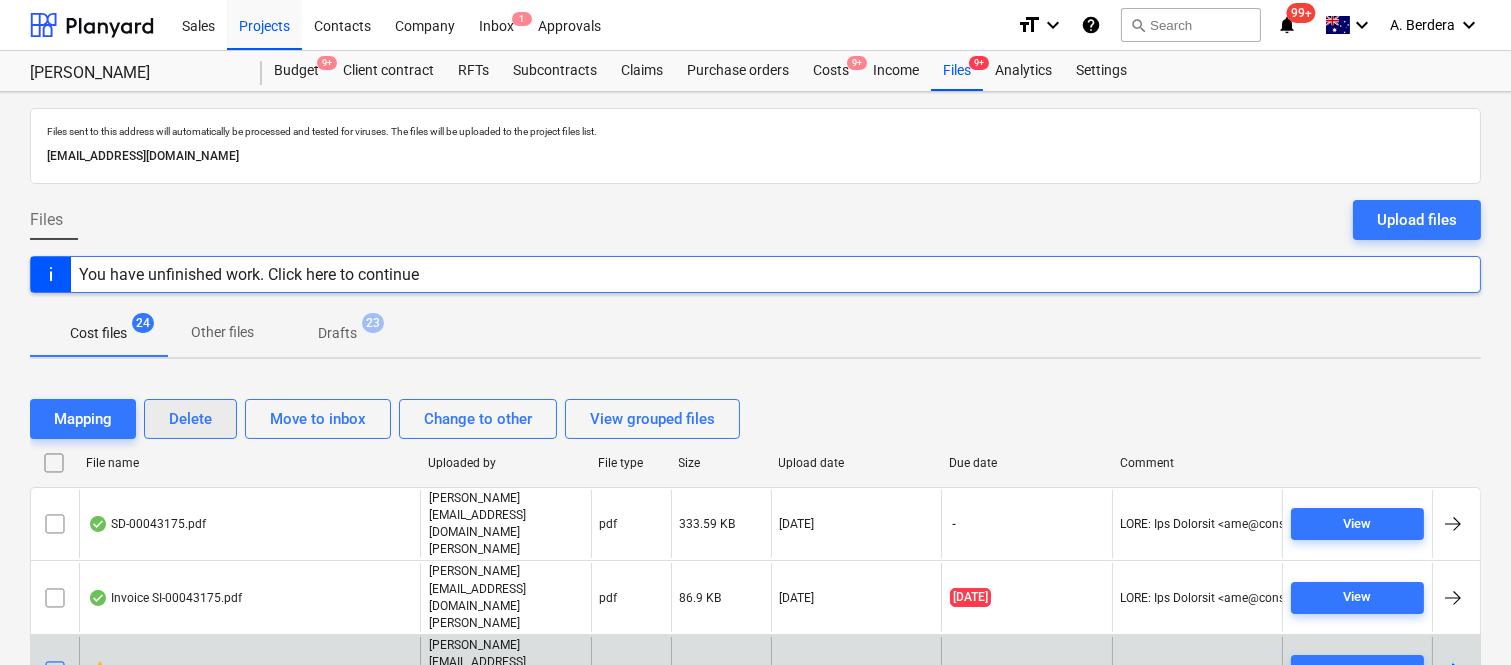 click on "Delete" at bounding box center [190, 419] 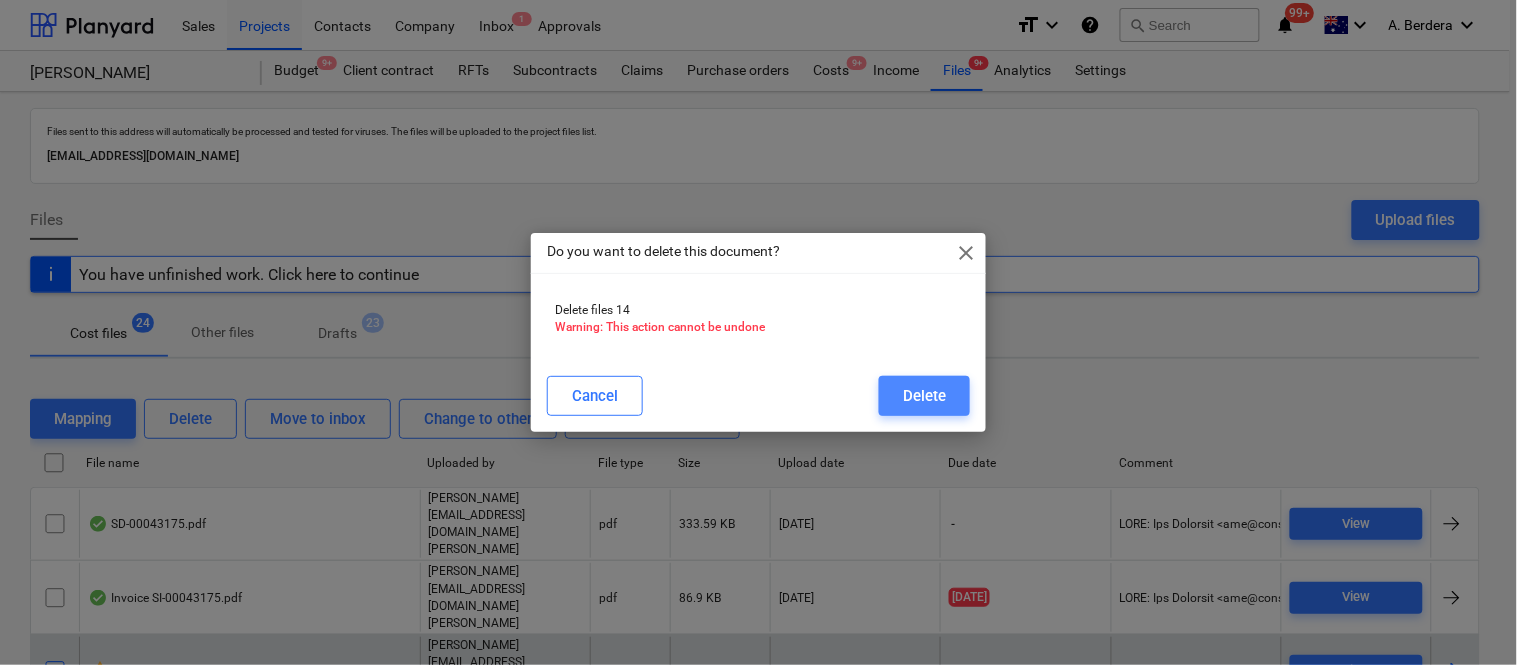 click on "Delete" at bounding box center [924, 396] 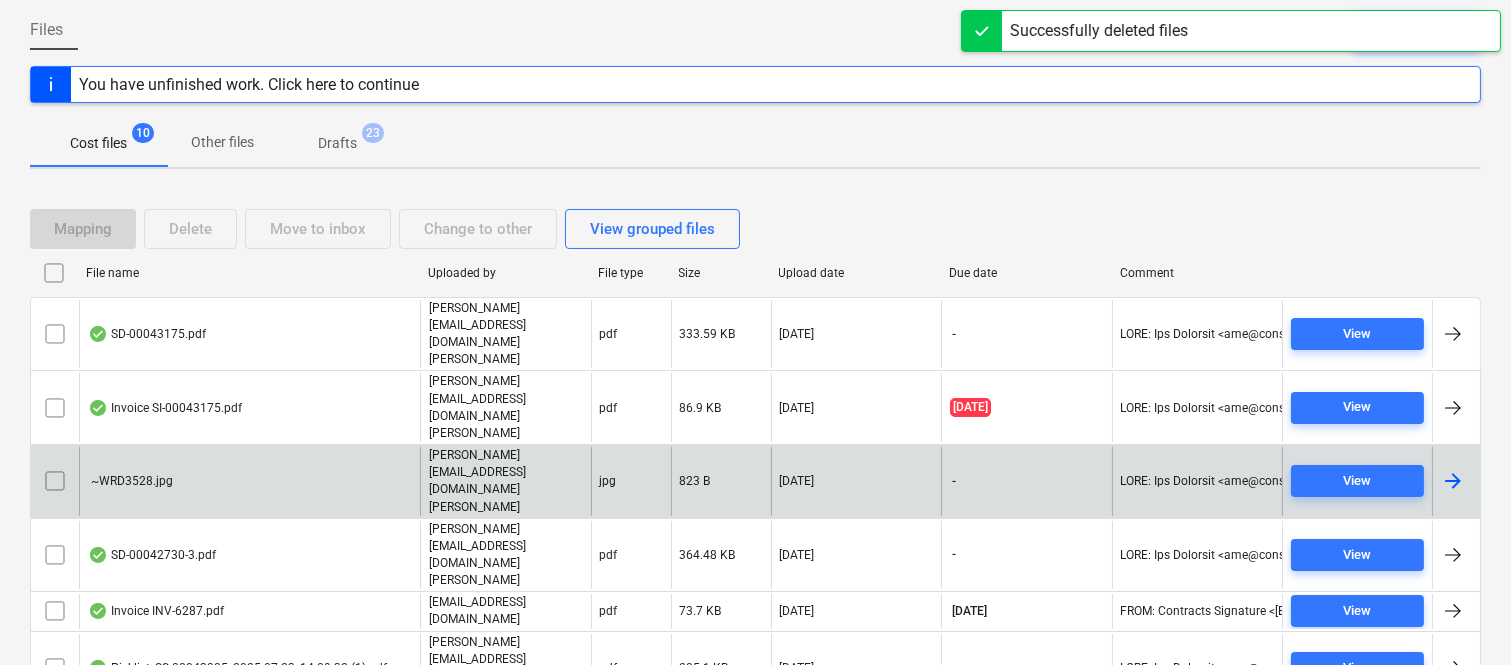 scroll, scrollTop: 265, scrollLeft: 0, axis: vertical 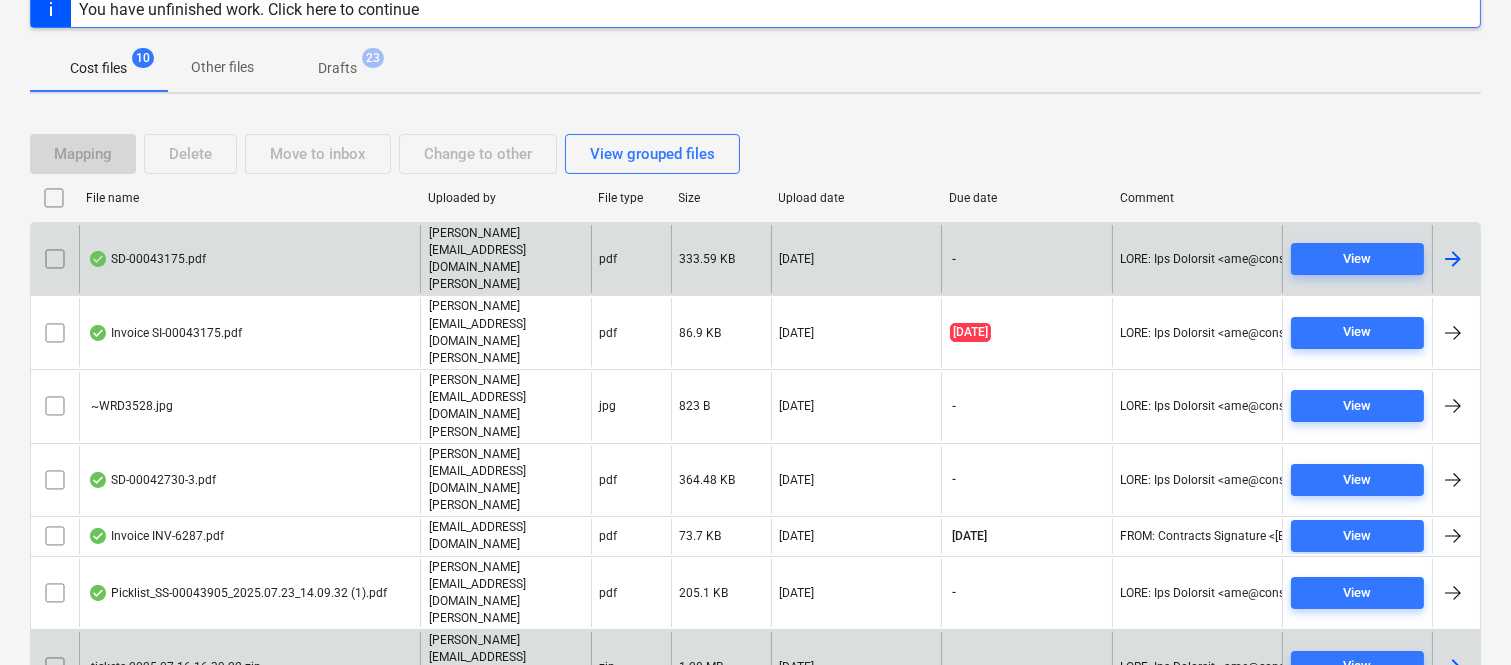 click on "SD-00043175.pdf" at bounding box center (249, 259) 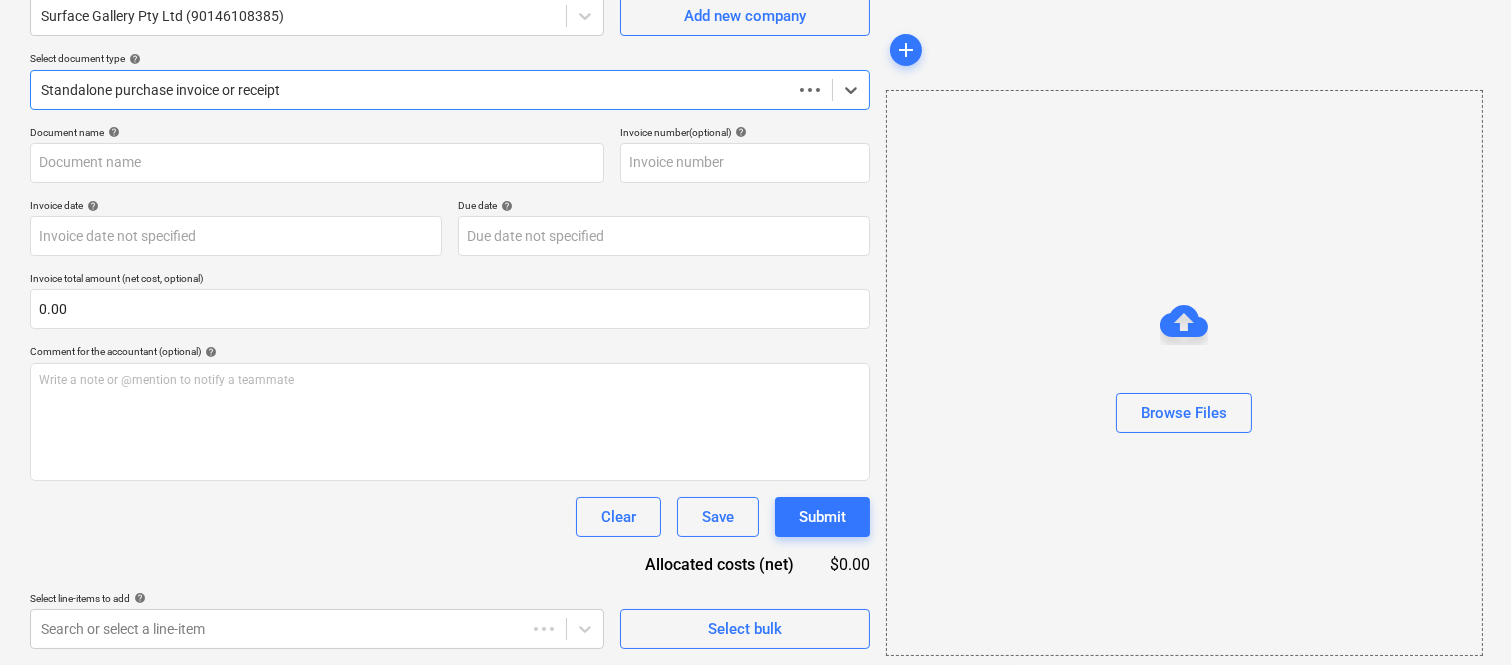 scroll, scrollTop: 185, scrollLeft: 0, axis: vertical 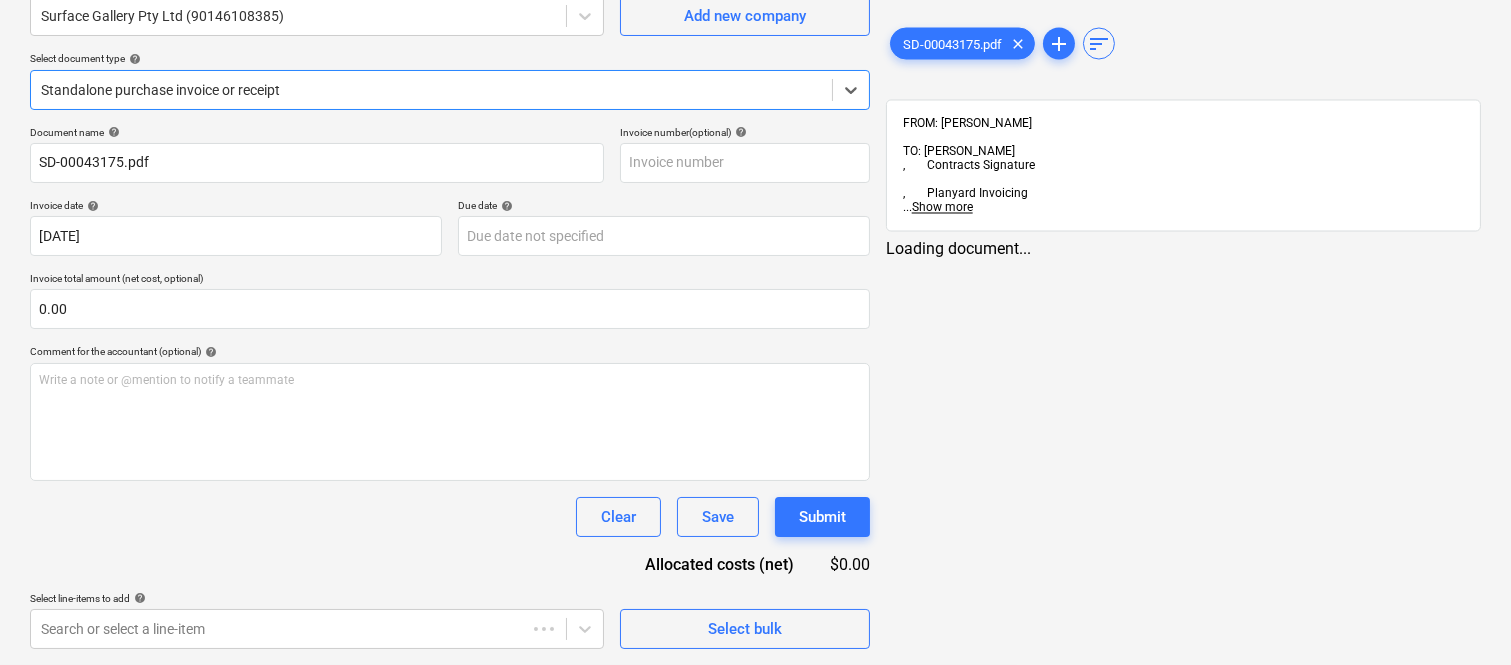 type on "SD-00043175.pdf" 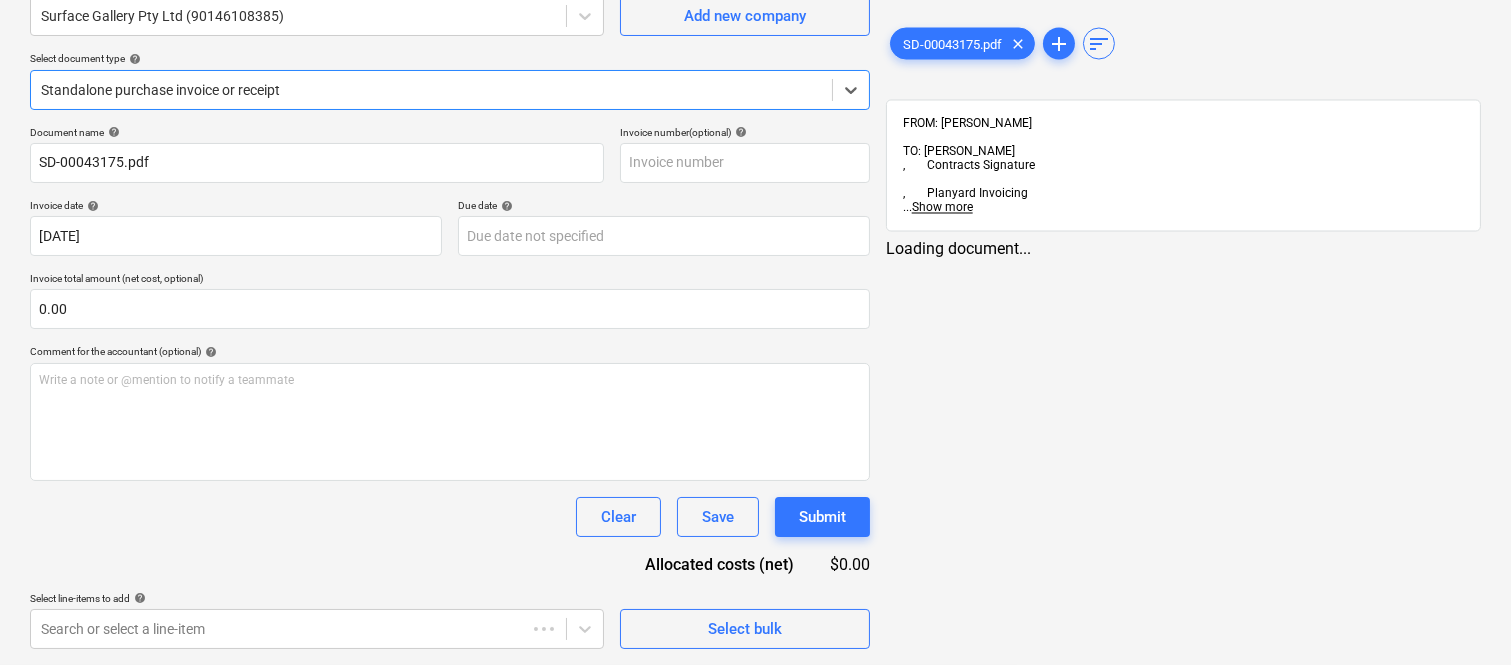 type on "[DATE]" 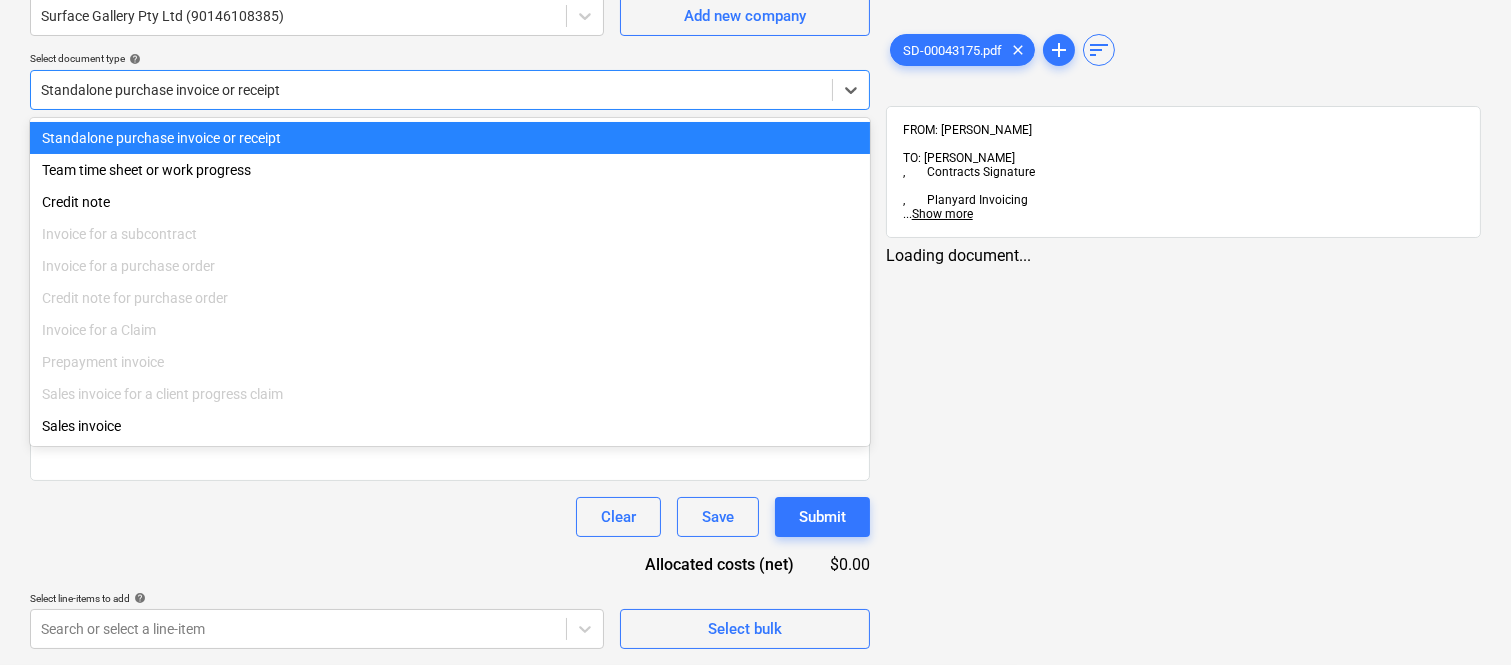 click at bounding box center (431, 90) 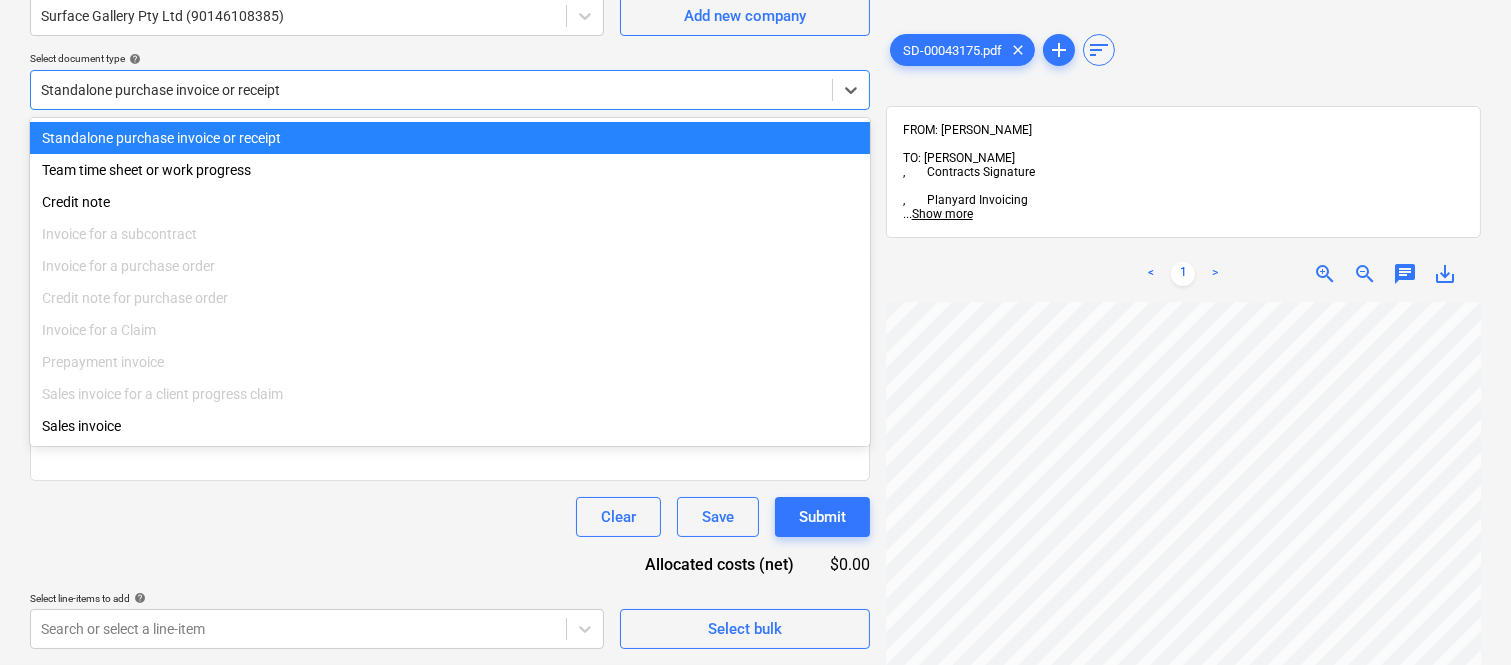 click on "Standalone purchase invoice or receipt" at bounding box center (450, 138) 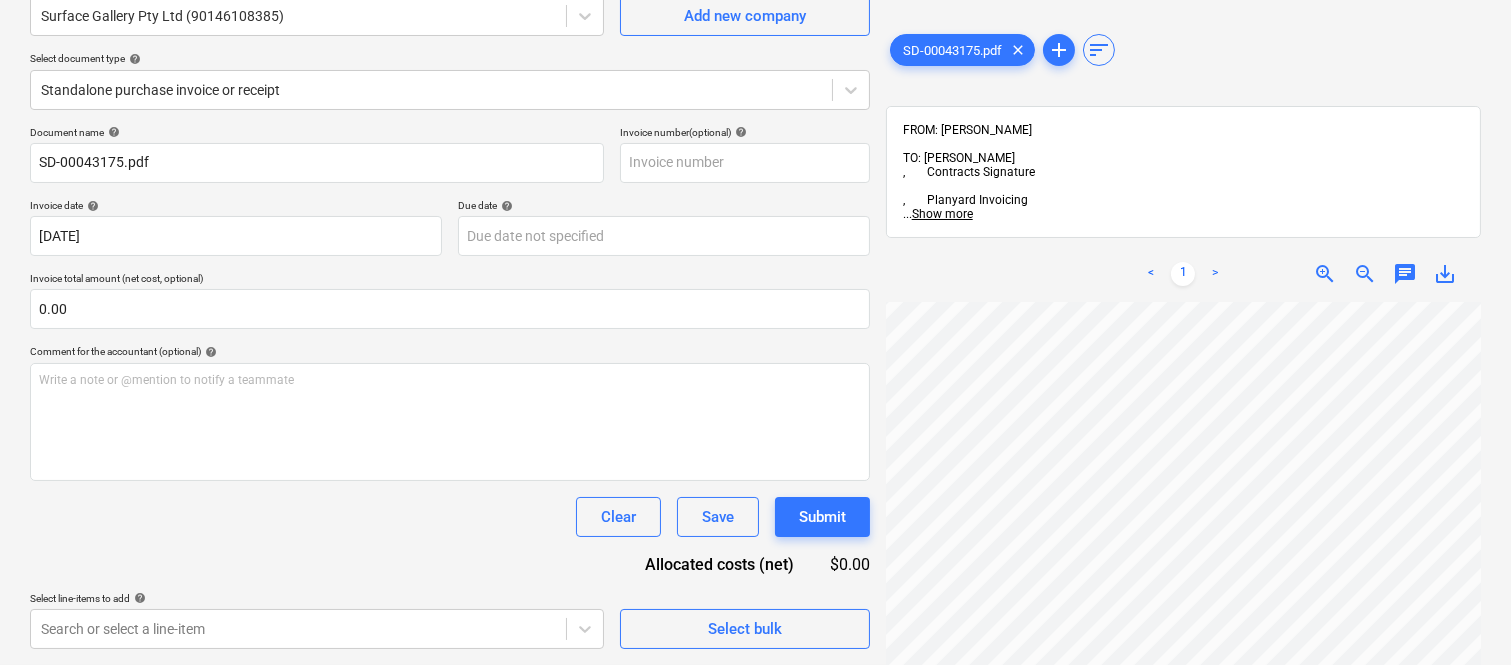 scroll, scrollTop: 0, scrollLeft: 58, axis: horizontal 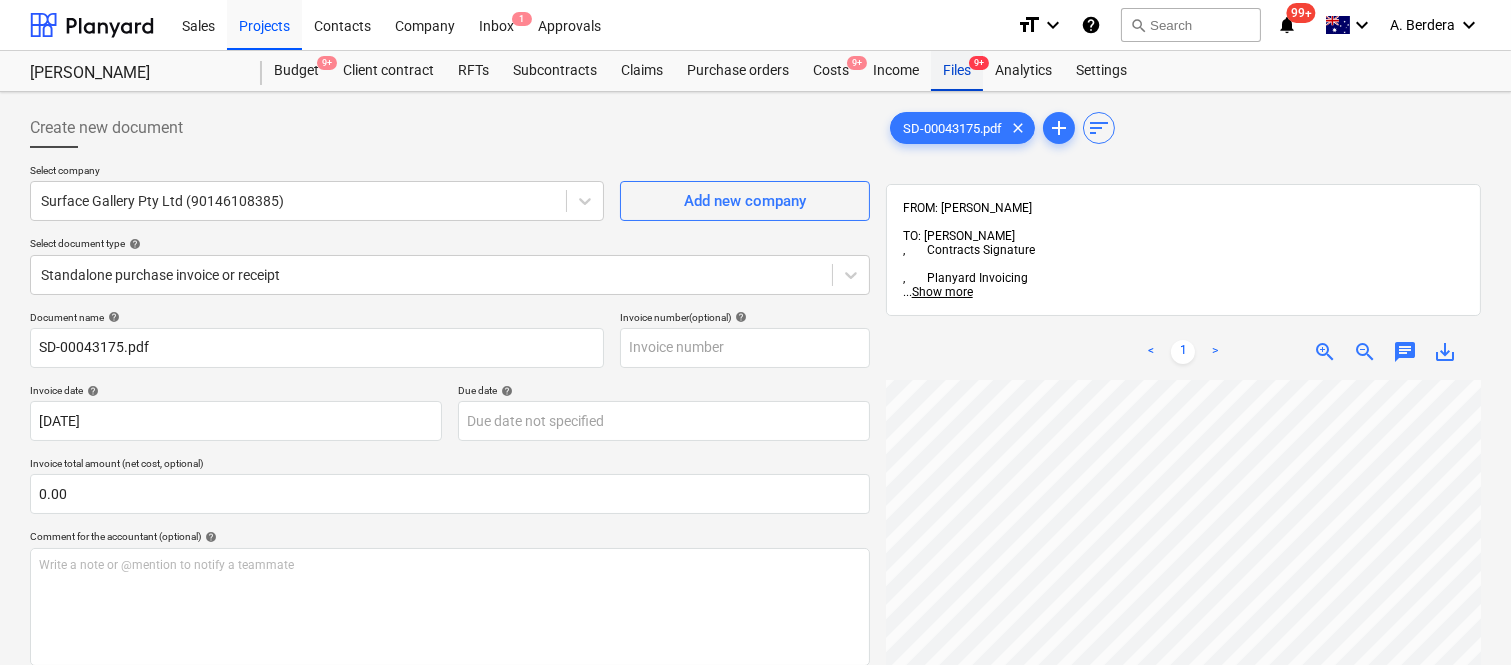 click on "Files 9+" at bounding box center (957, 71) 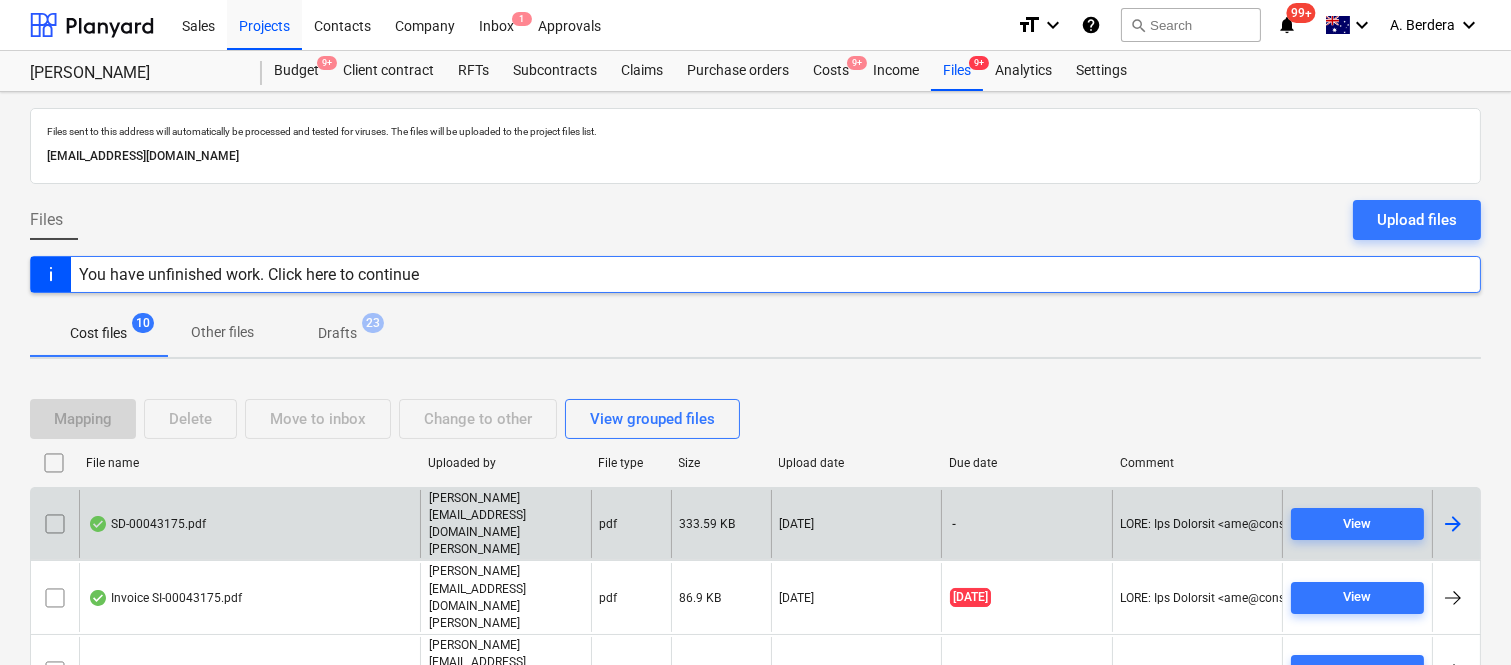 scroll, scrollTop: 265, scrollLeft: 0, axis: vertical 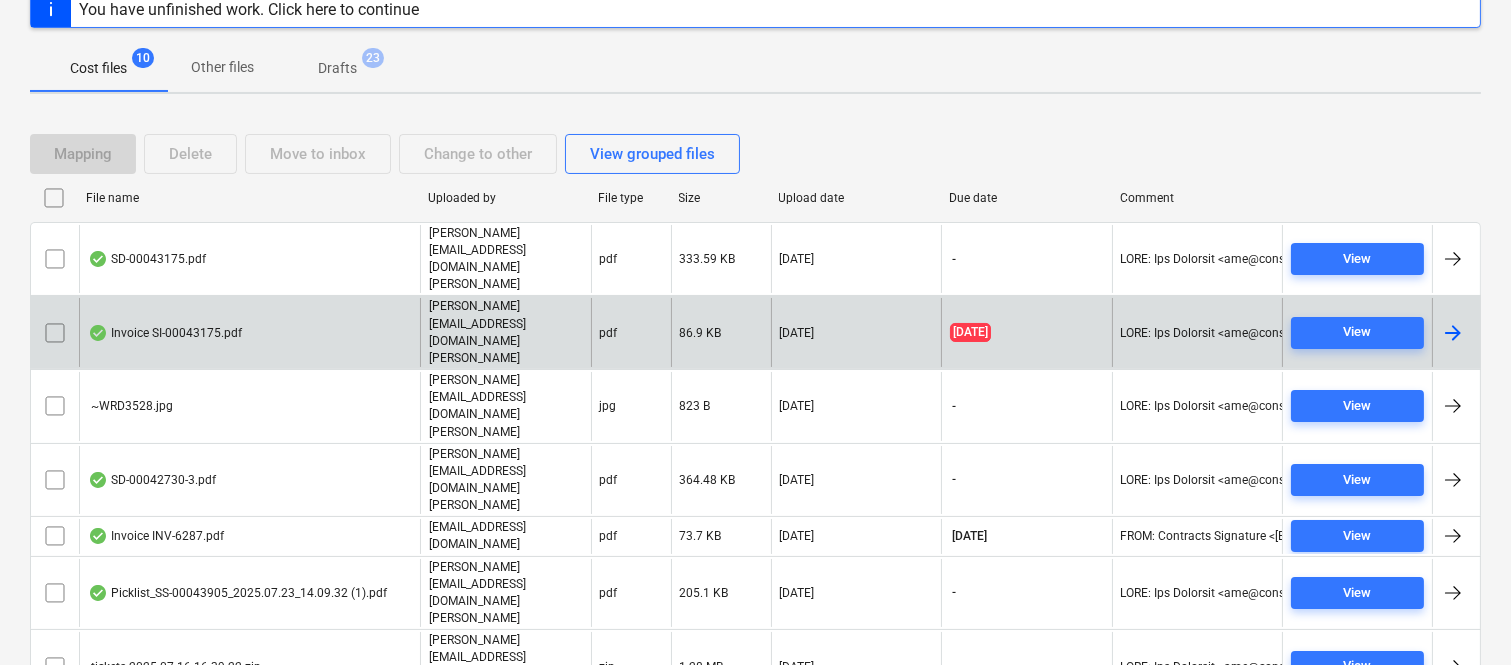 click on "Invoice SI-00043175.pdf" at bounding box center (249, 332) 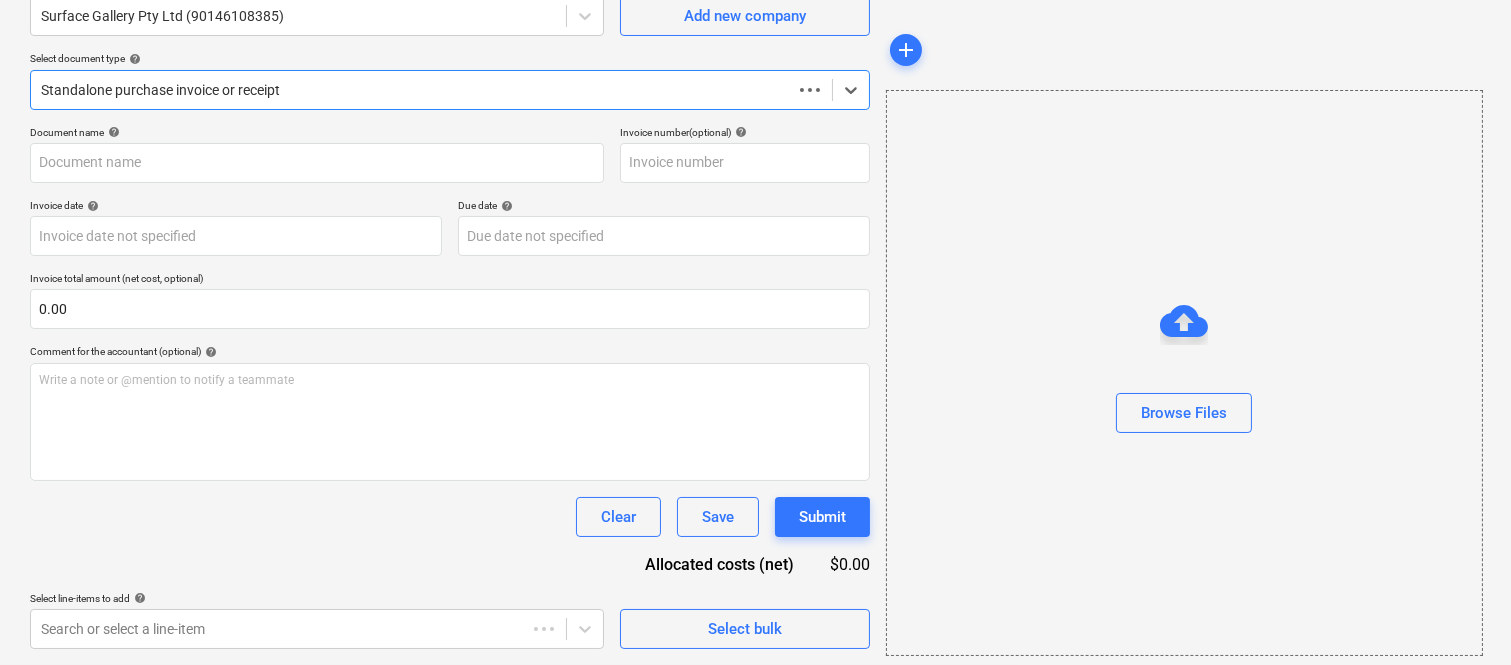 scroll, scrollTop: 185, scrollLeft: 0, axis: vertical 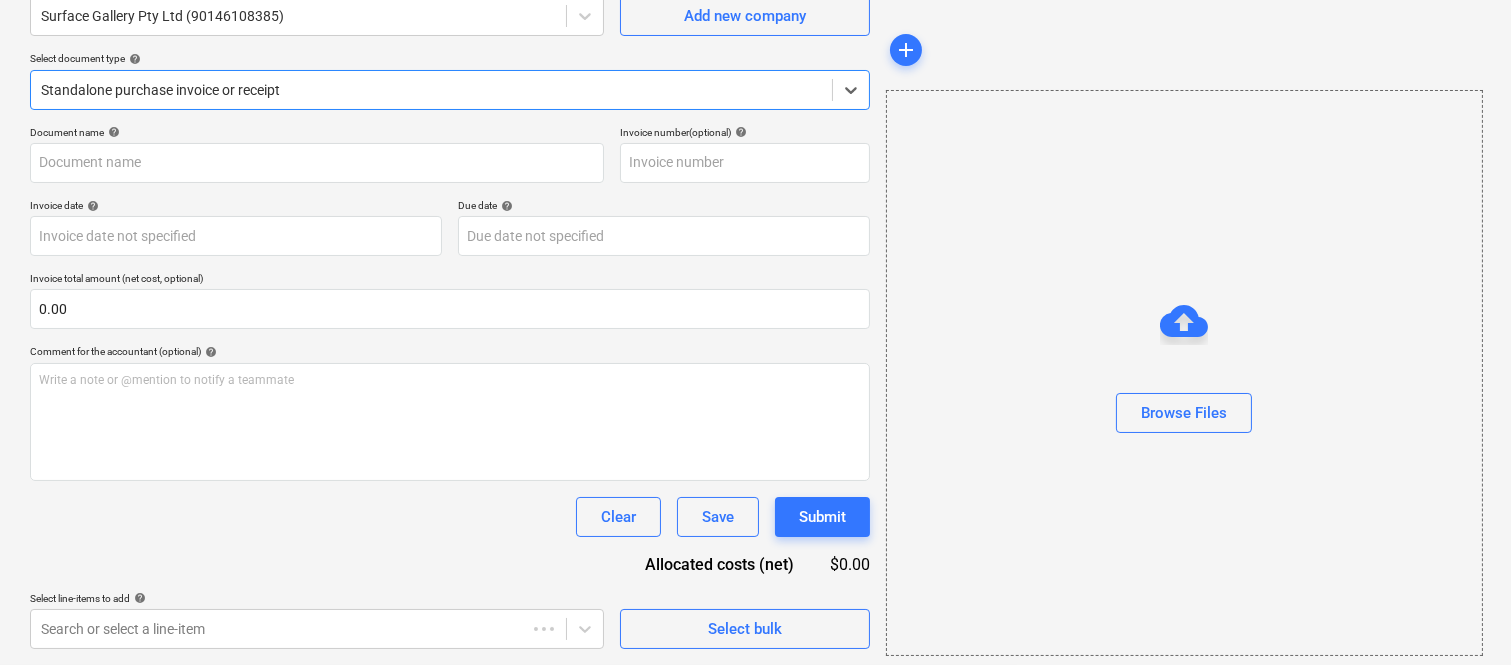 type on "SI-00043175" 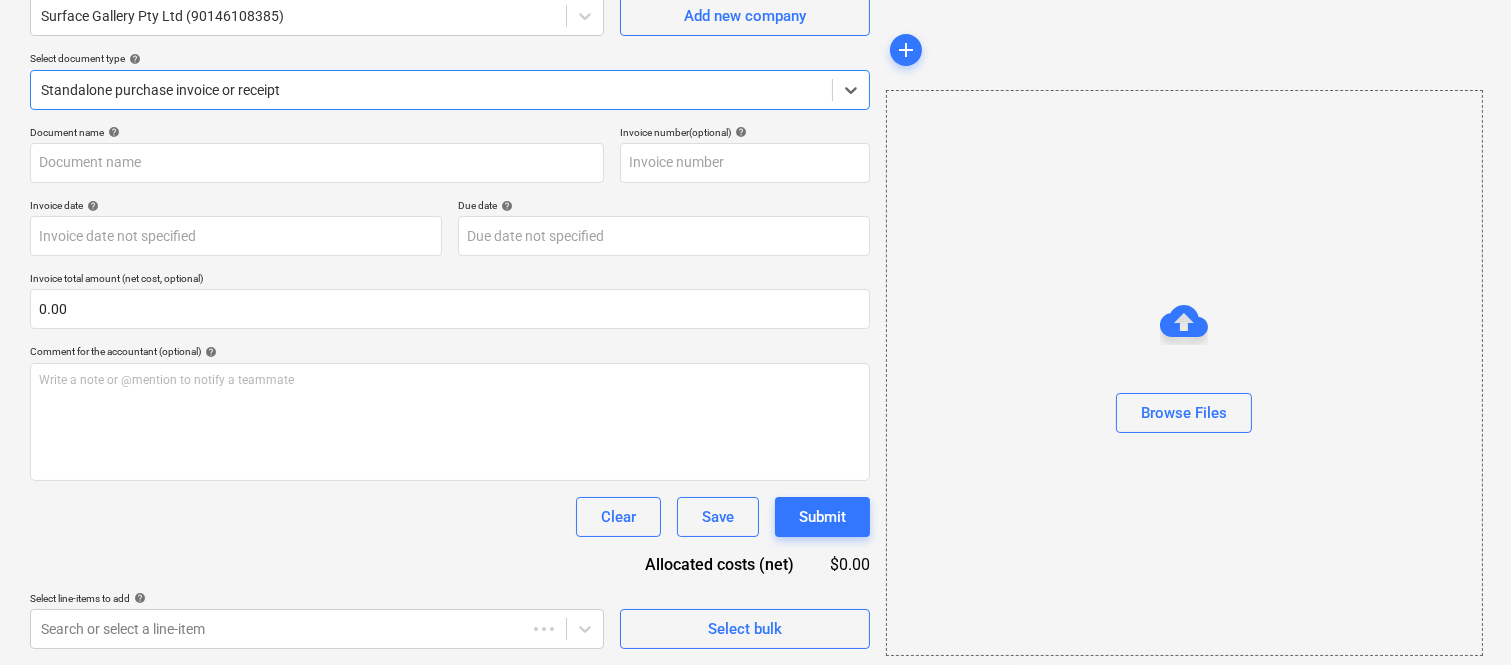 type on "SI-00043175" 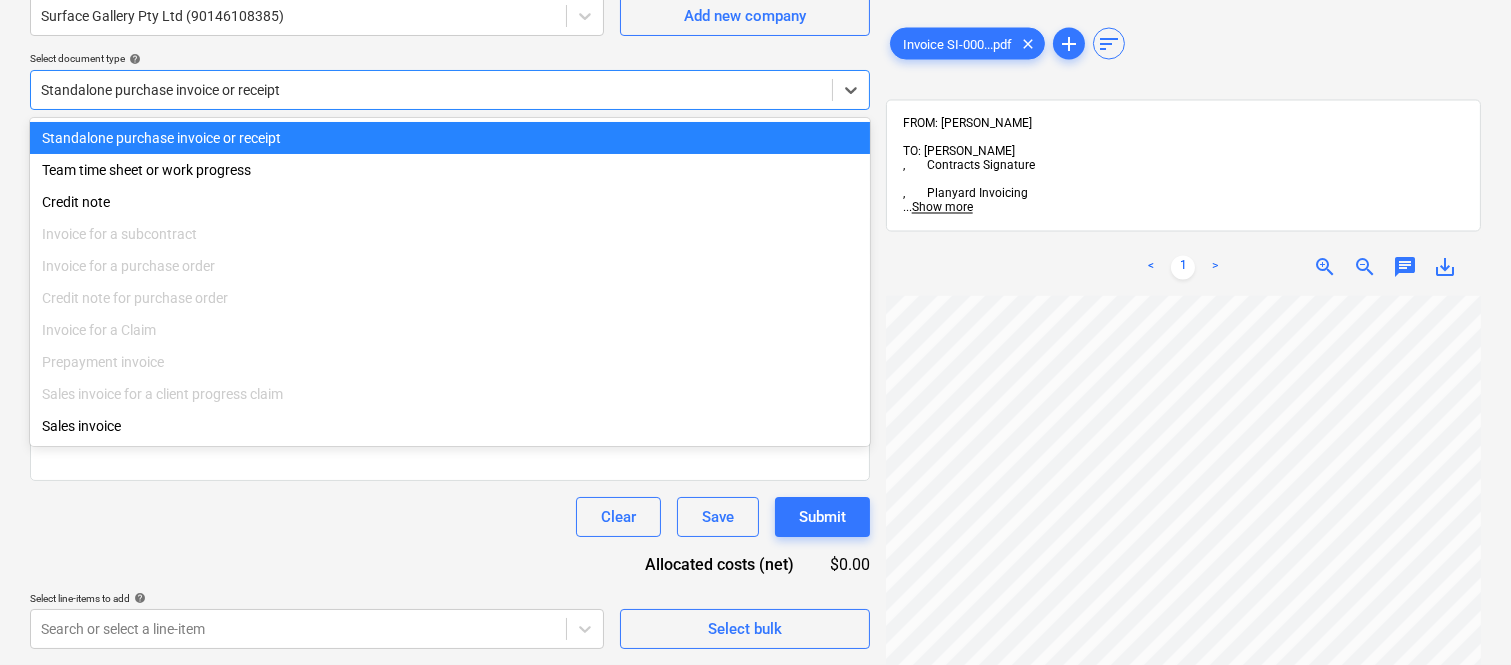 click at bounding box center (431, 90) 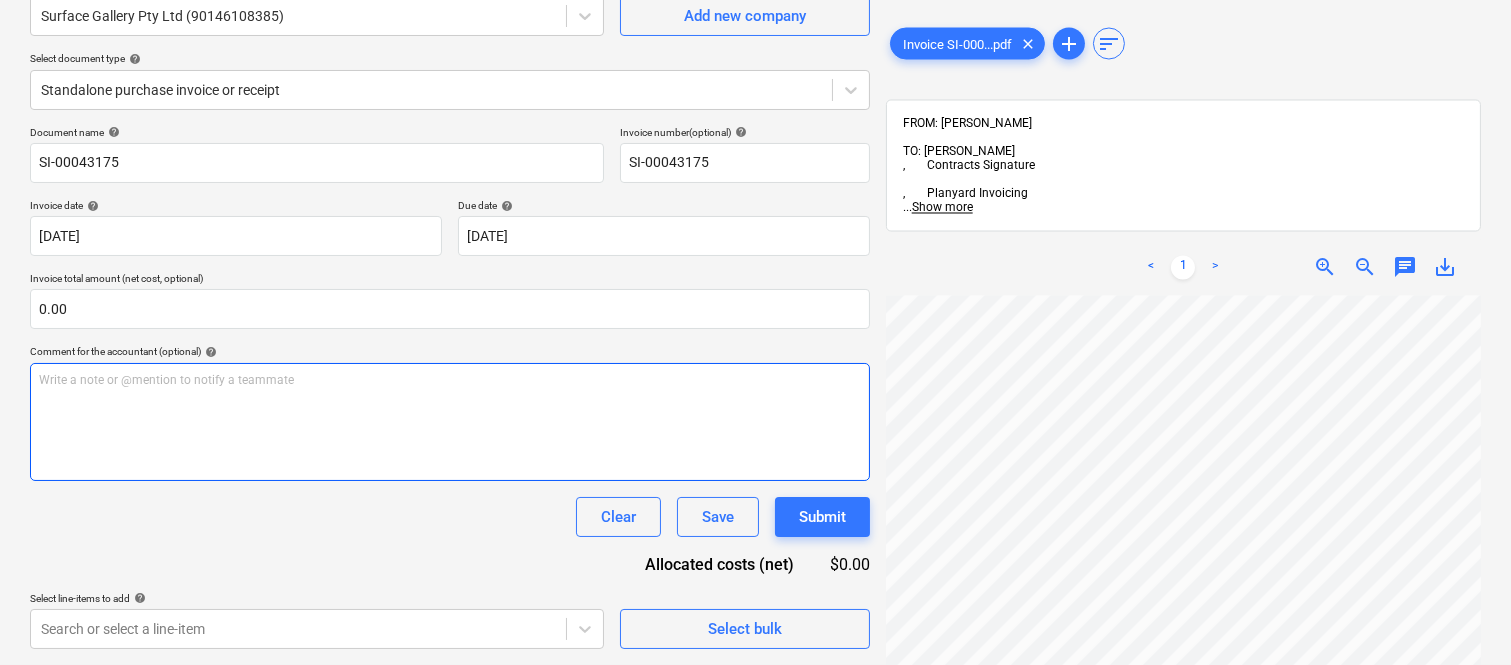 scroll, scrollTop: 17, scrollLeft: 16, axis: both 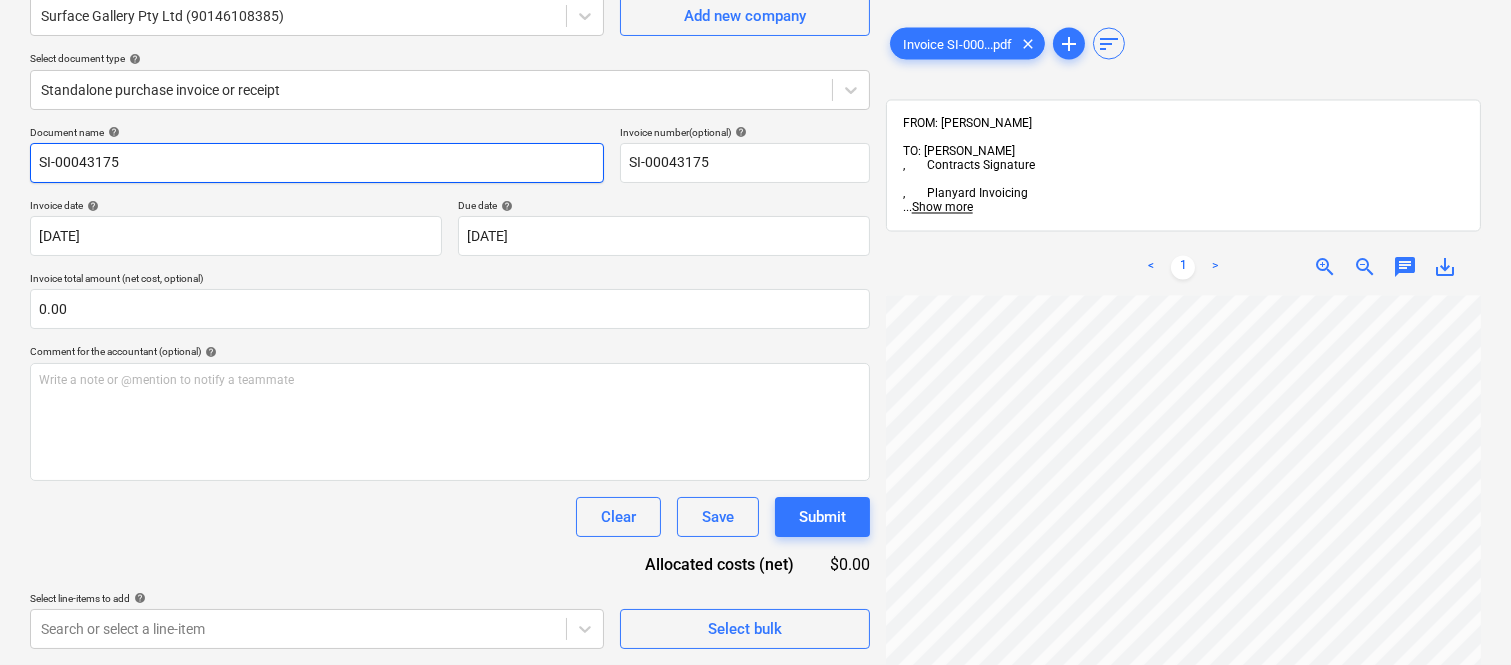 click on "SI-00043175" at bounding box center (317, 163) 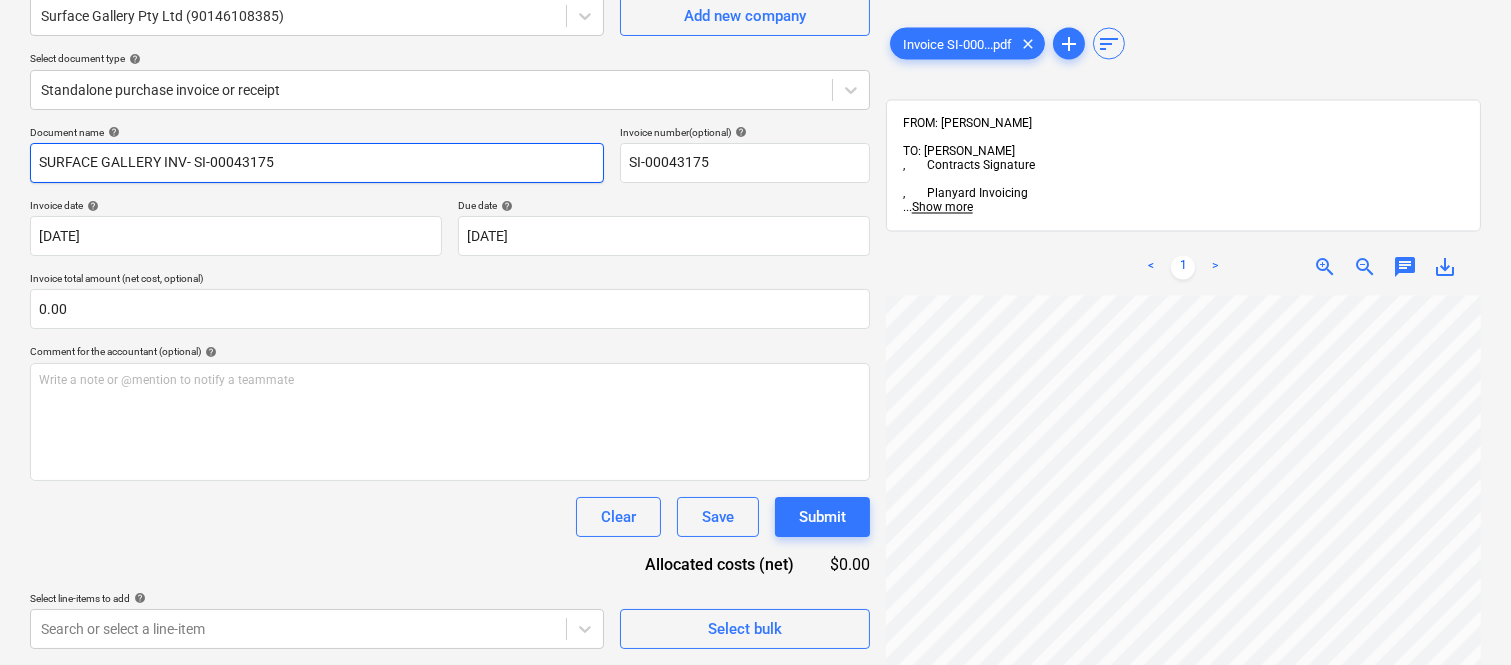 type on "SURFACE GALLERY INV- SI-00043175" 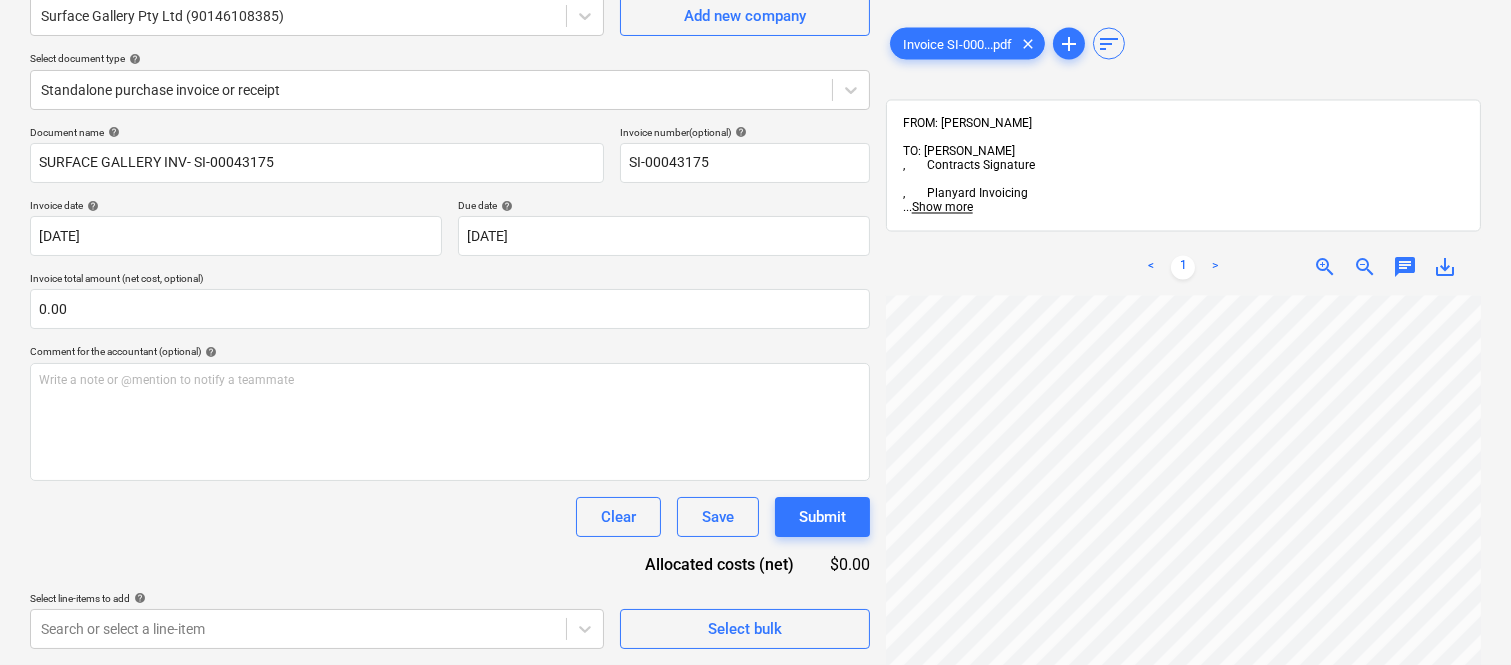 scroll, scrollTop: 387, scrollLeft: 158, axis: both 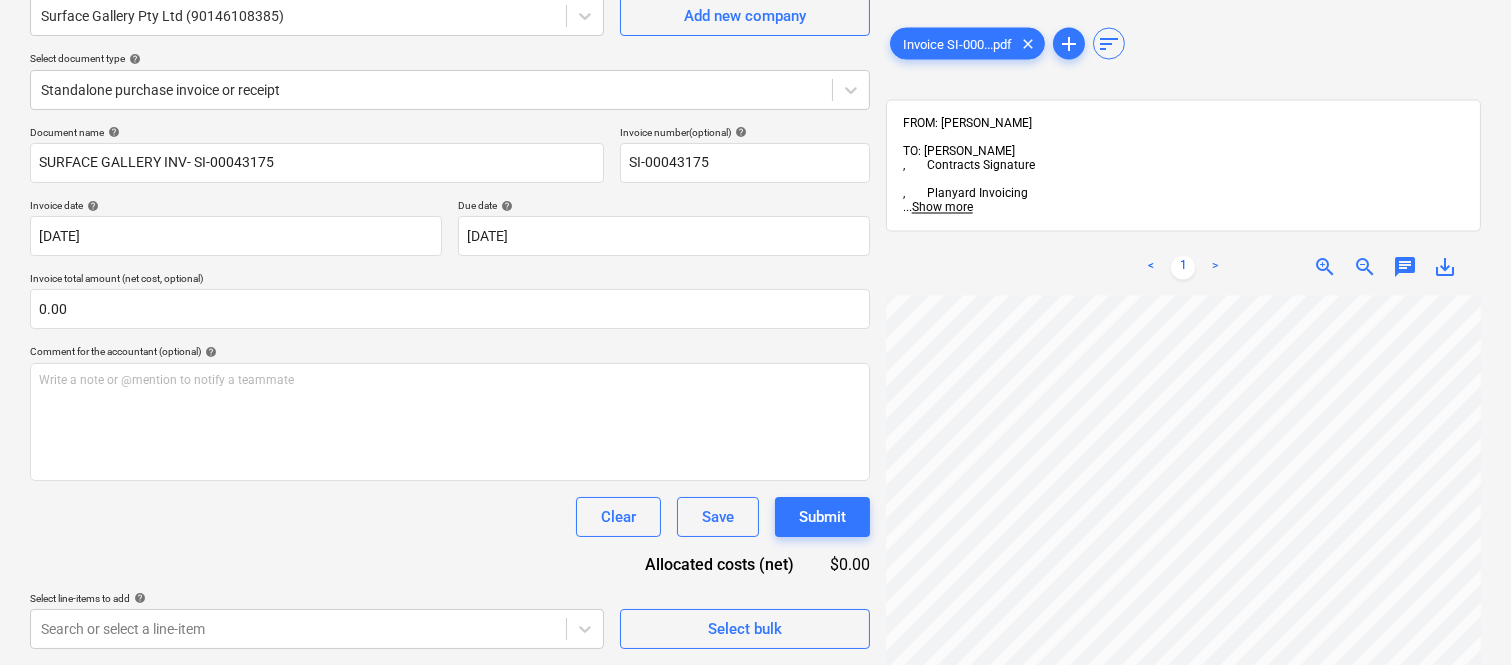 click on "zoom_in" at bounding box center [1325, 268] 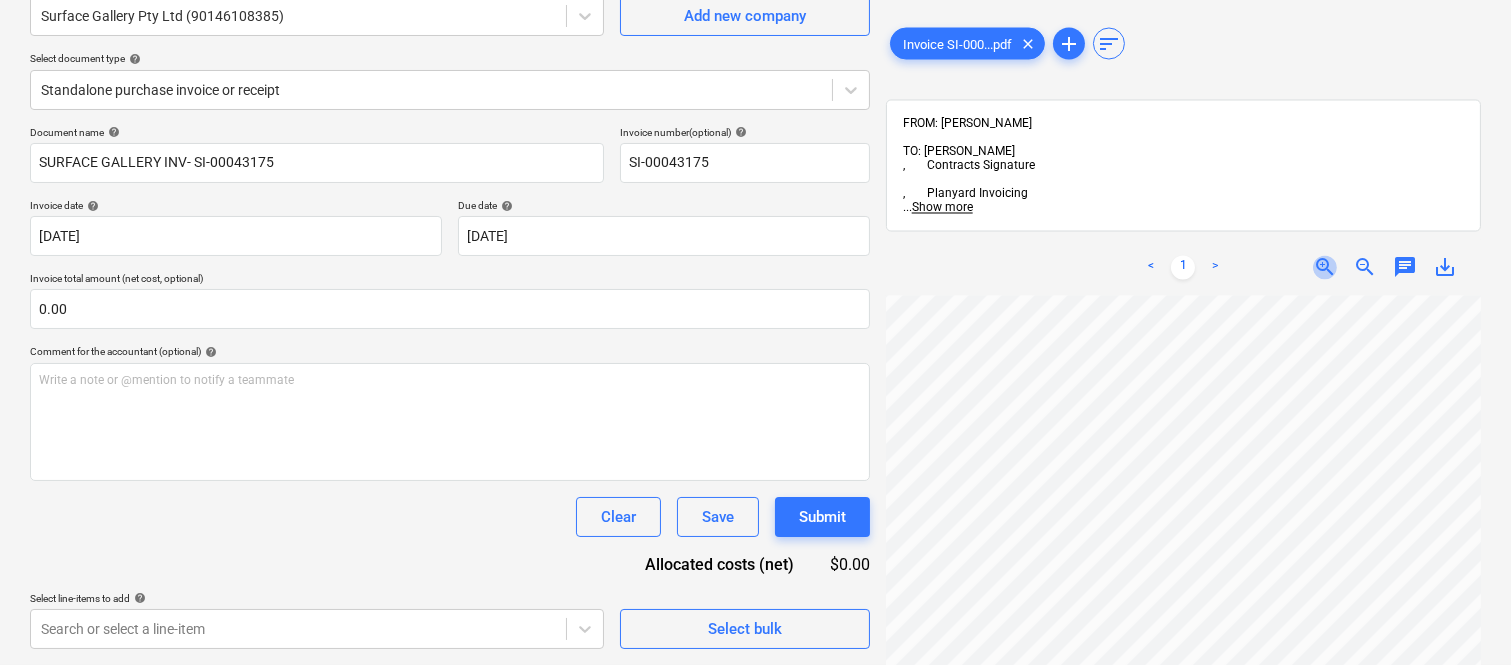 click on "zoom_in" at bounding box center [1325, 268] 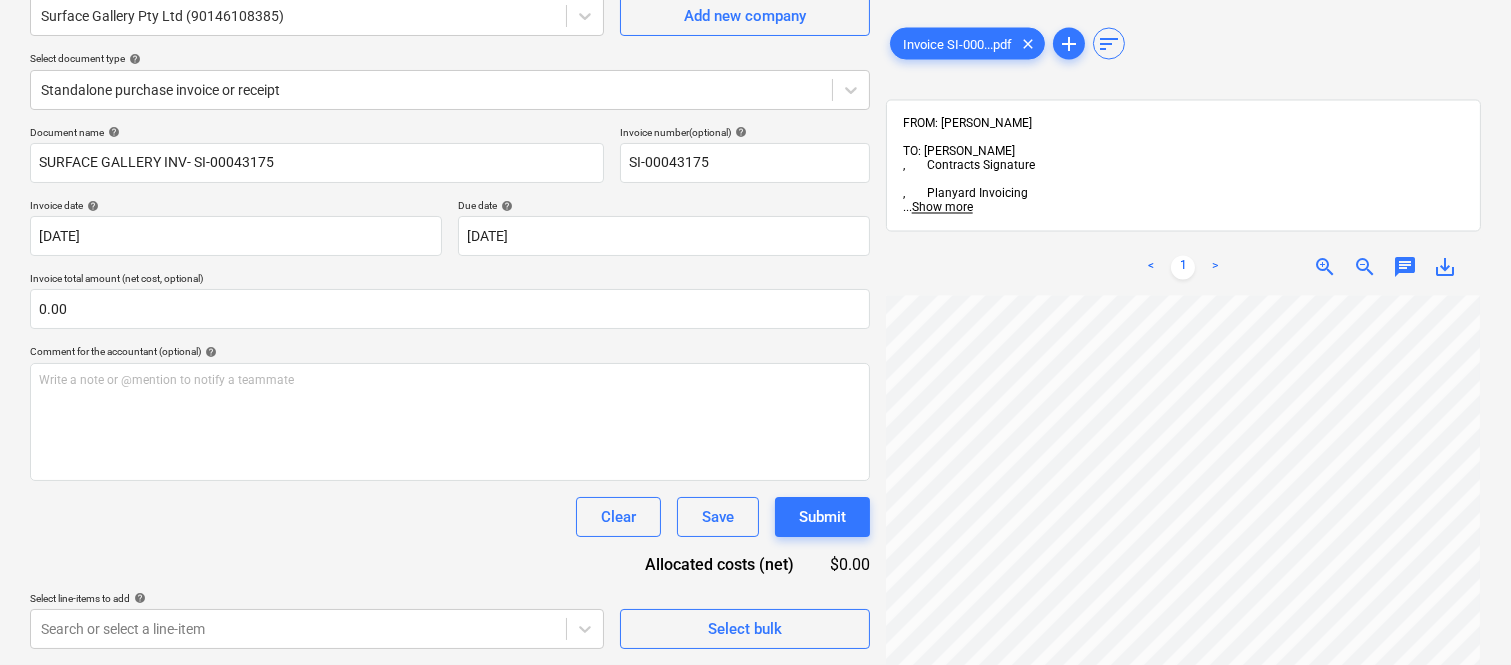 scroll, scrollTop: 562, scrollLeft: 455, axis: both 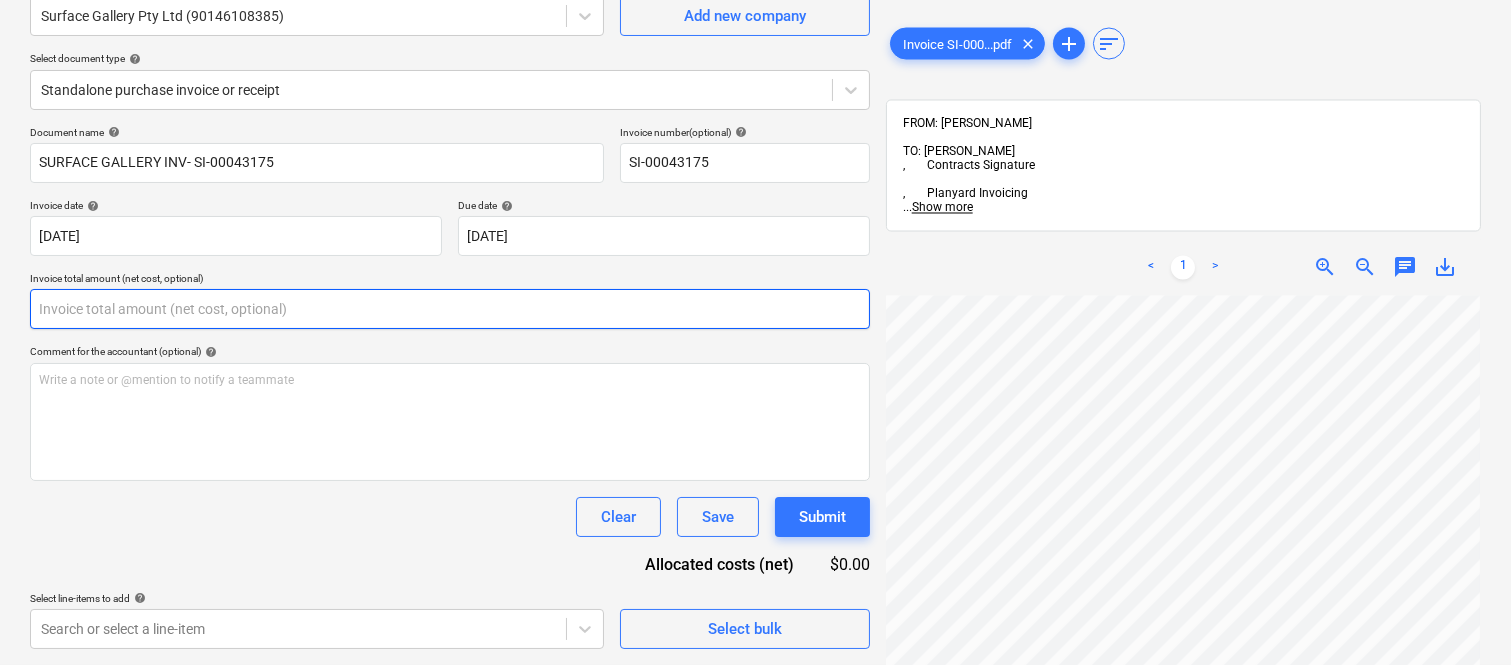 click at bounding box center [450, 309] 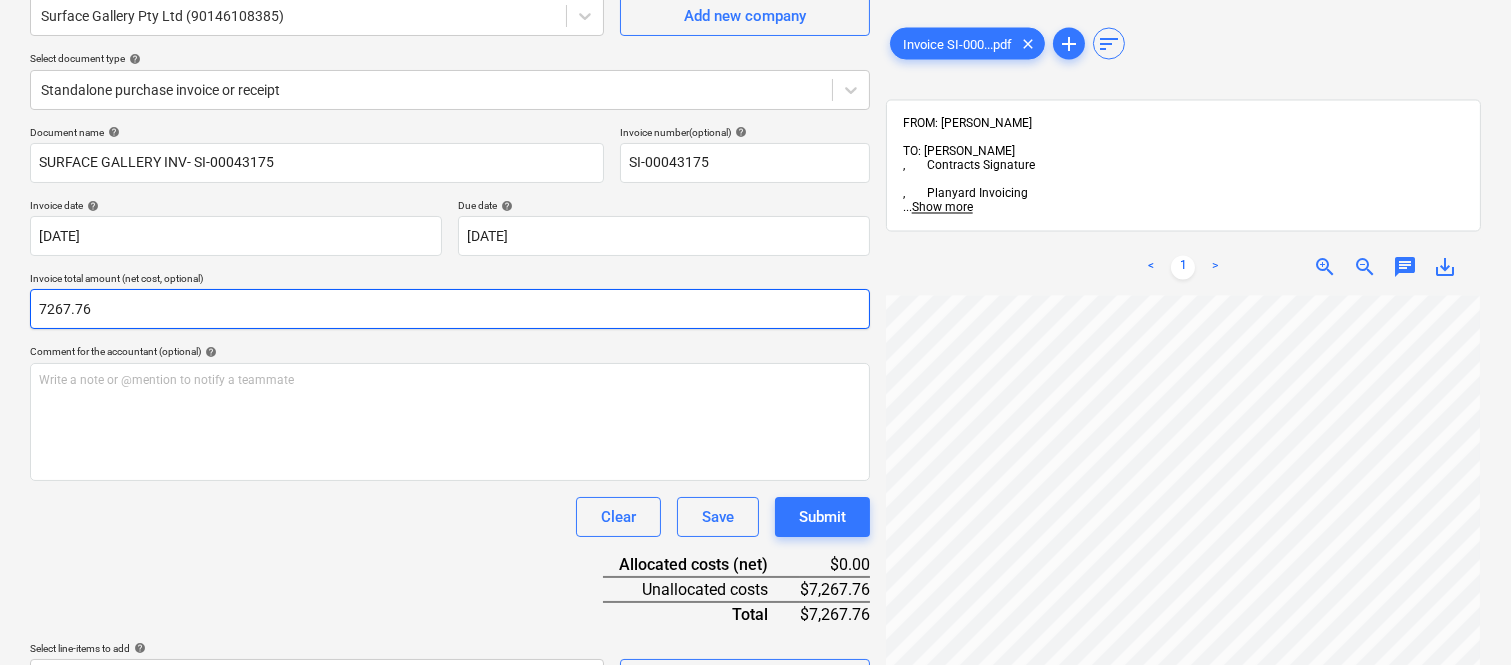 type on "7267.76" 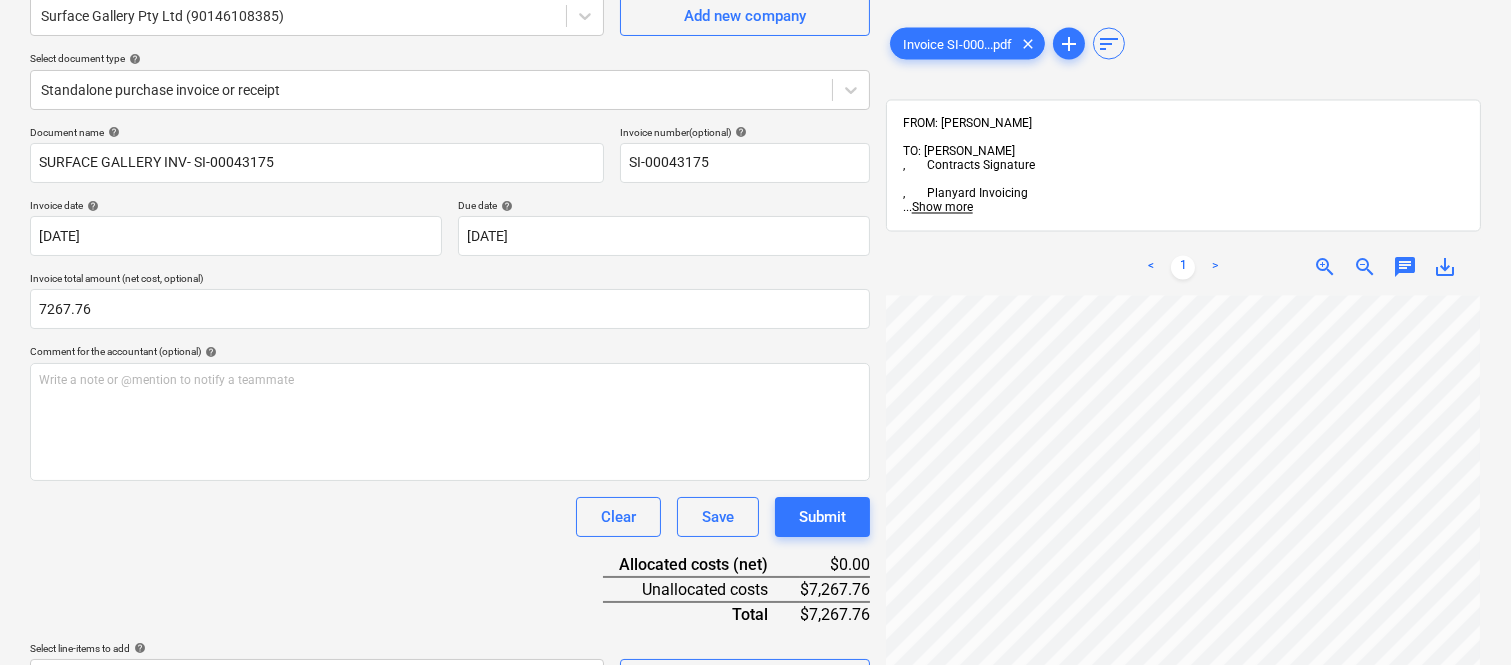 click on "Document name help SURFACE GALLERY INV- SI-00043175 Invoice number  (optional) help SI-00043175 Invoice date help [DATE] 17.07.2025 Press the down arrow key to interact with the calendar and
select a date. Press the question mark key to get the keyboard shortcuts for changing dates. Due date help [DATE] 17.07.2025 Press the down arrow key to interact with the calendar and
select a date. Press the question mark key to get the keyboard shortcuts for changing dates. Invoice total amount (net cost, optional) 7267.76 Comment for the accountant (optional) help Write a note or @mention to notify a teammate ﻿ Clear Save Submit Allocated costs (net) $0.00 Unallocated costs $7,267.76 Total $7,267.76 Select line-items to add help Search or select a line-item Select bulk" at bounding box center [450, 412] 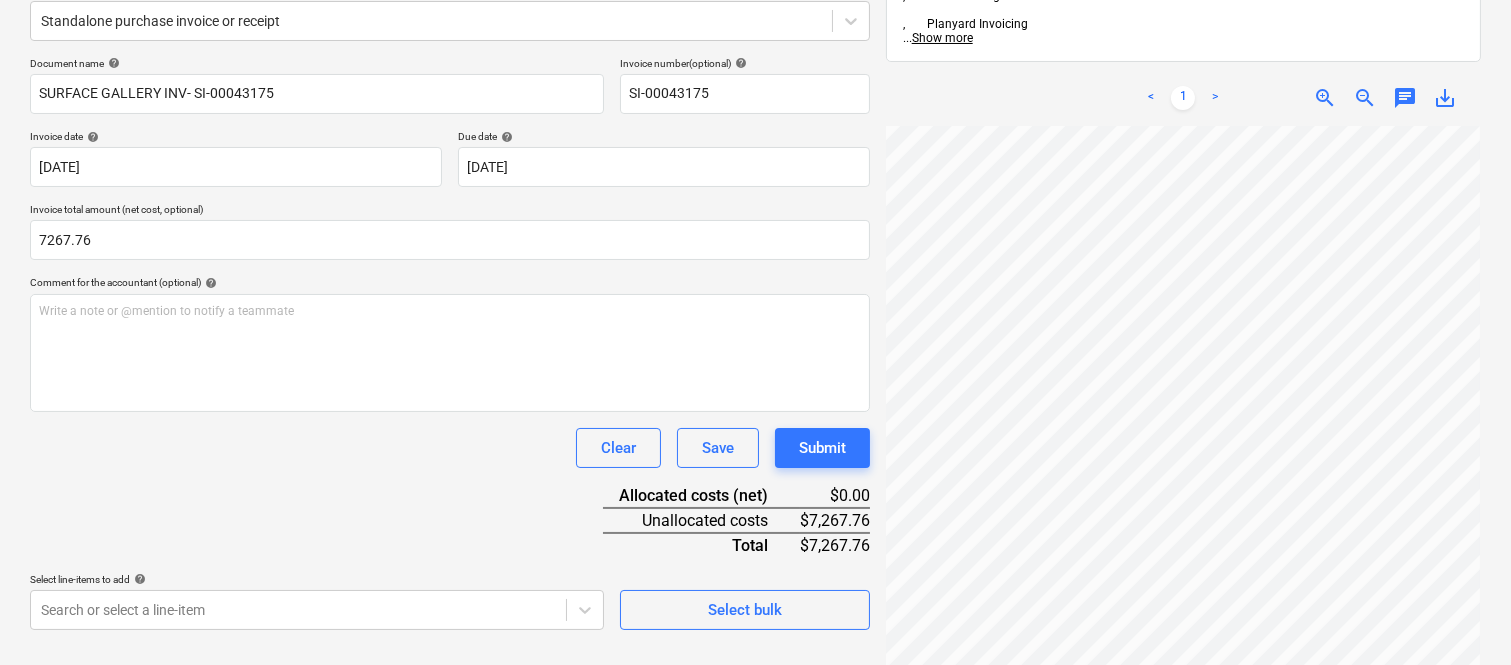 scroll, scrollTop: 285, scrollLeft: 0, axis: vertical 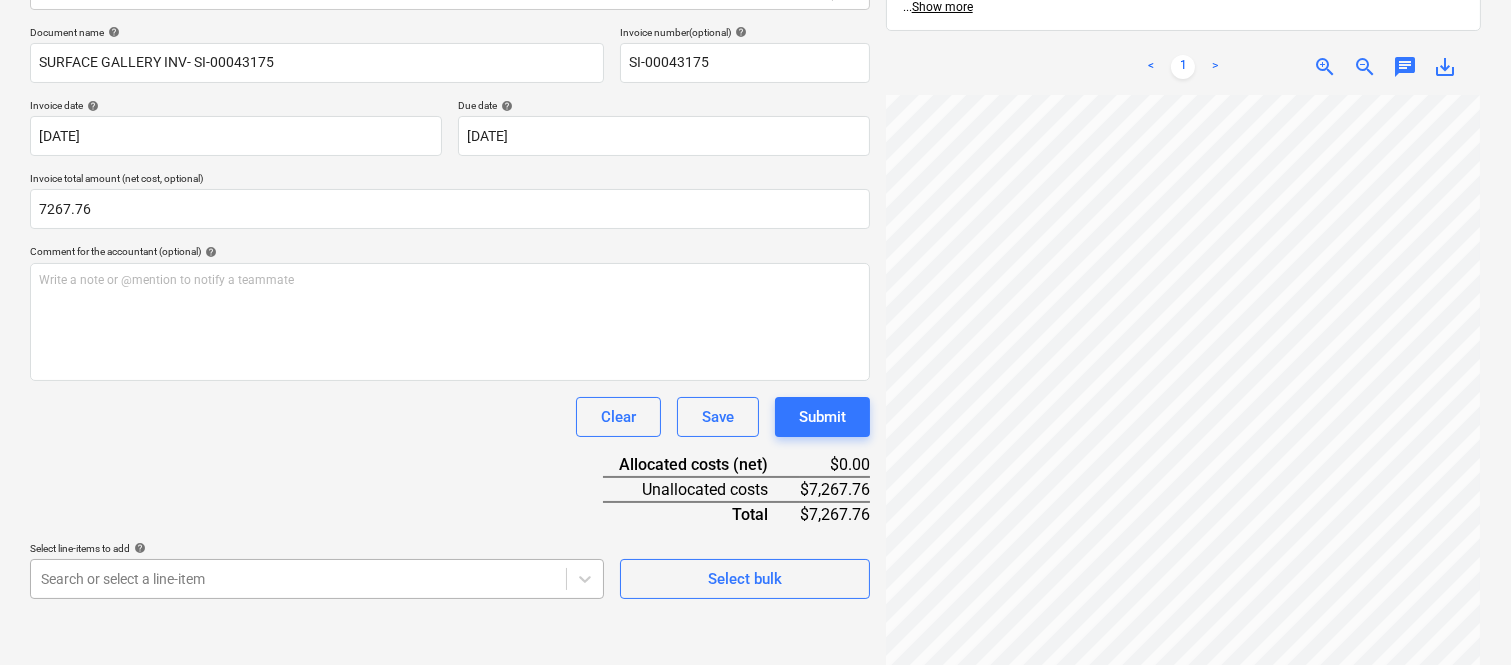 click on "Sales Projects Contacts Company Inbox 1 Approvals format_size keyboard_arrow_down help search Search notifications 99+ keyboard_arrow_down A. Berdera keyboard_arrow_down [PERSON_NAME] Budget 9+ Client contract RFTs Subcontracts Claims Purchase orders Costs 9+ Income Files 9+ Analytics Settings Create new document Select company Surface Gallery Pty Ltd (90146108385)  Add new company Select document type help Standalone purchase invoice or receipt Document name help SURFACE GALLERY INV- SI-00043175 Invoice number  (optional) help SI-00043175 Invoice date help [DATE] 17.07.2025 Press the down arrow key to interact with the calendar and
select a date. Press the question mark key to get the keyboard shortcuts for changing dates. Due date help [DATE] 17.07.2025 Press the down arrow key to interact with the calendar and
select a date. Press the question mark key to get the keyboard shortcuts for changing dates. Invoice total amount (net cost, optional) 7267.76 Comment for the accountant (optional) <" at bounding box center (755, 47) 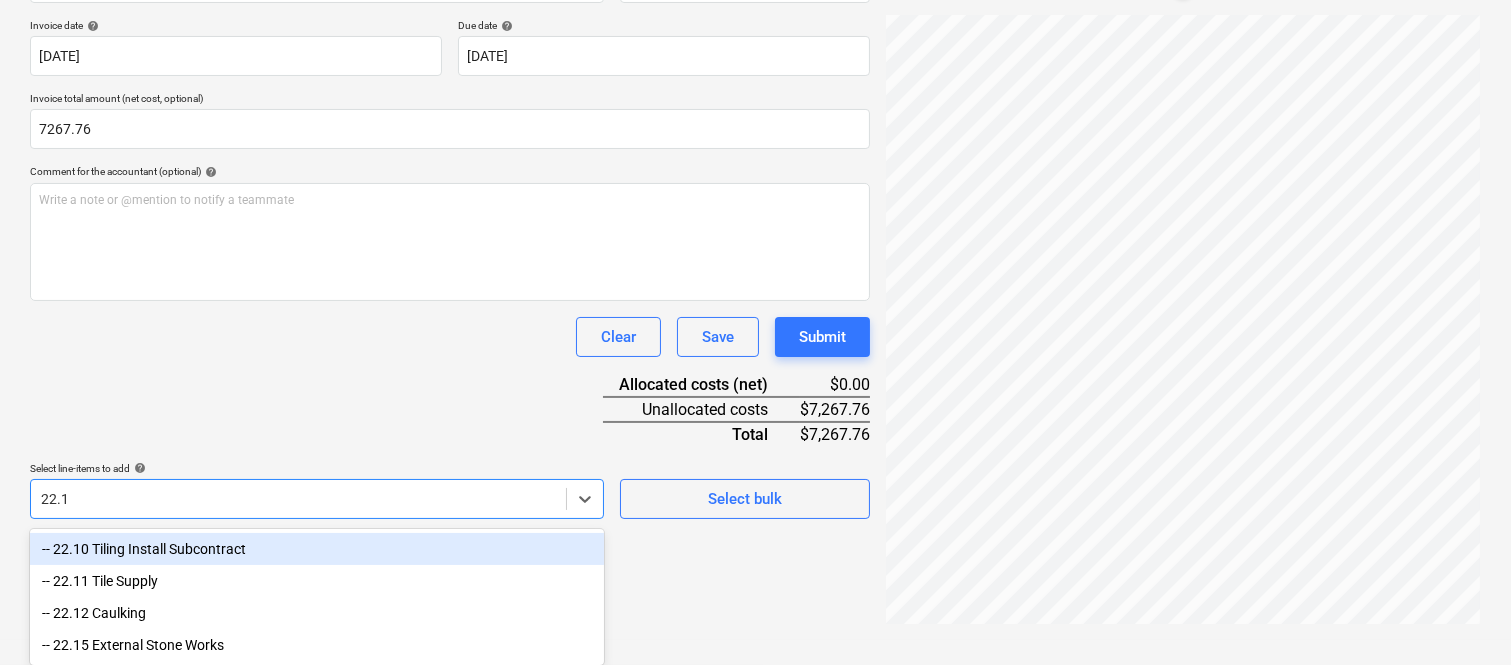 type on "22.11" 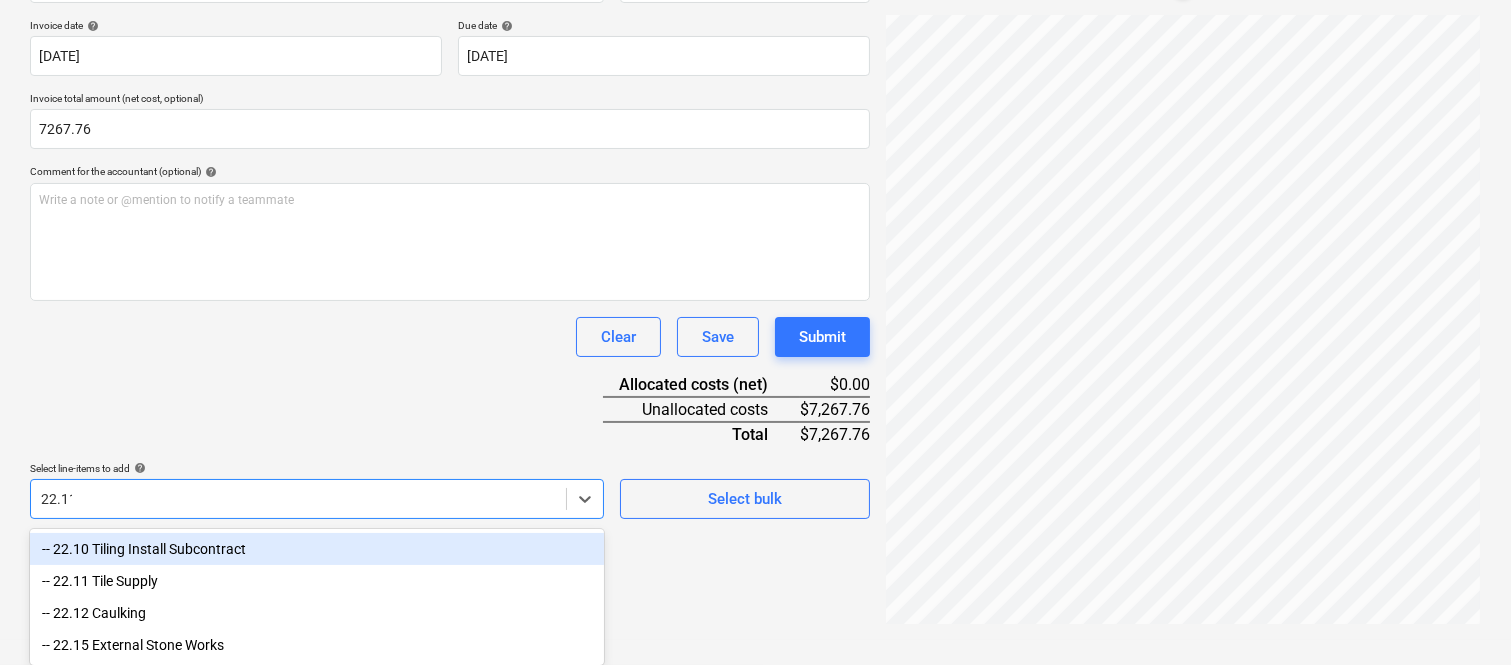 scroll, scrollTop: 285, scrollLeft: 0, axis: vertical 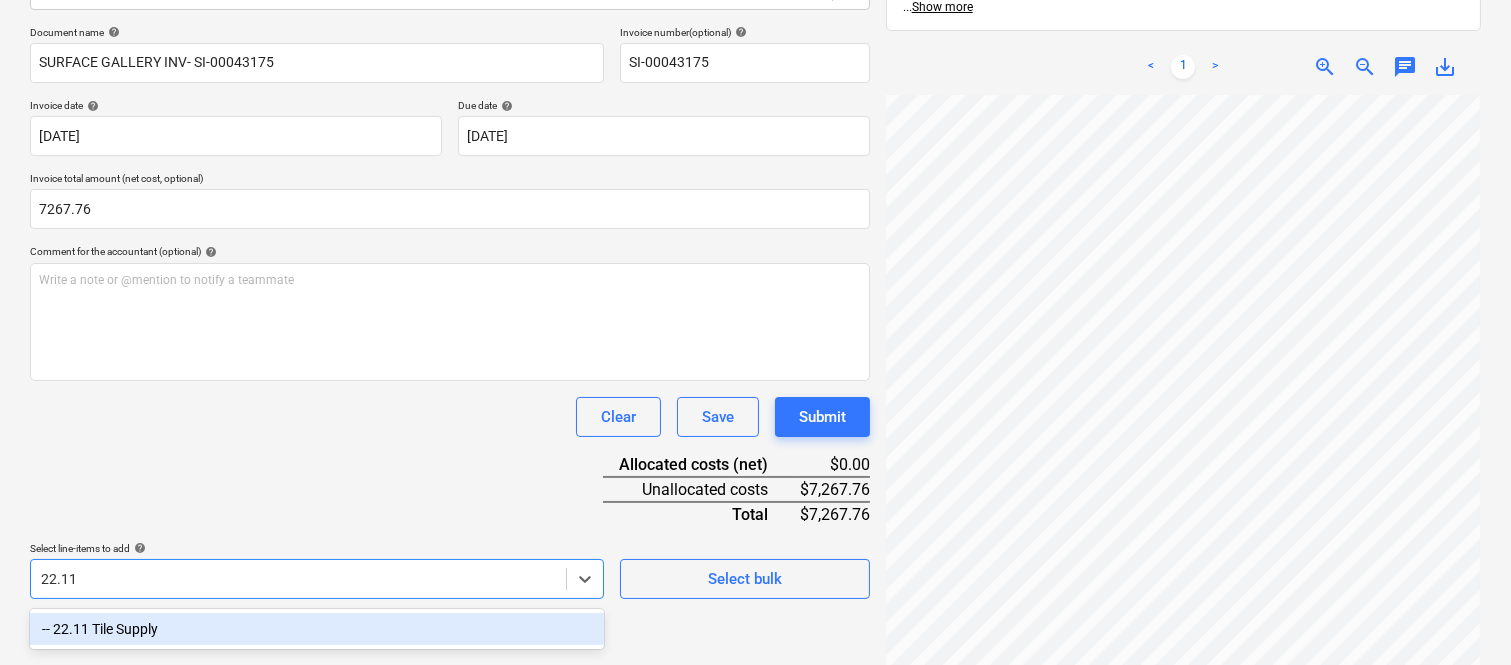 click on "--  22.11 Tile Supply" at bounding box center [317, 629] 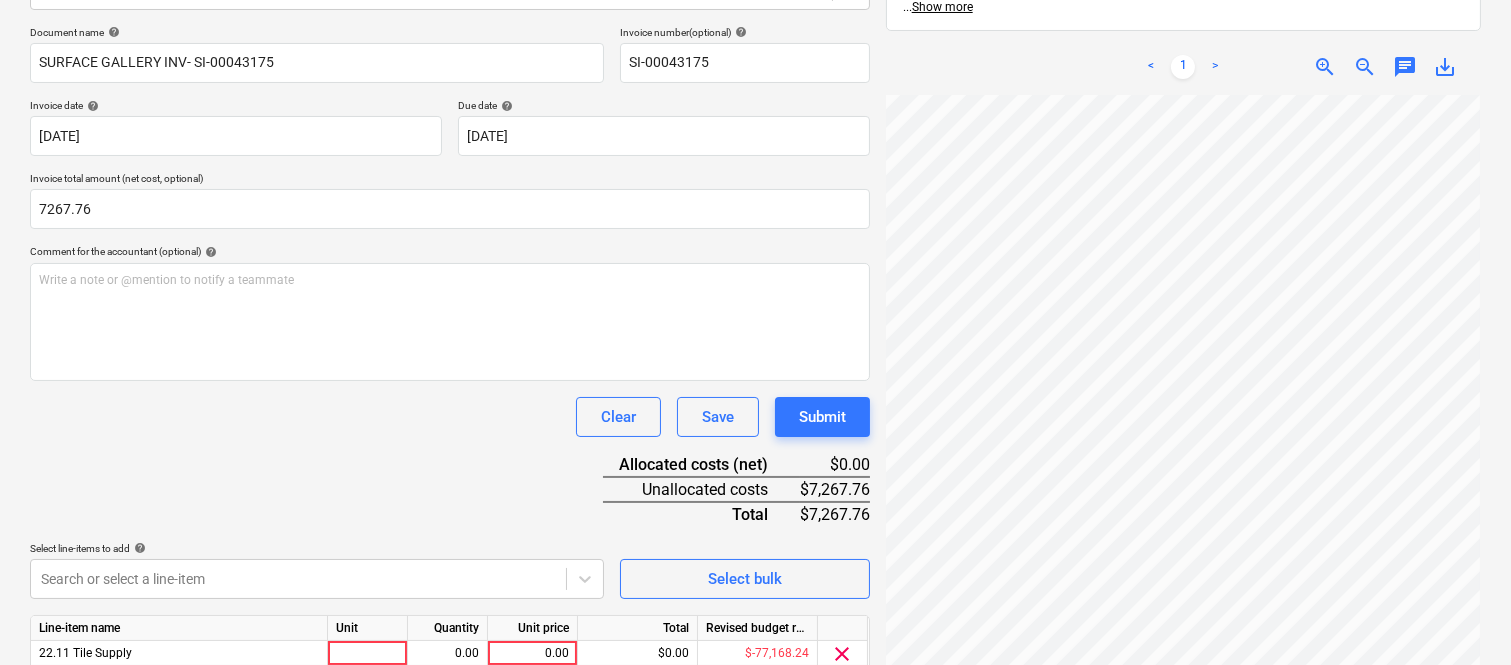 click on "Clear Save Submit" at bounding box center [450, 417] 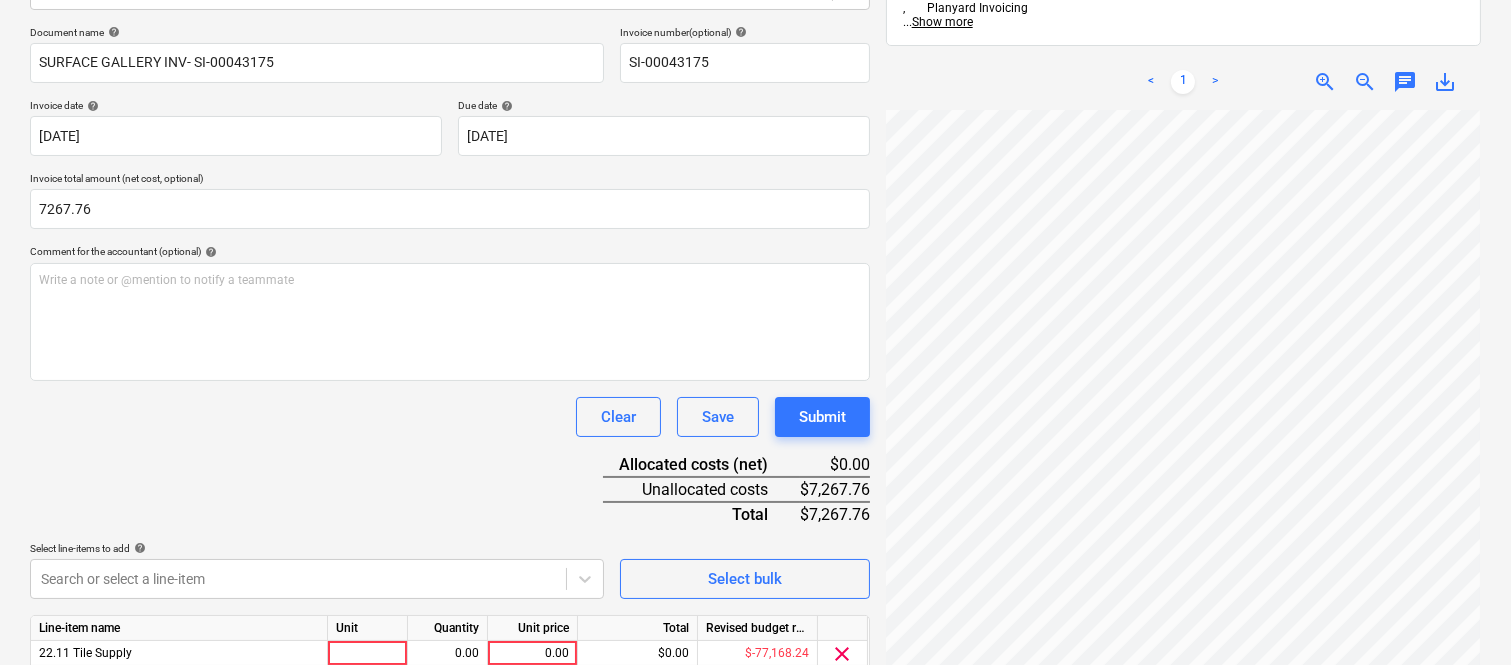 scroll, scrollTop: 367, scrollLeft: 0, axis: vertical 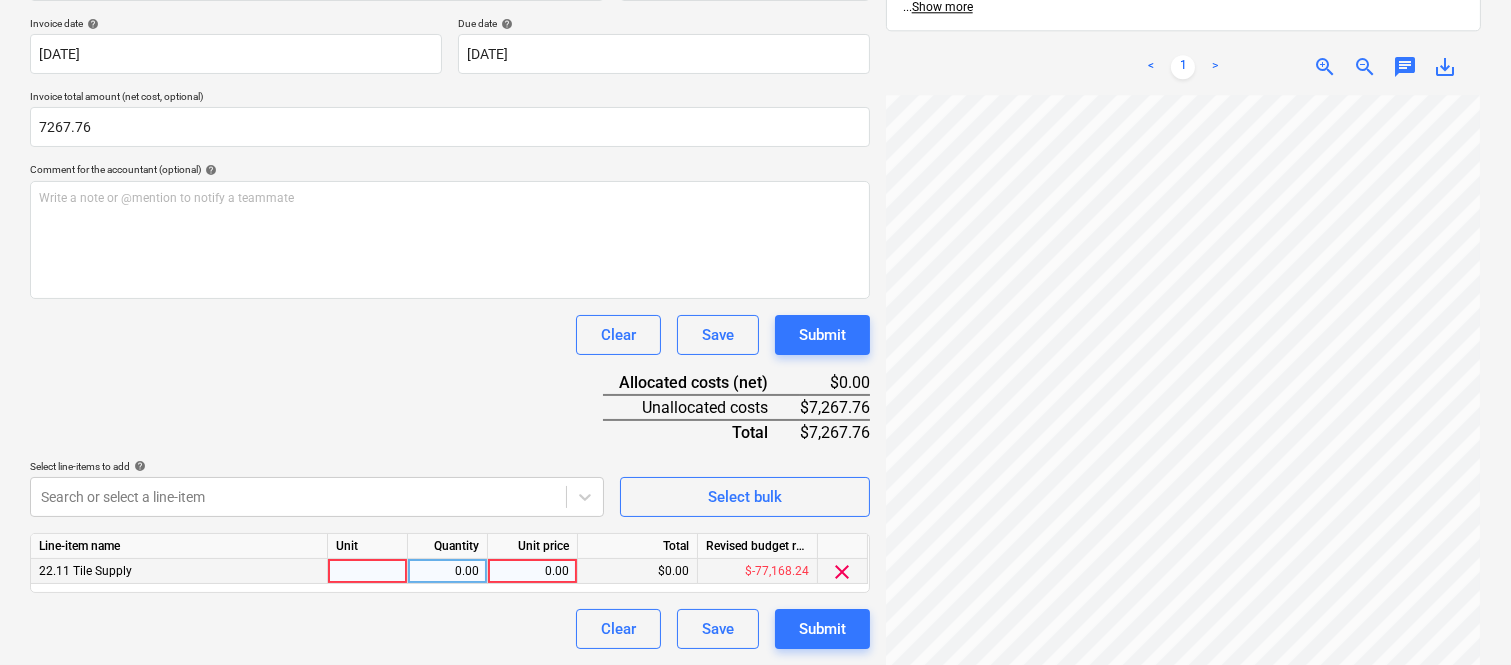 click at bounding box center (368, 571) 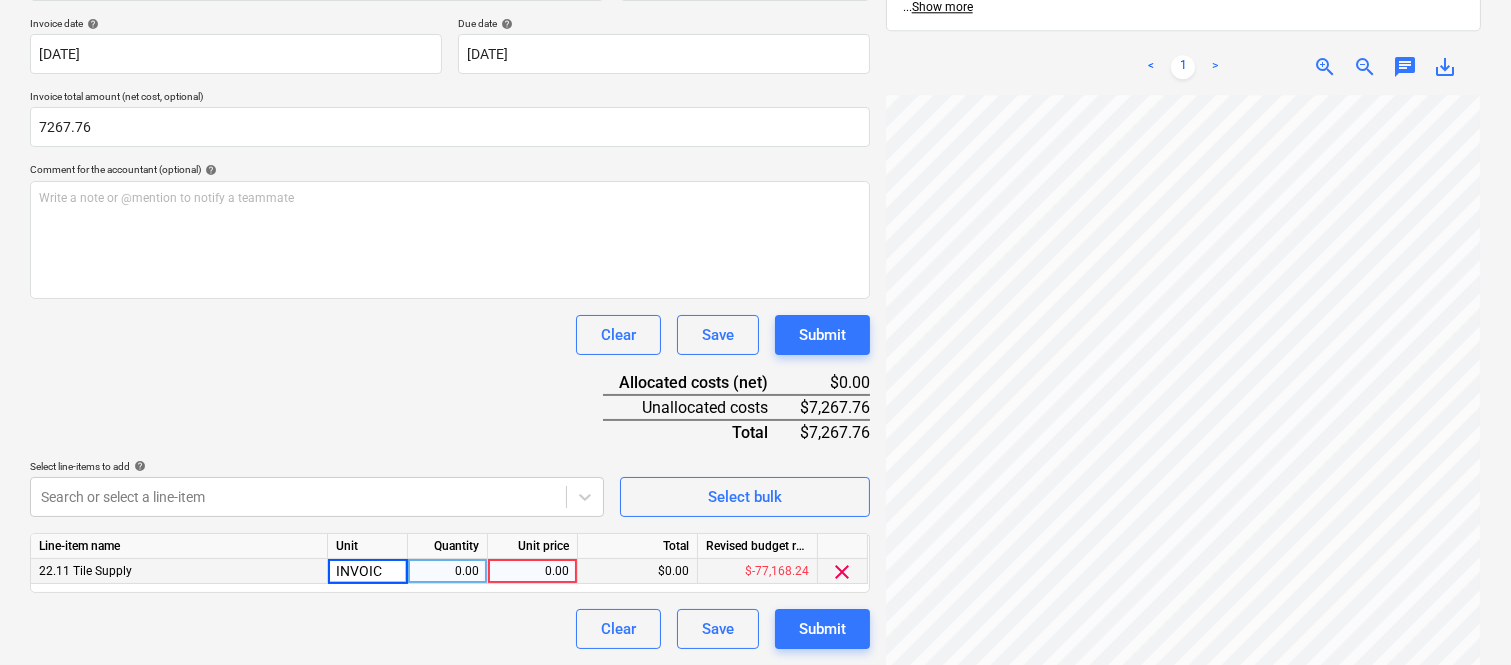 type on "INVOICE" 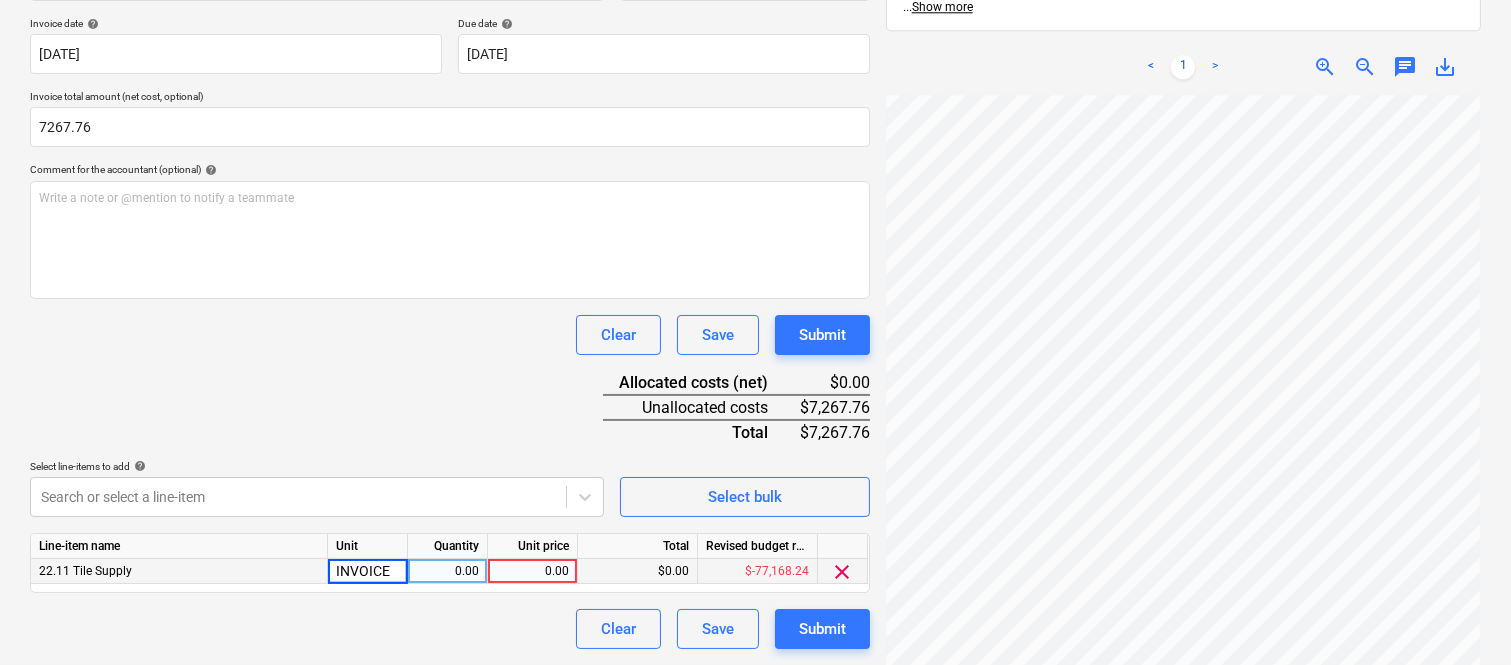 click on "0.00" at bounding box center [448, 571] 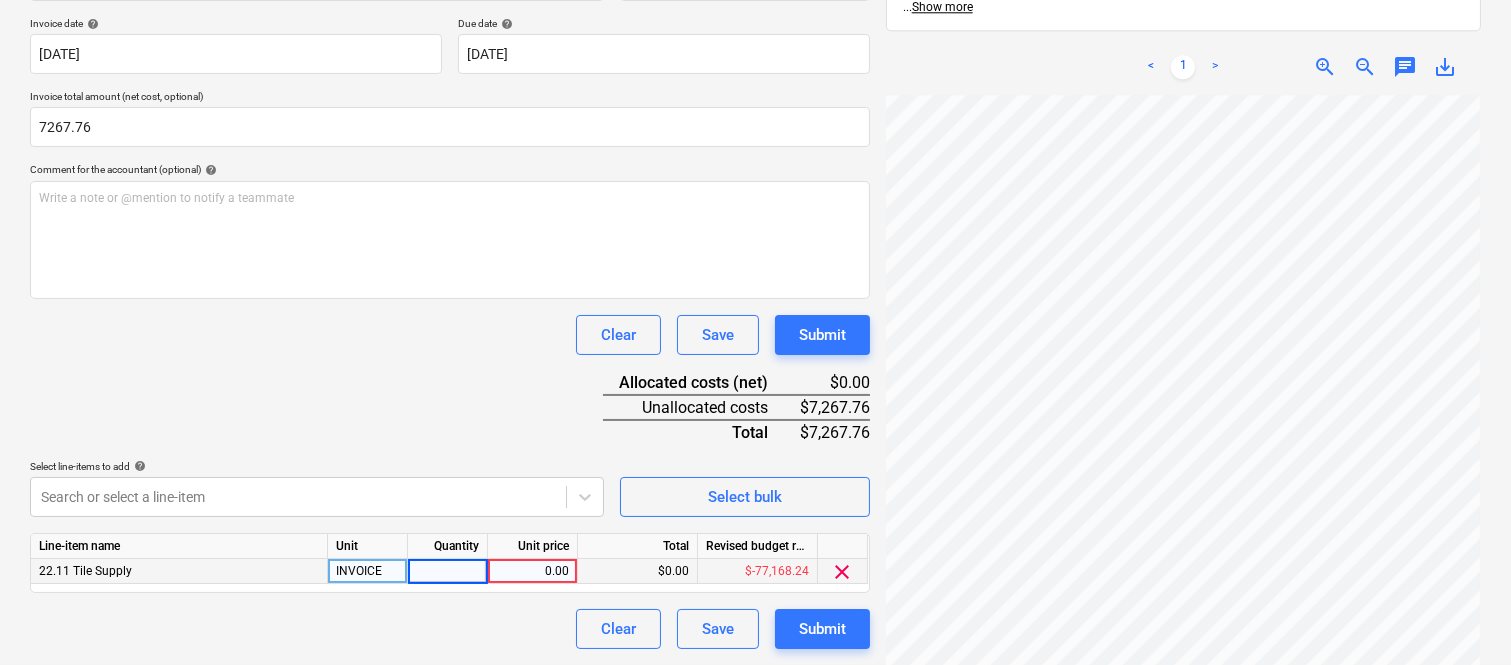 type on "1" 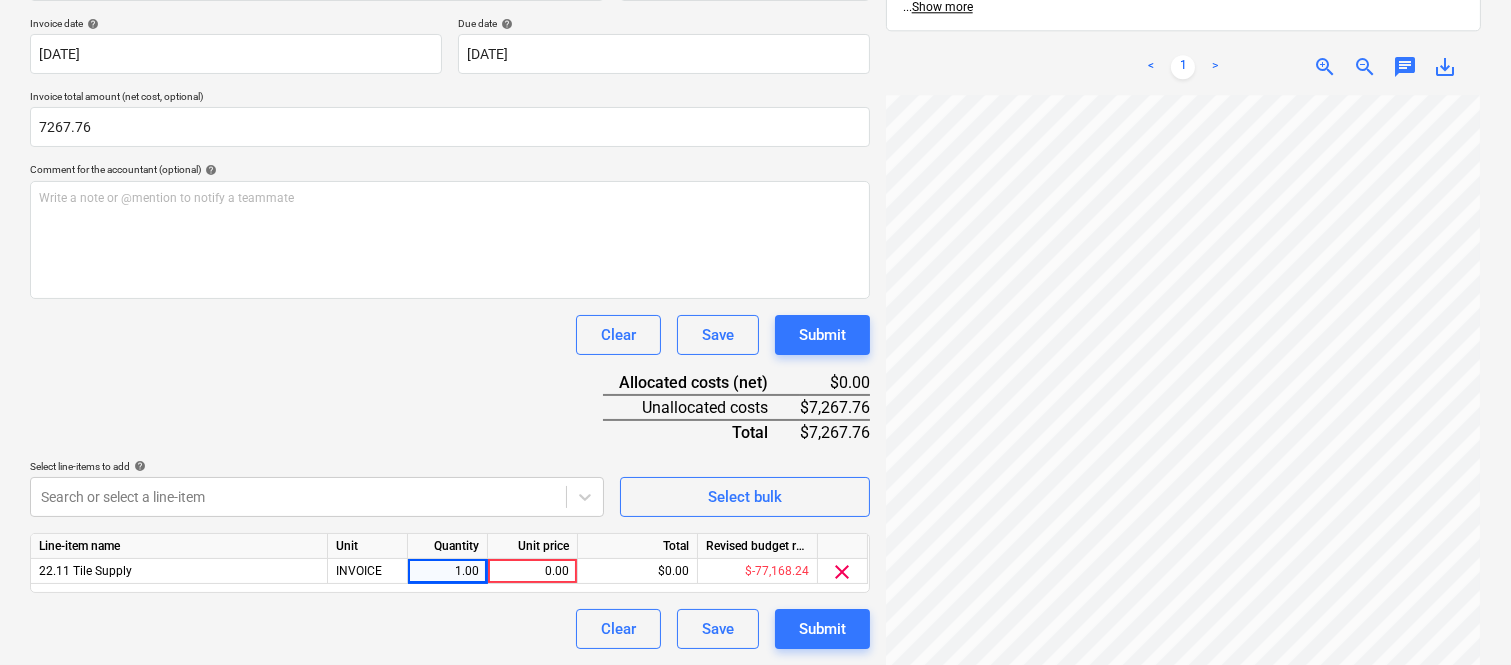 drag, startPoint x: 93, startPoint y: 122, endPoint x: 0, endPoint y: 133, distance: 93.64828 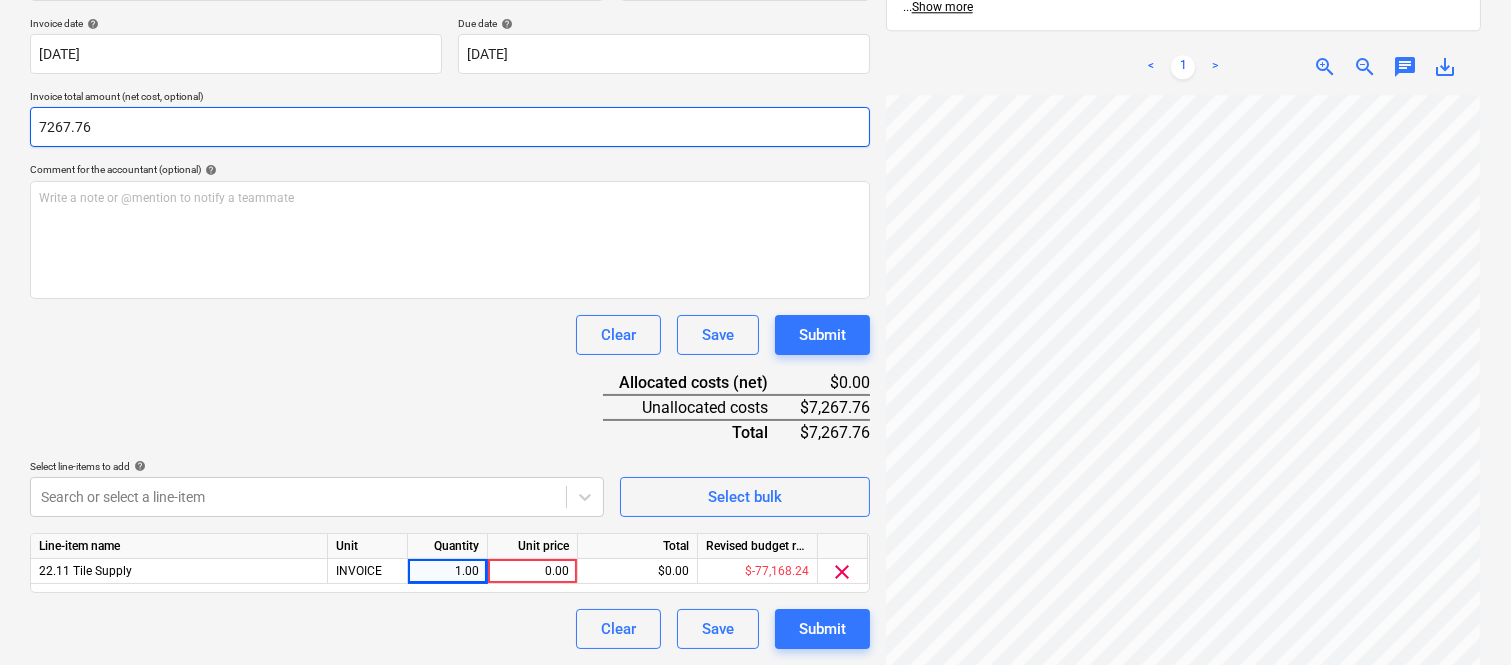 drag, startPoint x: 40, startPoint y: 126, endPoint x: 113, endPoint y: 128, distance: 73.02739 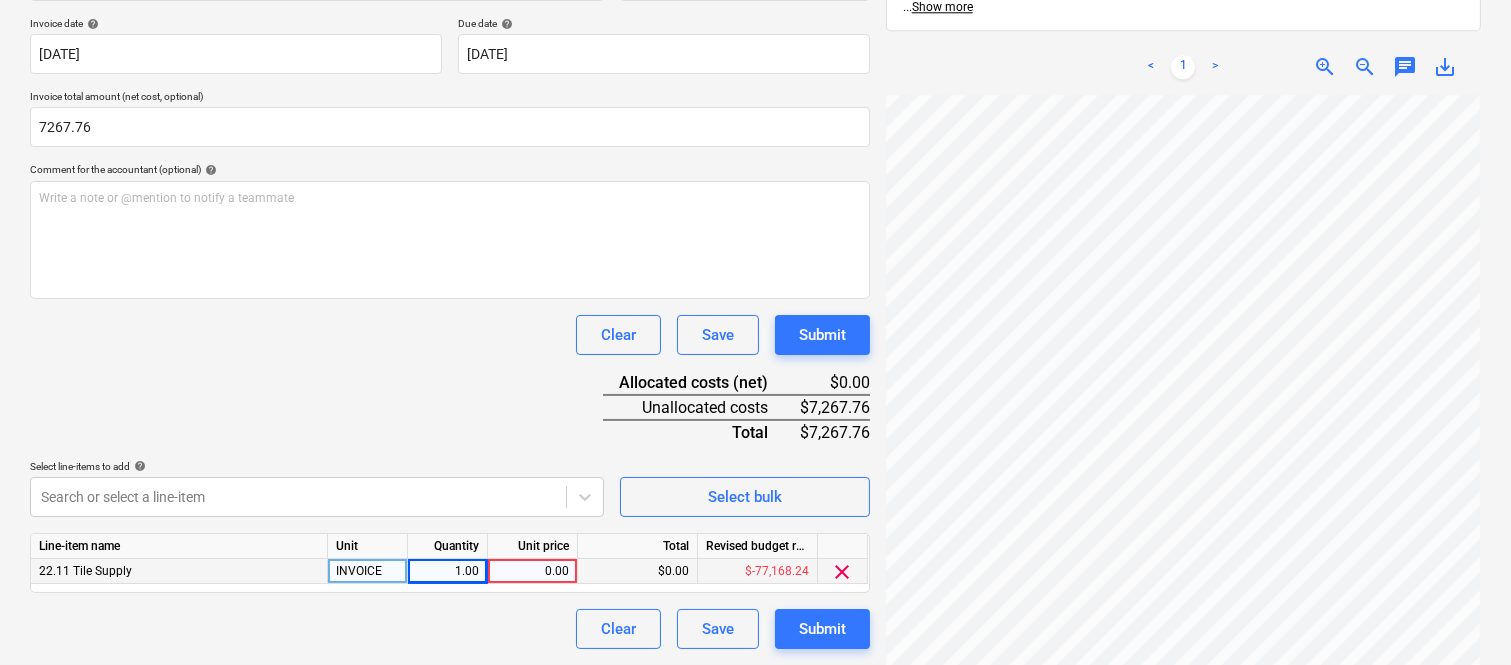 click on "0.00" at bounding box center [532, 571] 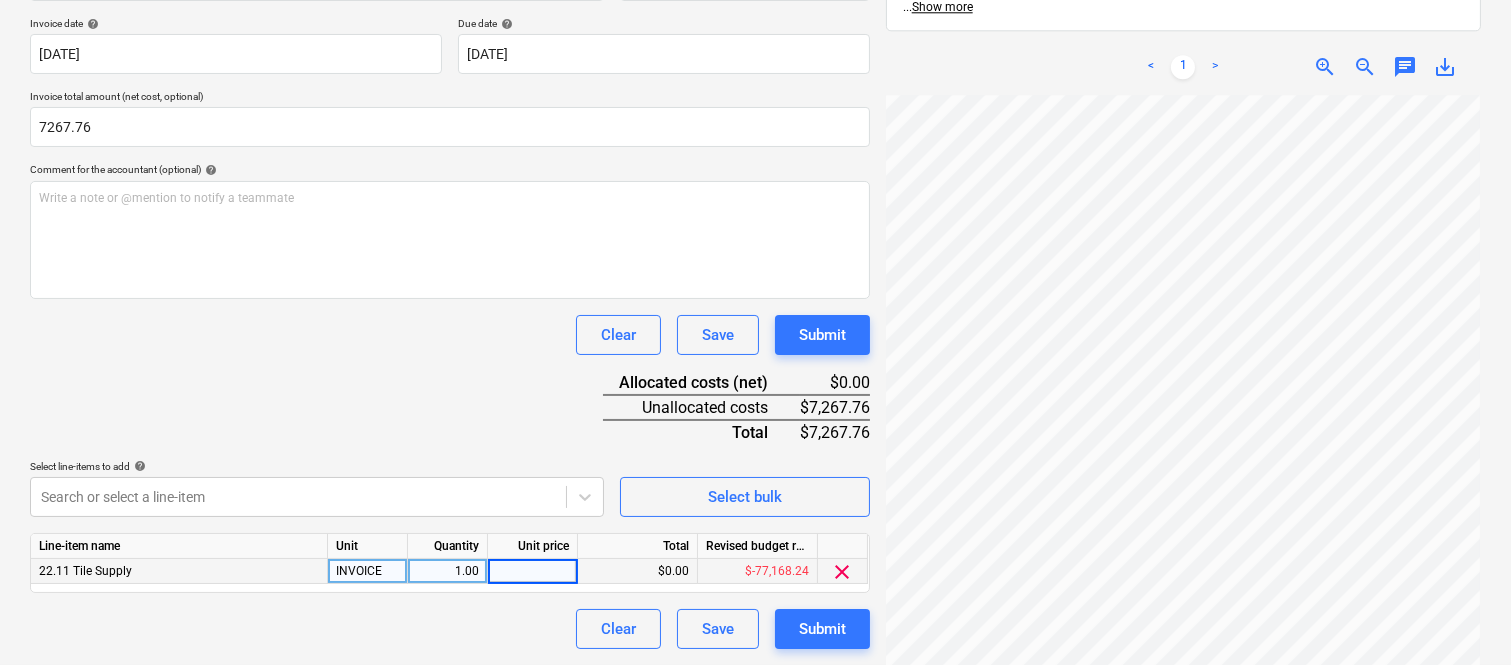 type on "7267.76" 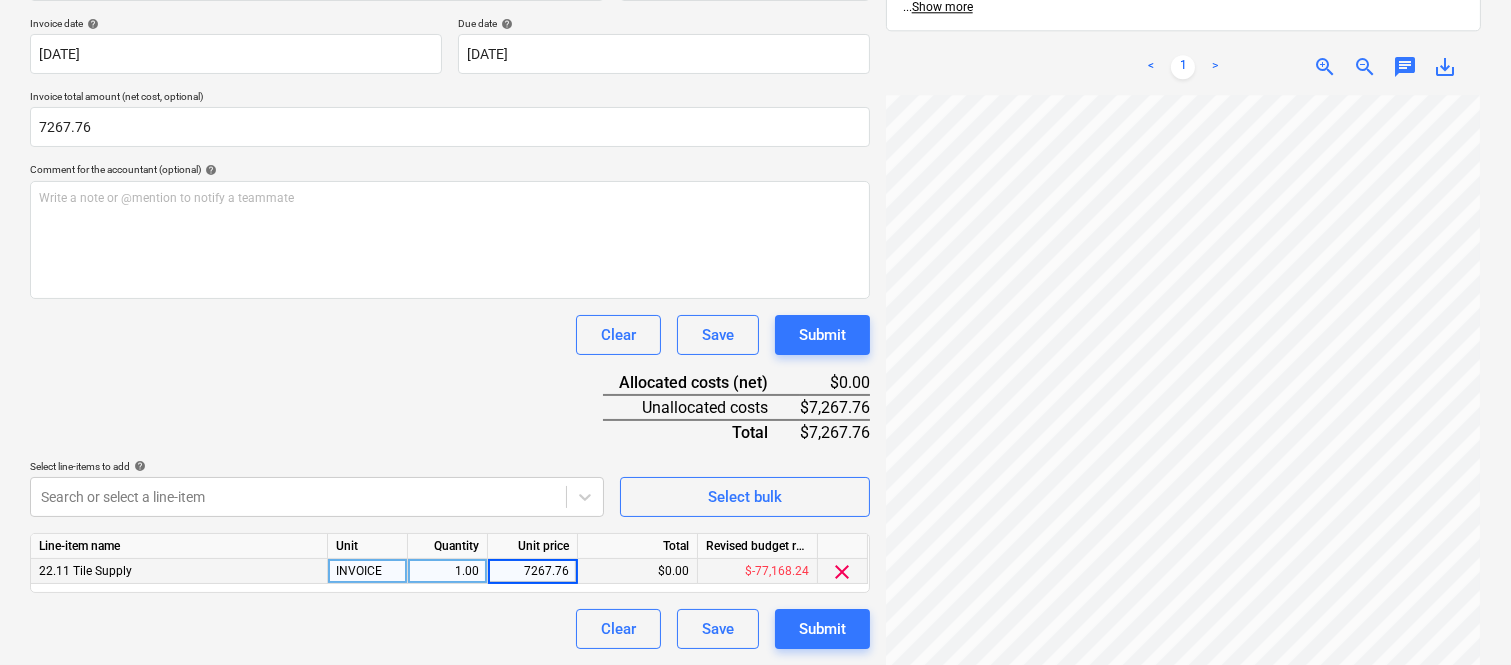 click on "Clear Save Submit" at bounding box center [450, 629] 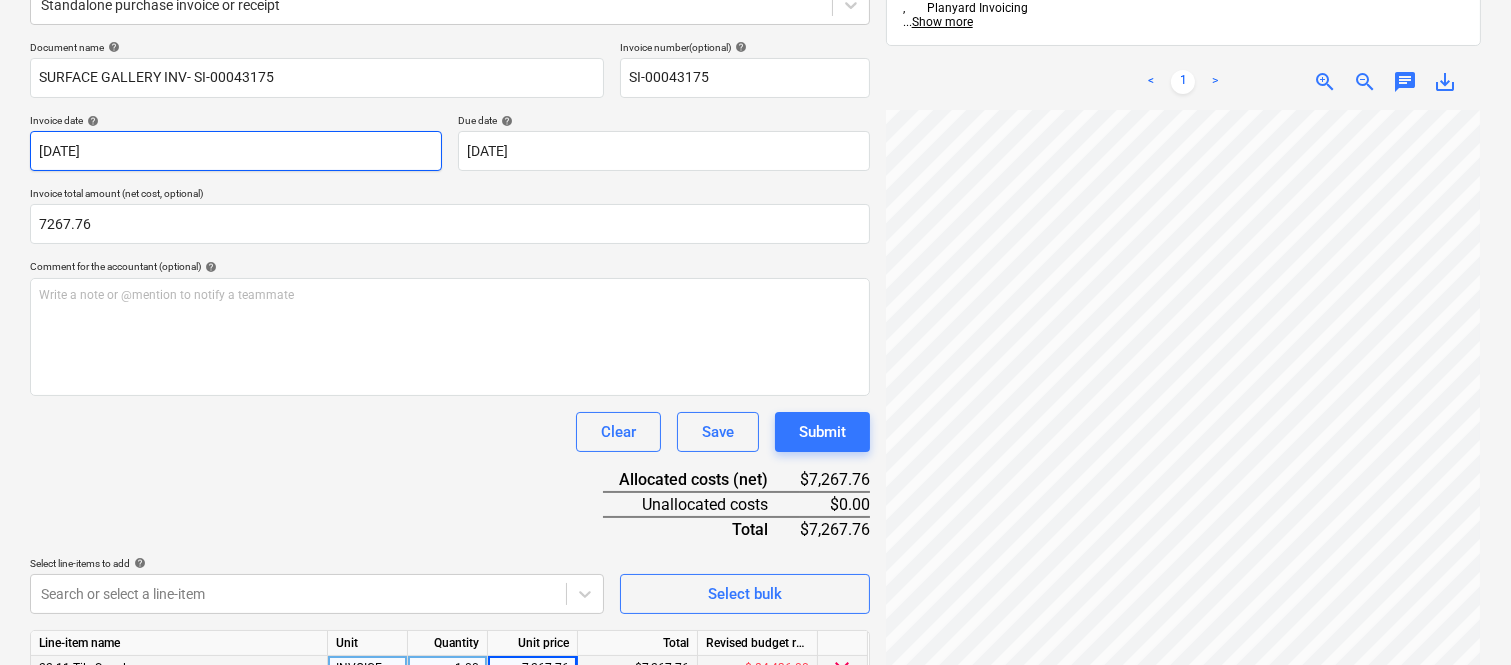 scroll, scrollTop: 0, scrollLeft: 0, axis: both 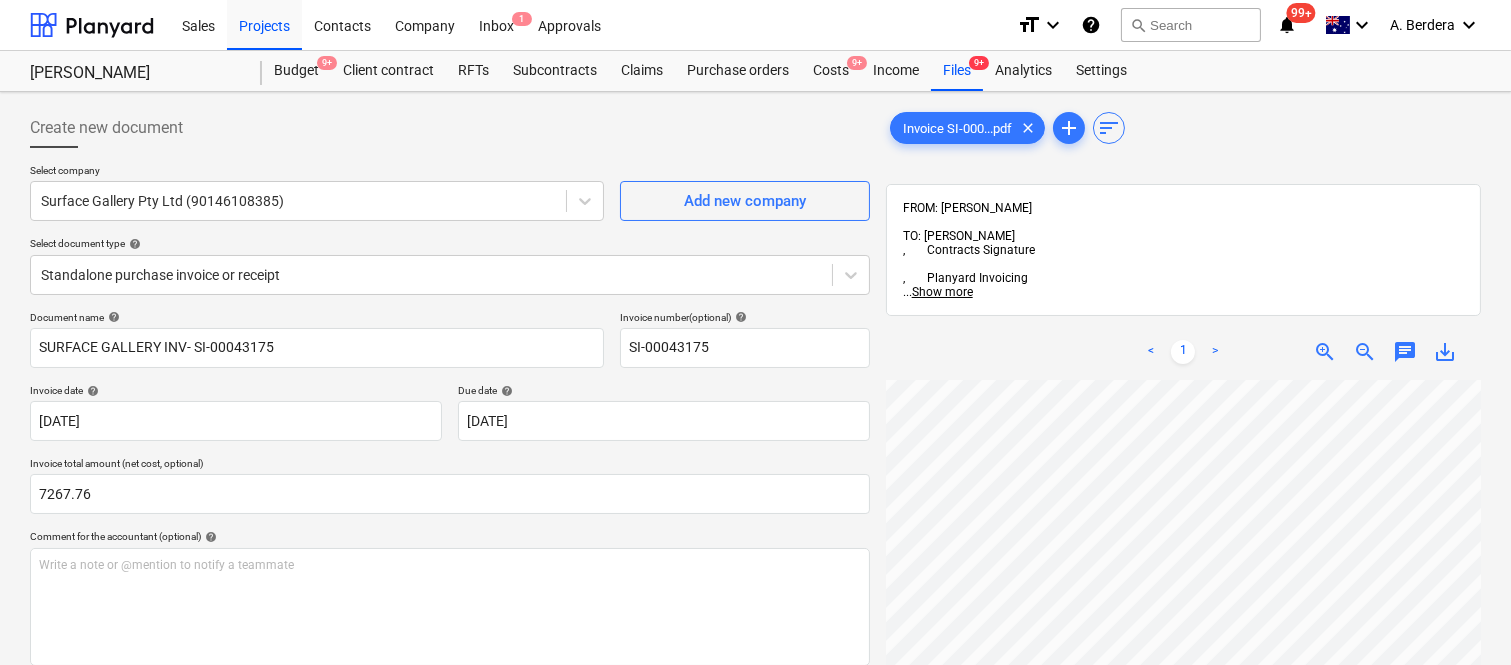 click on "Sales Projects Contacts Company Inbox 1 Approvals format_size keyboard_arrow_down help search Search notifications 99+ keyboard_arrow_down A. Berdera keyboard_arrow_down [PERSON_NAME] Budget 9+ Client contract RFTs Subcontracts Claims Purchase orders Costs 9+ Income Files 9+ Analytics Settings Create new document Select company Surface Gallery Pty Ltd (90146108385)  Add new company Select document type help Standalone purchase invoice or receipt Document name help SURFACE GALLERY INV- SI-00043175 Invoice number  (optional) help SI-00043175 Invoice date help [DATE] 17.07.2025 Press the down arrow key to interact with the calendar and
select a date. Press the question mark key to get the keyboard shortcuts for changing dates. Due date help [DATE] 17.07.2025 Press the down arrow key to interact with the calendar and
select a date. Press the question mark key to get the keyboard shortcuts for changing dates. Invoice total amount (net cost, optional) 7267.76 help ﻿ Clear Save Submit $0.00 <" at bounding box center (755, 332) 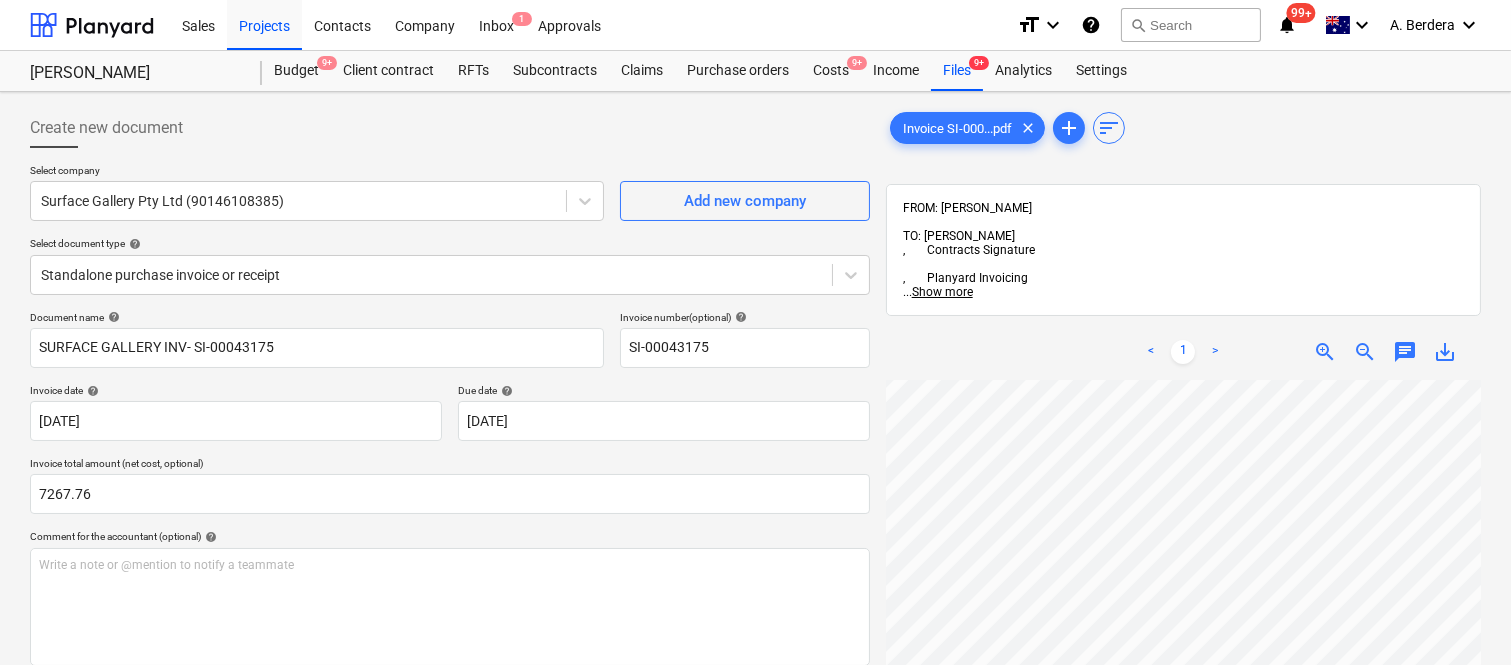 click on "Sales Projects Contacts Company Inbox 1 Approvals format_size keyboard_arrow_down help search Search notifications 99+ keyboard_arrow_down A. Berdera keyboard_arrow_down [PERSON_NAME] Budget 9+ Client contract RFTs Subcontracts Claims Purchase orders Costs 9+ Income Files 9+ Analytics Settings Create new document Select company Surface Gallery Pty Ltd (90146108385)  Add new company Select document type help Standalone purchase invoice or receipt Document name help SURFACE GALLERY INV- SI-00043175 Invoice number  (optional) help SI-00043175 Invoice date help [DATE] 17.07.2025 Press the down arrow key to interact with the calendar and
select a date. Press the question mark key to get the keyboard shortcuts for changing dates. Due date help [DATE] 17.07.2025 Press the down arrow key to interact with the calendar and
select a date. Press the question mark key to get the keyboard shortcuts for changing dates. Invoice total amount (net cost, optional) 7267.76 help ﻿ Clear Save Submit $0.00 <" at bounding box center [755, 332] 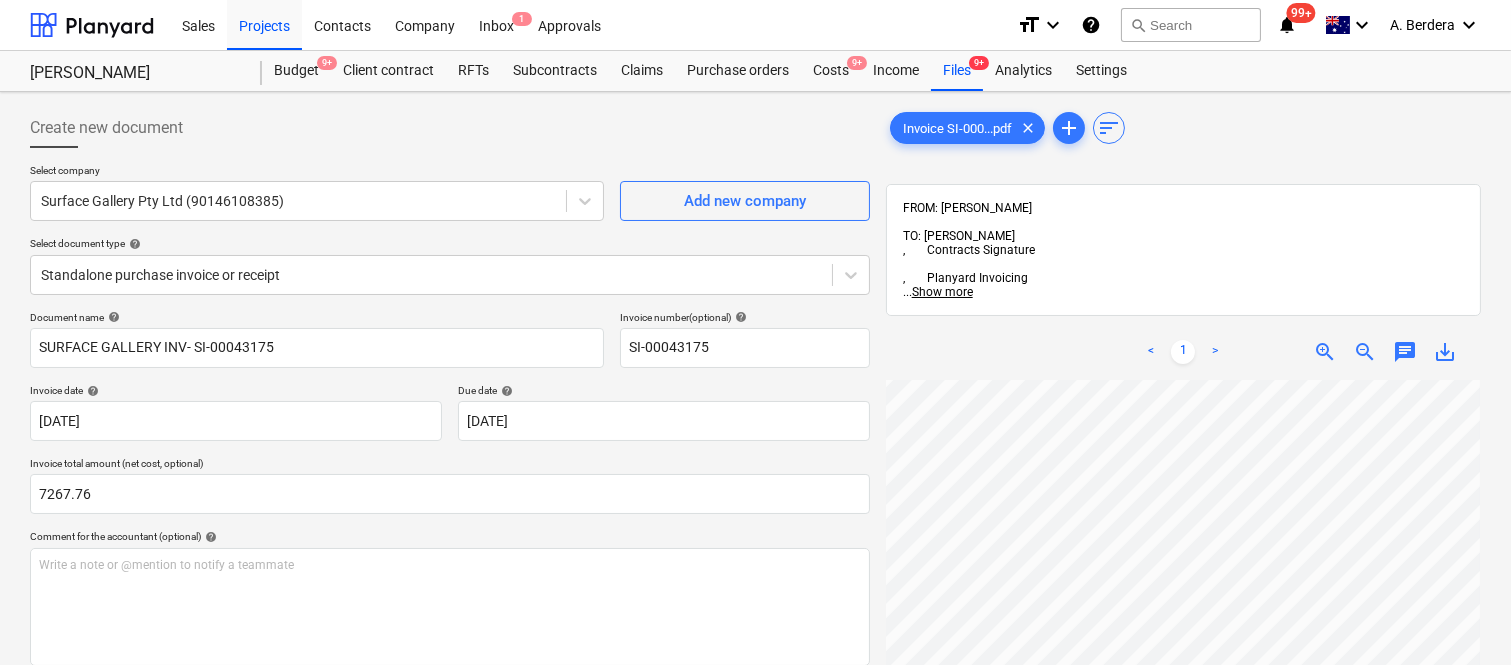 scroll, scrollTop: 598, scrollLeft: 455, axis: both 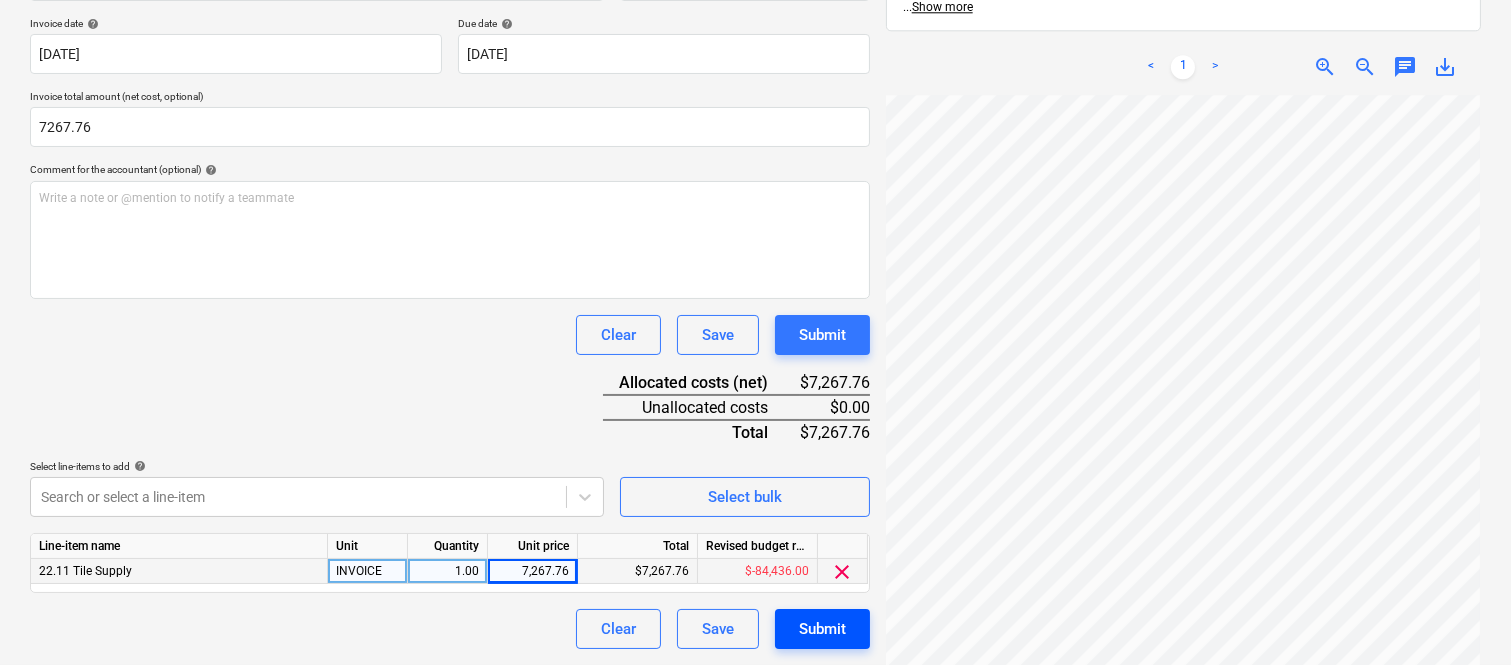 click on "Submit" at bounding box center (822, 629) 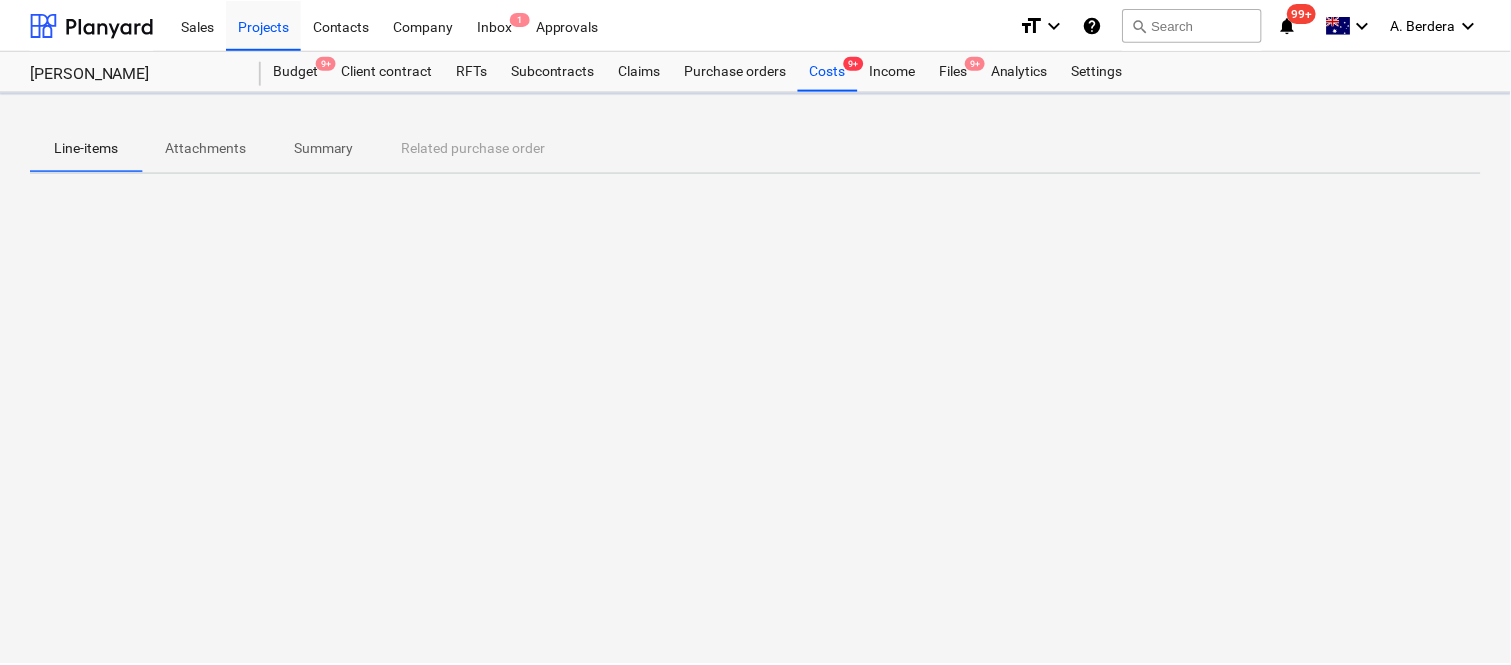 scroll, scrollTop: 0, scrollLeft: 0, axis: both 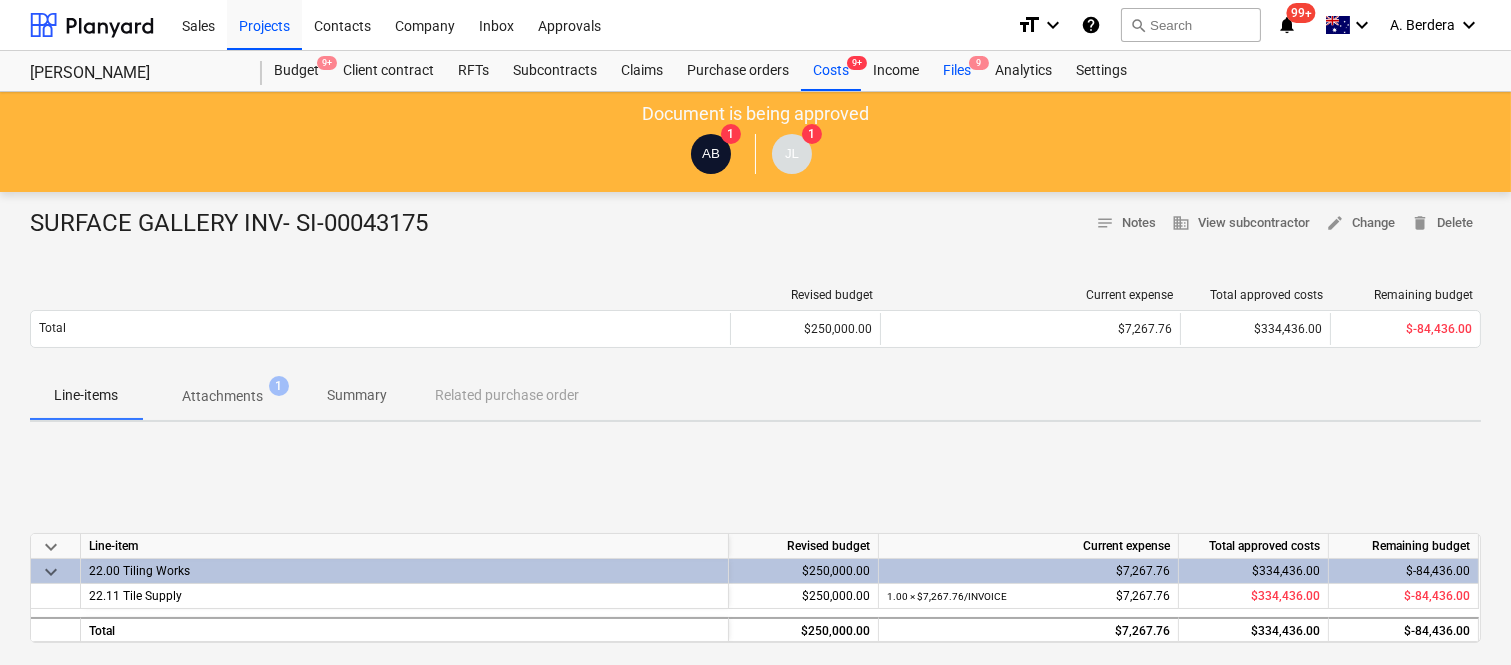 click on "Files 9" at bounding box center [957, 71] 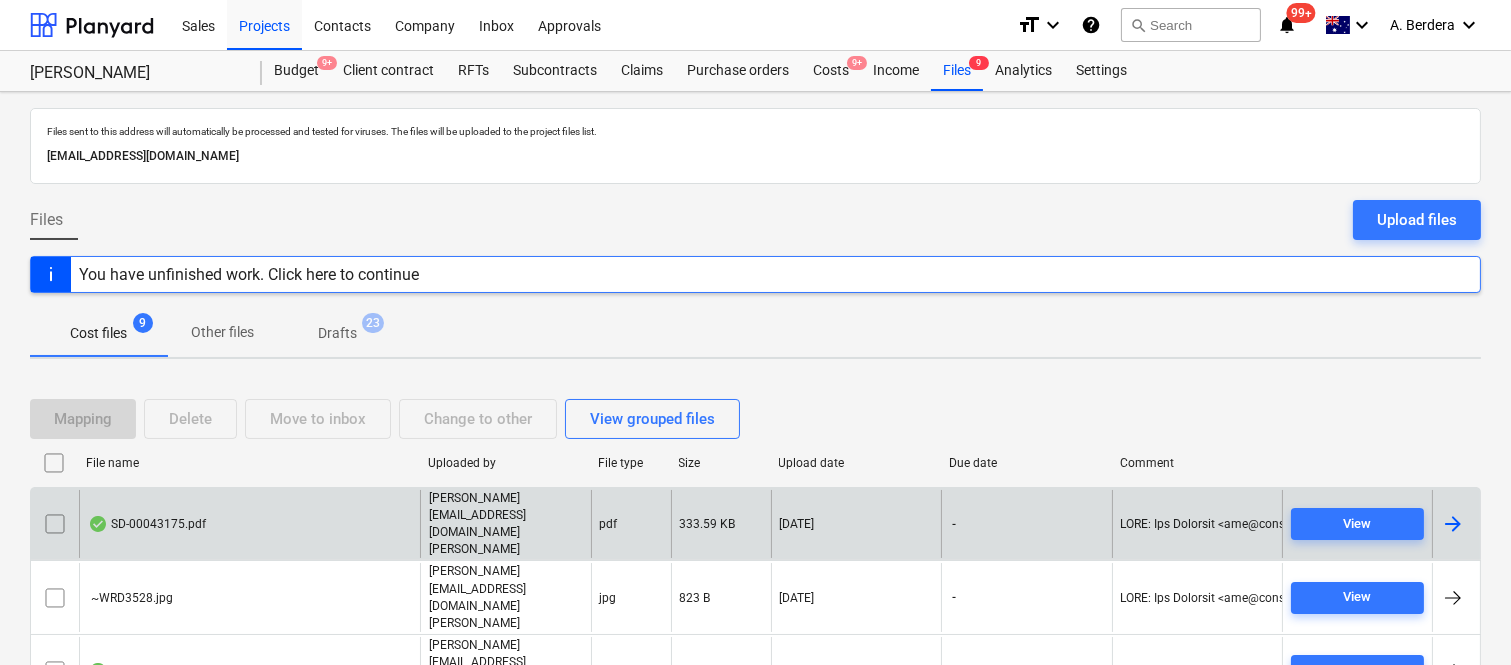 scroll, scrollTop: 228, scrollLeft: 0, axis: vertical 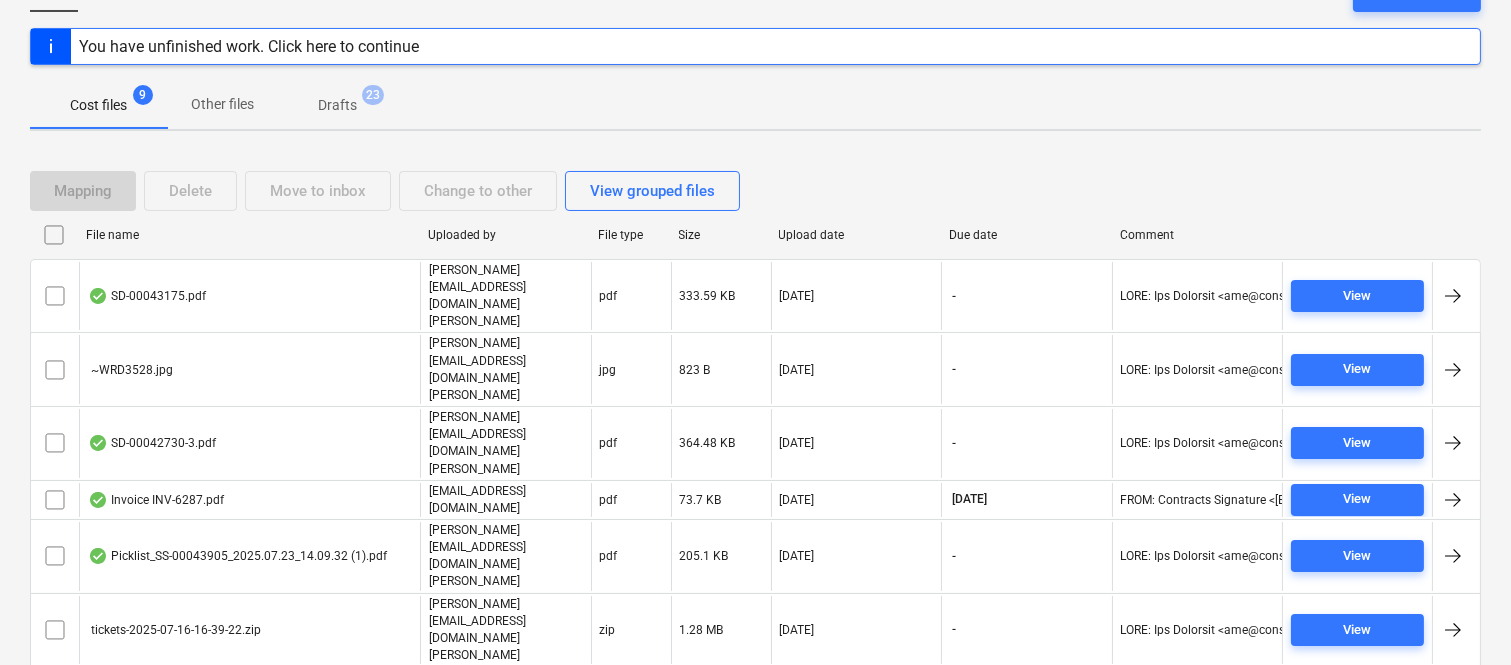 click on "Invoice SI-000427303.pdf" at bounding box center (249, 851) 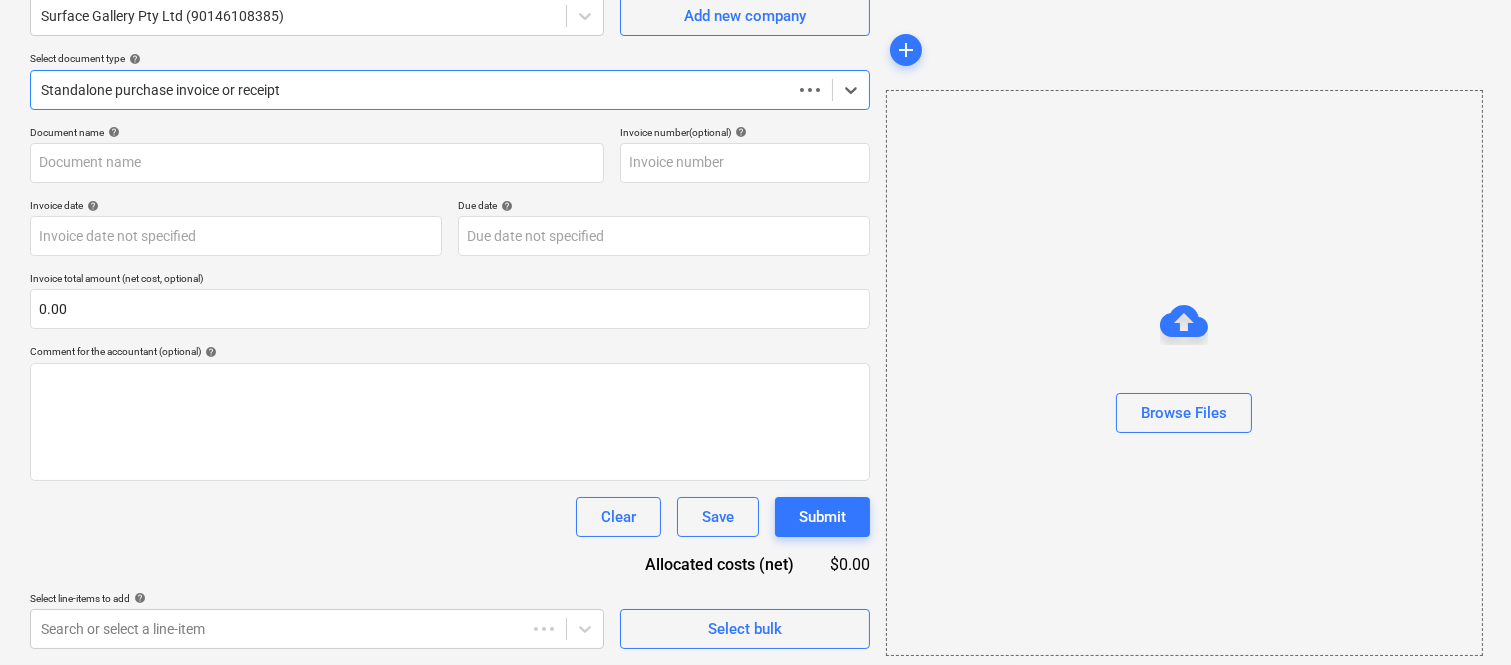 scroll, scrollTop: 185, scrollLeft: 0, axis: vertical 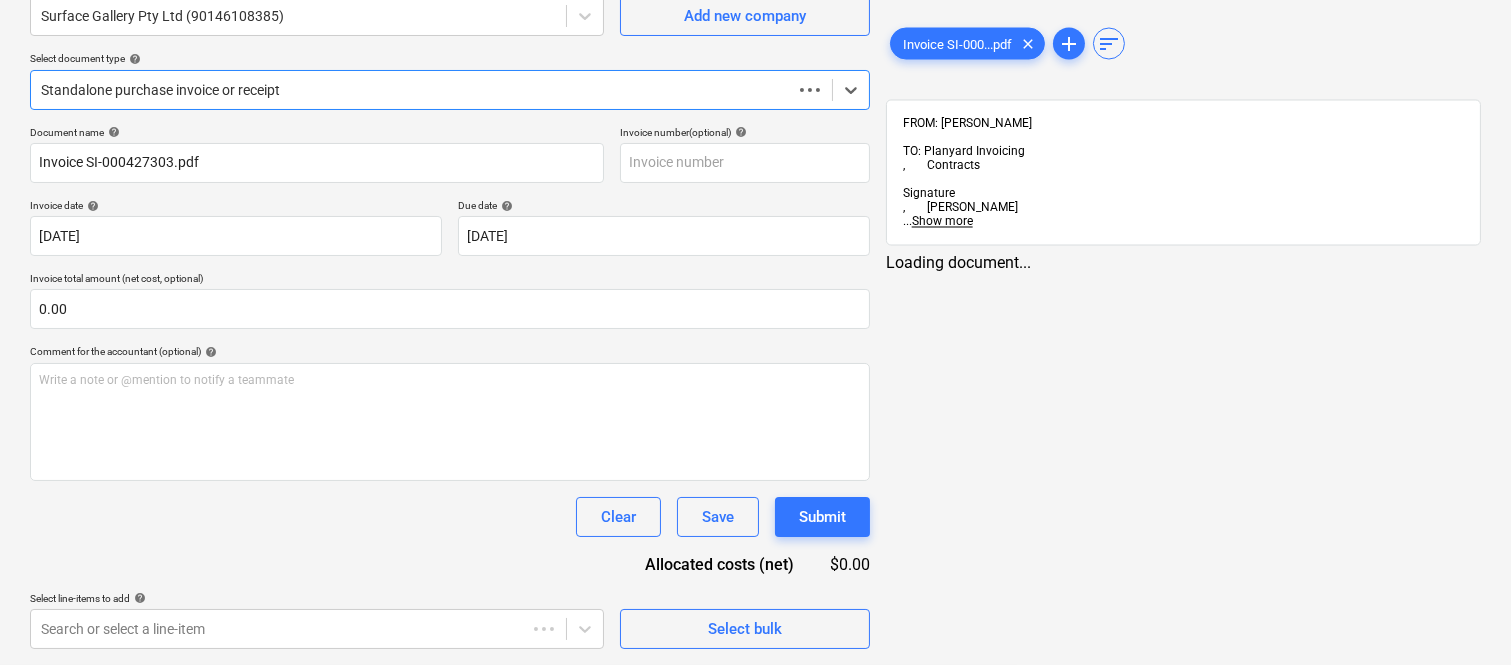 type on "Invoice SI-000427303.pdf" 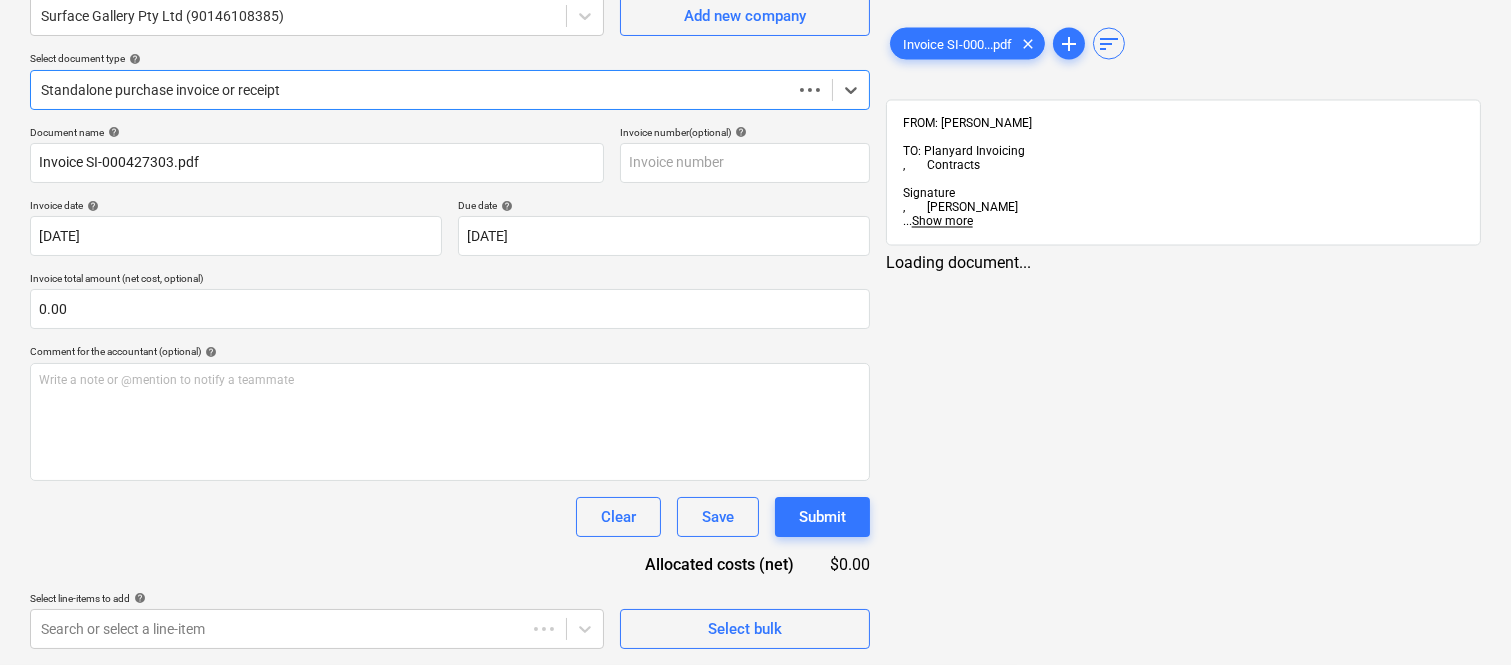 type on "[DATE]" 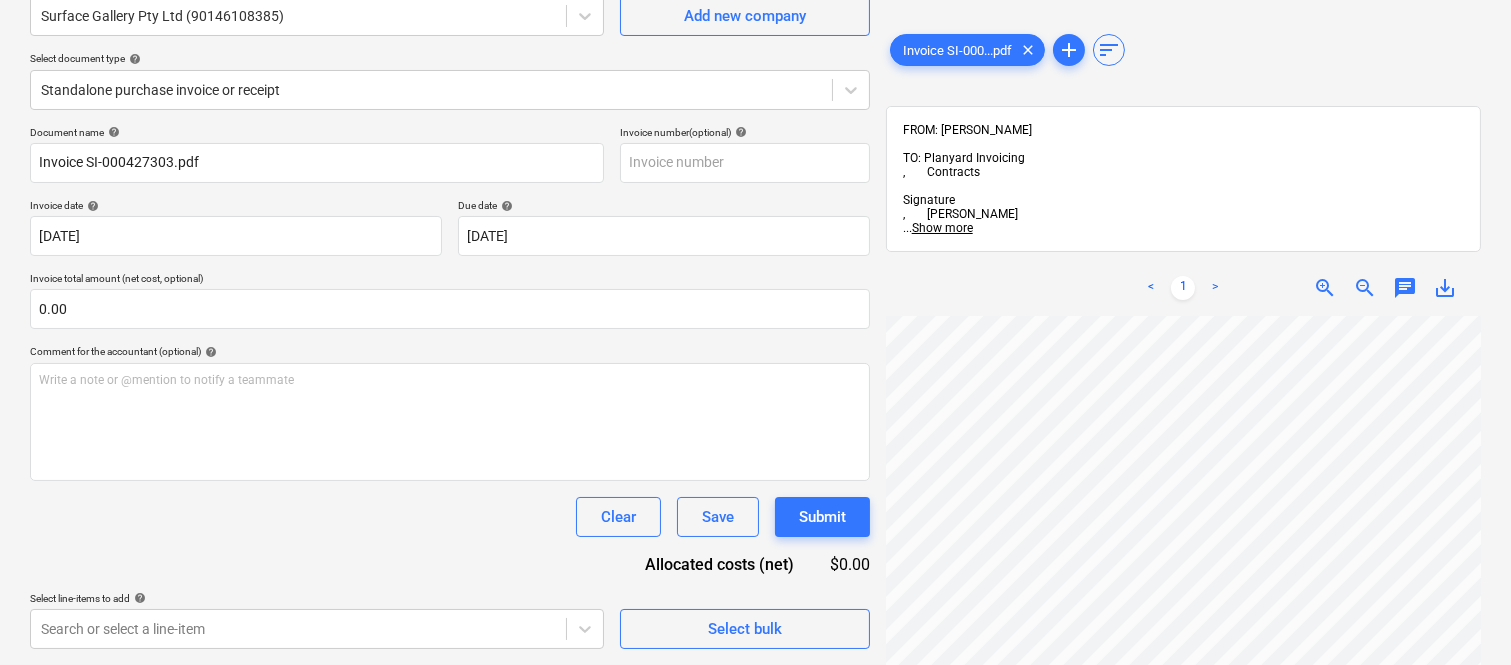 scroll, scrollTop: 40, scrollLeft: 395, axis: both 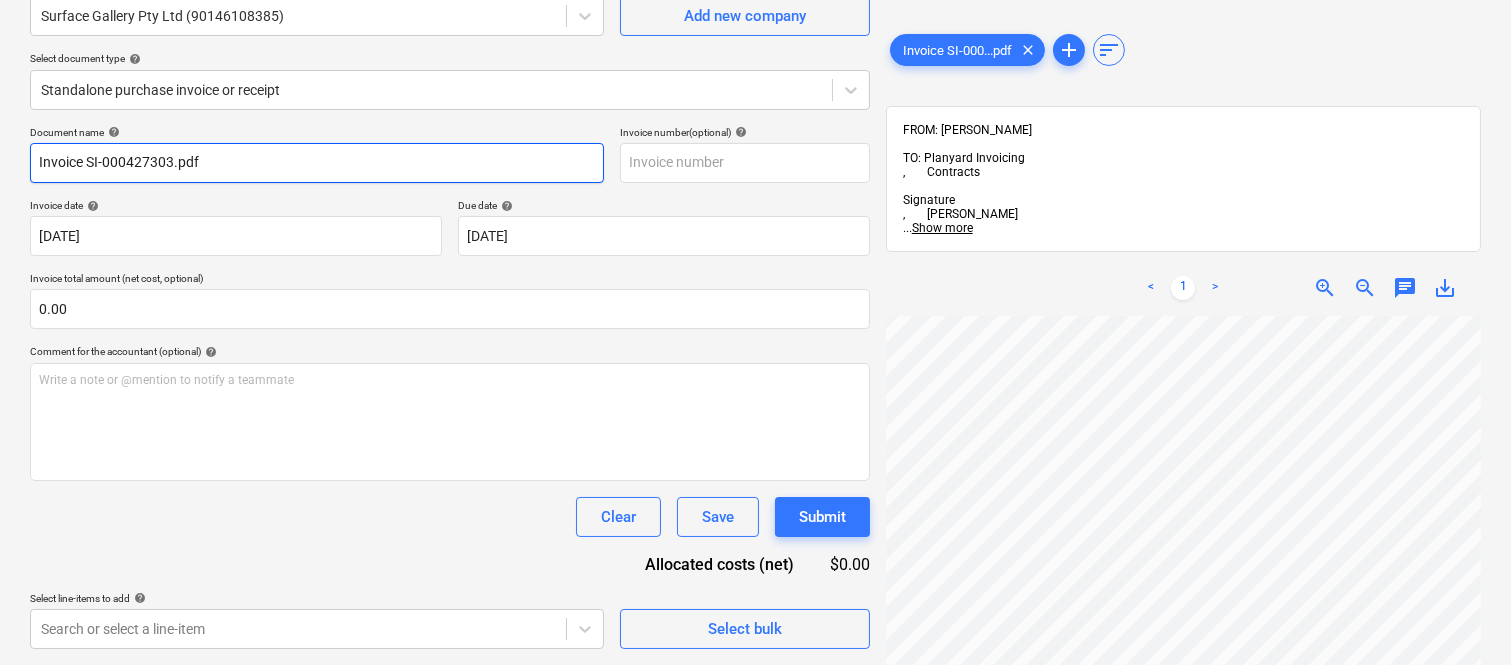 click on "Invoice SI-000427303.pdf" at bounding box center (317, 163) 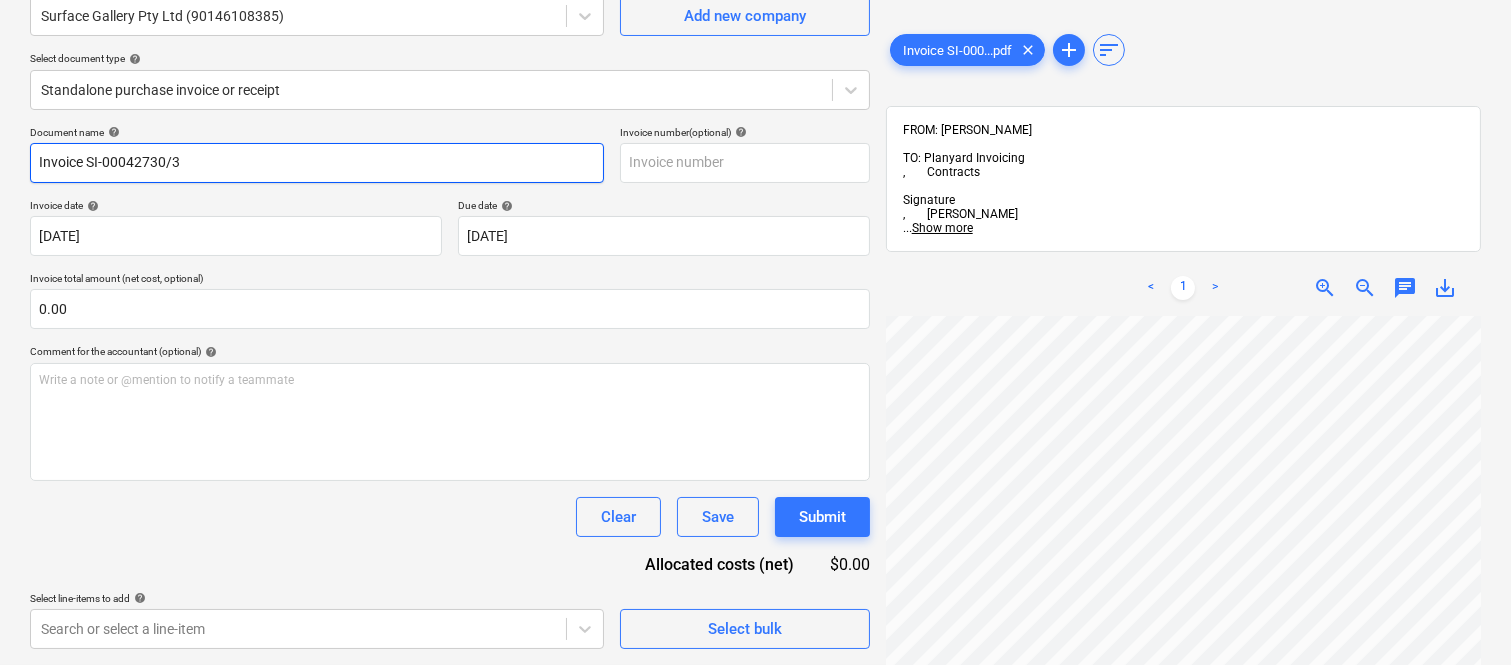 drag, startPoint x: 84, startPoint y: 161, endPoint x: 201, endPoint y: 154, distance: 117.20921 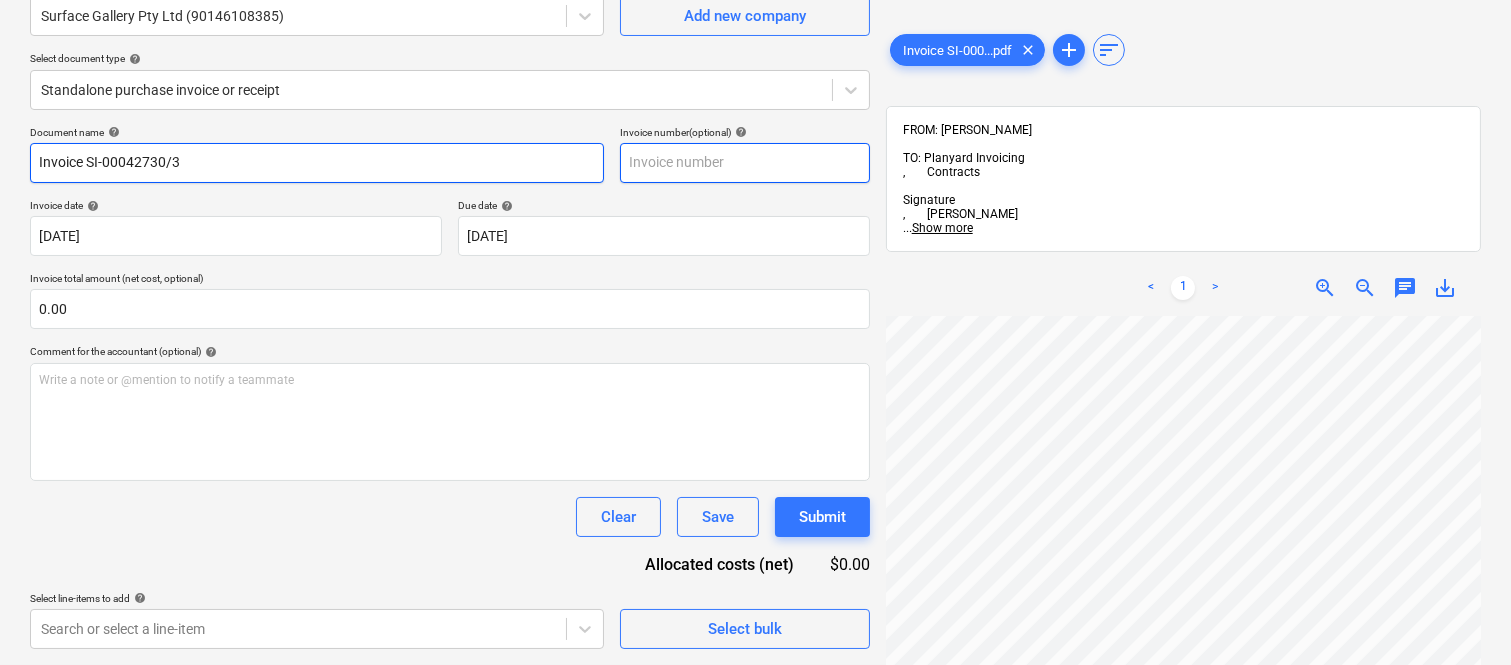type on "Invoice SI-00042730/3" 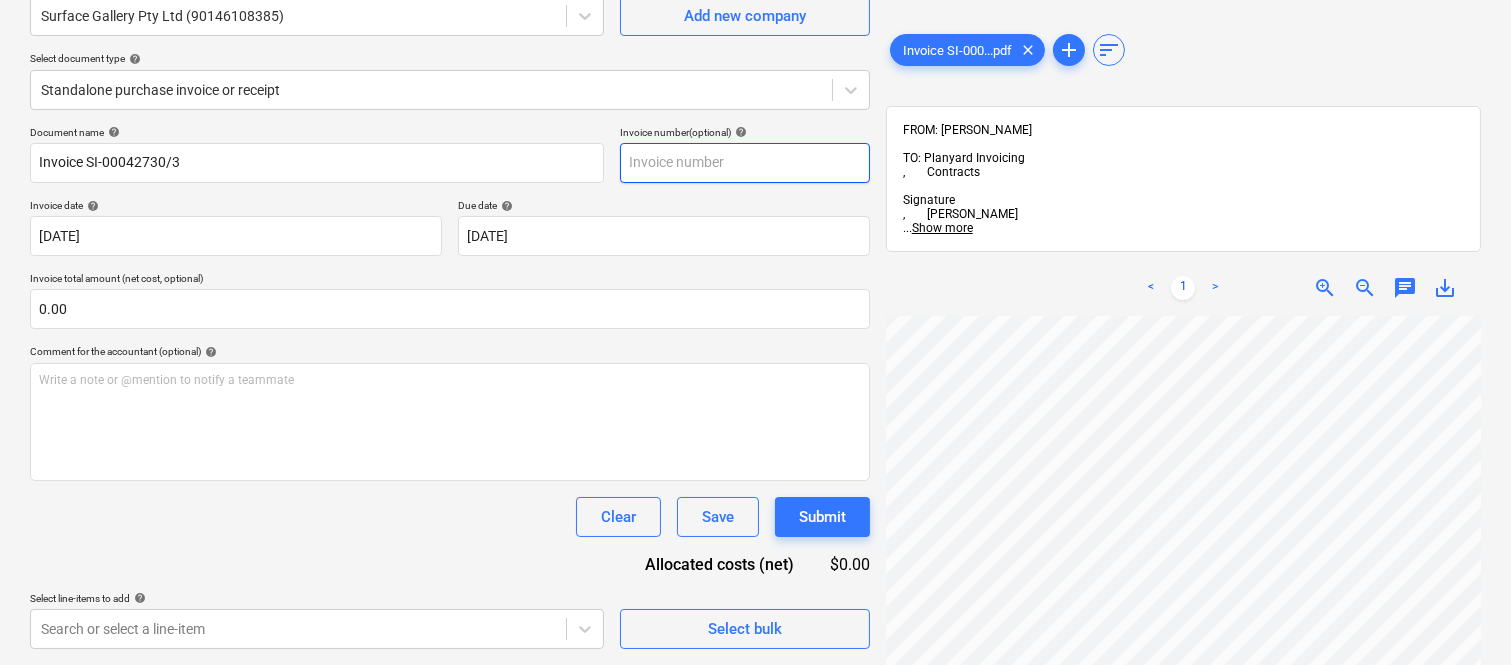click at bounding box center [745, 163] 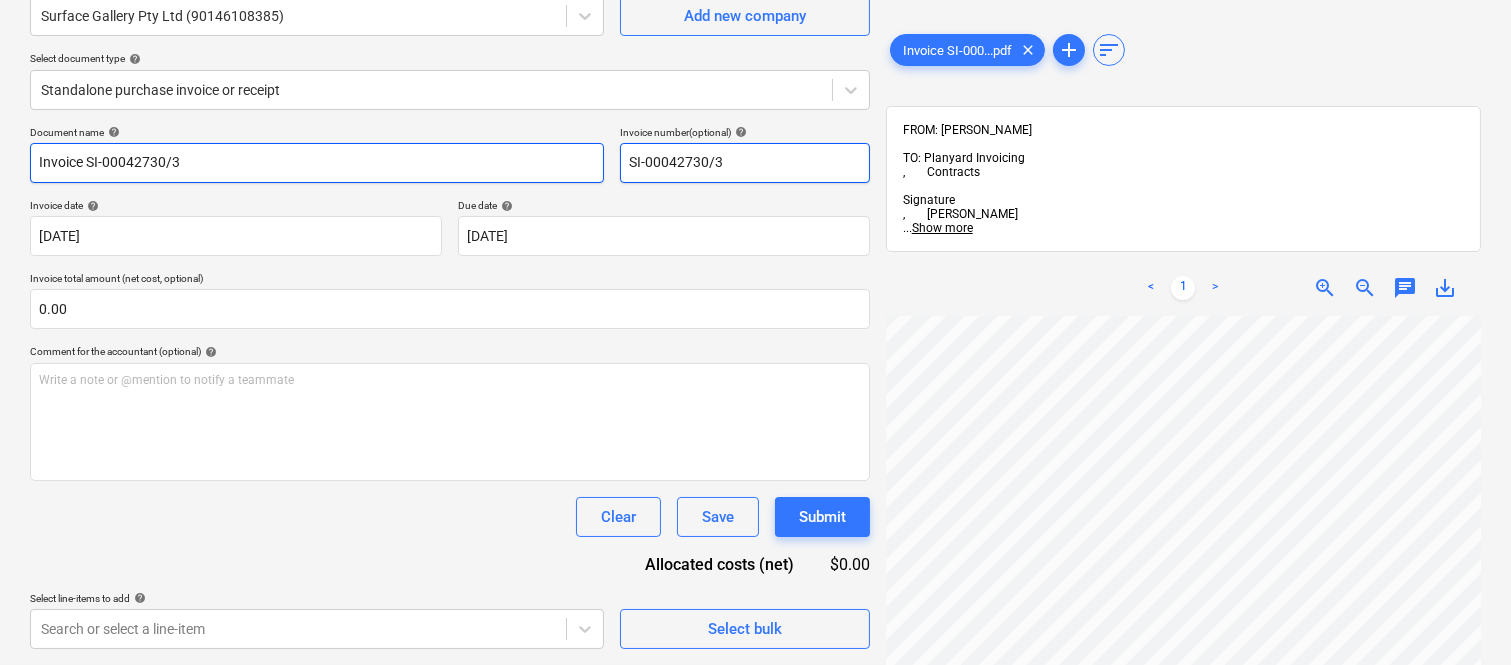 type on "SI-00042730/3" 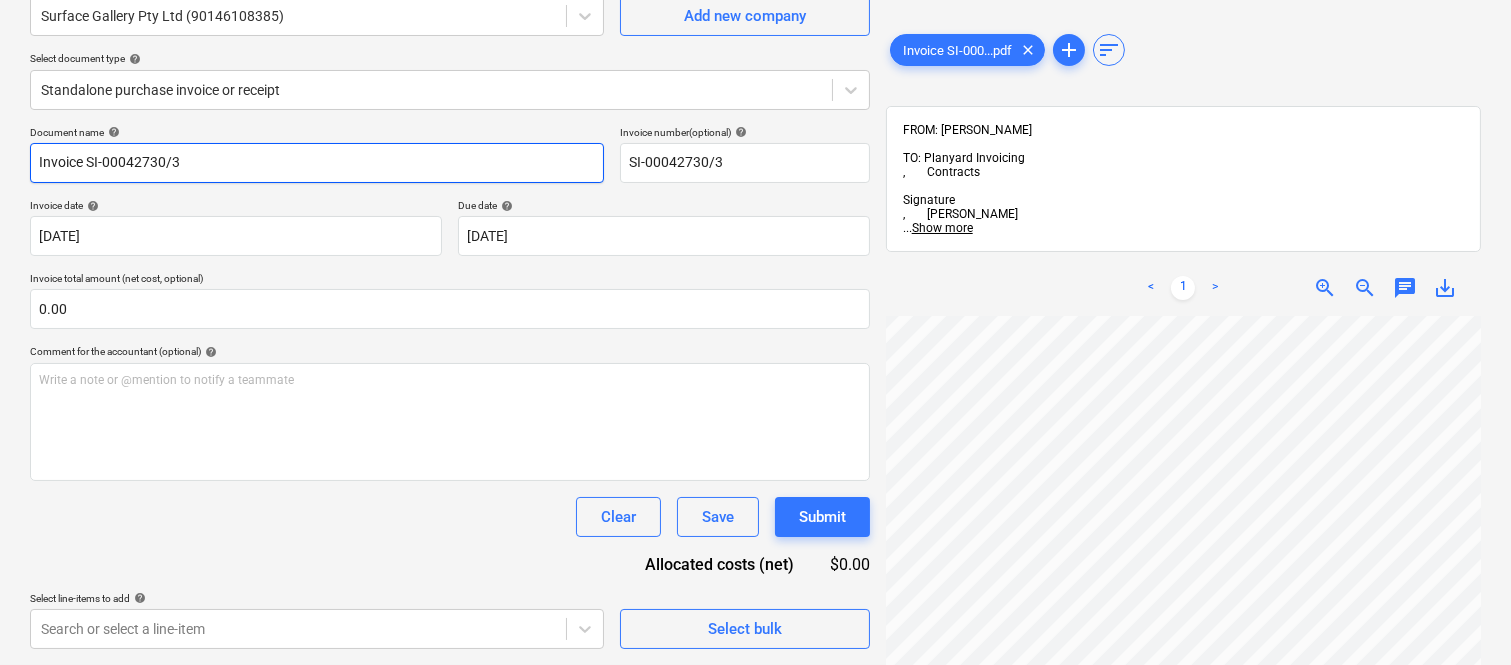 click on "Invoice SI-00042730/3" at bounding box center (317, 163) 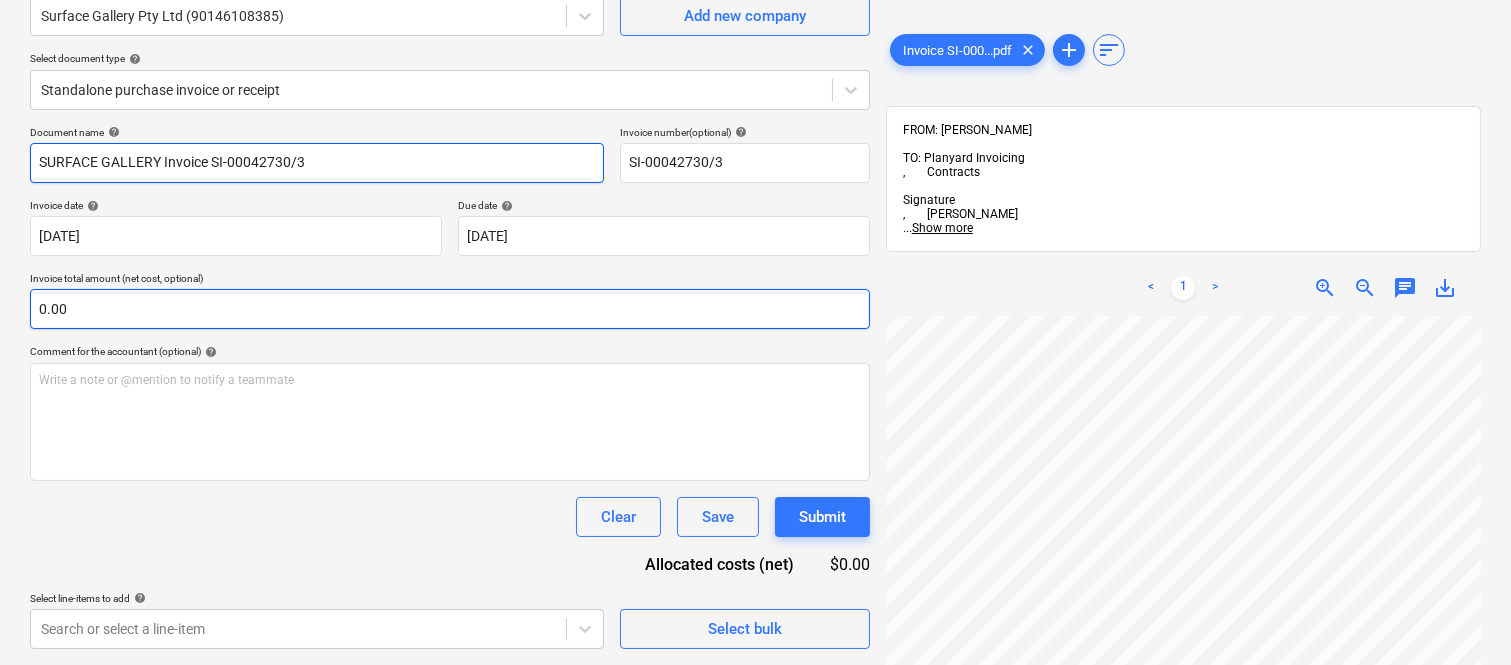 type on "SURFACE GALLERY Invoice SI-00042730/3" 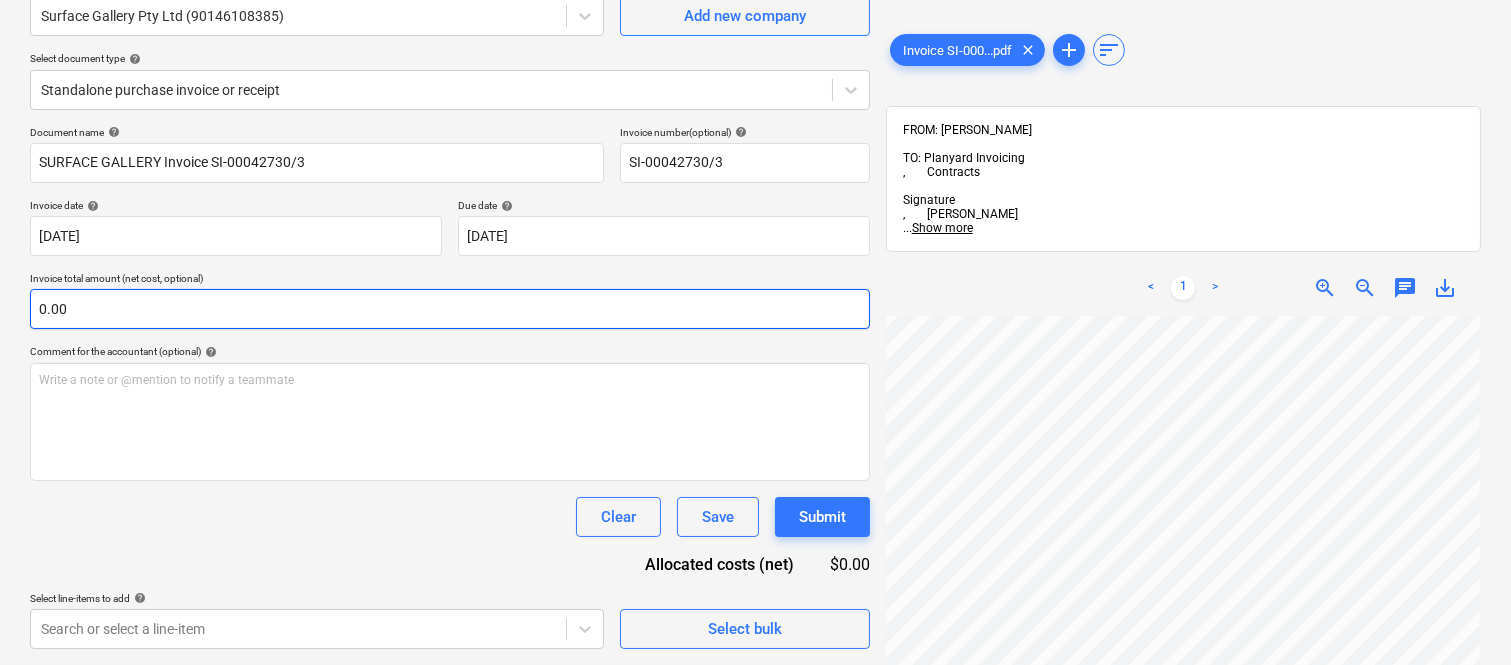 scroll, scrollTop: 602, scrollLeft: 455, axis: both 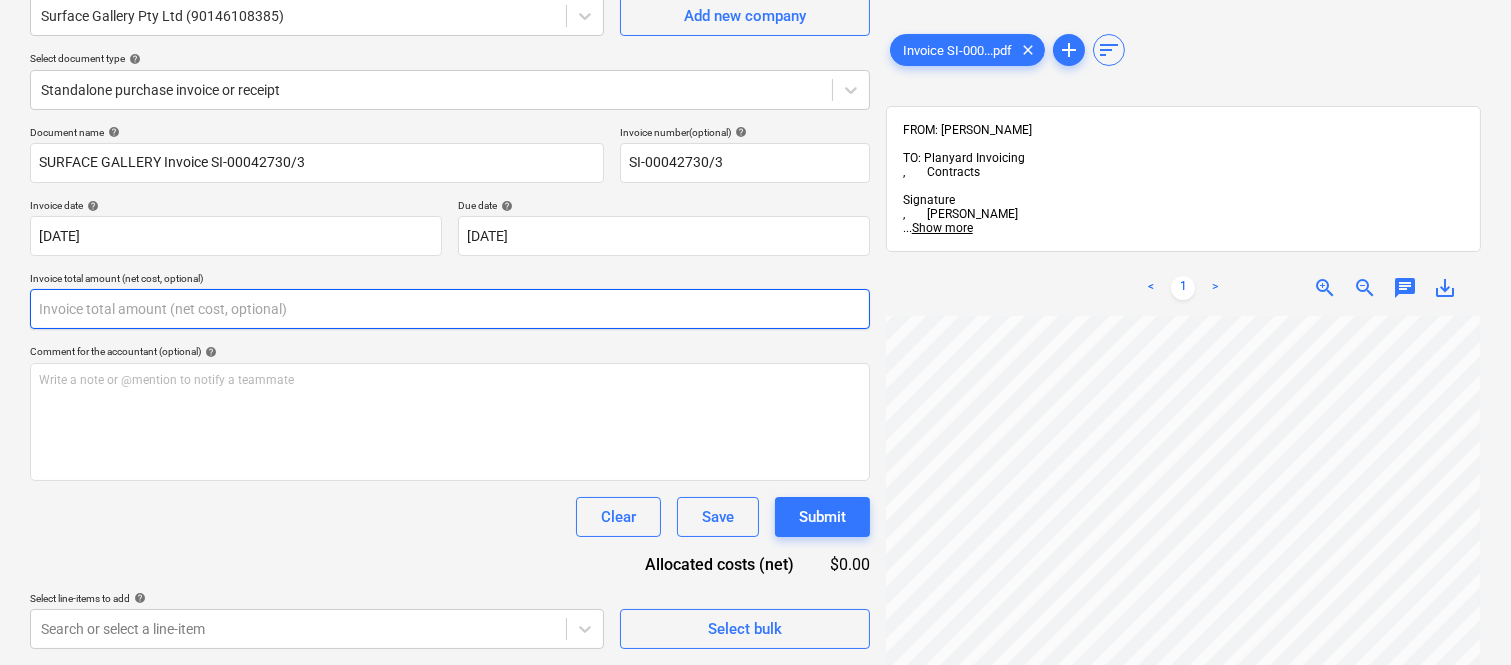 click at bounding box center (450, 309) 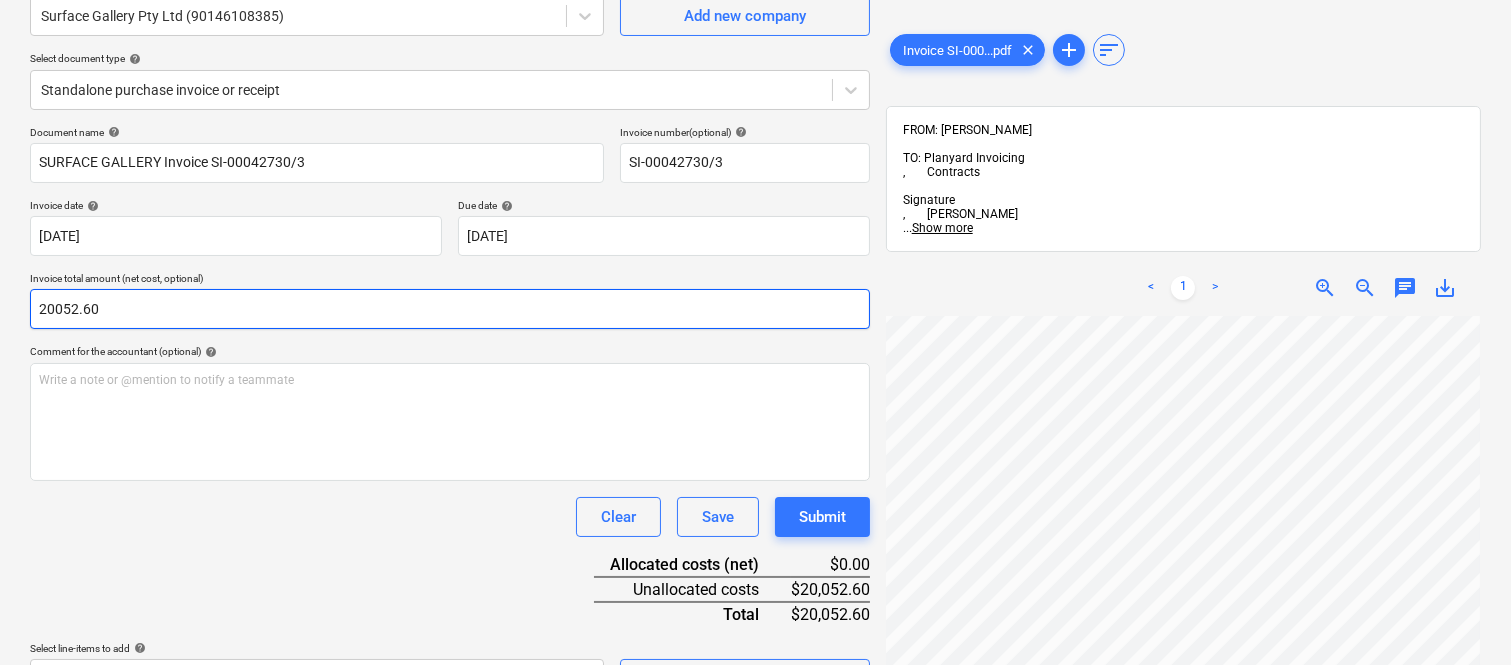 type on "20052.60" 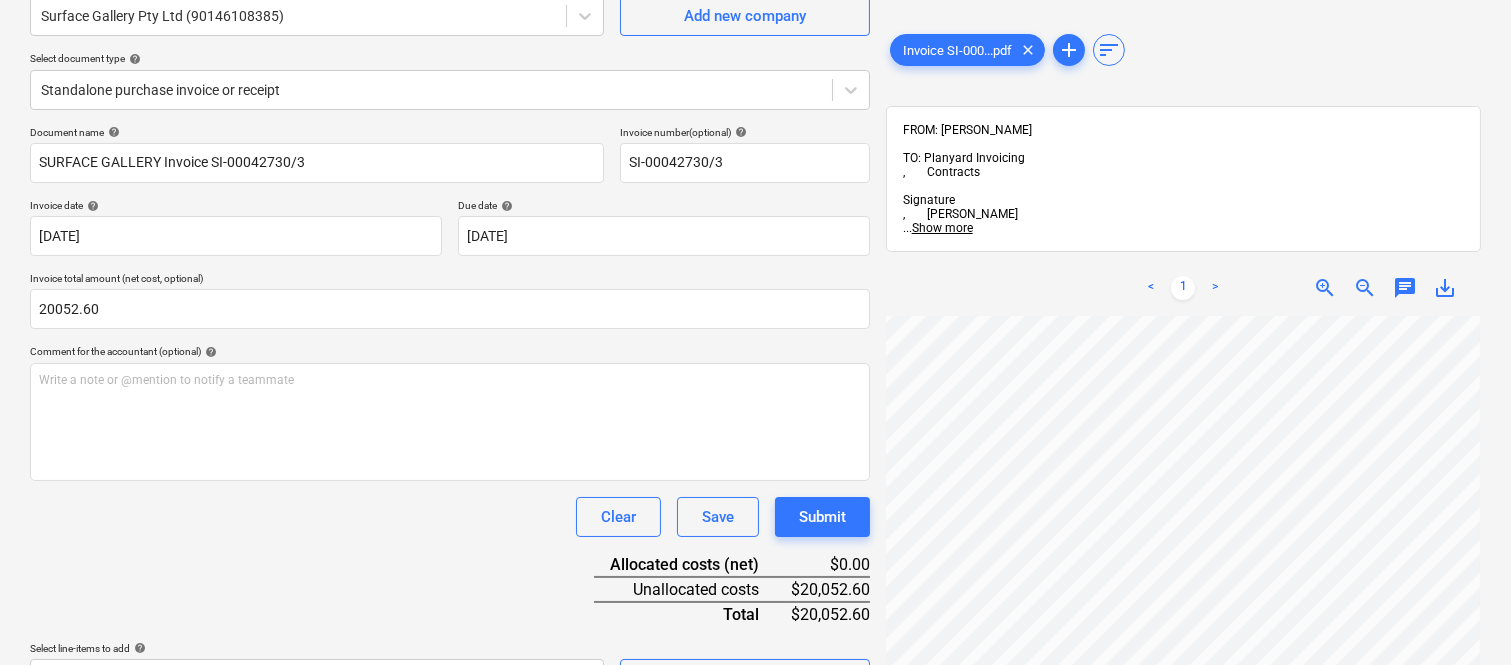 click on "Clear Save Submit" at bounding box center [450, 517] 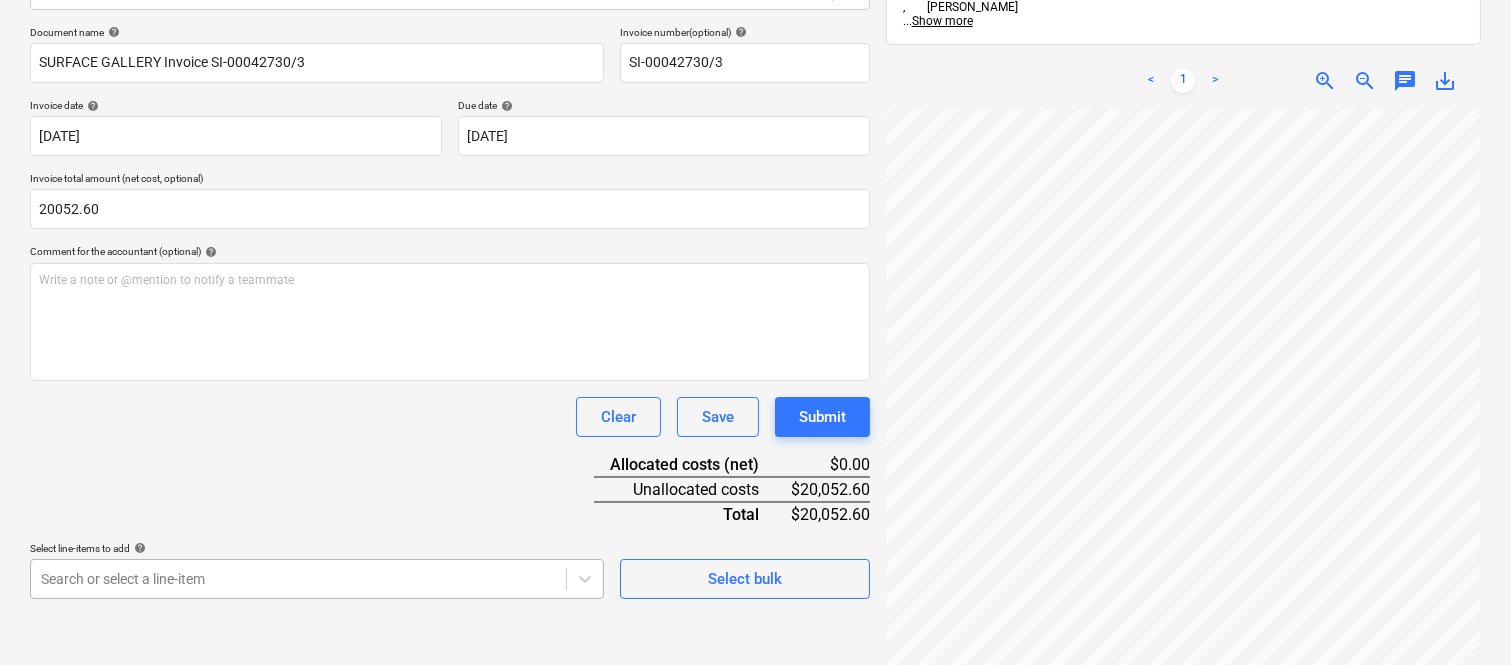 click on "Sales Projects Contacts Company Inbox Approvals format_size keyboard_arrow_down help search Search notifications 99+ keyboard_arrow_down A. Berdera keyboard_arrow_down [PERSON_NAME] Budget 9+ Client contract RFTs Subcontracts Claims Purchase orders Costs 9+ Income Files 9 Analytics Settings Create new document Select company Surface Gallery Pty Ltd (90146108385)  Add new company Select document type help Standalone purchase invoice or receipt Document name help SURFACE GALLERY Invoice SI-00042730/3 Invoice number  (optional) help SI-00042730/3 Invoice date help [DATE] 17.07.2025 Press the down arrow key to interact with the calendar and
select a date. Press the question mark key to get the keyboard shortcuts for changing dates. Due date help [DATE] 16.08.2025 Press the down arrow key to interact with the calendar and
select a date. Press the question mark key to get the keyboard shortcuts for changing dates. Invoice total amount (net cost, optional) 20052.60 help ﻿ Clear Save Submit $0.00 <" at bounding box center (755, 47) 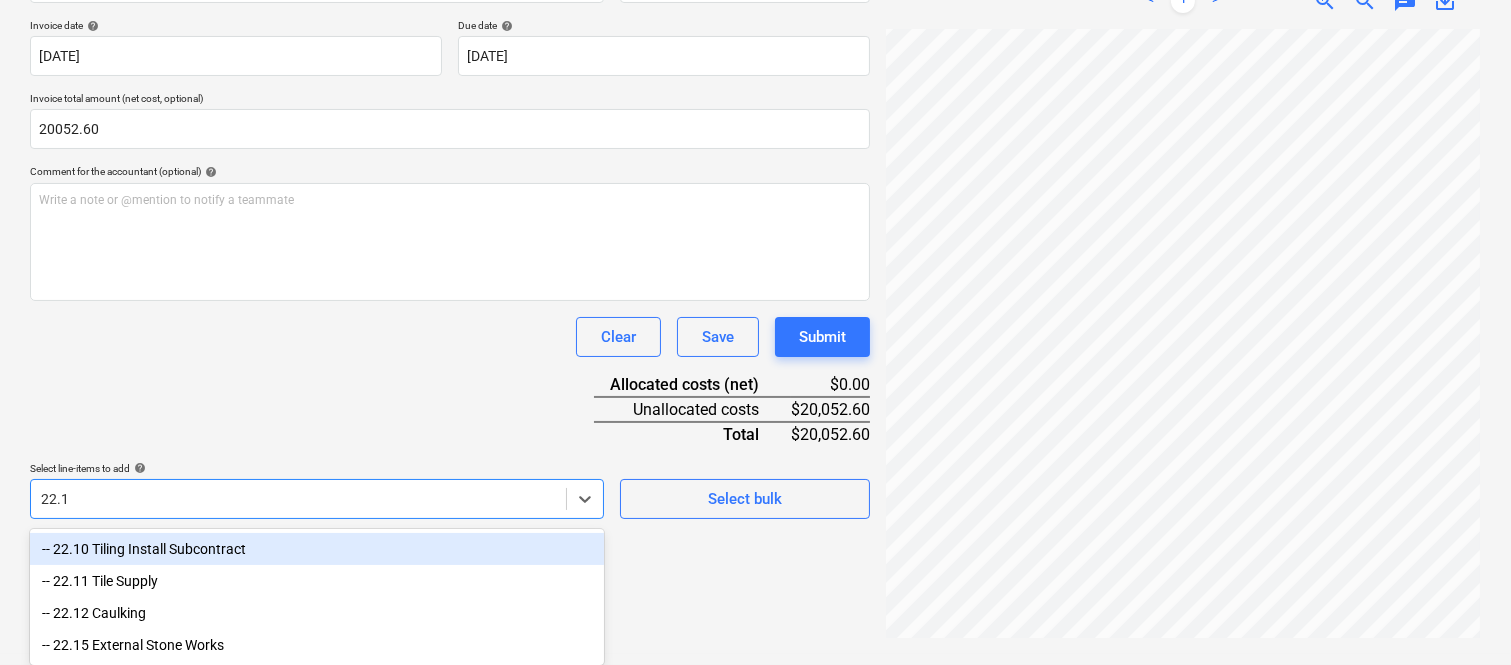 type on "22.11" 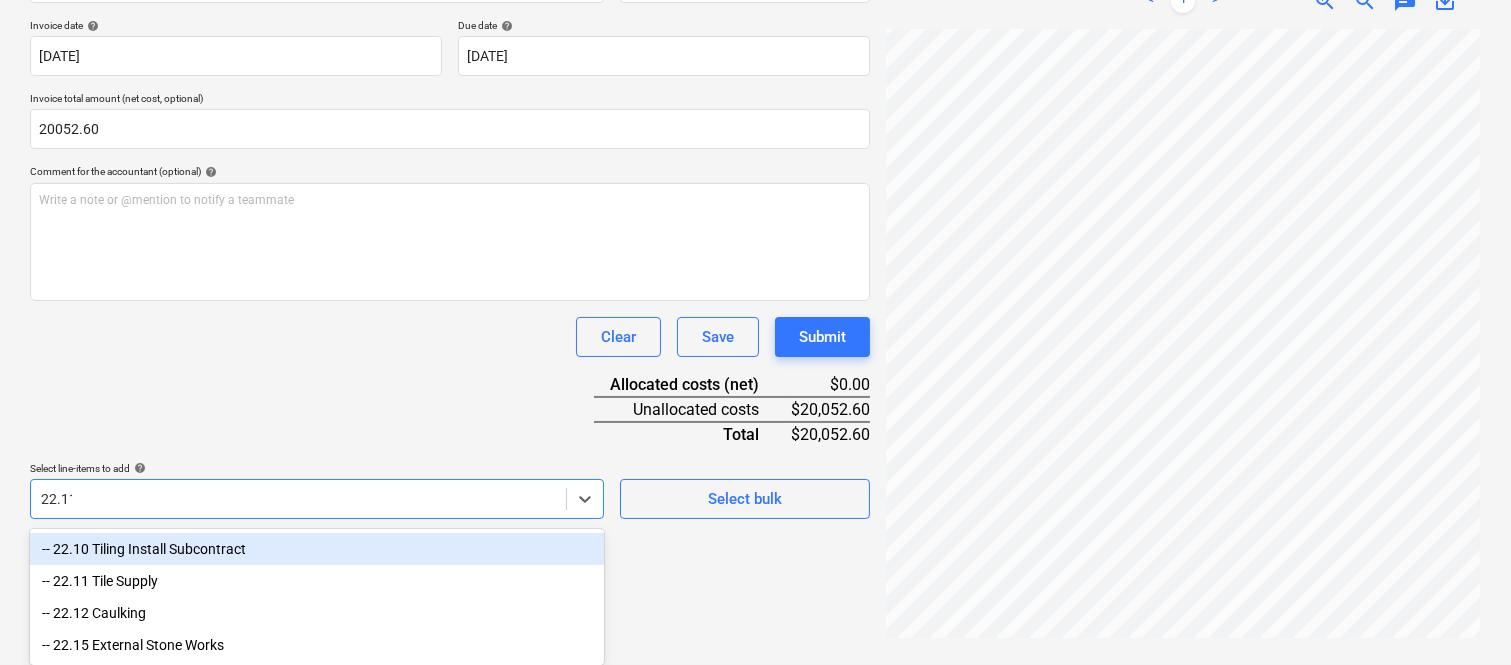 scroll, scrollTop: 285, scrollLeft: 0, axis: vertical 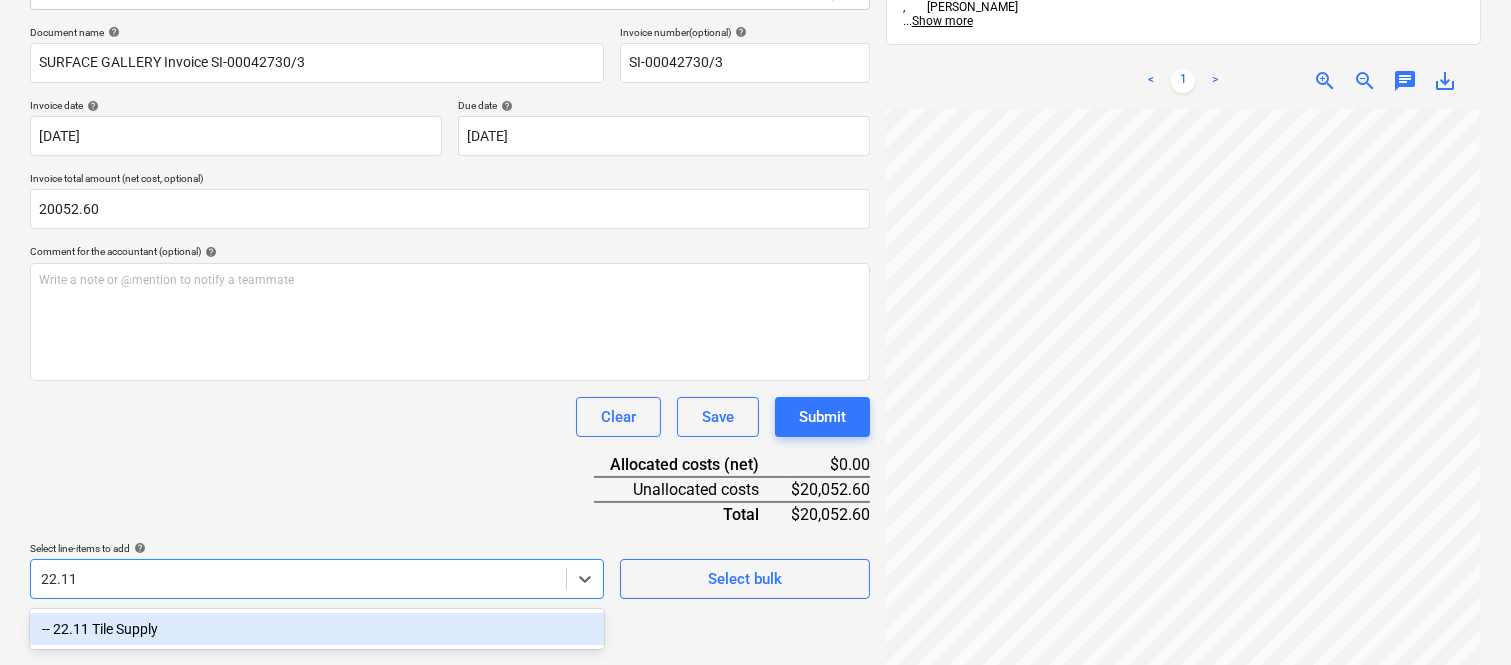 click on "--  22.11 Tile Supply" at bounding box center (317, 629) 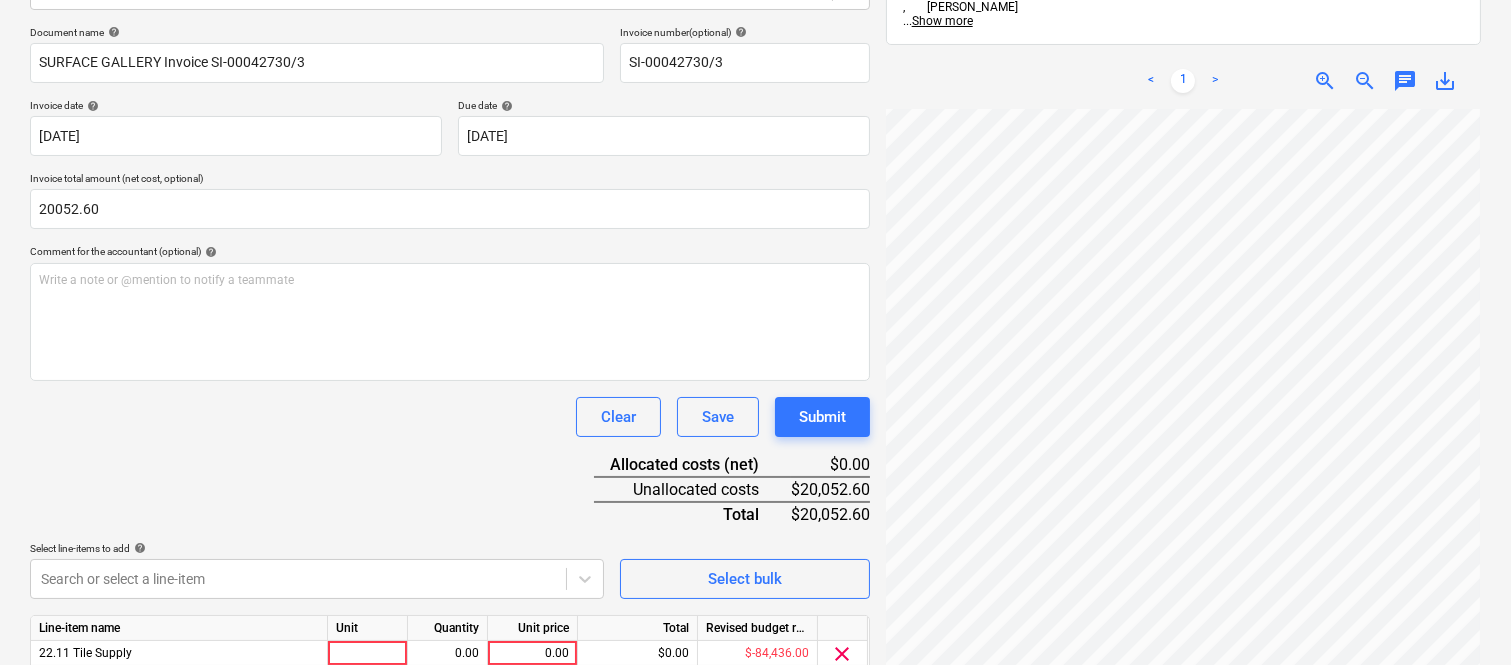 click on "Document name help SURFACE GALLERY Invoice SI-00042730/3 Invoice number  (optional) help SI-00042730/3 Invoice date help [DATE] 17.07.2025 Press the down arrow key to interact with the calendar and
select a date. Press the question mark key to get the keyboard shortcuts for changing dates. Due date help [DATE] 16.08.2025 Press the down arrow key to interact with the calendar and
select a date. Press the question mark key to get the keyboard shortcuts for changing dates. Invoice total amount (net cost, optional) 20052.60 Comment for the accountant (optional) help Write a note or @mention to notify a teammate ﻿ Clear Save Submit Allocated costs (net) $0.00 Unallocated costs $20,052.60 Total $20,052.60 Select line-items to add help Search or select a line-item Select bulk Line-item name Unit Quantity Unit price Total Revised budget remaining 22.11 Tile Supply 0.00 0.00 $0.00 $-84,436.00 clear Clear Save Submit" at bounding box center [450, 378] 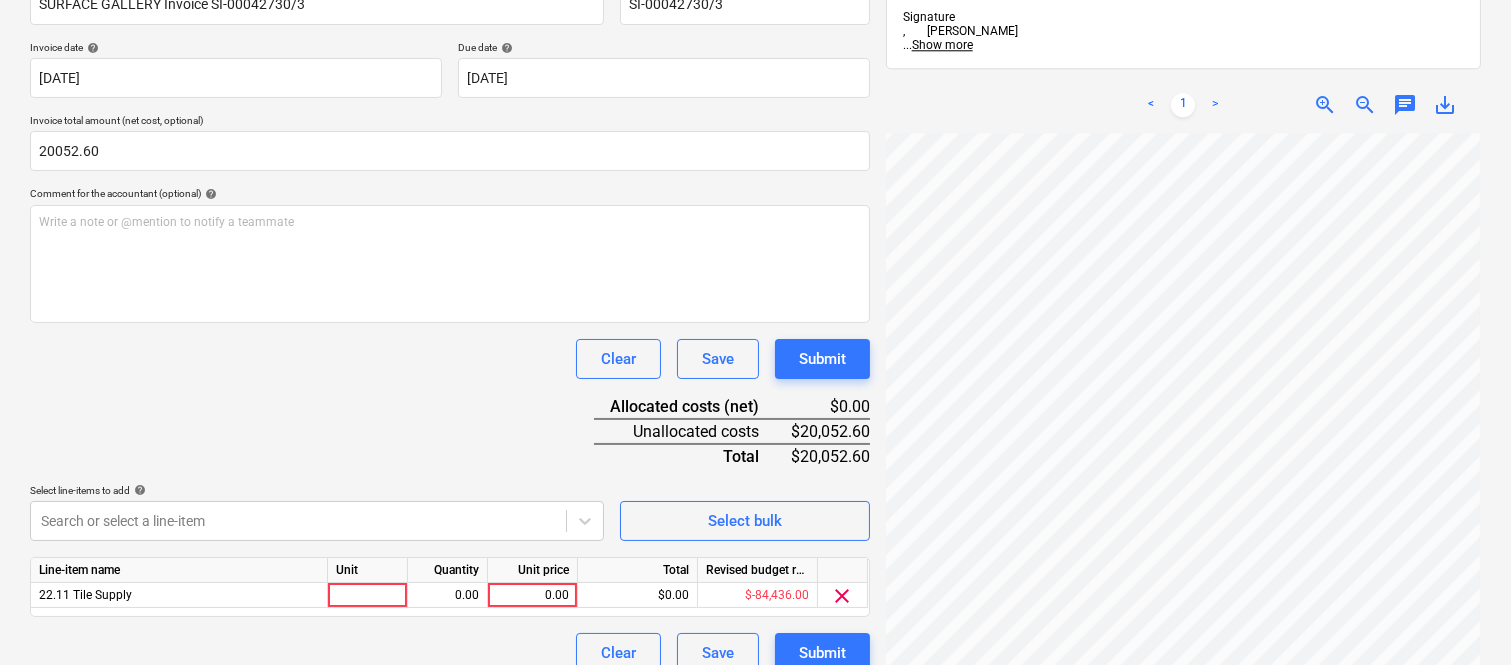 scroll, scrollTop: 367, scrollLeft: 0, axis: vertical 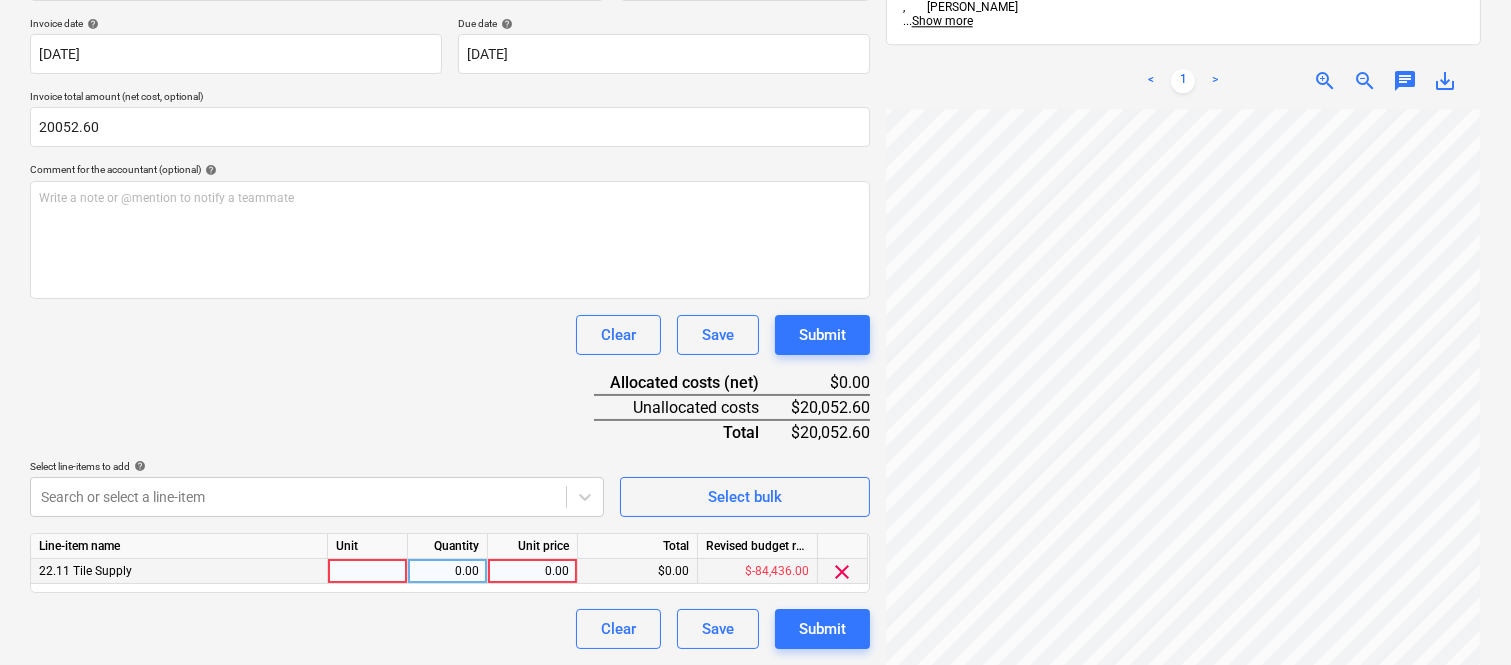 click at bounding box center [368, 571] 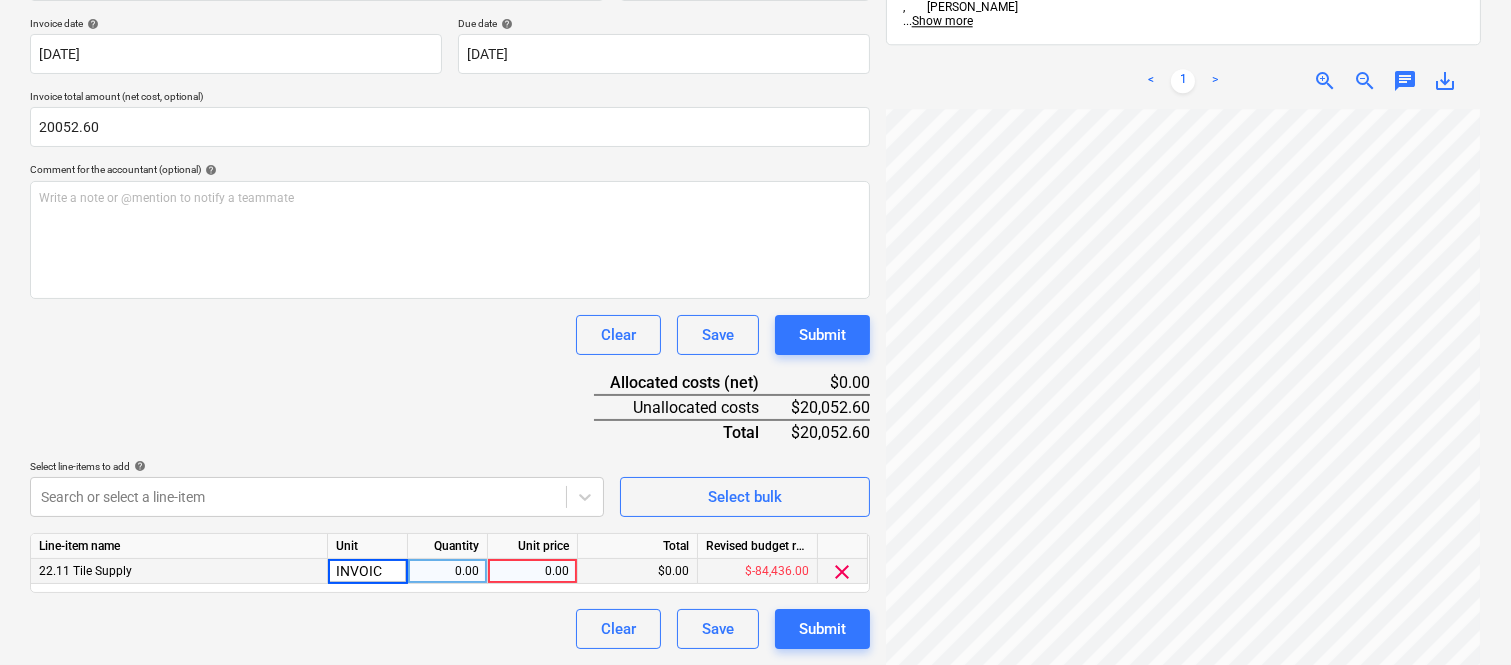 type on "INVOICE" 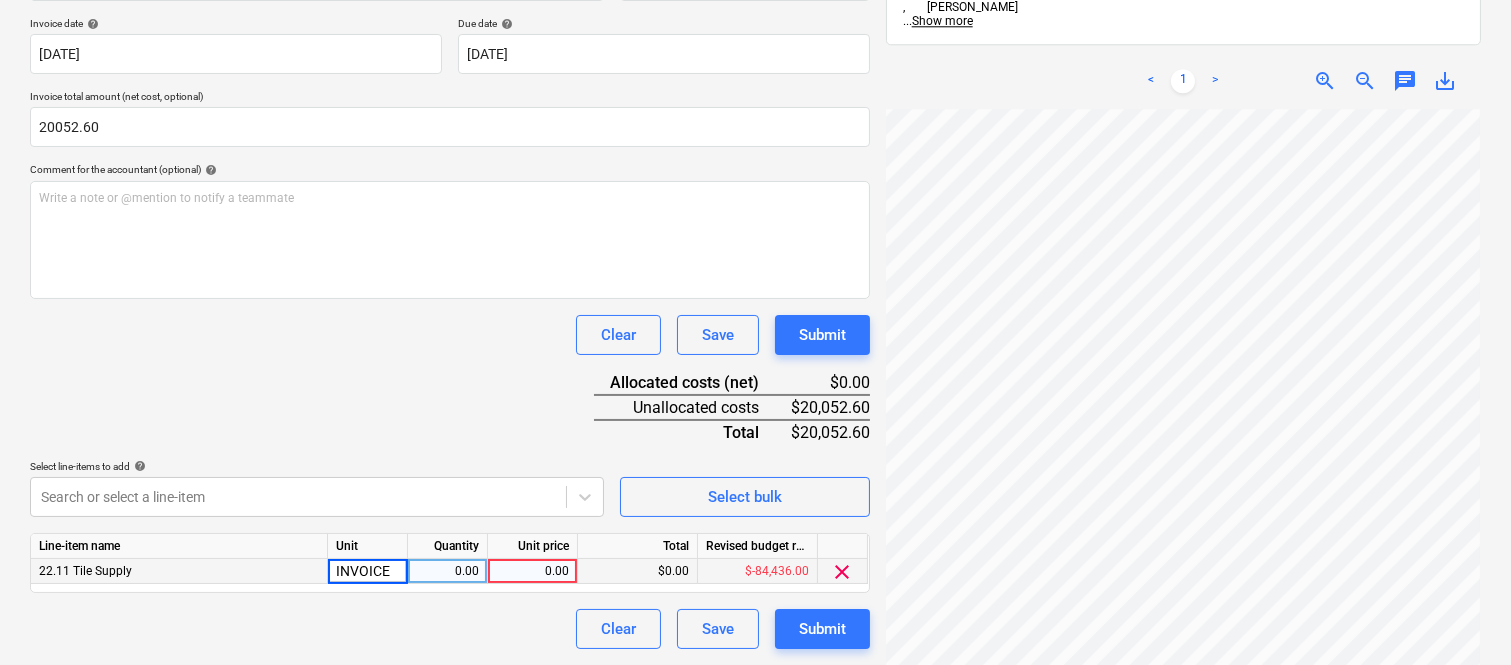 click on "0.00" at bounding box center [447, 571] 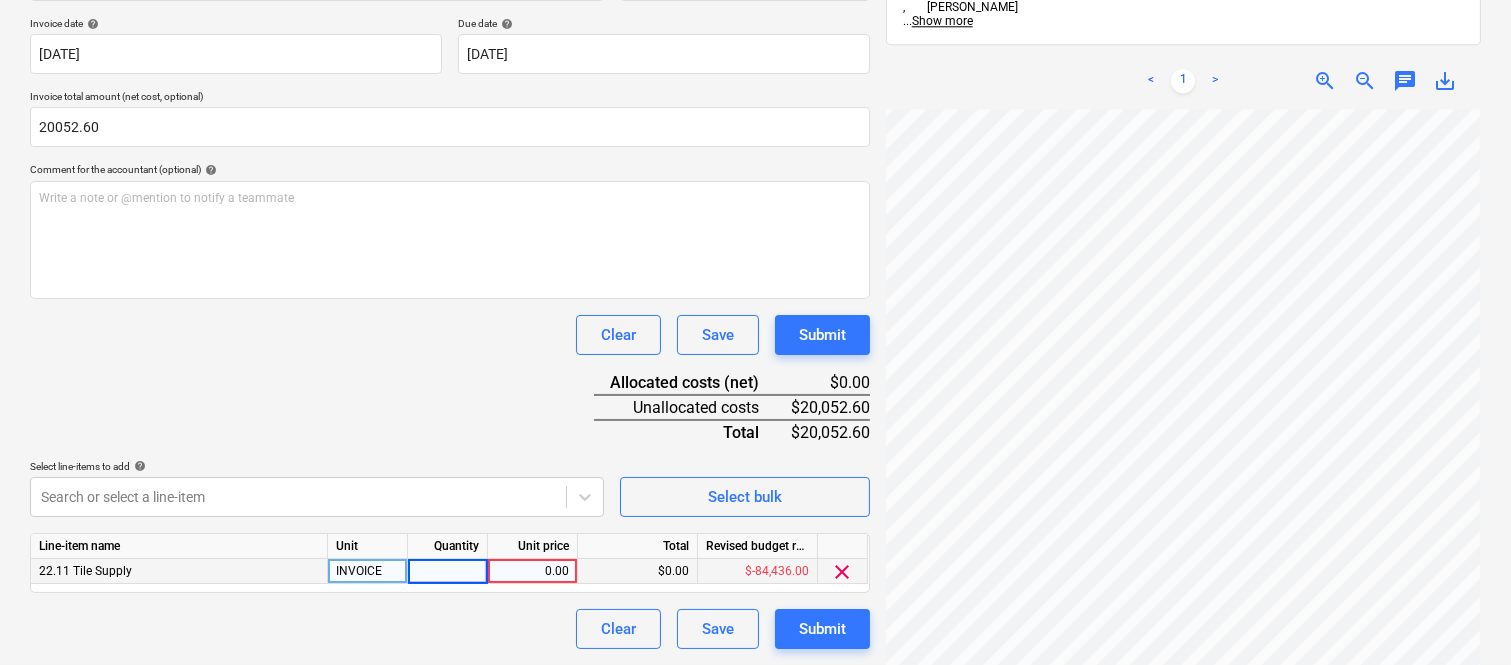 type on "1" 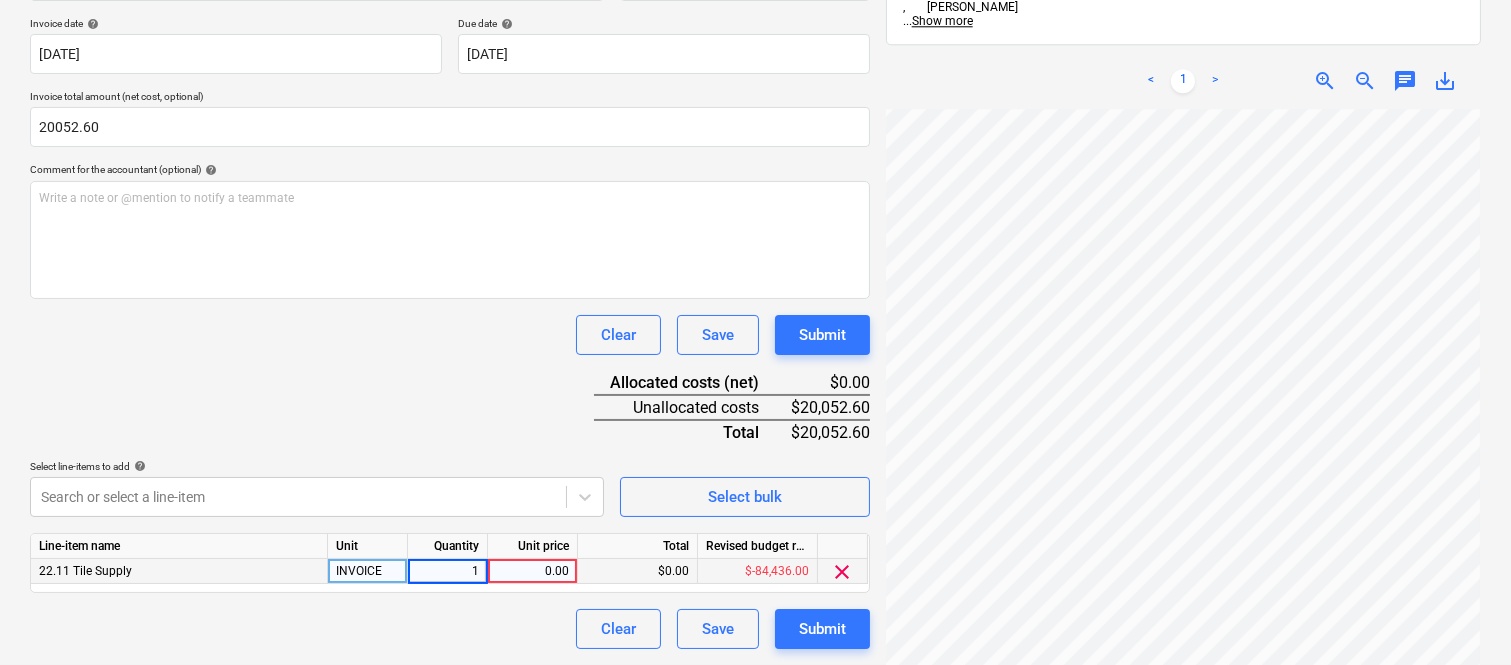 click on "0.00" at bounding box center [532, 571] 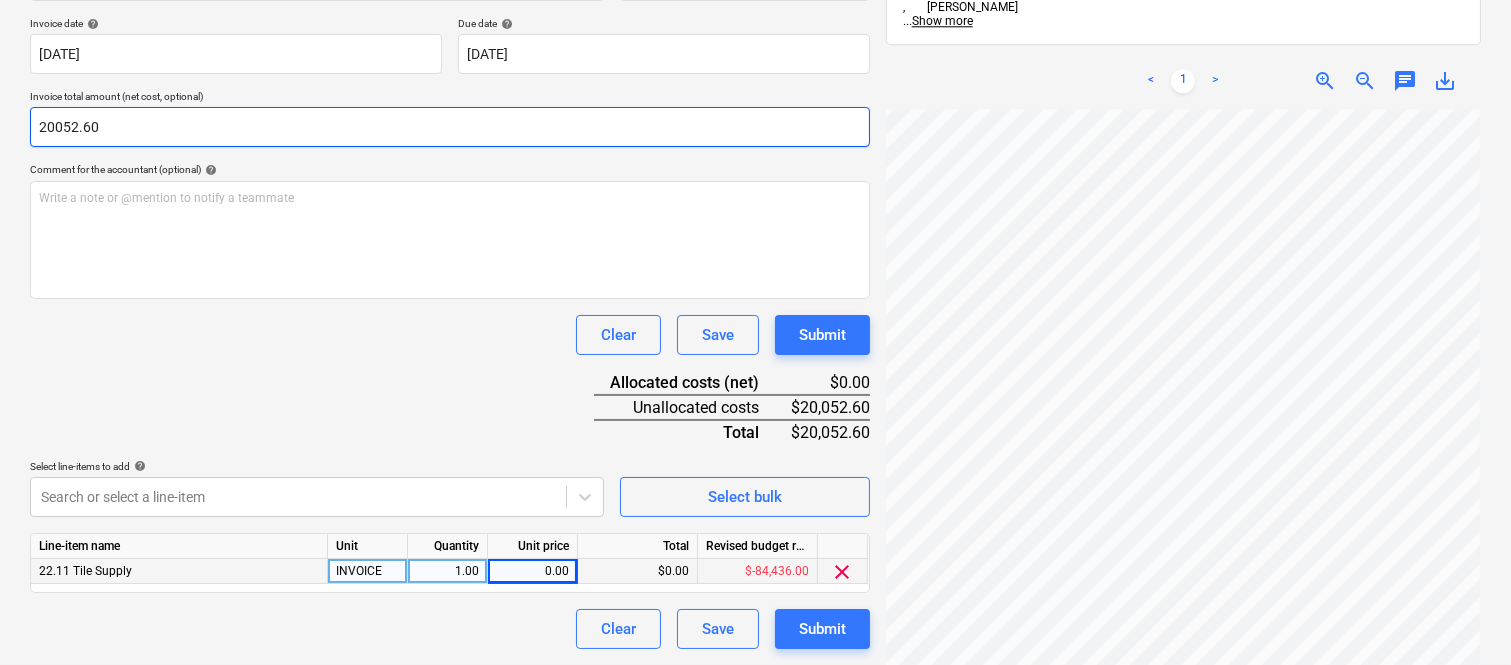 drag, startPoint x: 95, startPoint y: 120, endPoint x: 30, endPoint y: 113, distance: 65.37584 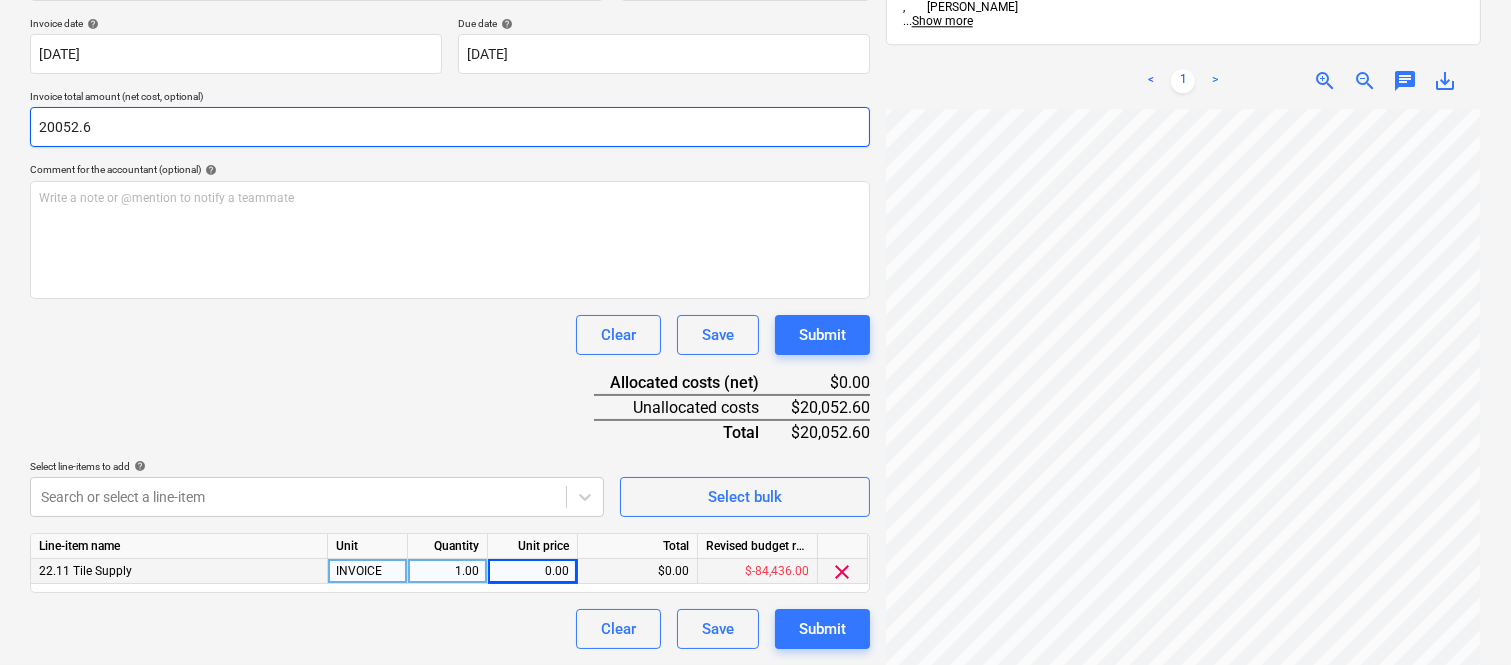 drag, startPoint x: 36, startPoint y: 123, endPoint x: 135, endPoint y: 122, distance: 99.00505 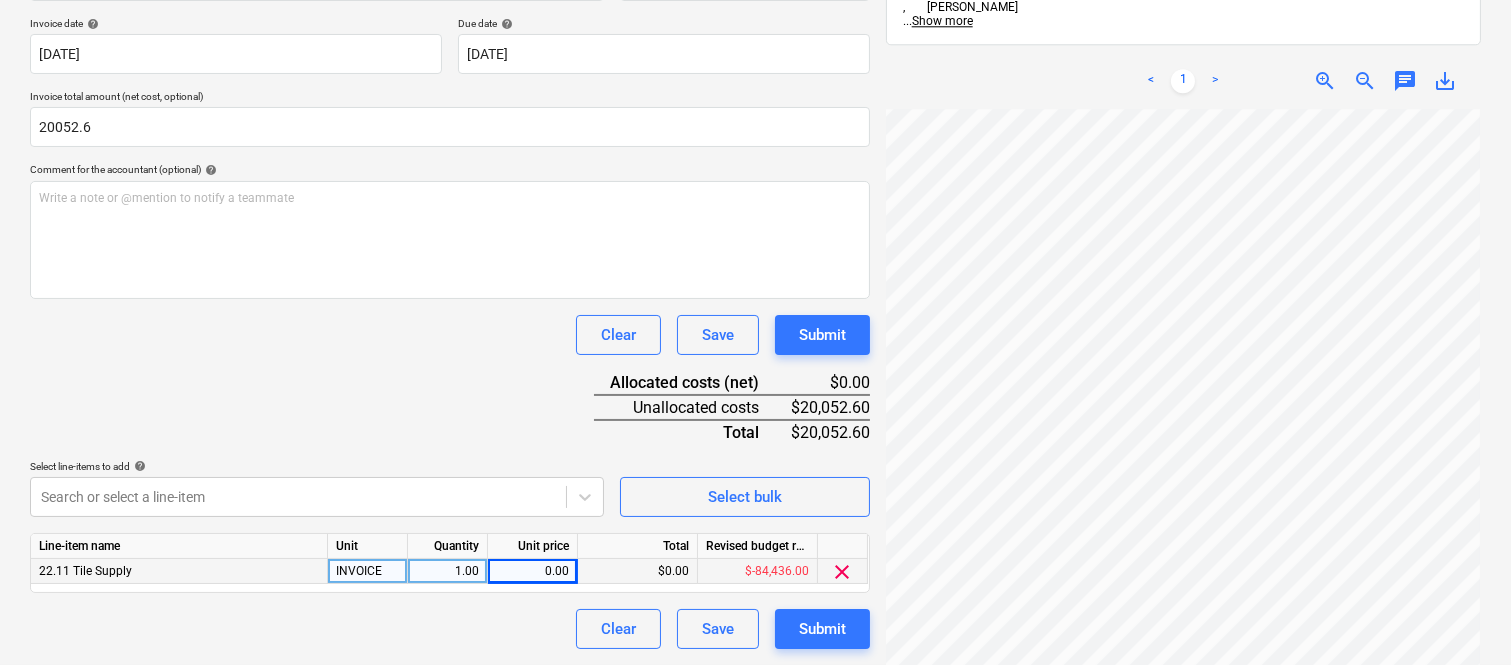 click on "0.00" at bounding box center [532, 571] 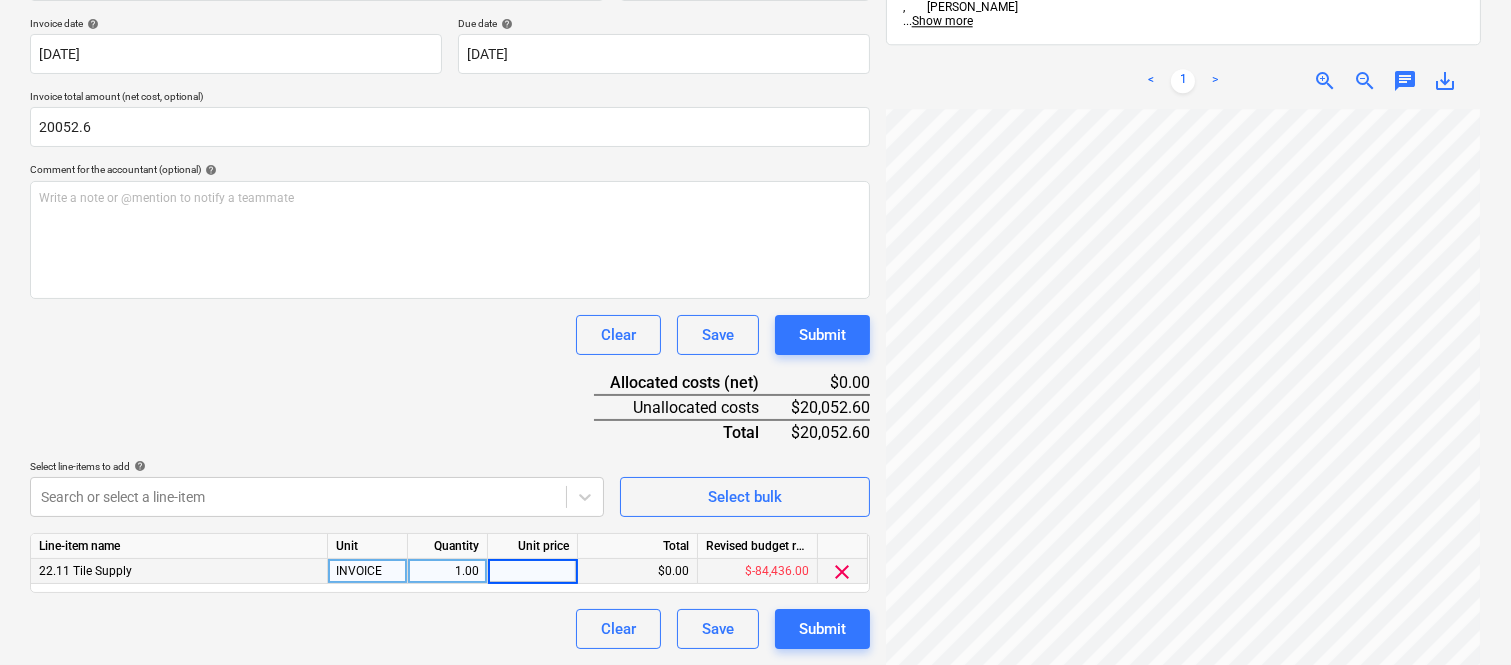 type on "20052.6" 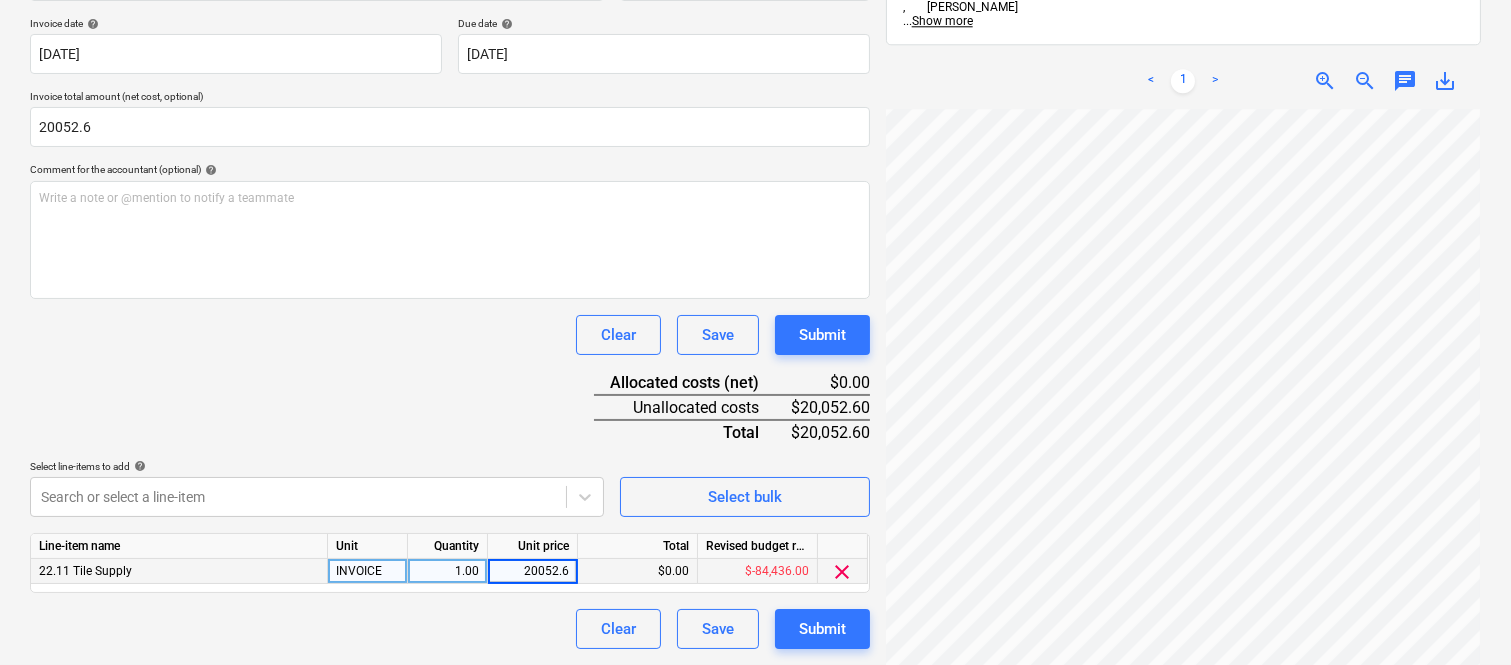 click on "Clear Save Submit" at bounding box center [450, 629] 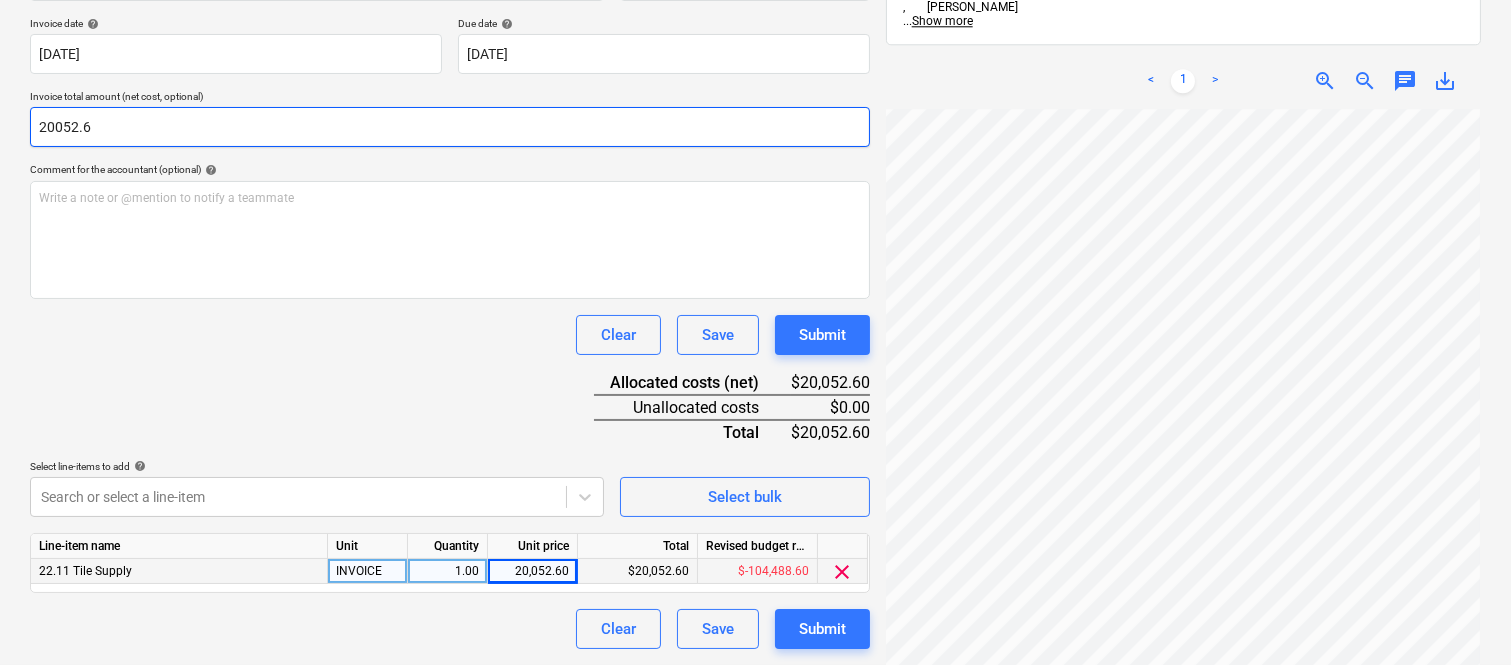 click on "20052.6" at bounding box center (450, 127) 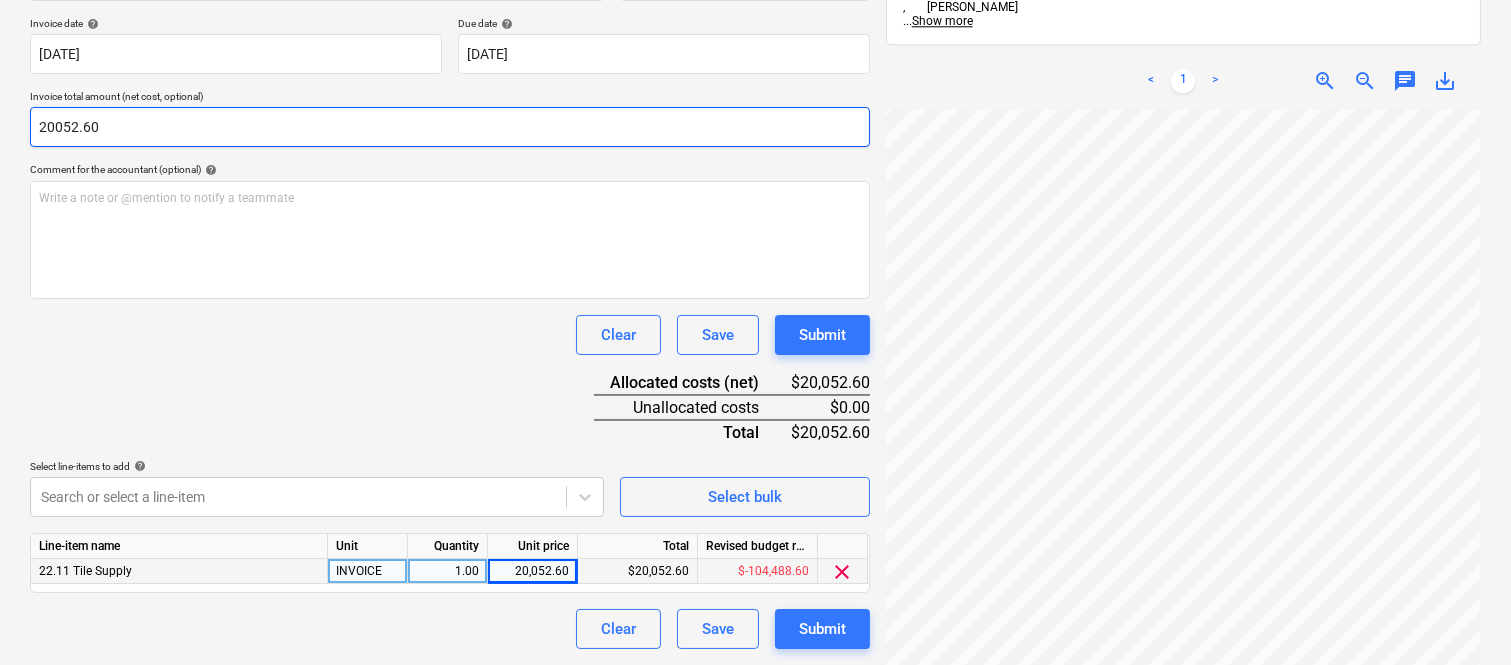 type on "20052.60" 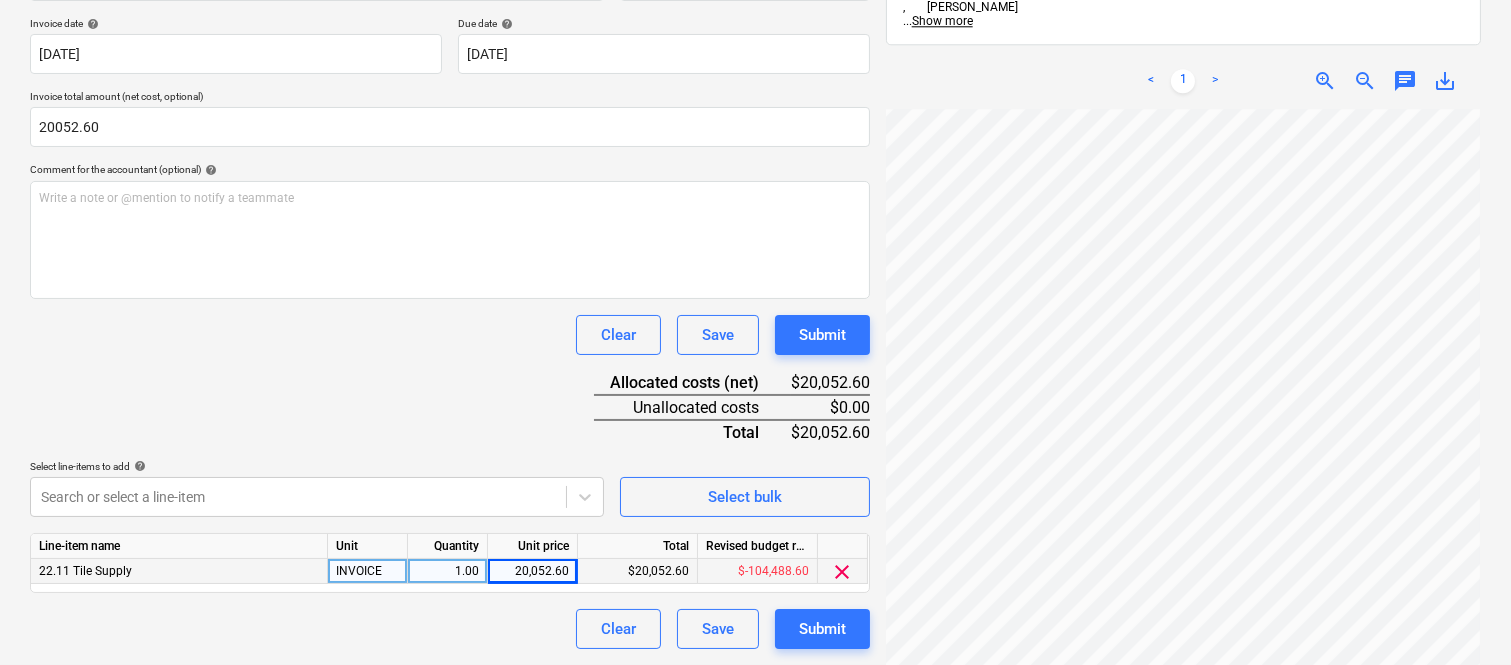click on "Clear Save Submit" at bounding box center [450, 335] 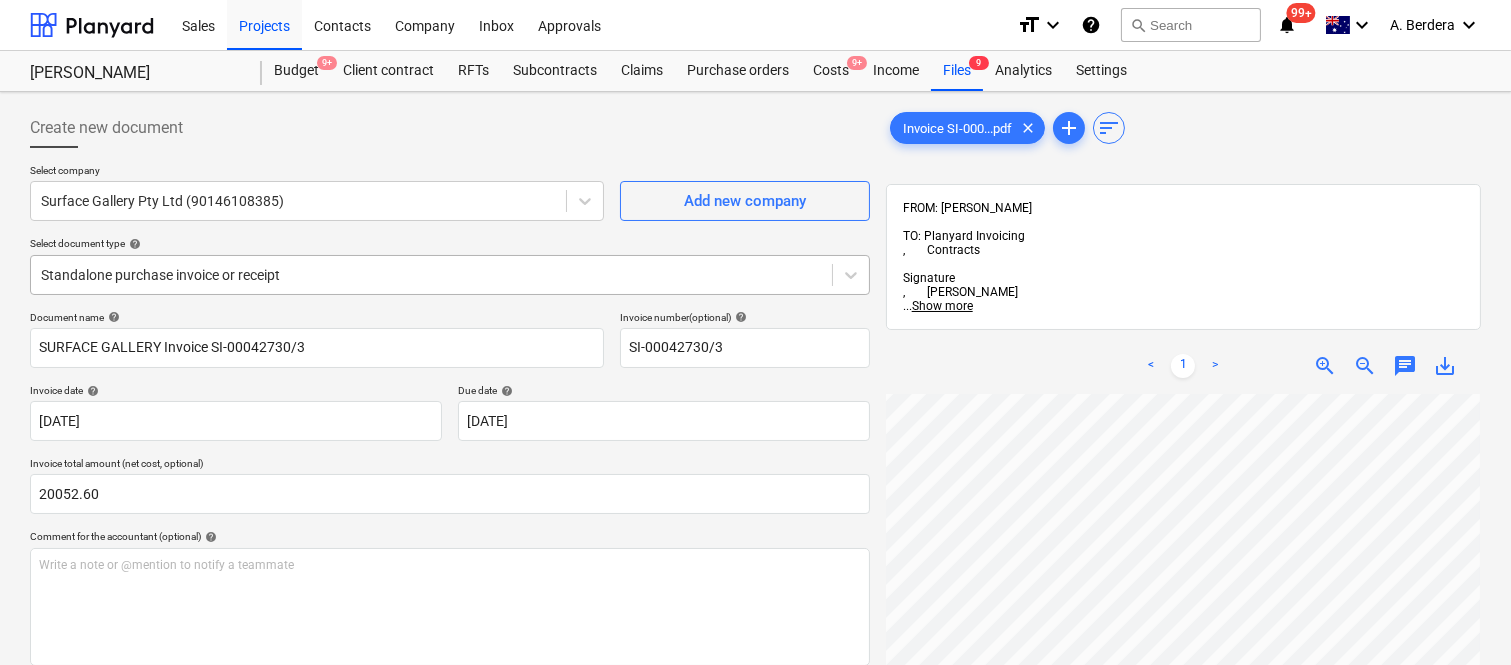 click at bounding box center (431, 275) 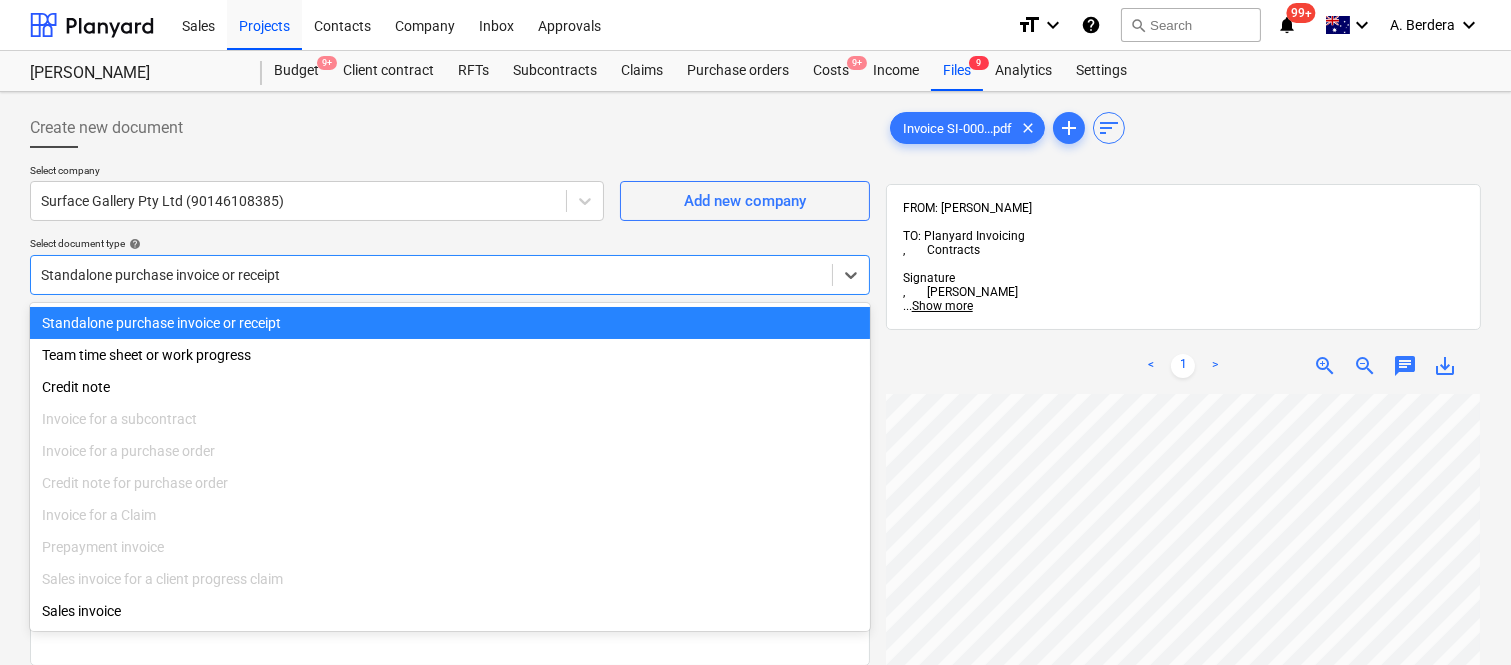 click on "Standalone purchase invoice or receipt" at bounding box center (450, 323) 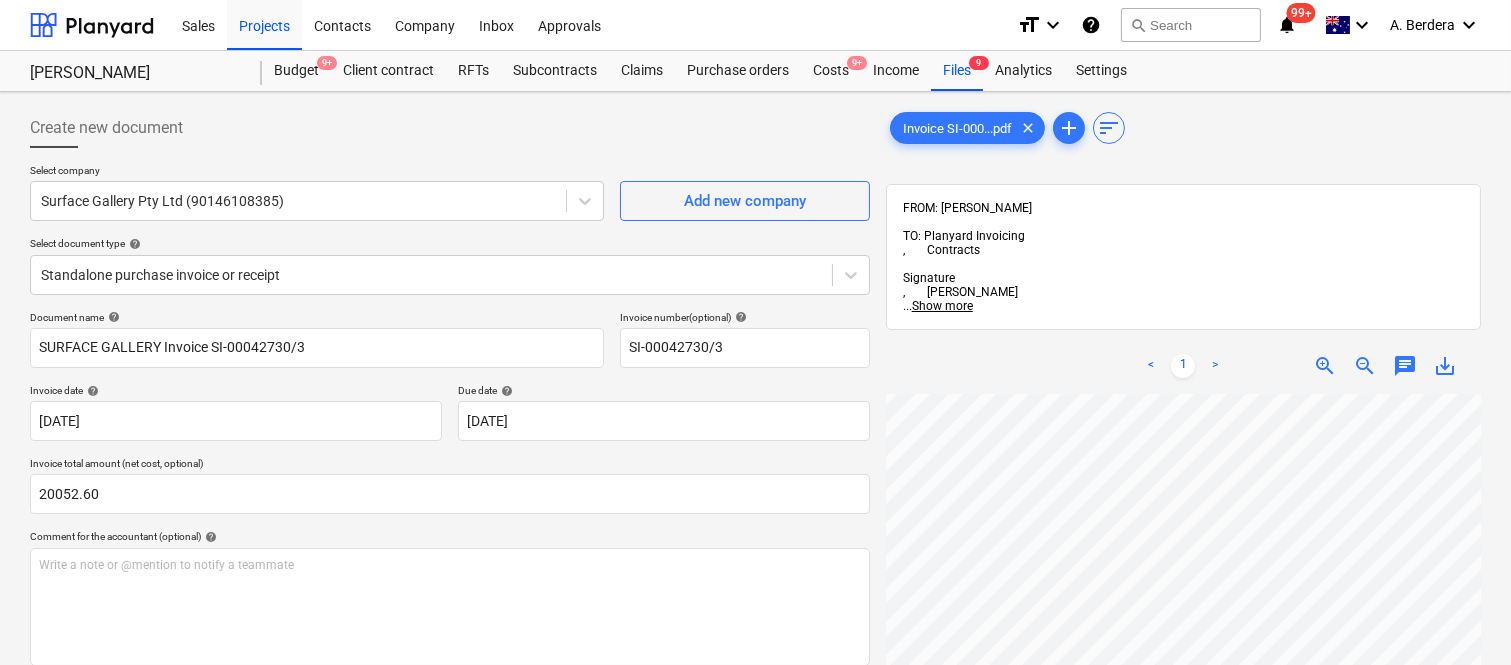scroll, scrollTop: 665, scrollLeft: 45, axis: both 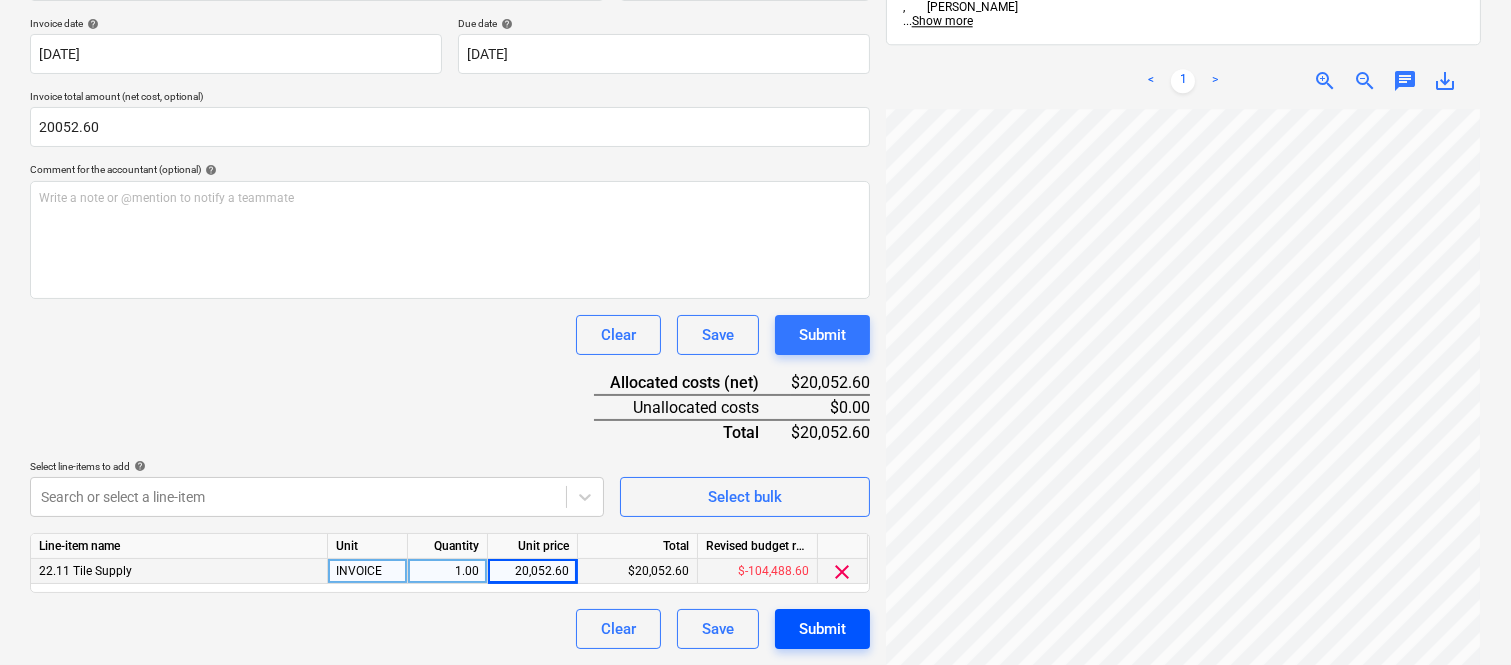 click on "Submit" at bounding box center [822, 629] 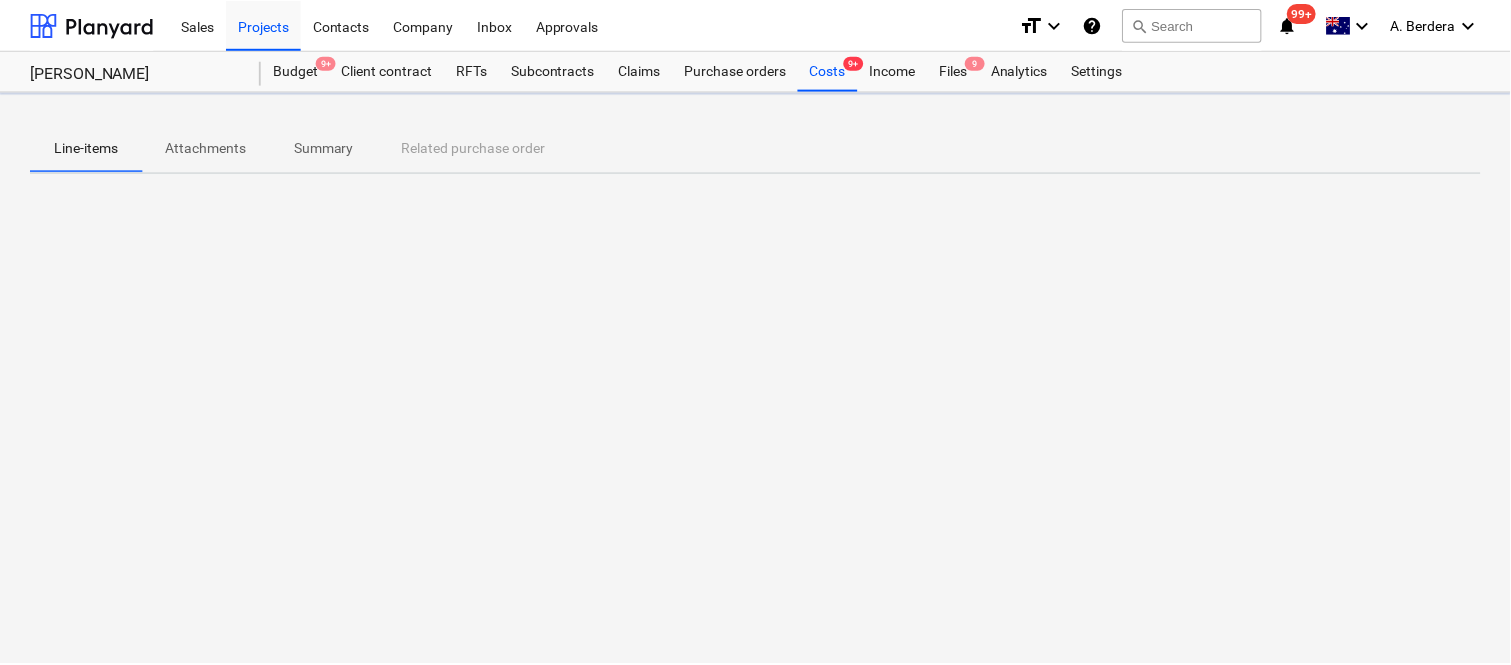 scroll, scrollTop: 0, scrollLeft: 0, axis: both 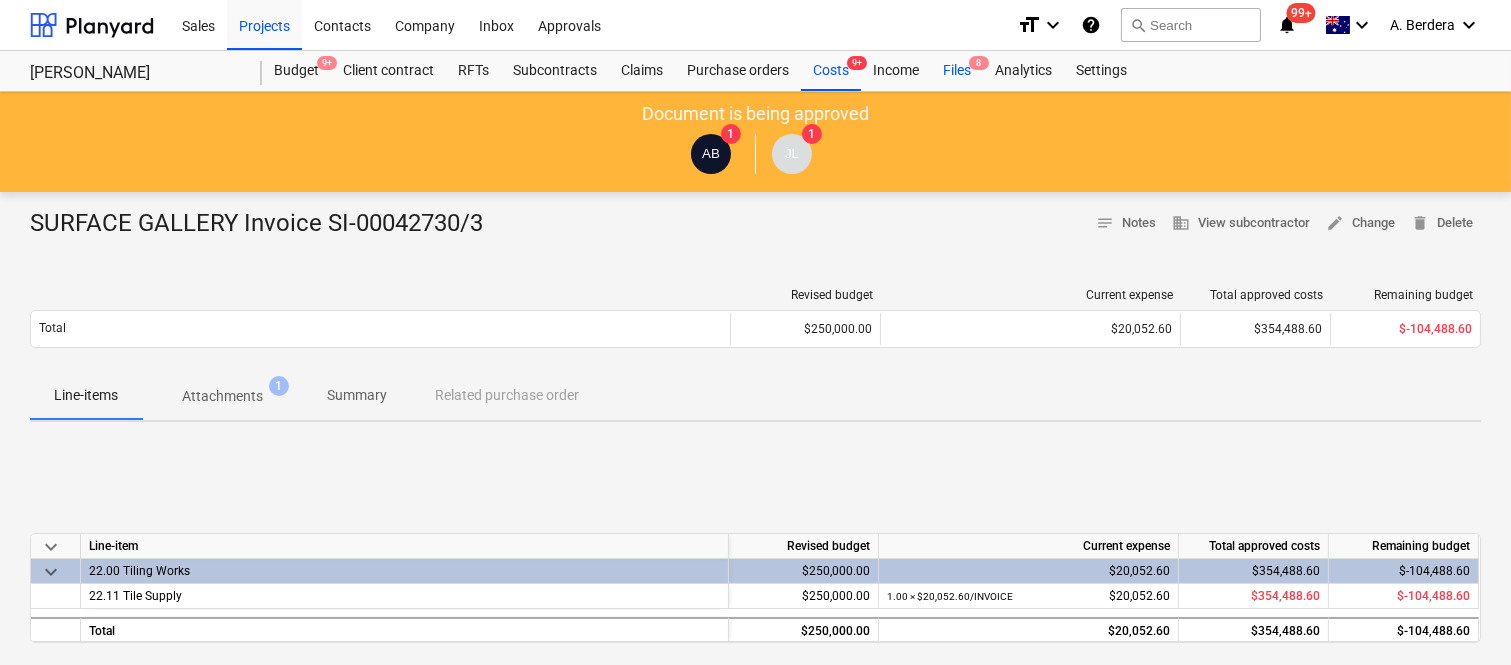 click on "8" at bounding box center [979, 63] 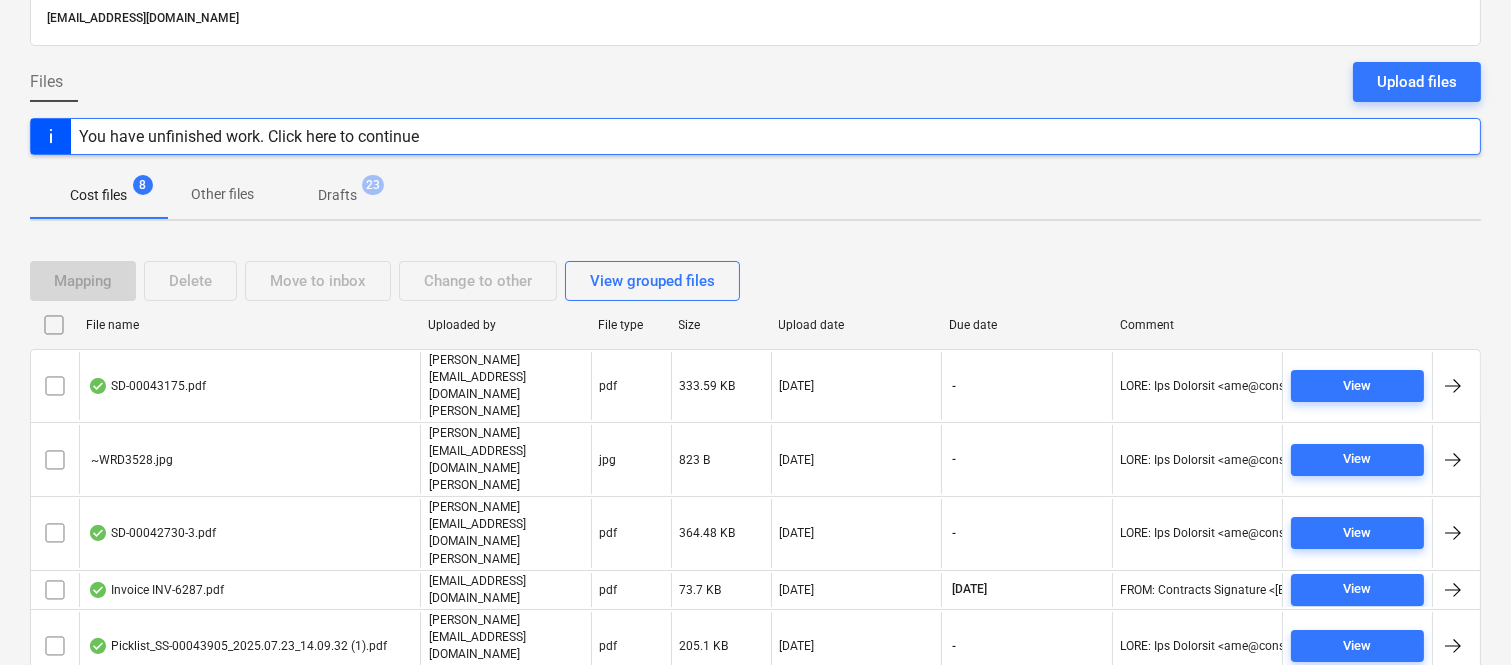scroll, scrollTop: 191, scrollLeft: 0, axis: vertical 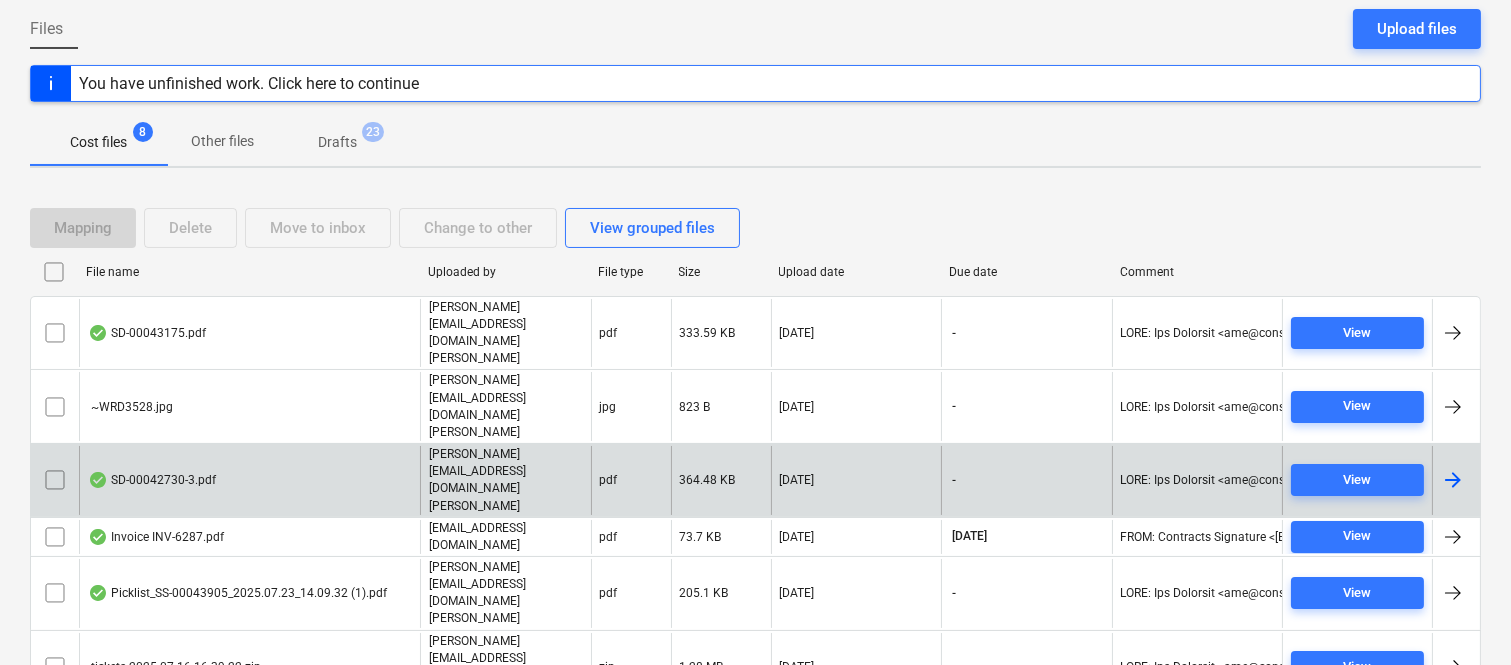 click on "SD-00042730-3.pdf" at bounding box center [249, 480] 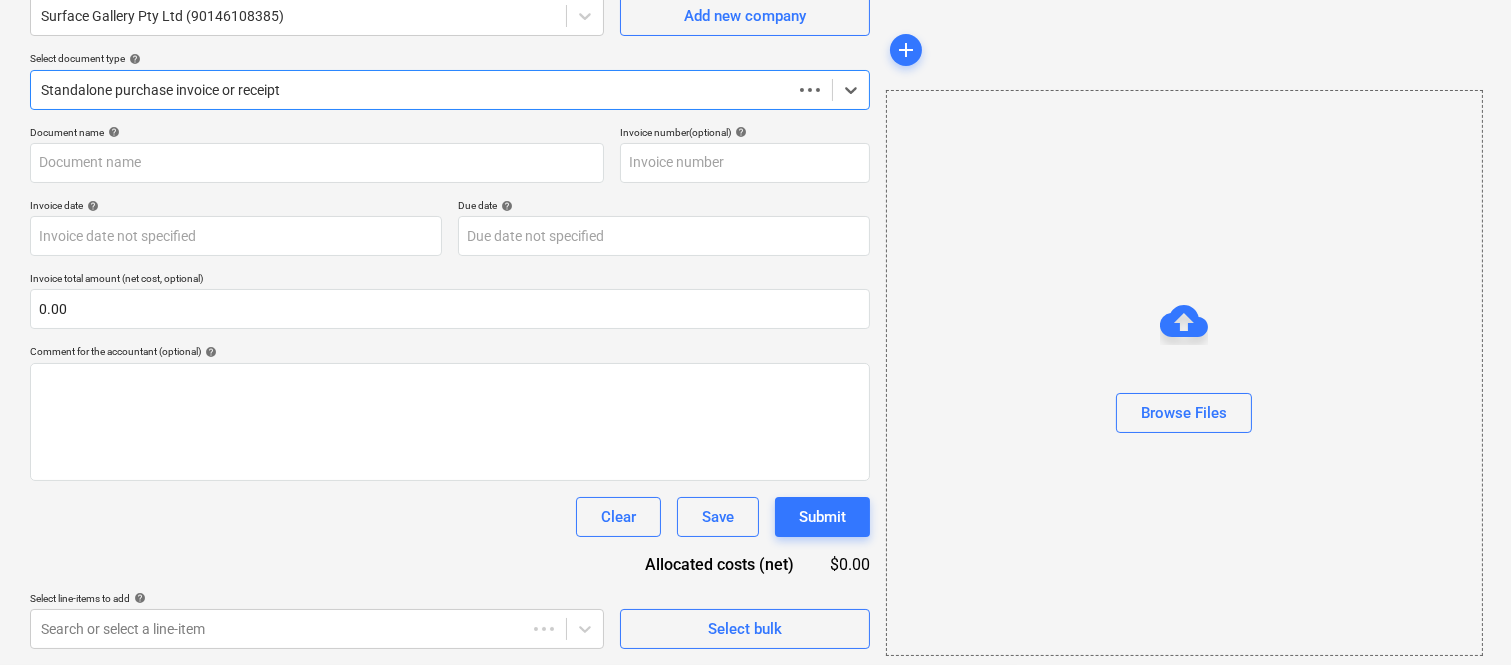 scroll, scrollTop: 185, scrollLeft: 0, axis: vertical 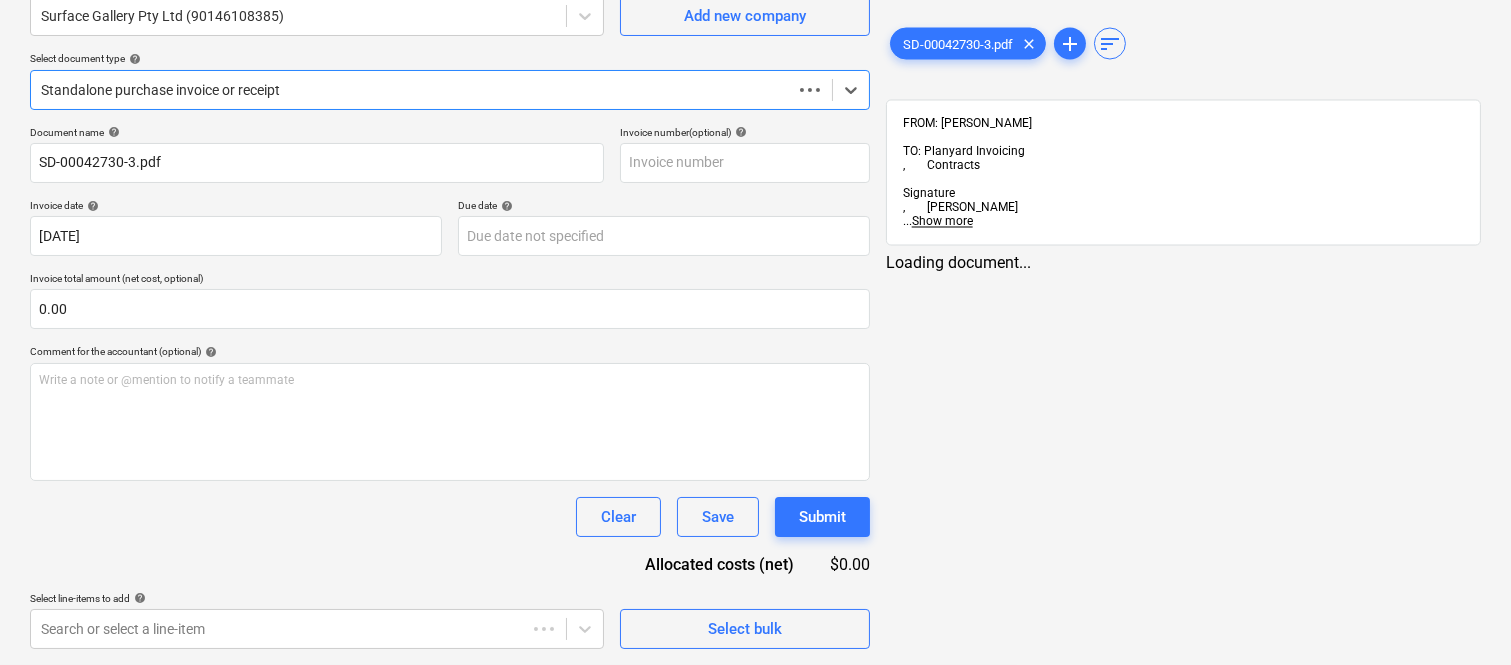 type on "SD-00042730-3.pdf" 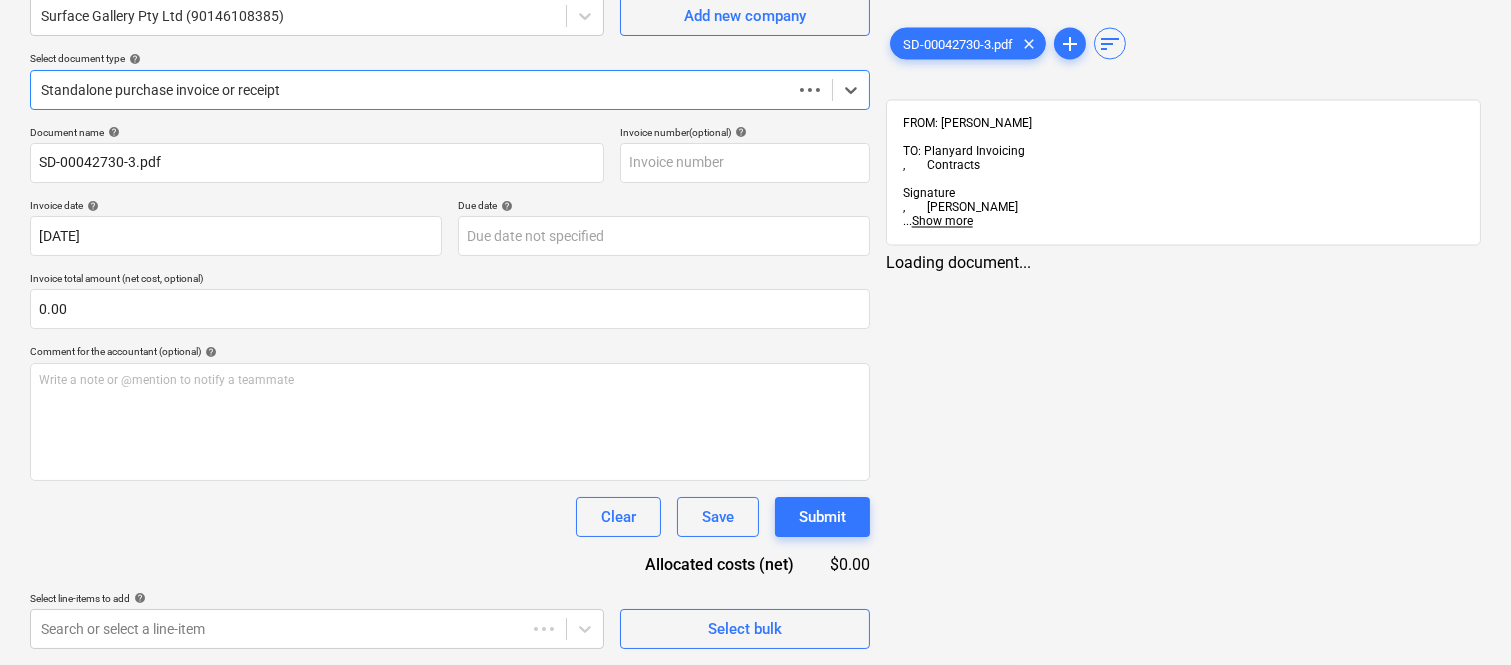 type on "[DATE]" 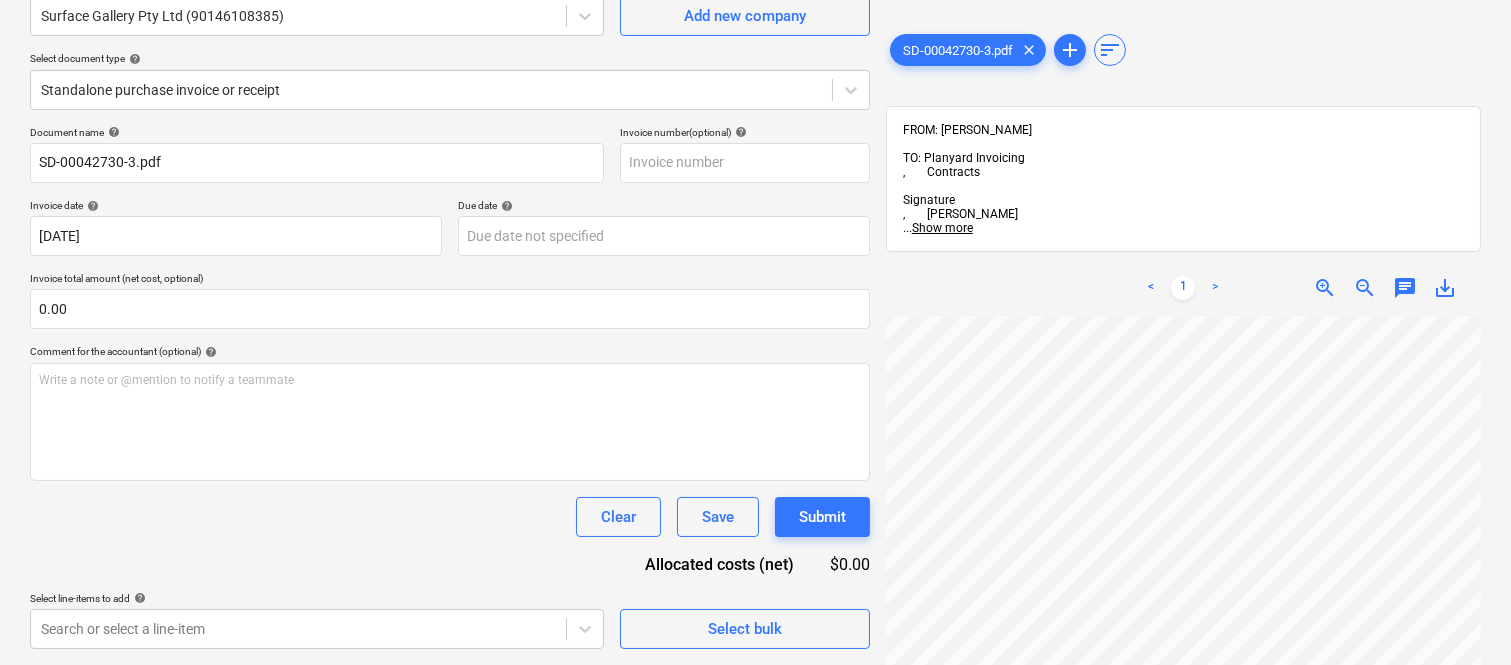 scroll, scrollTop: 0, scrollLeft: 250, axis: horizontal 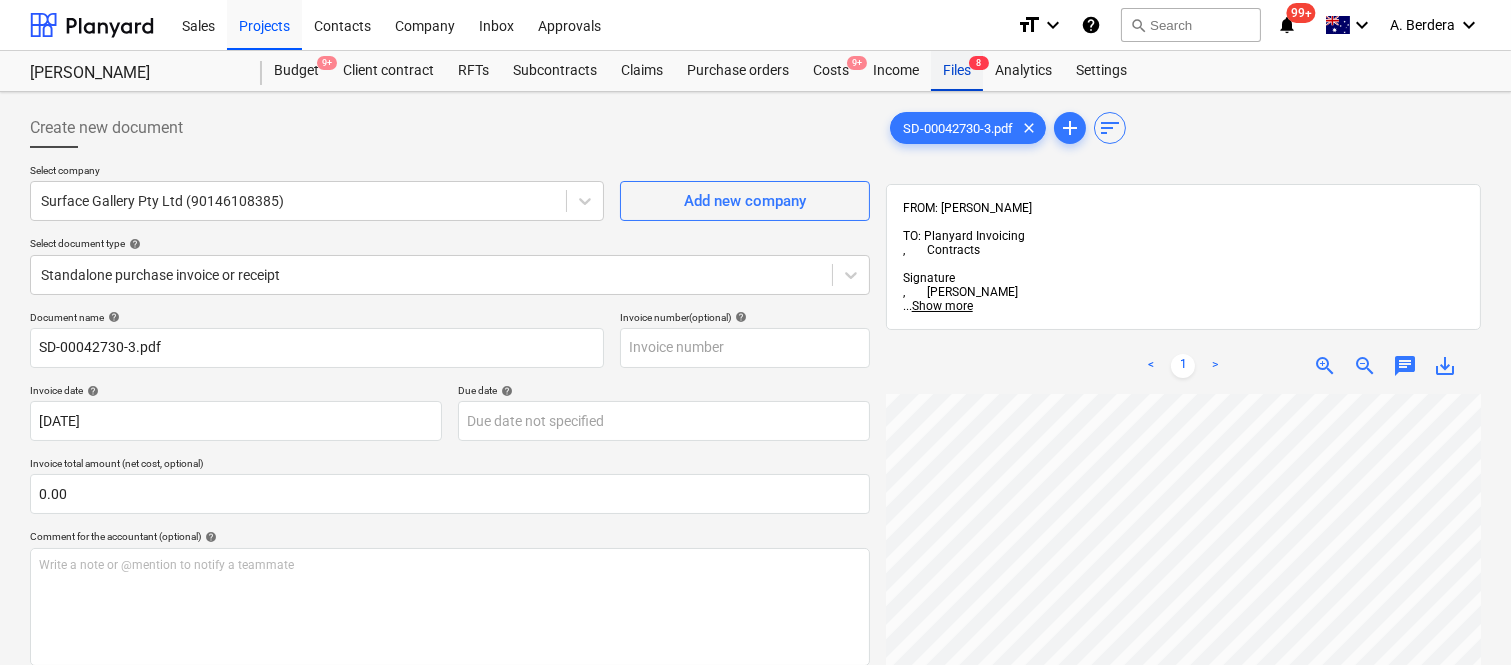 click on "Files 8" at bounding box center [957, 71] 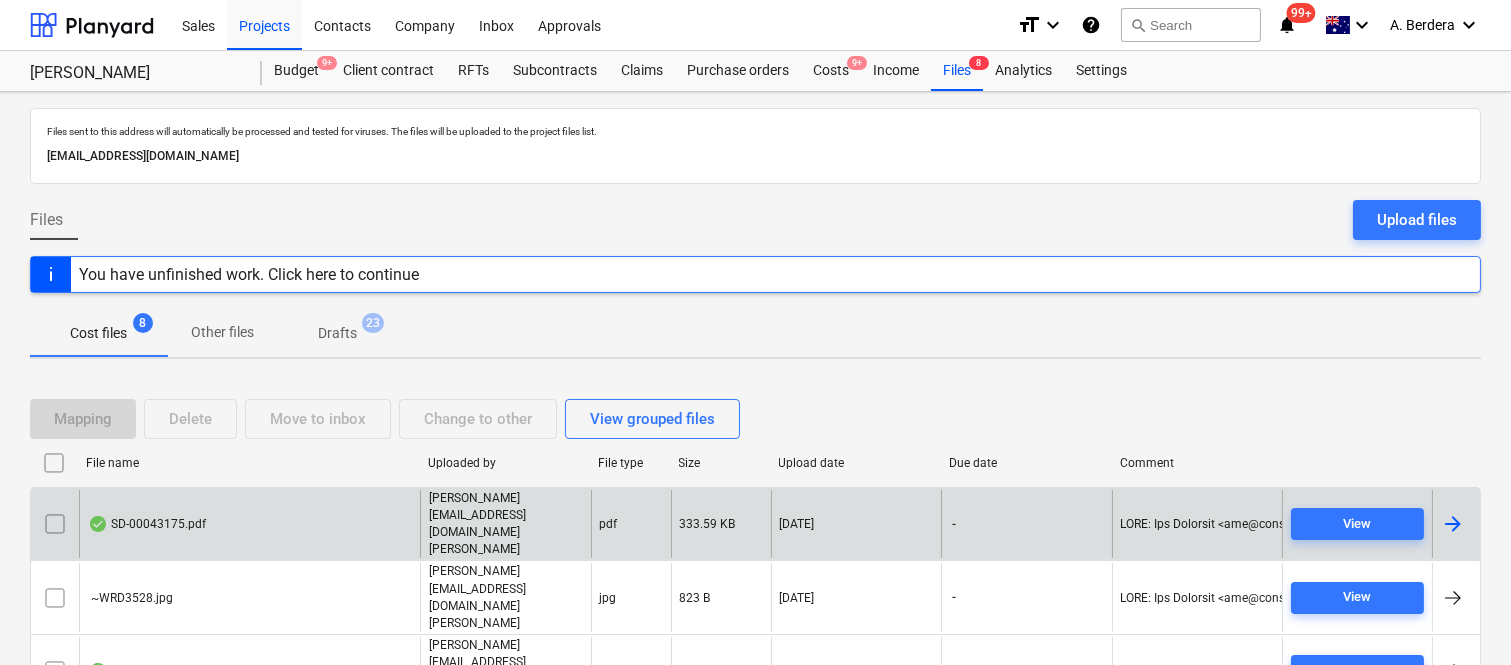 click at bounding box center [55, 524] 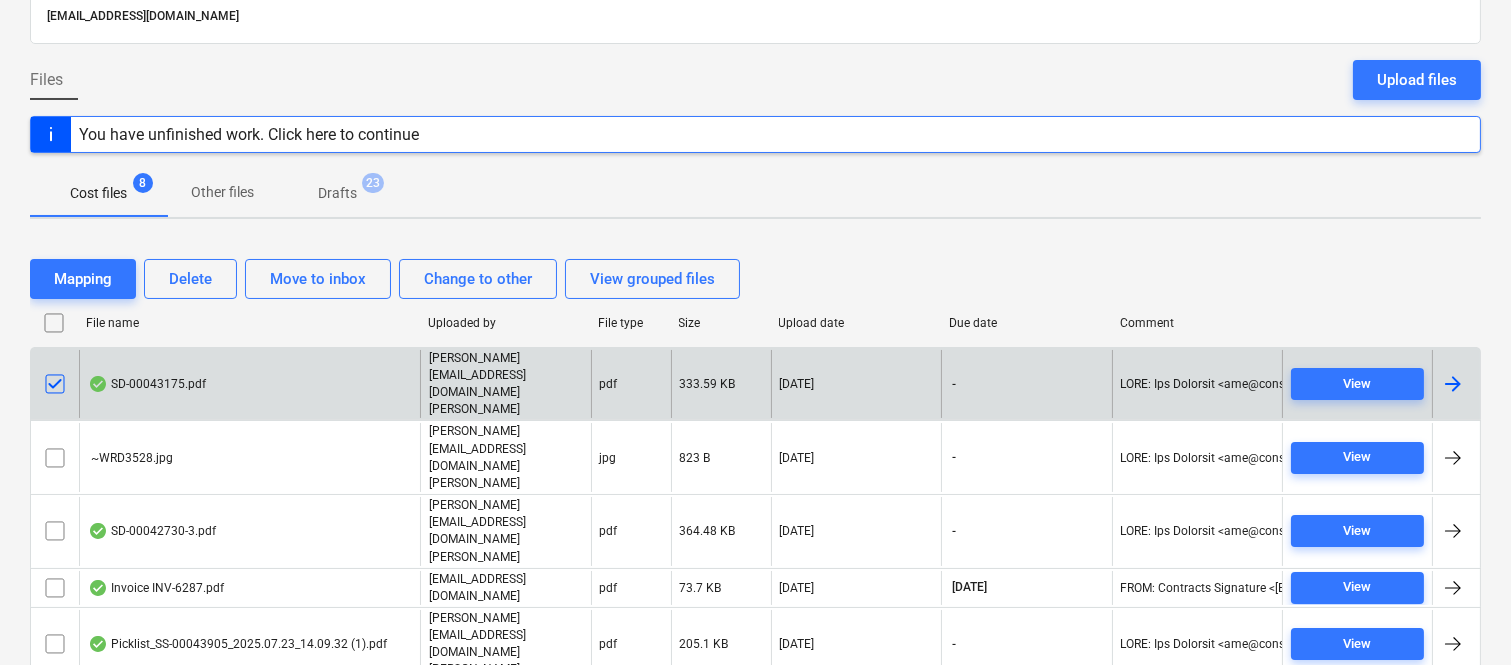 scroll, scrollTop: 191, scrollLeft: 0, axis: vertical 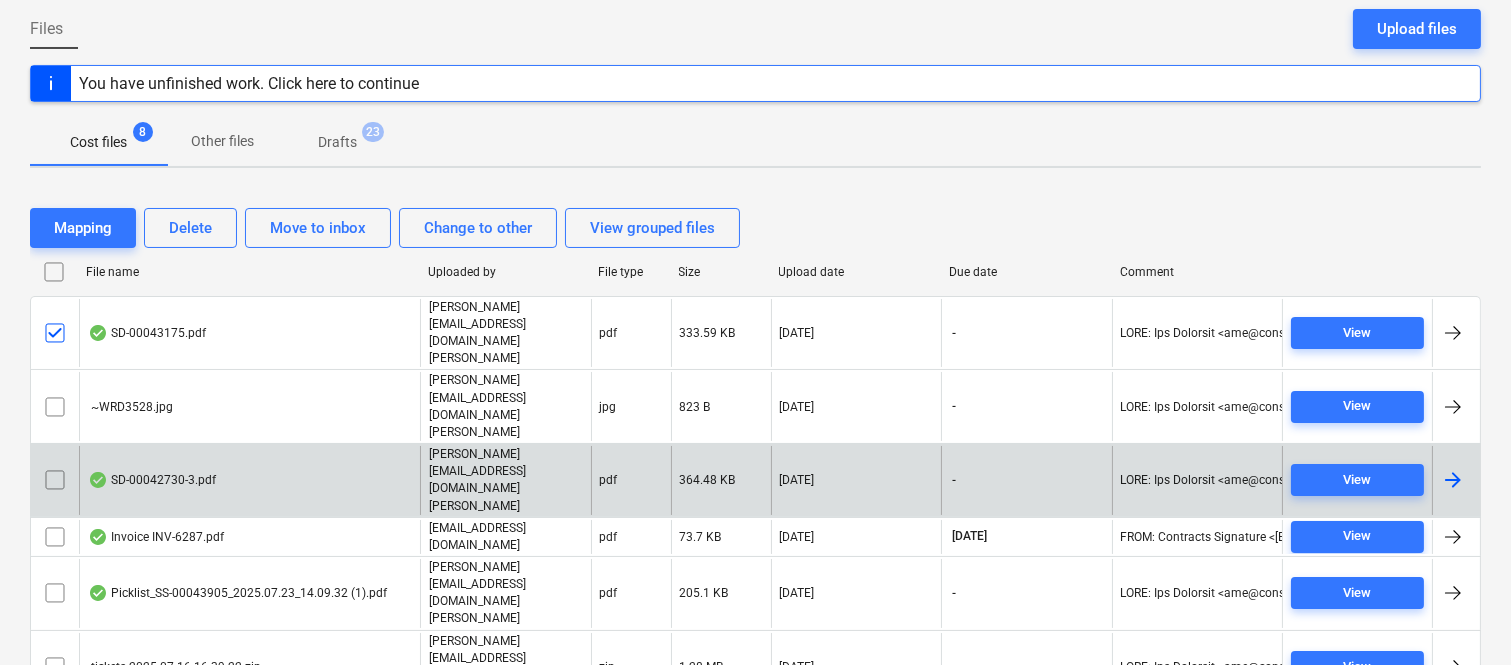 click at bounding box center (55, 480) 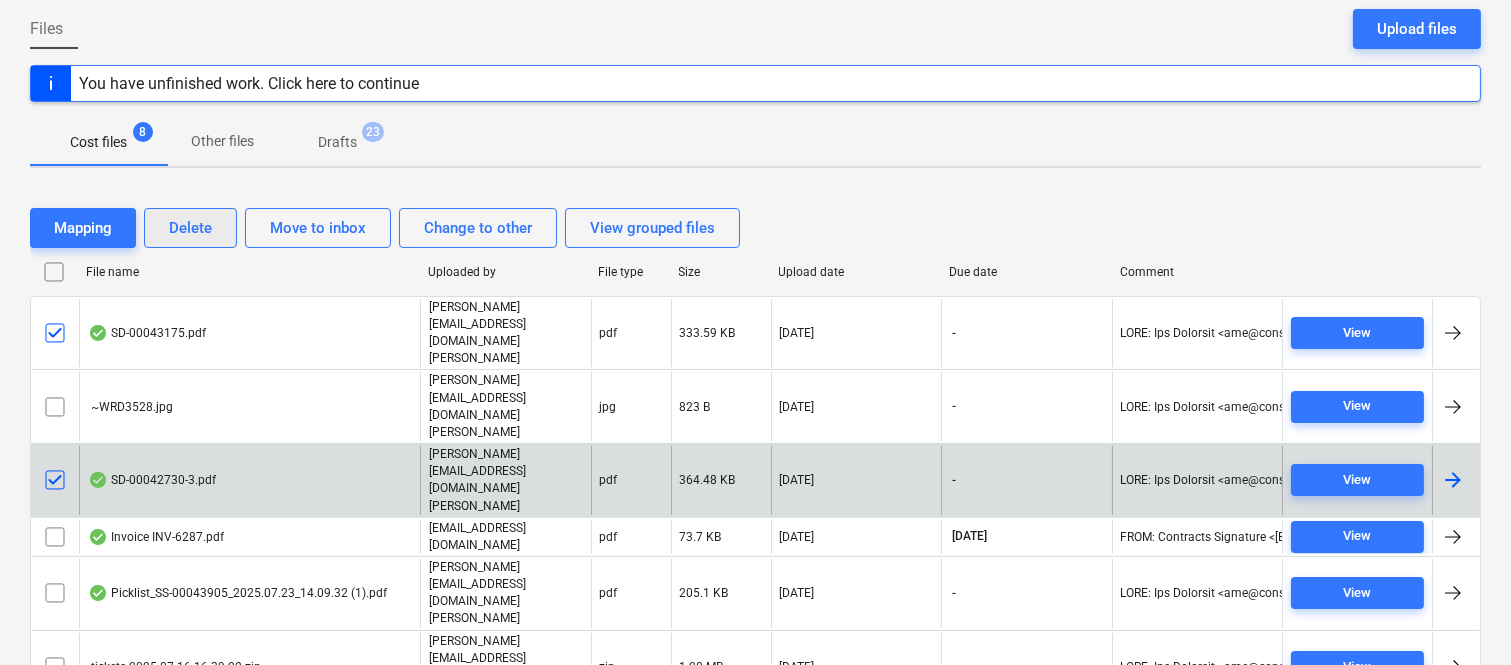 click on "Delete" at bounding box center [190, 228] 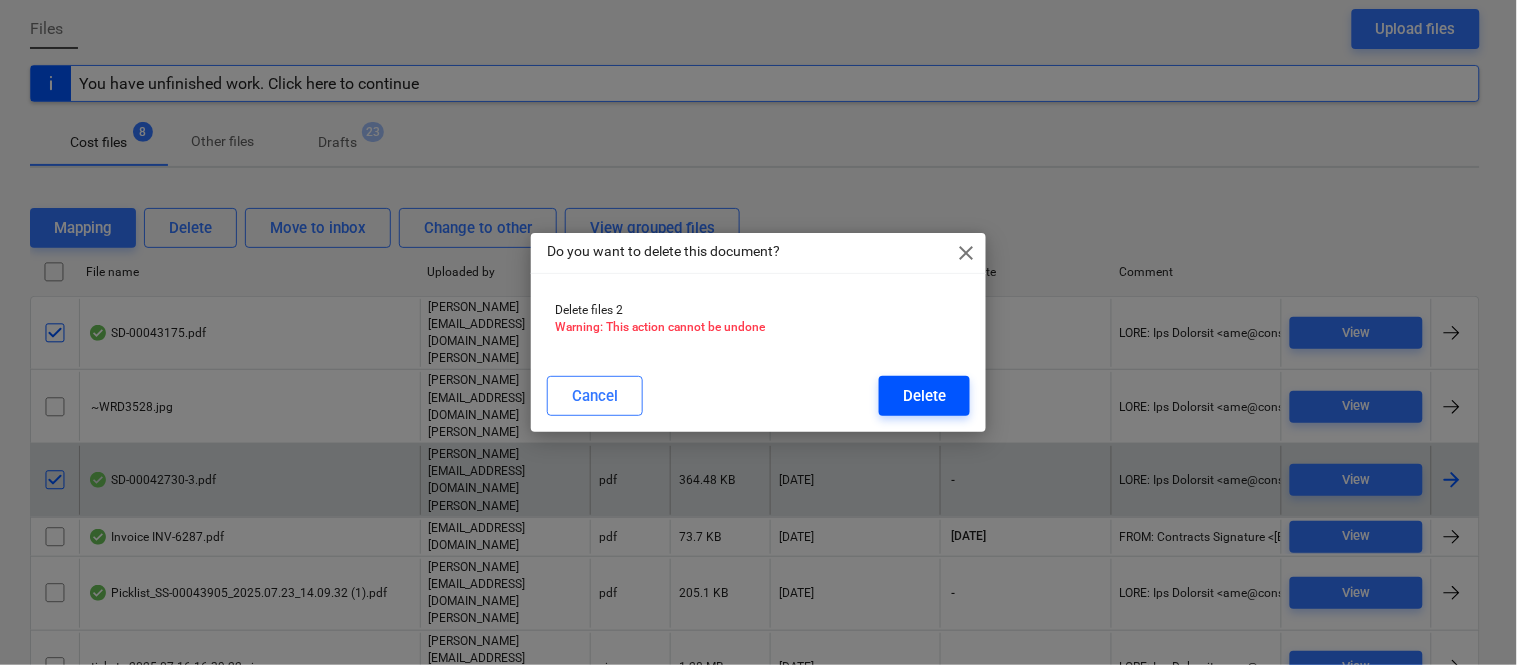 click on "Delete" at bounding box center (924, 396) 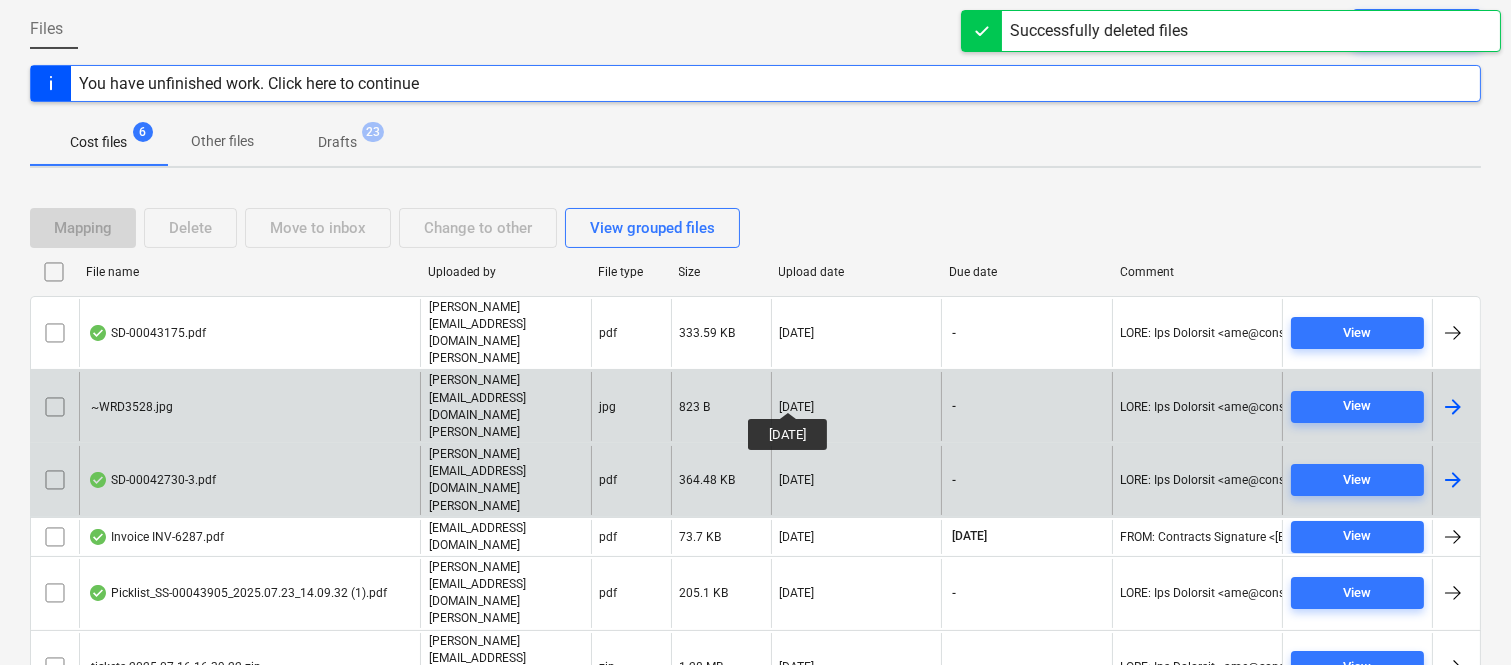 scroll, scrollTop: 117, scrollLeft: 0, axis: vertical 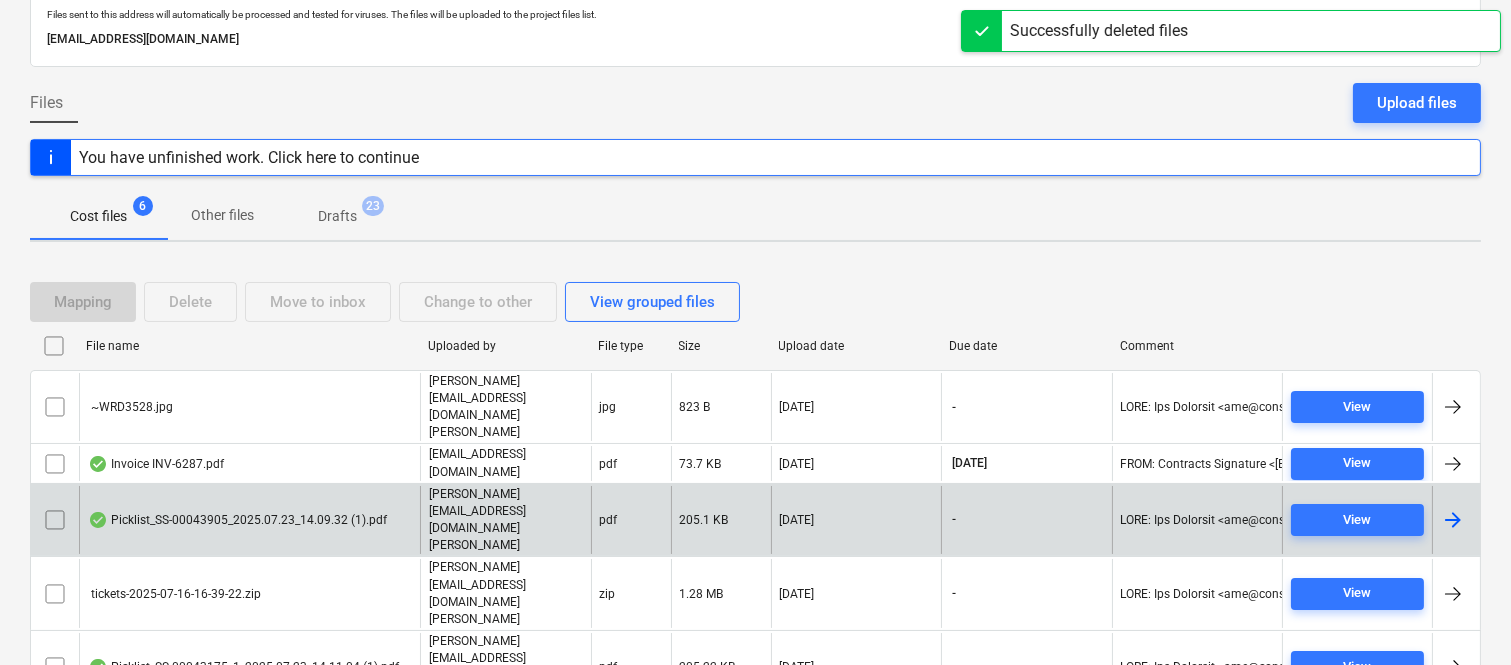 click on "~WRD3528.jpg" at bounding box center [249, 407] 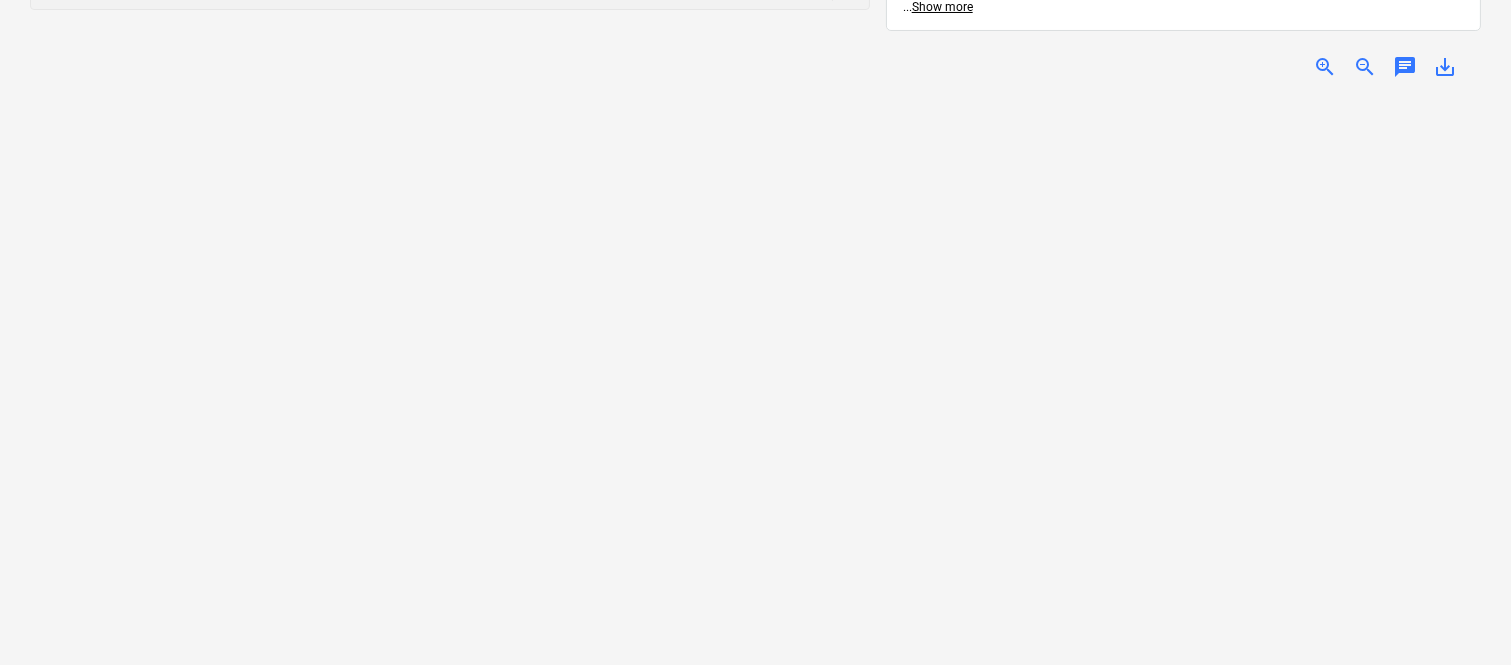 scroll, scrollTop: 0, scrollLeft: 0, axis: both 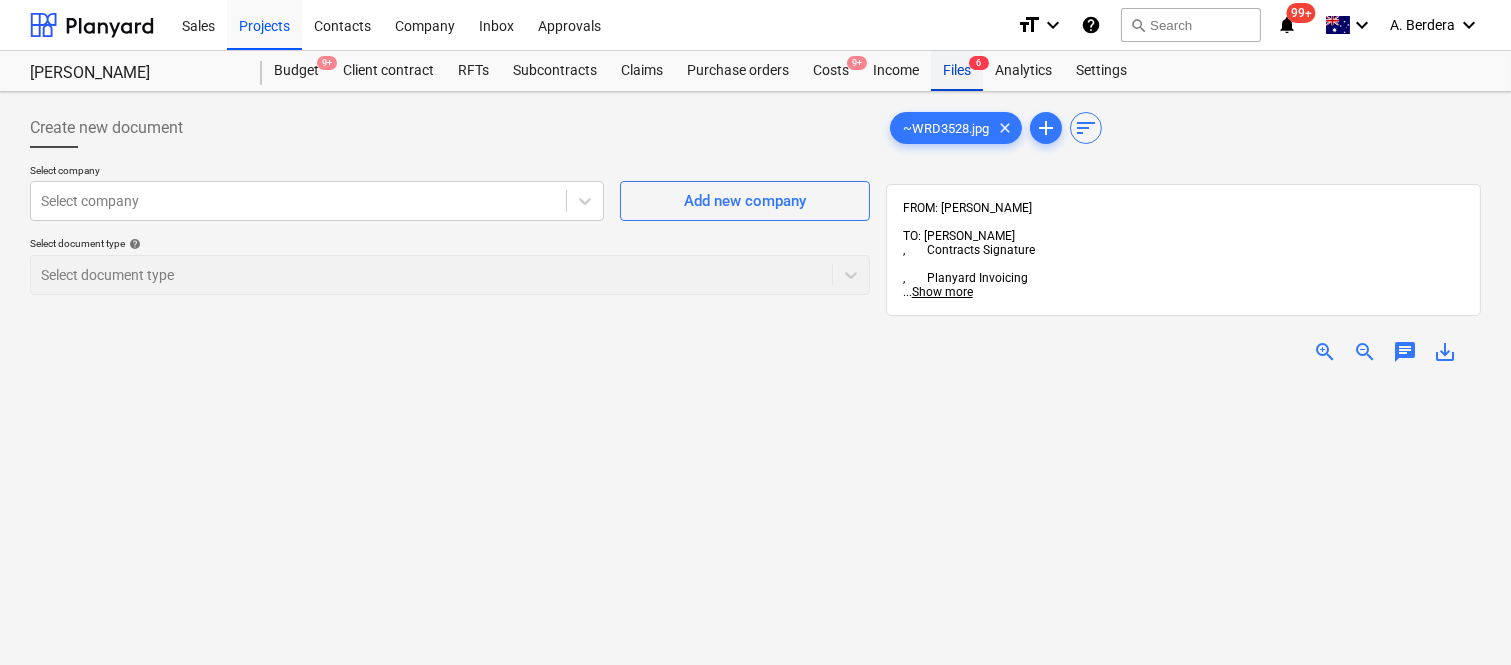 click on "Files 6" at bounding box center [957, 71] 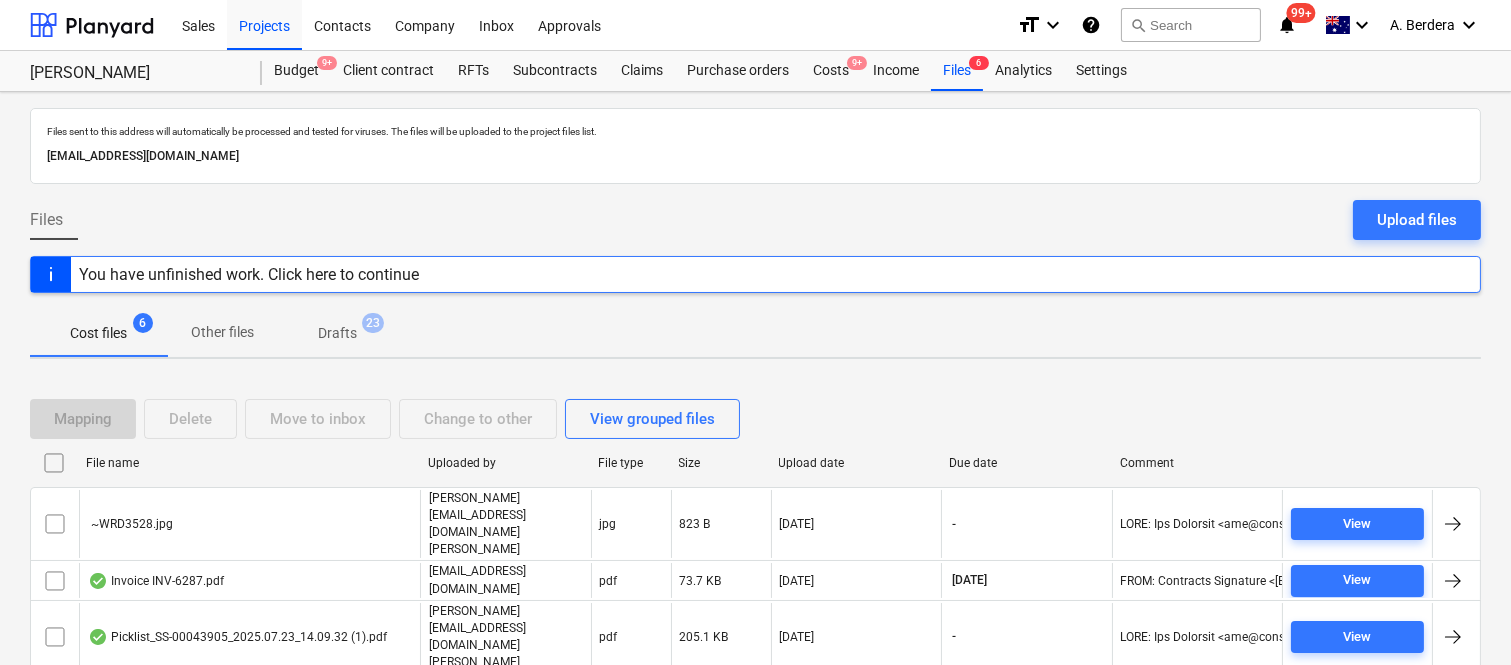 scroll, scrollTop: 117, scrollLeft: 0, axis: vertical 